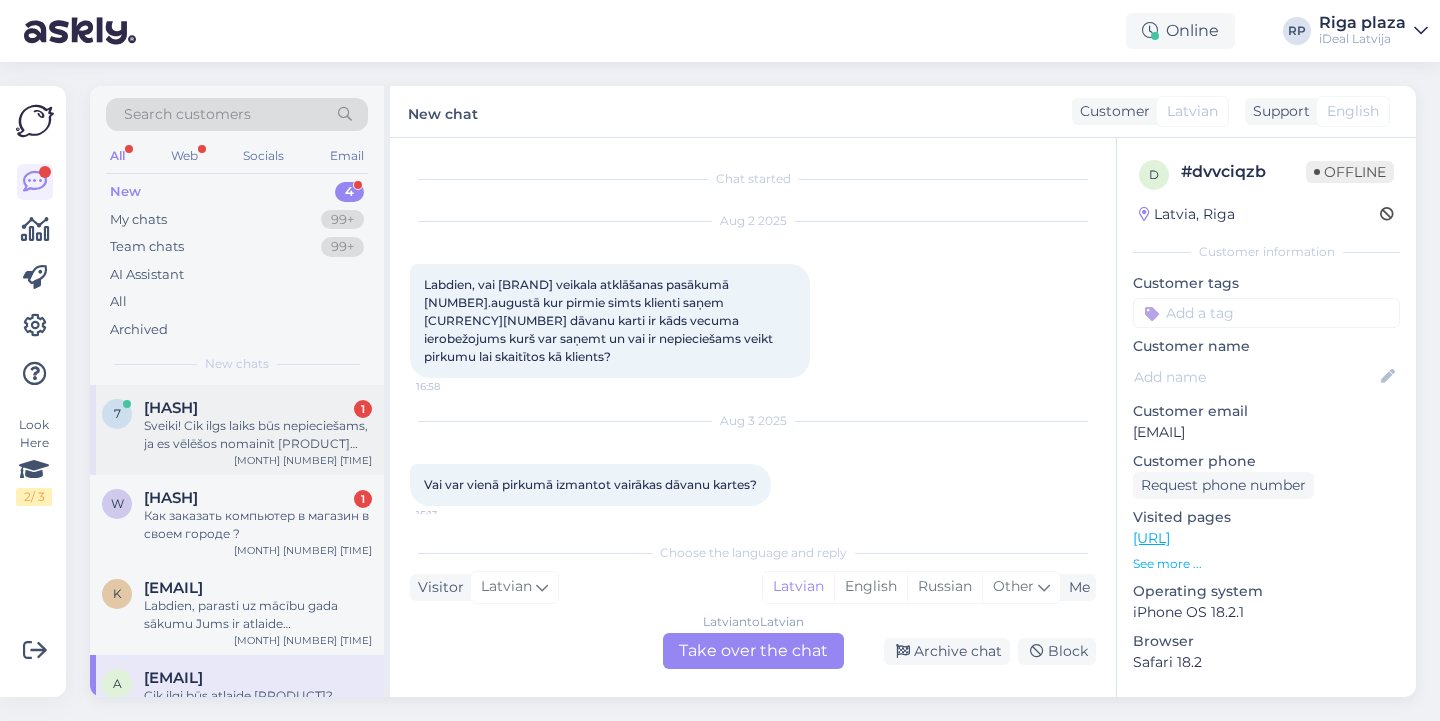 scroll, scrollTop: 0, scrollLeft: 0, axis: both 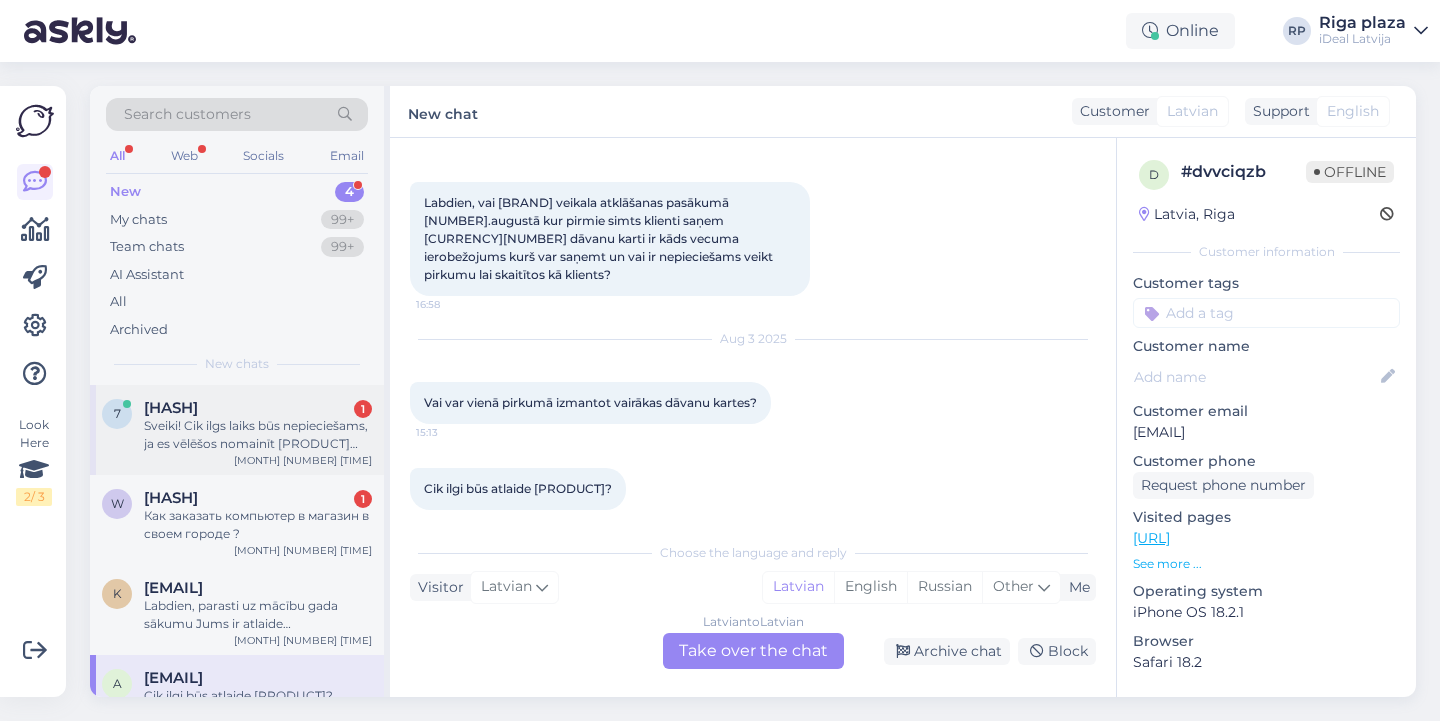 click on "Sveiki! Cik ilgs laiks būs nepieciešams, ja es vēlēšos nomainīt [PRODUCT] akumulatoru?" at bounding box center (258, 435) 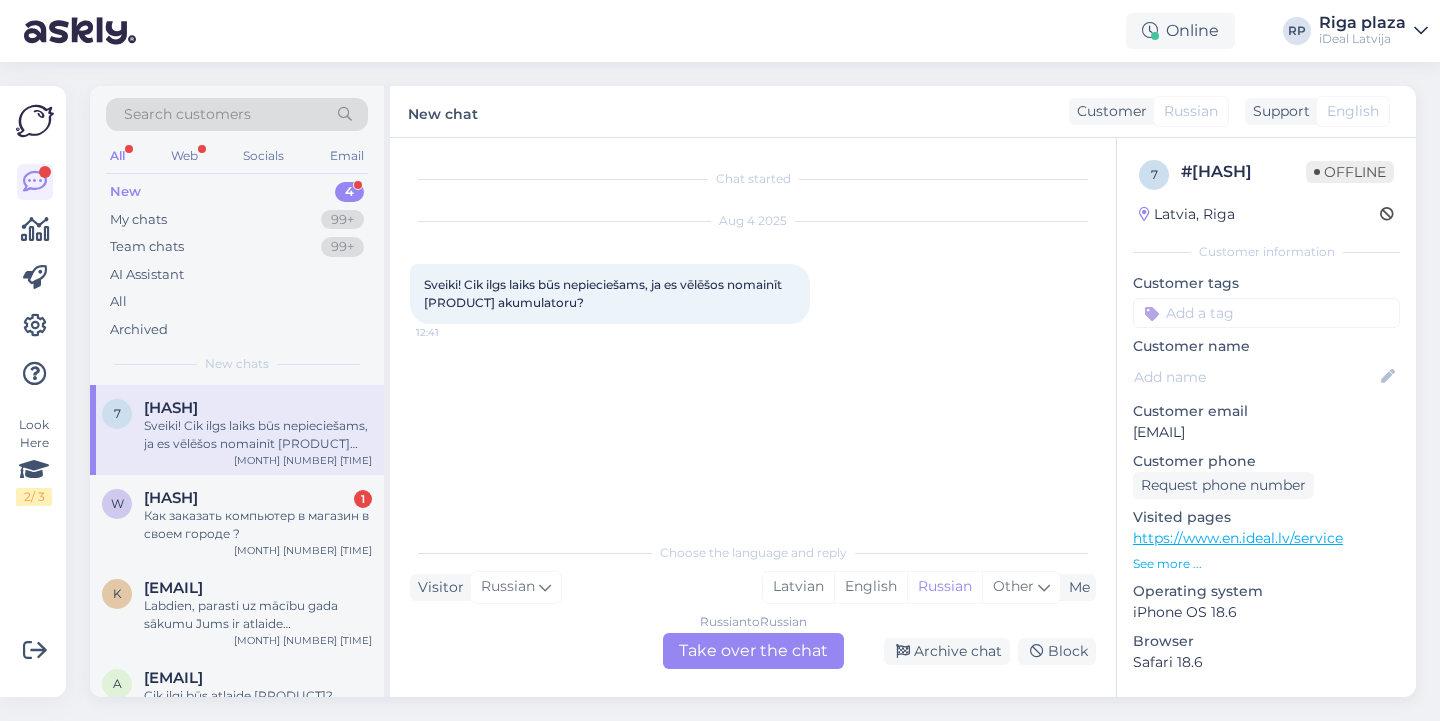 click on "Russian  to  Russian Take over the chat" at bounding box center [753, 651] 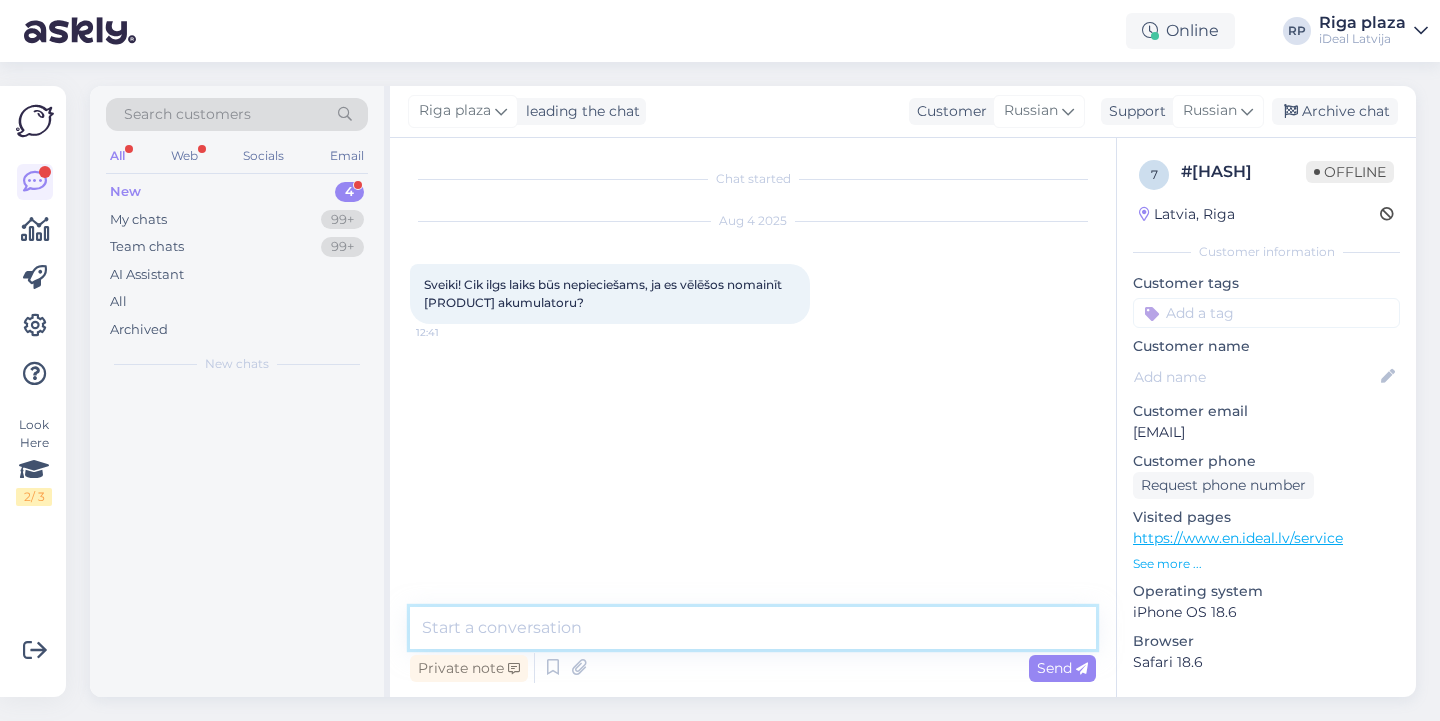 click at bounding box center [753, 628] 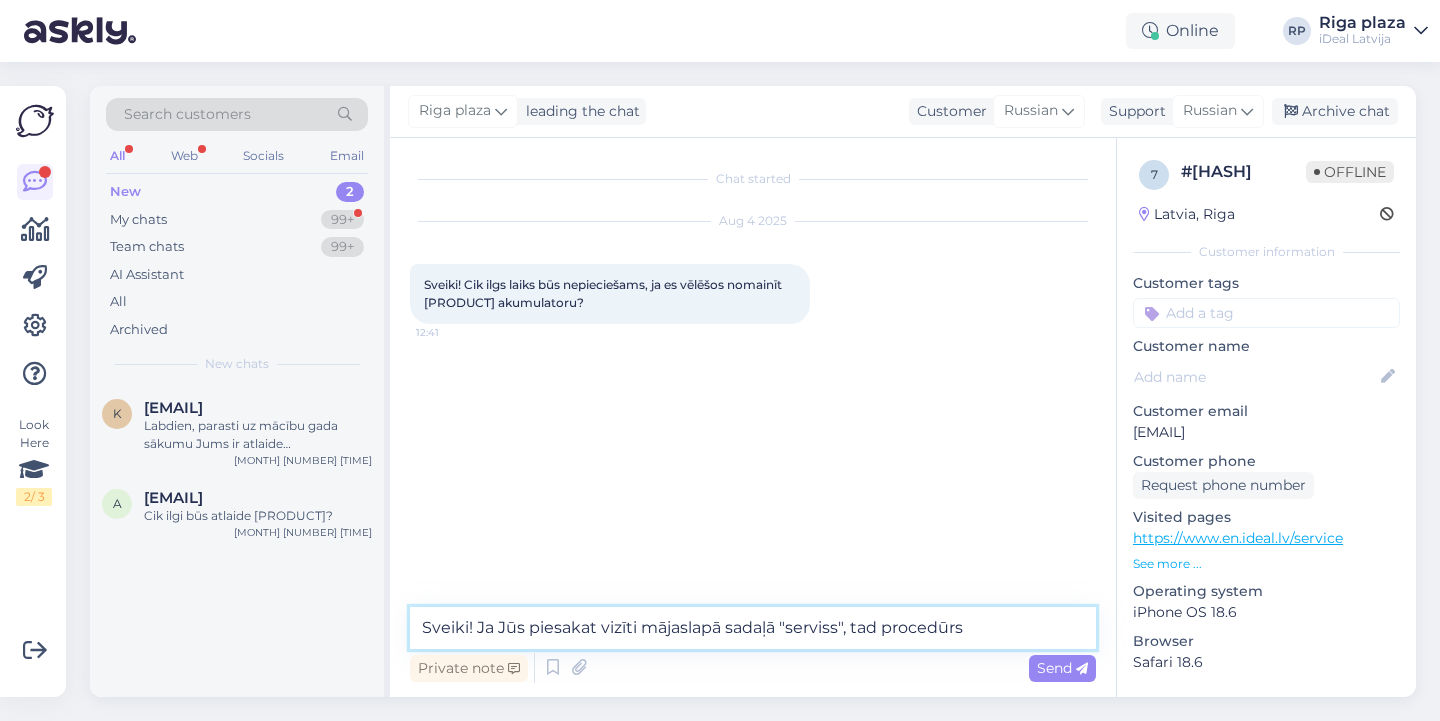 click on "Sveiki! Ja Jūs piesakat vizīti mājaslapā sadaļā "serviss", tad procedūrs" at bounding box center (753, 628) 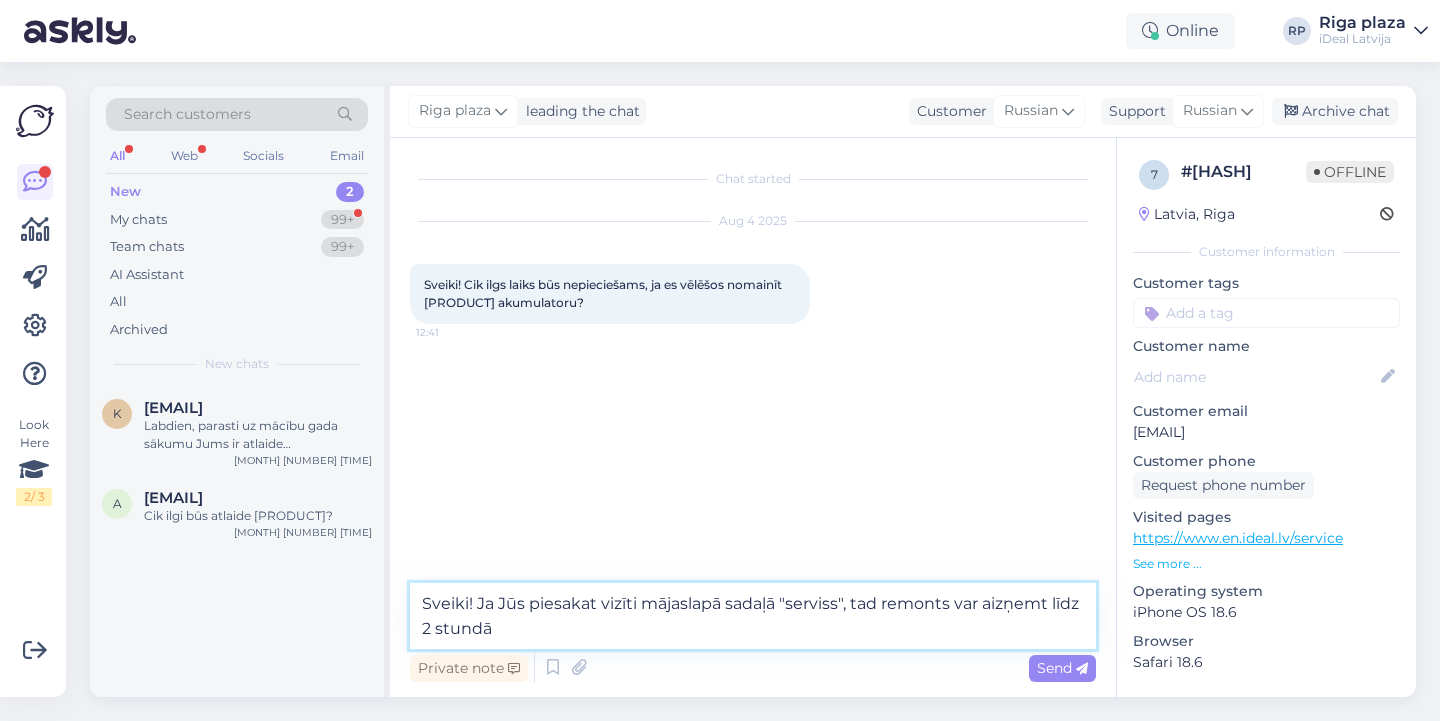 type on "Sveiki! Ja Jūs piesakat vizīti mājaslapā sadaļā "serviss", tad remonts var aizņemt līdz 2 stundām" 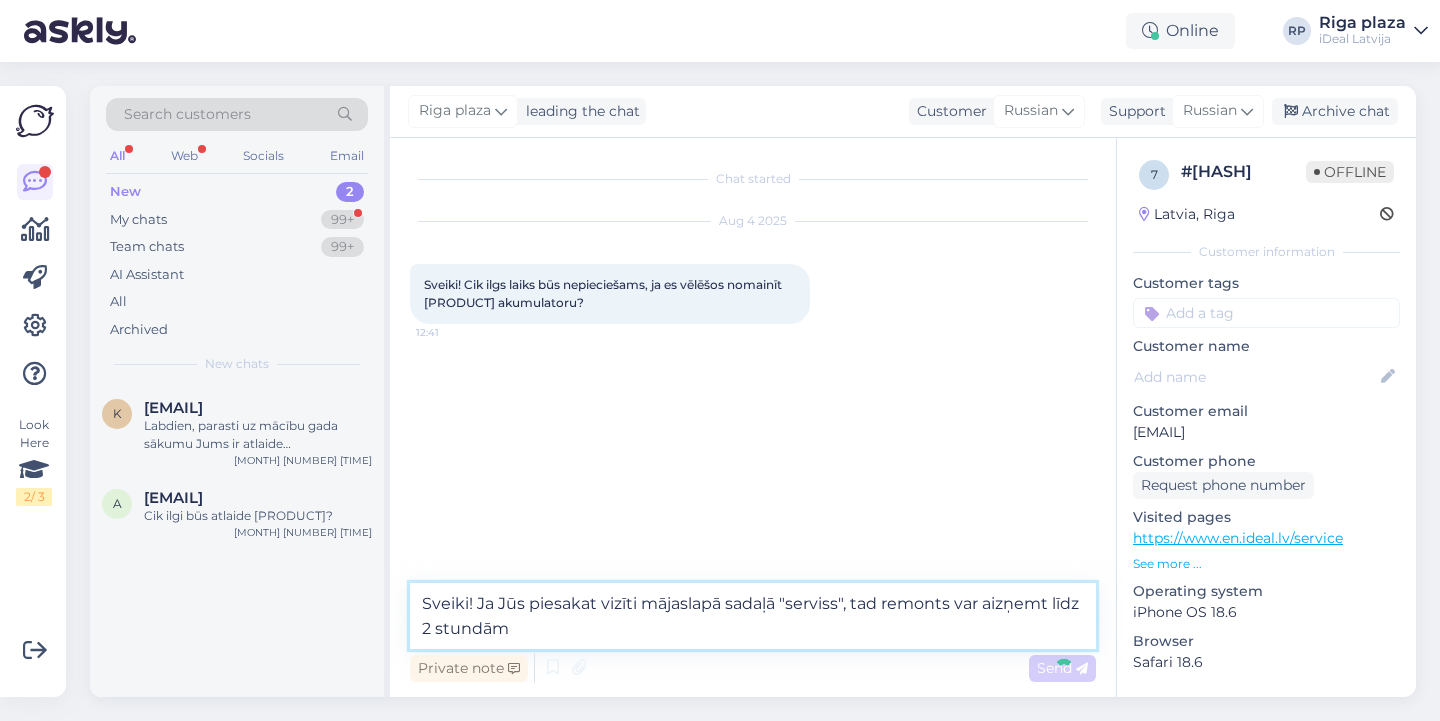 type 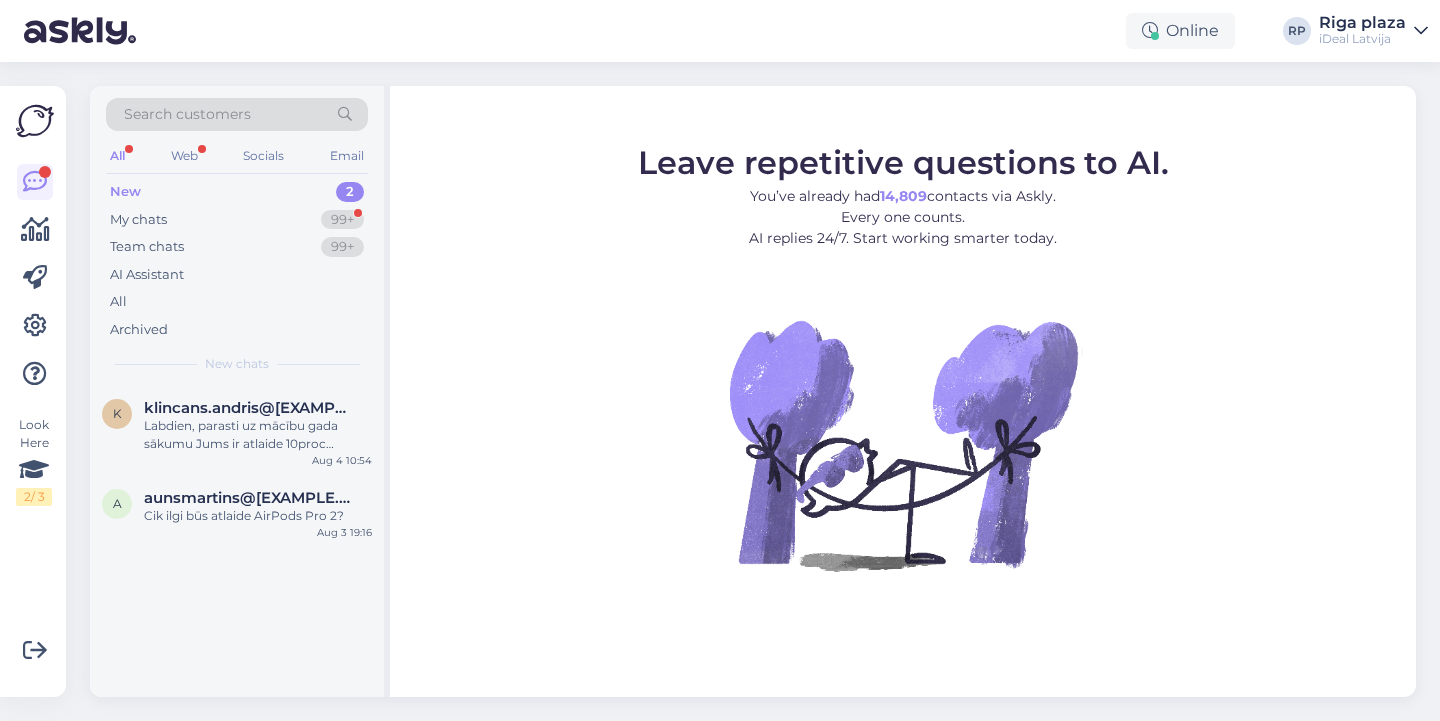 scroll, scrollTop: 0, scrollLeft: 0, axis: both 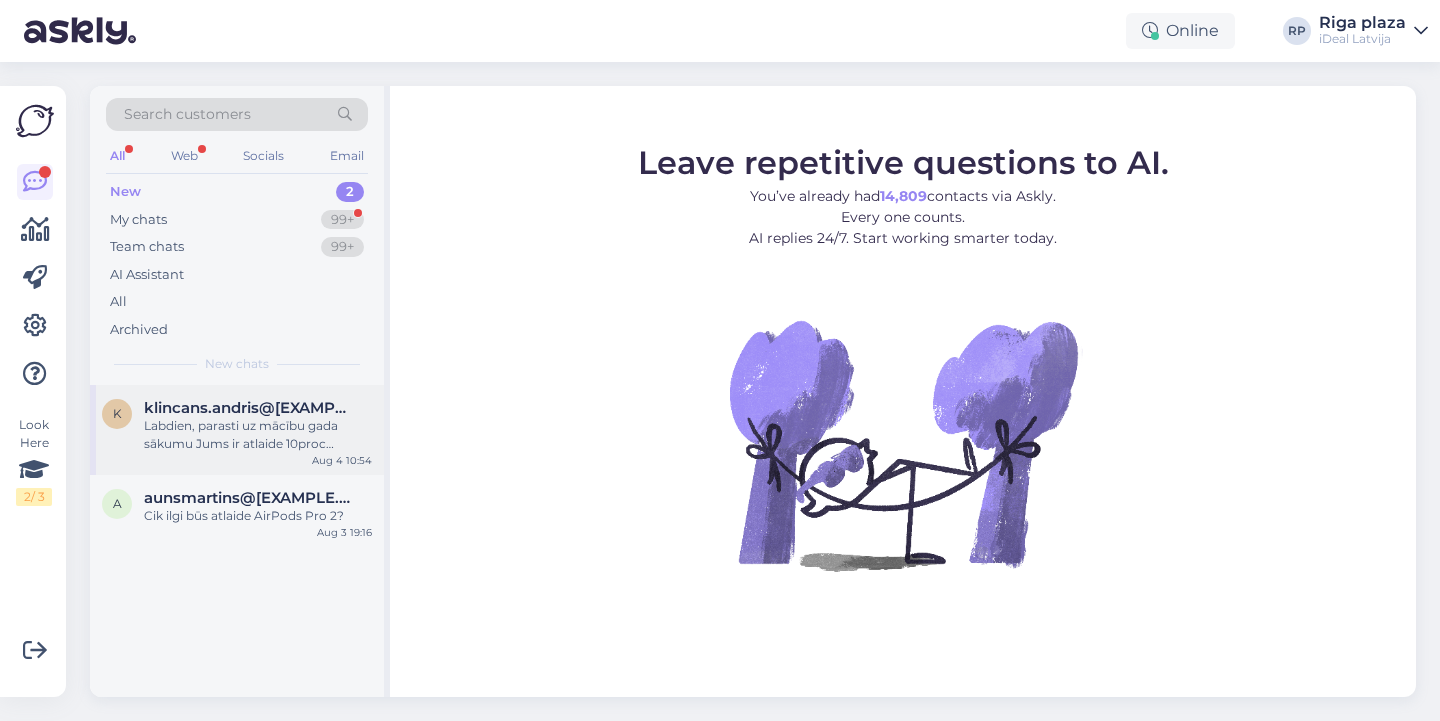 click on "k klincans.andris@gmail.com Labdien, parasti uz mācību gada sākumu Jums ir atlaide 10proc stundentiem. Mums interesē Ipad Air 13 256gb starlight. Vēlamies to nopirkt samaksājot uzreiz pilnu cenu. Sakiet vai varētu gaidīt kādas atlaides šim produktam? Aug 4 10:54" at bounding box center (237, 430) 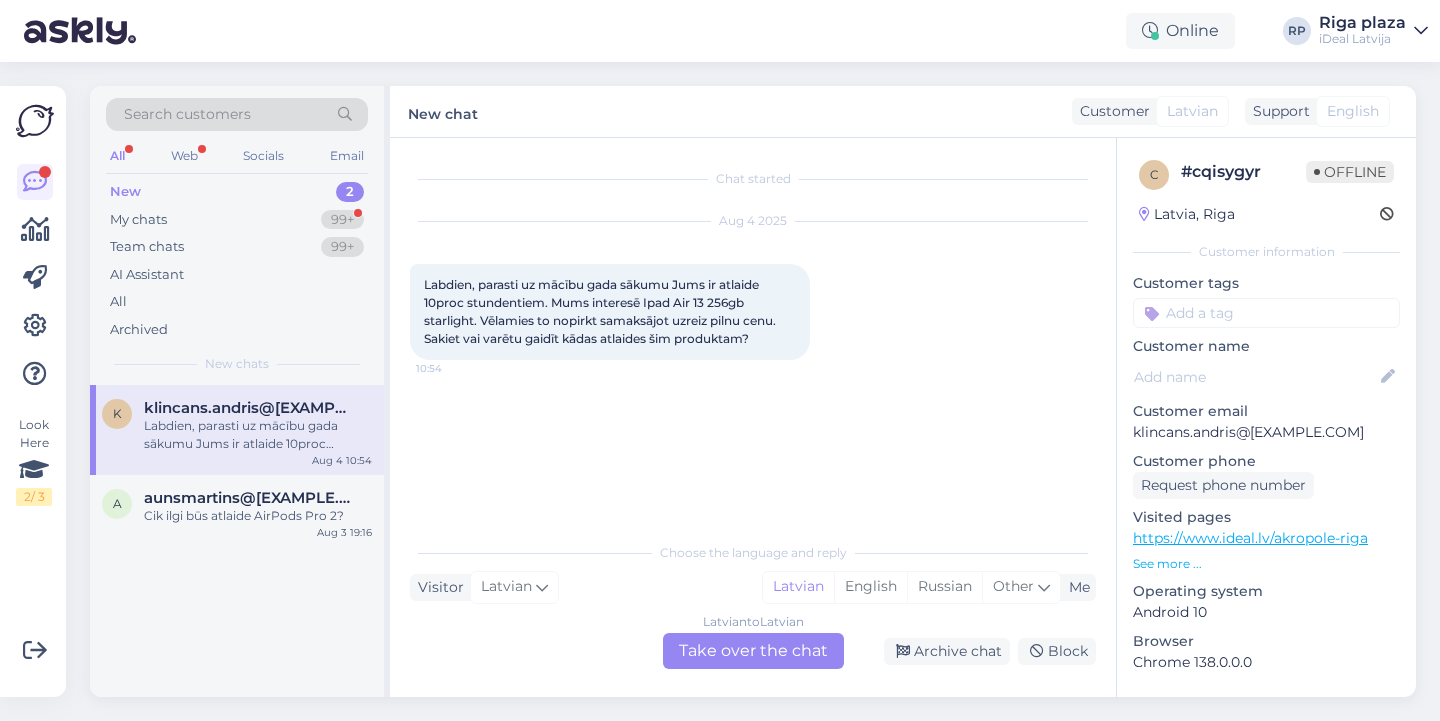 click on "Latvian  to  Latvian Take over the chat" at bounding box center (753, 651) 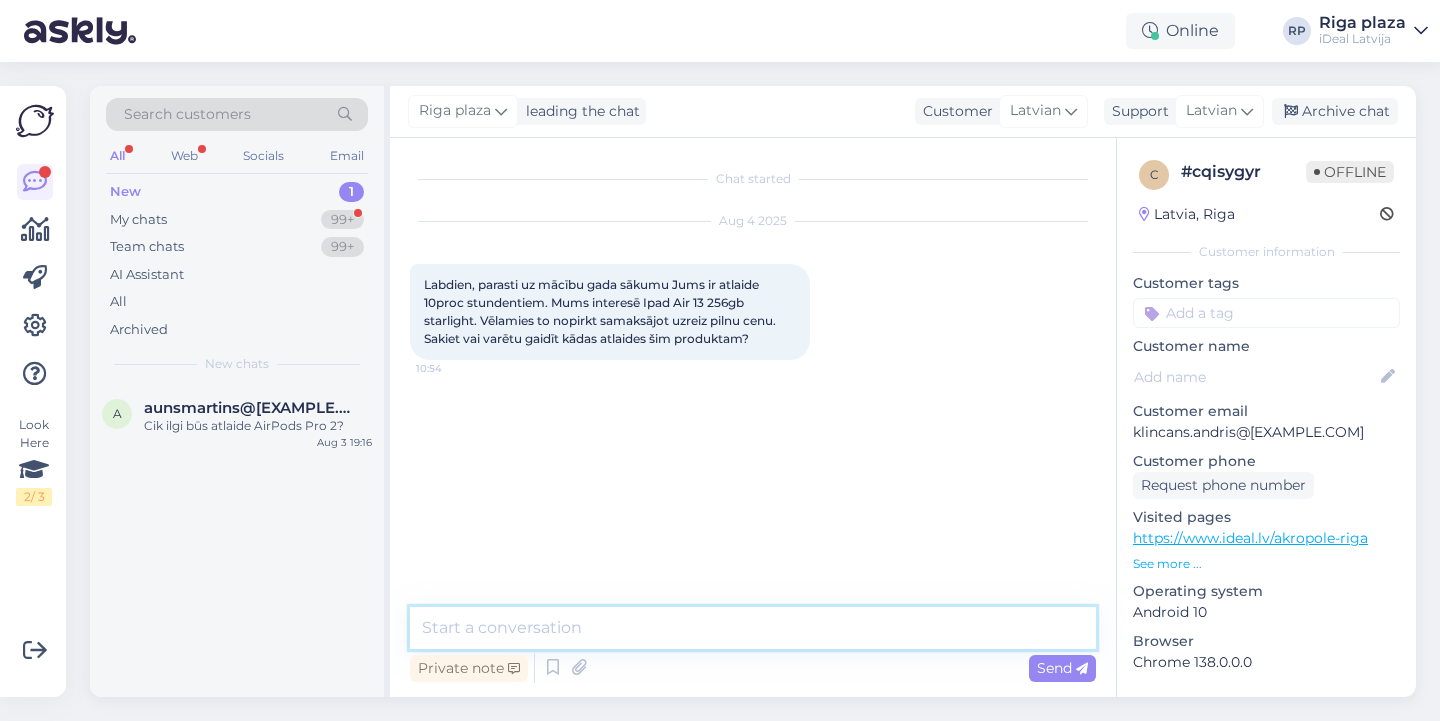 click at bounding box center (753, 628) 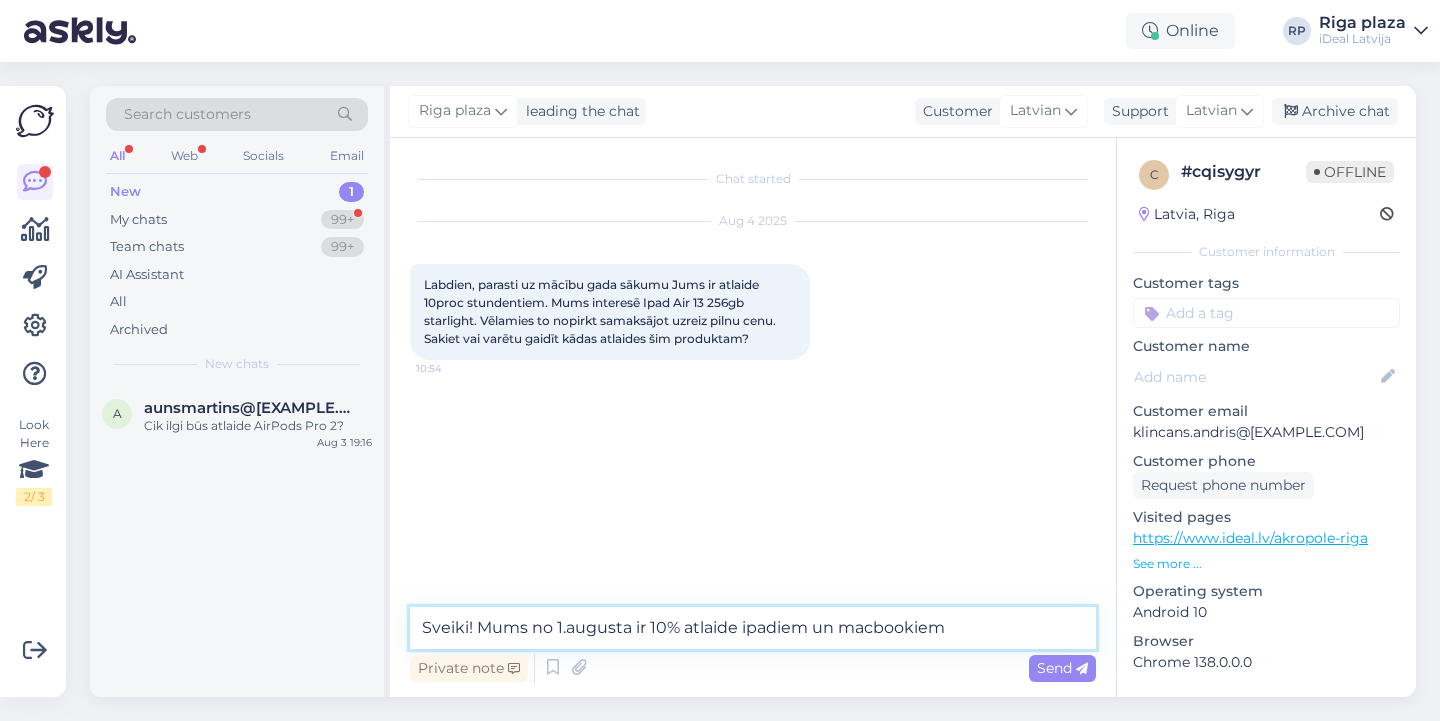click on "Sveiki! Mums no 1.augusta ir 10% atlaide ipadiem un macbookiem" at bounding box center [753, 628] 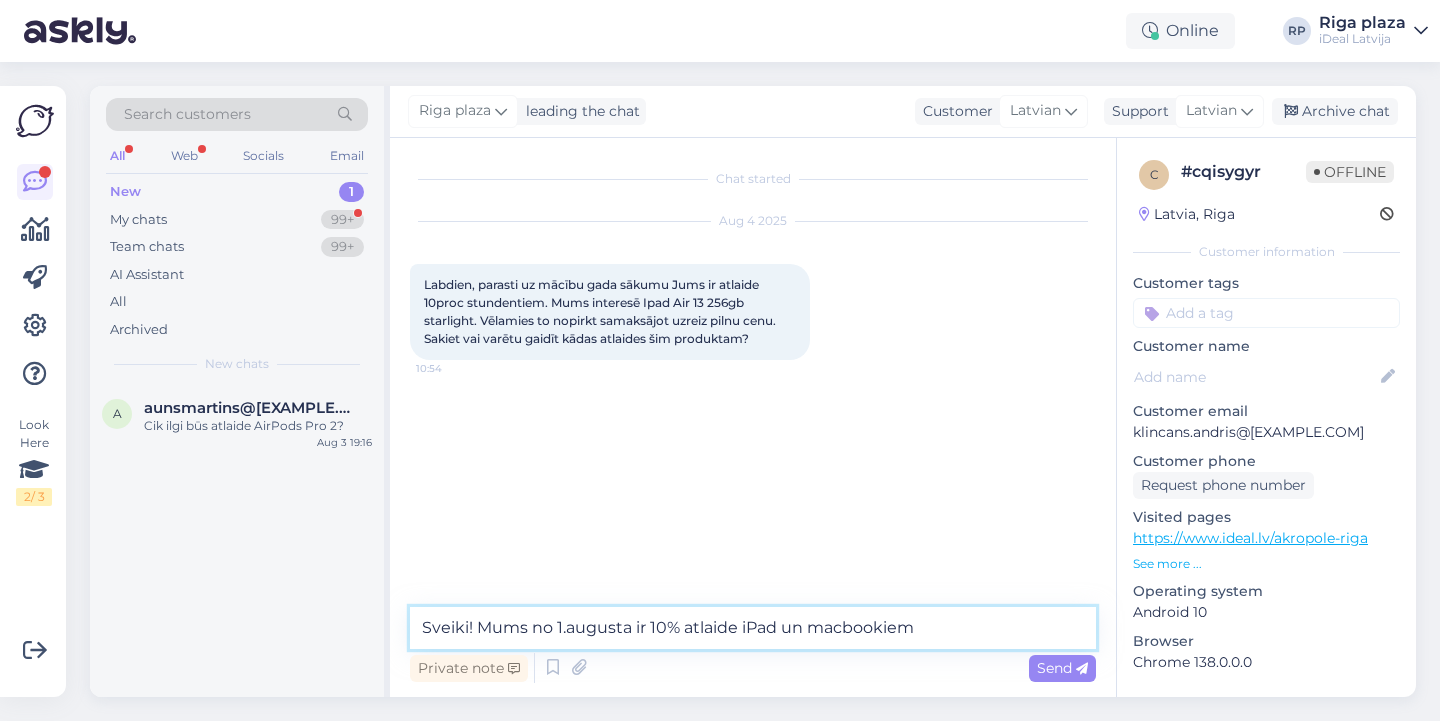 click on "Sveiki! Mums no 1.augusta ir 10% atlaide iPad un macbookiem" at bounding box center [753, 628] 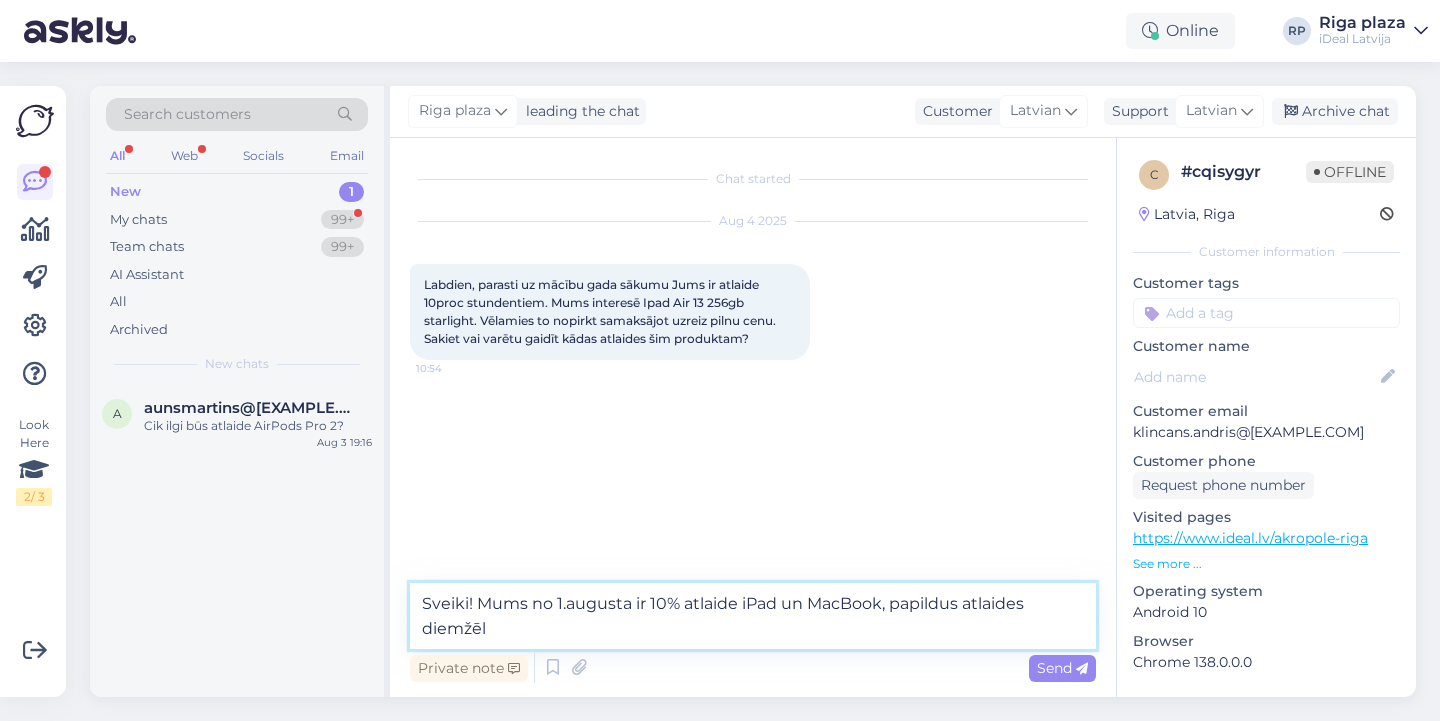 click on "Sveiki! Mums no 1.augusta ir 10% atlaide iPad un MacBook, papildus atlaides diemžēl" at bounding box center (753, 616) 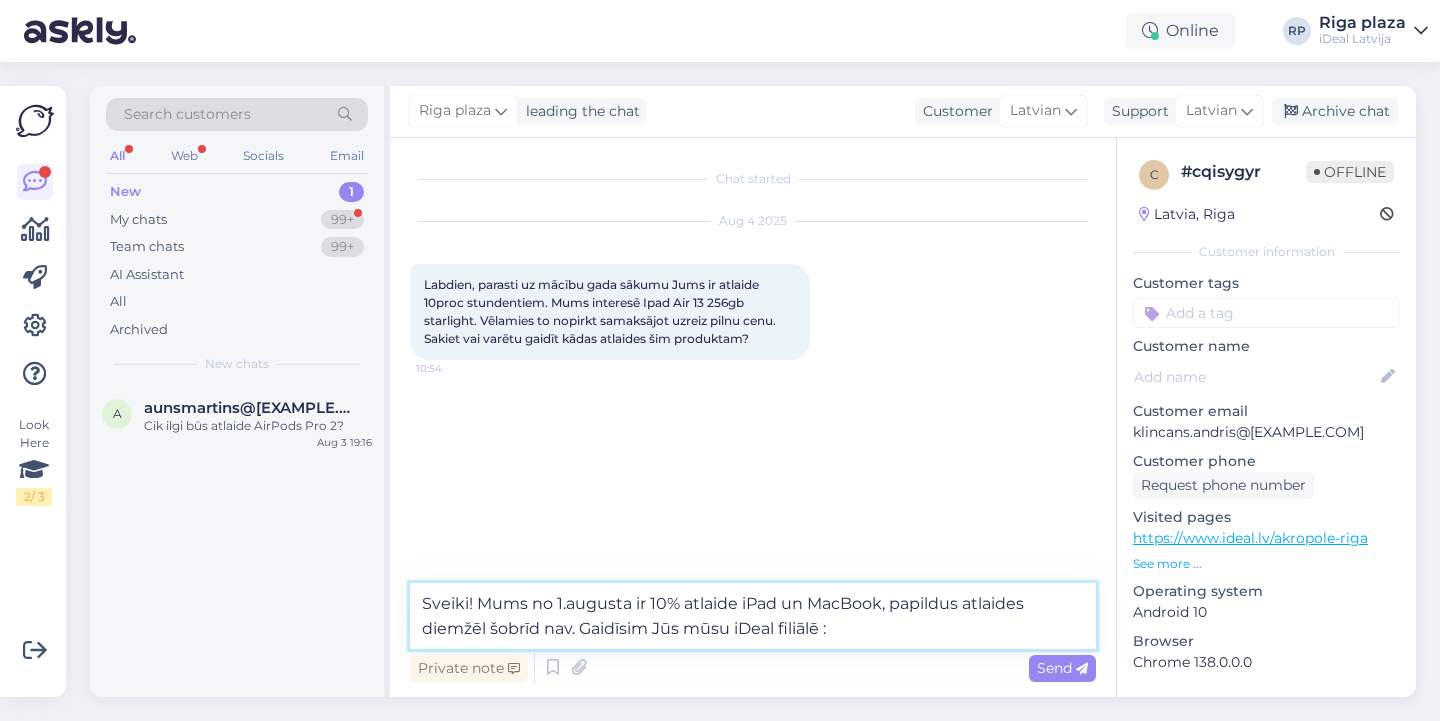 type on "Sveiki! Mums no 1.augusta ir 10% atlaide iPad un MacBook, papildus atlaides diemžēl šobrīd nav. Gaidīsim Jūs mūsu iDeal filiālē :)" 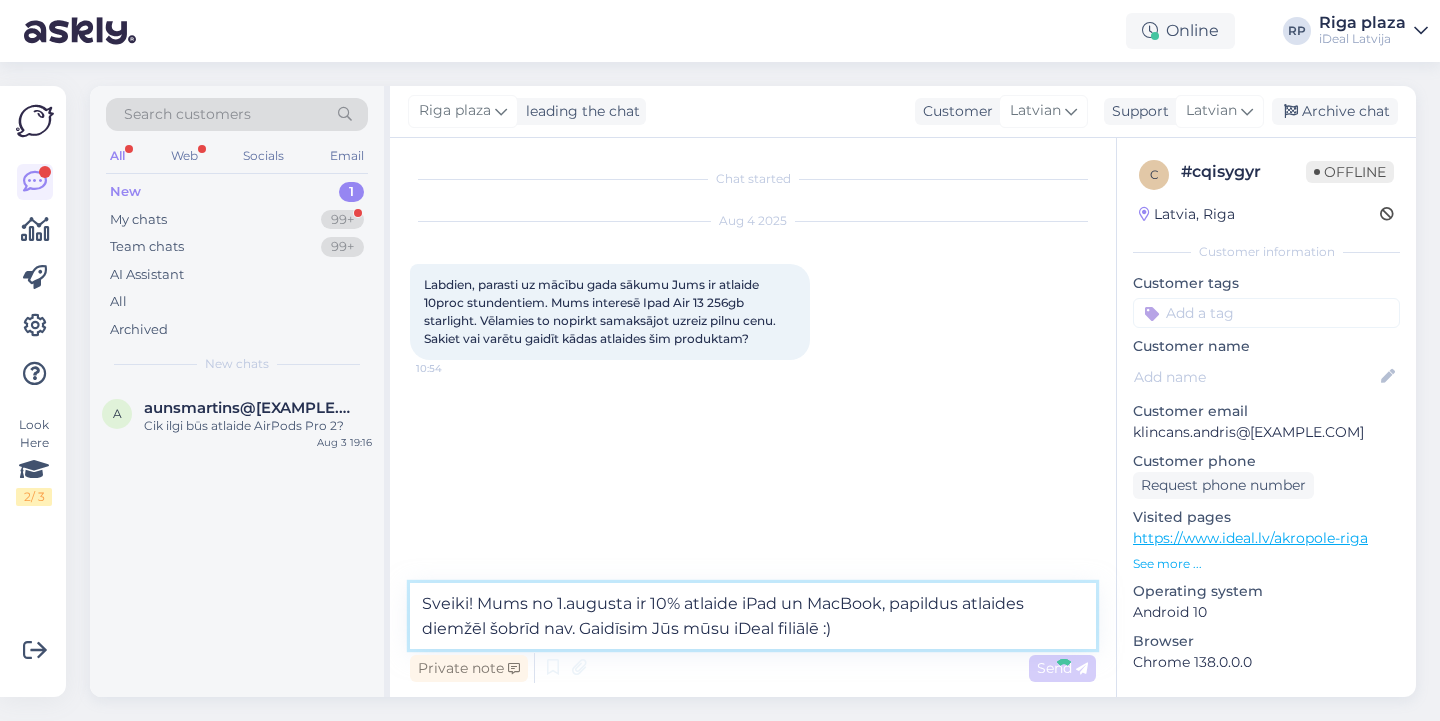 type 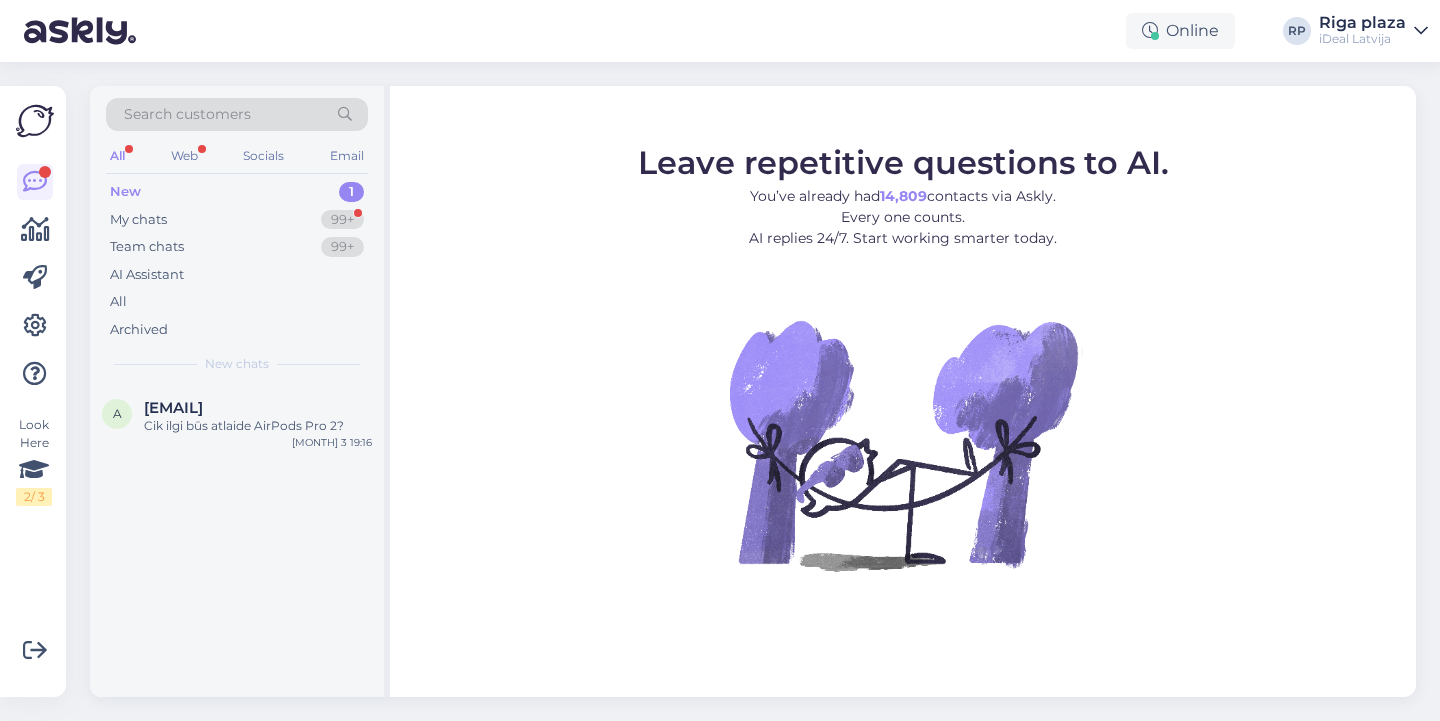 scroll, scrollTop: 0, scrollLeft: 0, axis: both 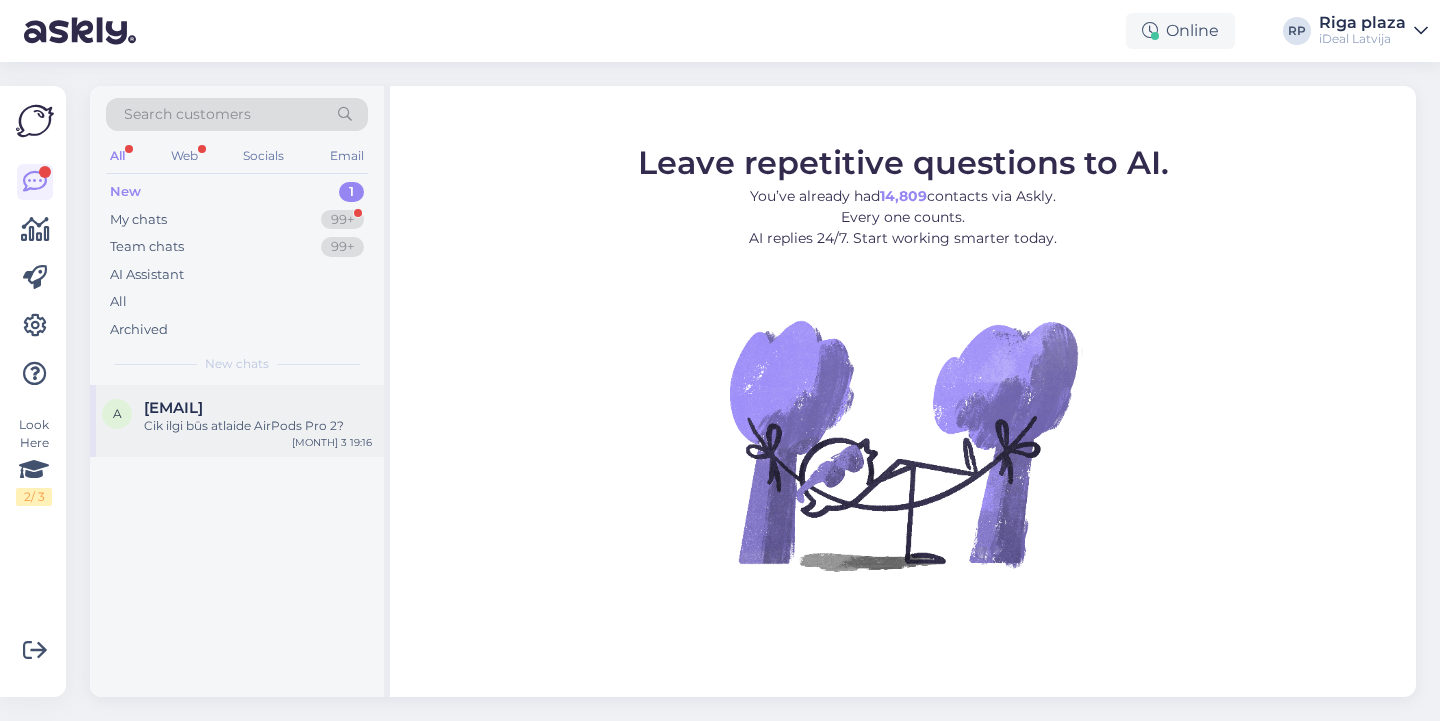 click on "[EMAIL]" at bounding box center [173, 408] 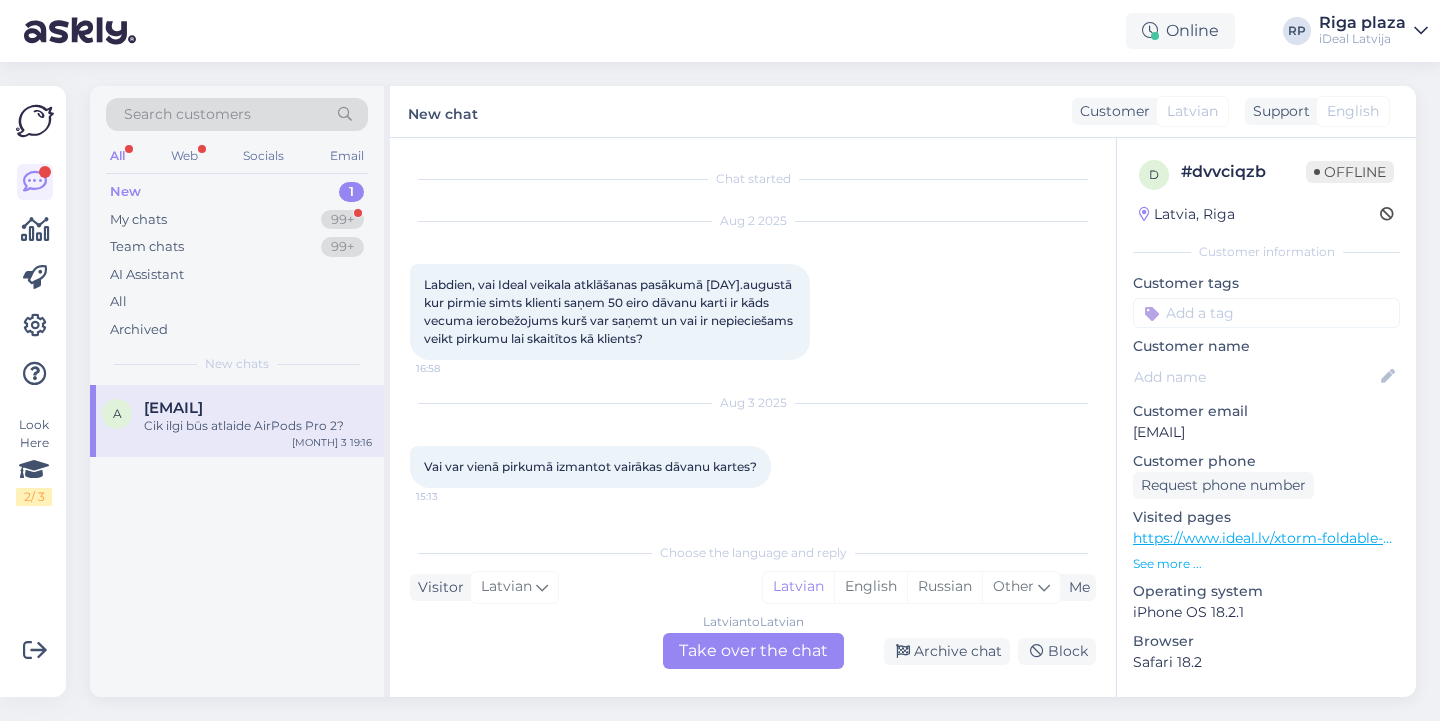 scroll, scrollTop: 82, scrollLeft: 0, axis: vertical 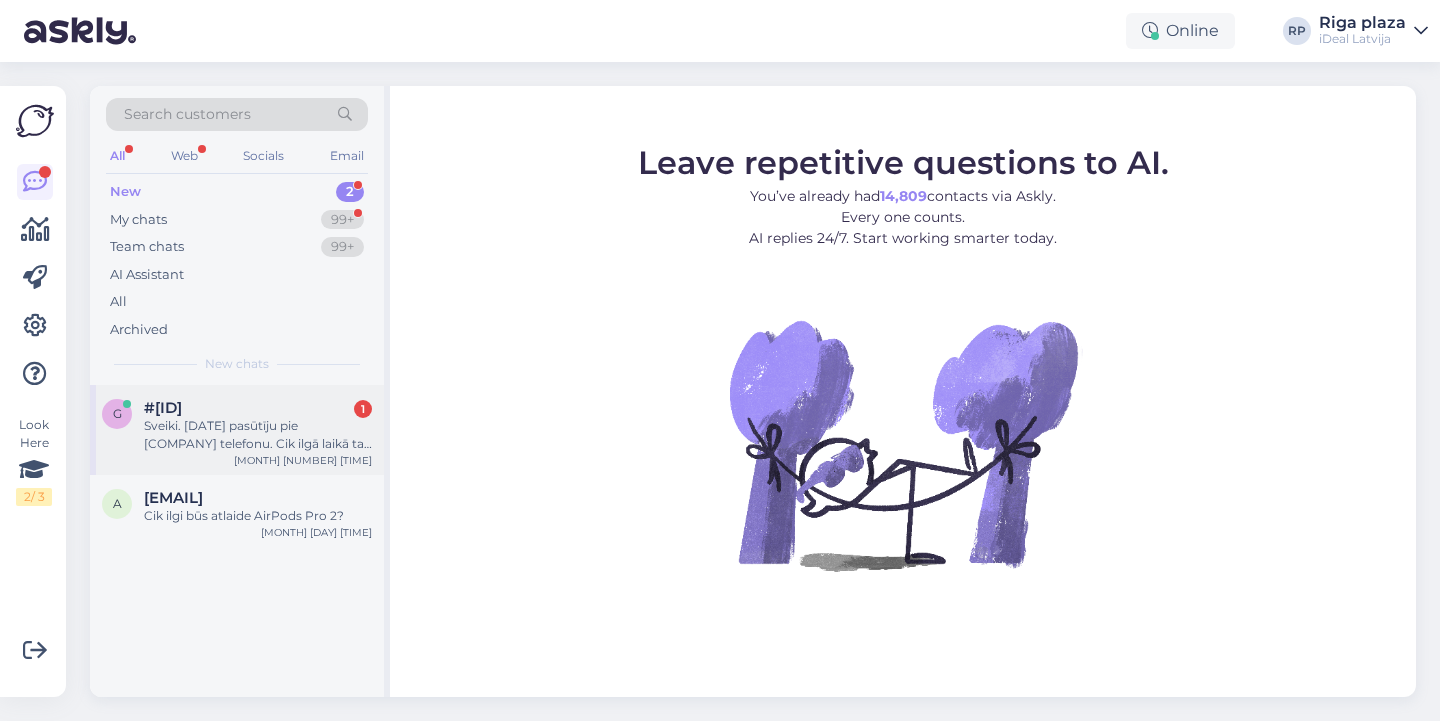click on "Sveiki. [DATE] pasūtīju pie [COMPANY] telefonu. Cik ilgā laikā tas varētu līdz pie manis?" at bounding box center (258, 435) 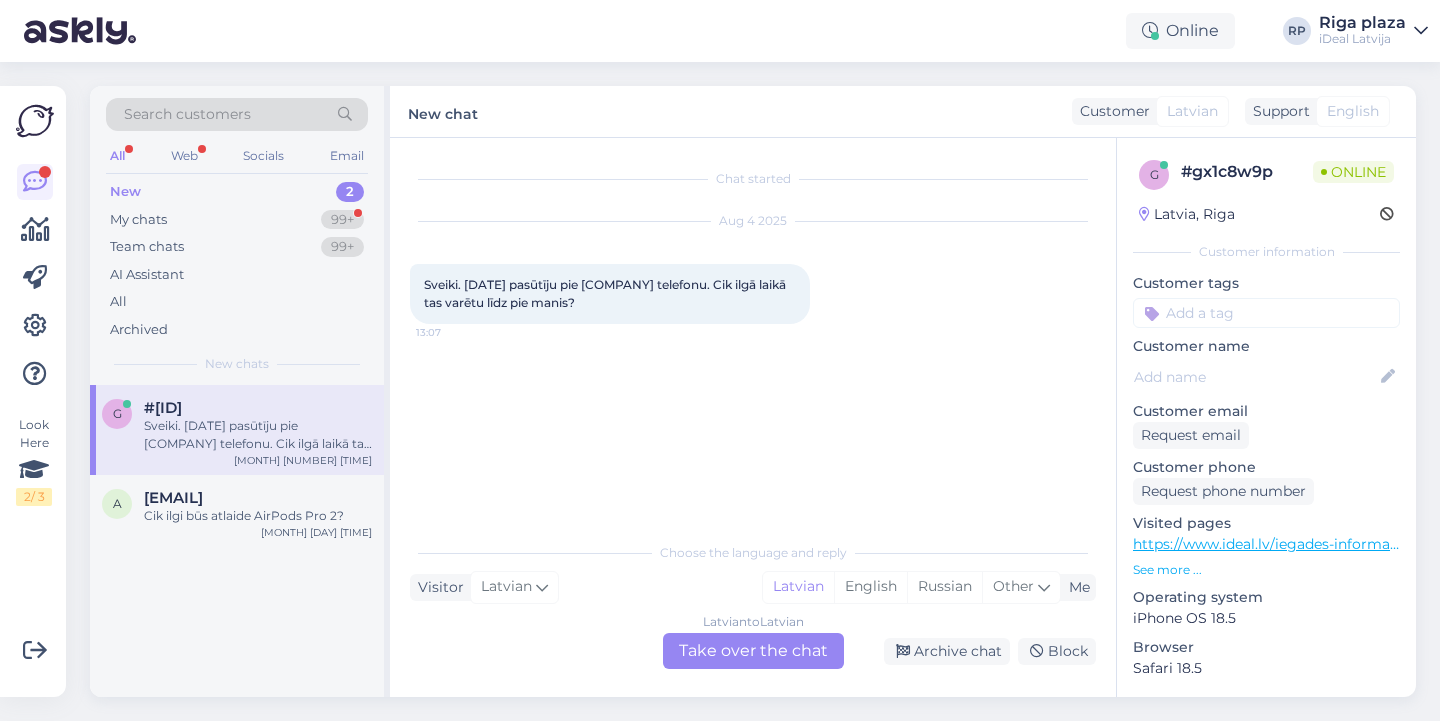 click on "Latvian  to  Latvian Take over the chat" at bounding box center (753, 651) 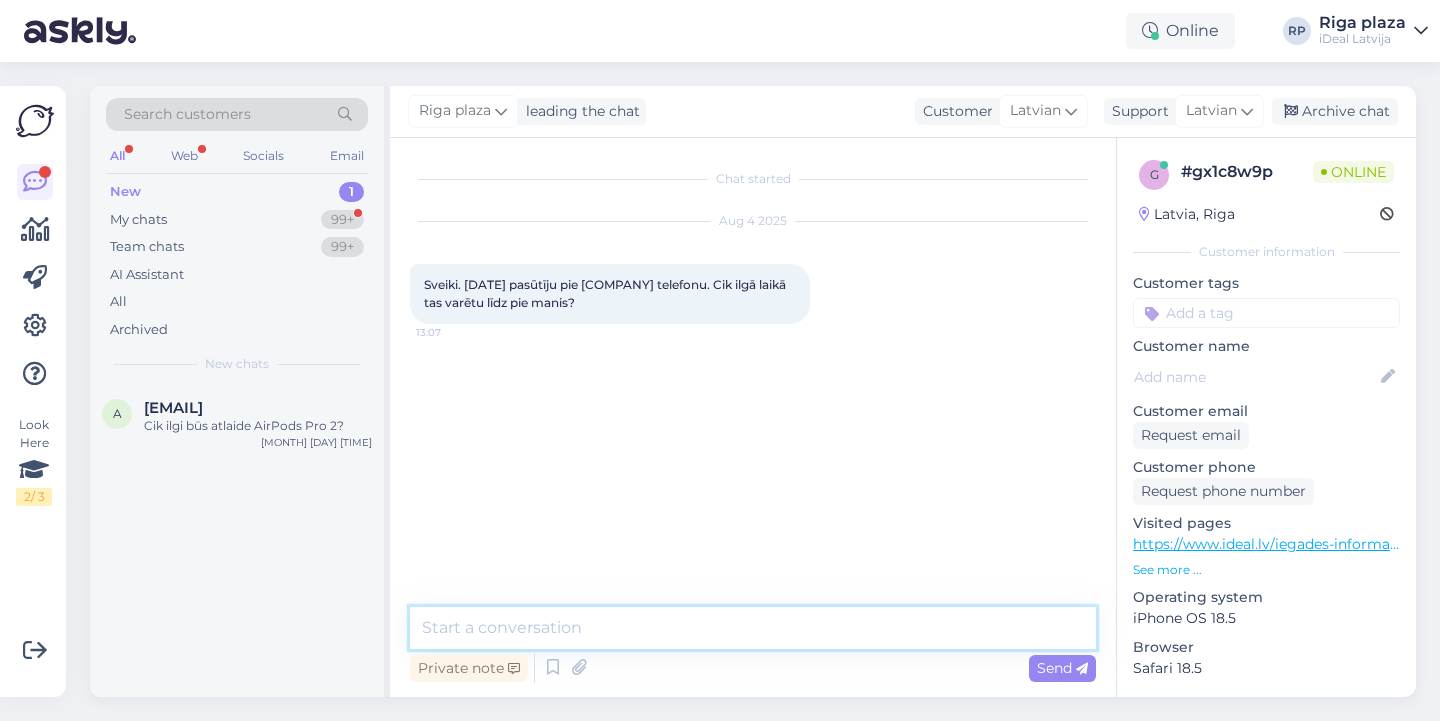 click at bounding box center (753, 628) 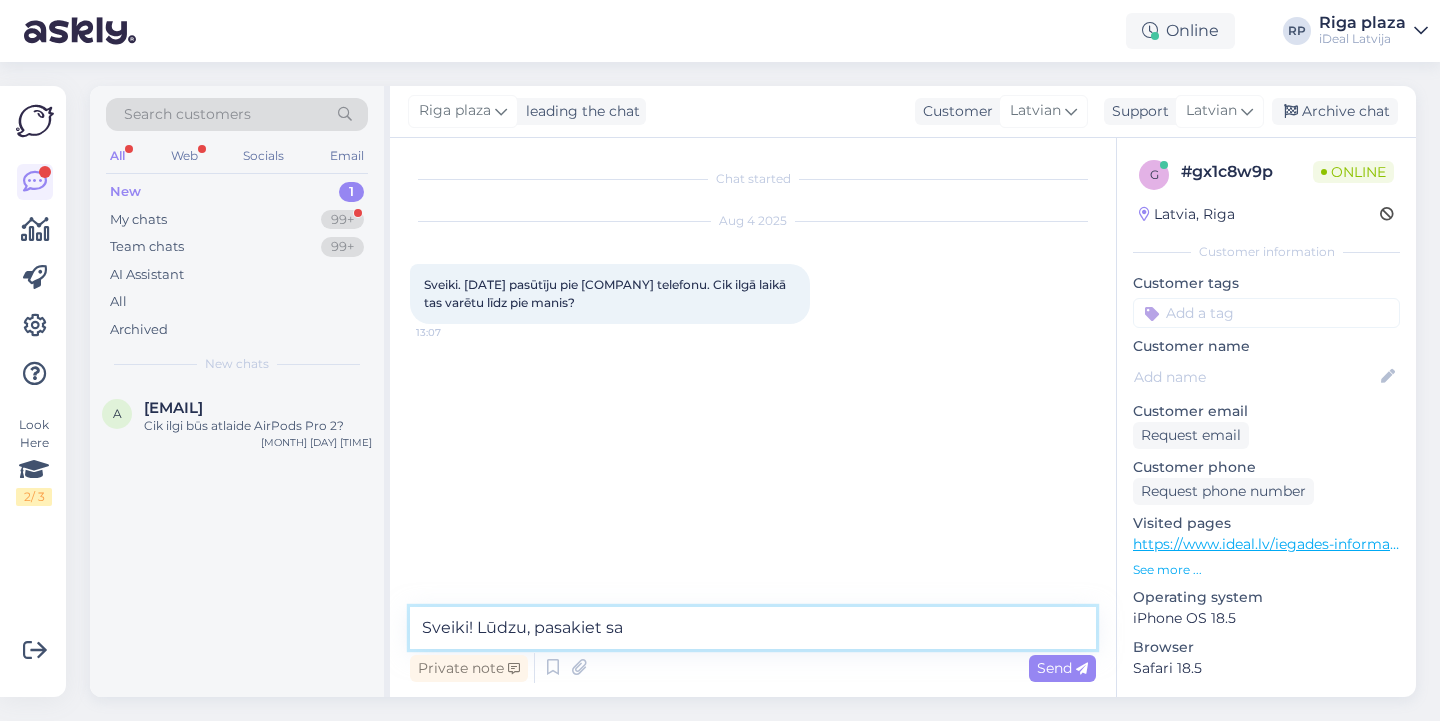 click on "Sveiki! Lūdzu, pasakiet sa" at bounding box center [753, 628] 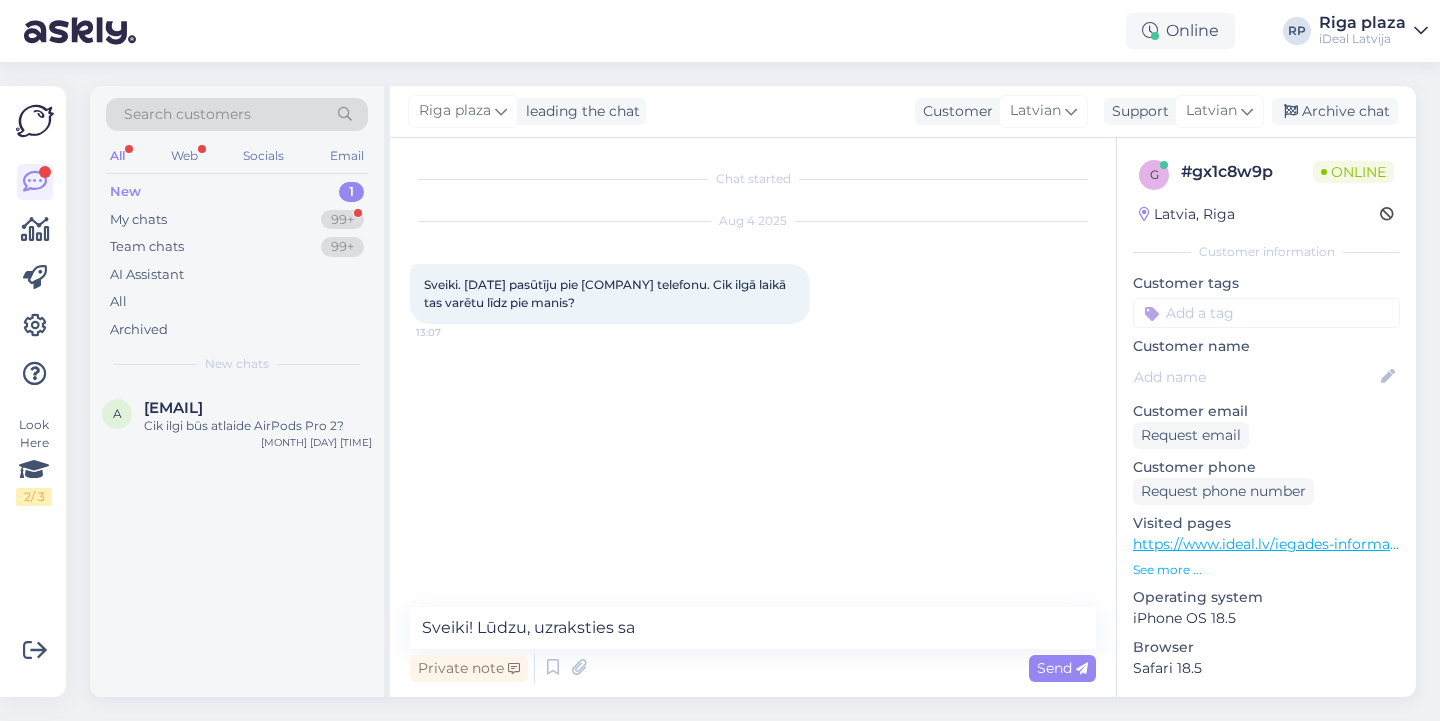 click on "Chat started Aug 4 2025 Sveiki. 31.07 pasūtīju pie jums telefonu. Cik ilgā laikā tas varētu līdz pie manis? 13:07  Sveiki! Lūdzu, uzraksties sa Private note Send" at bounding box center [753, 417] 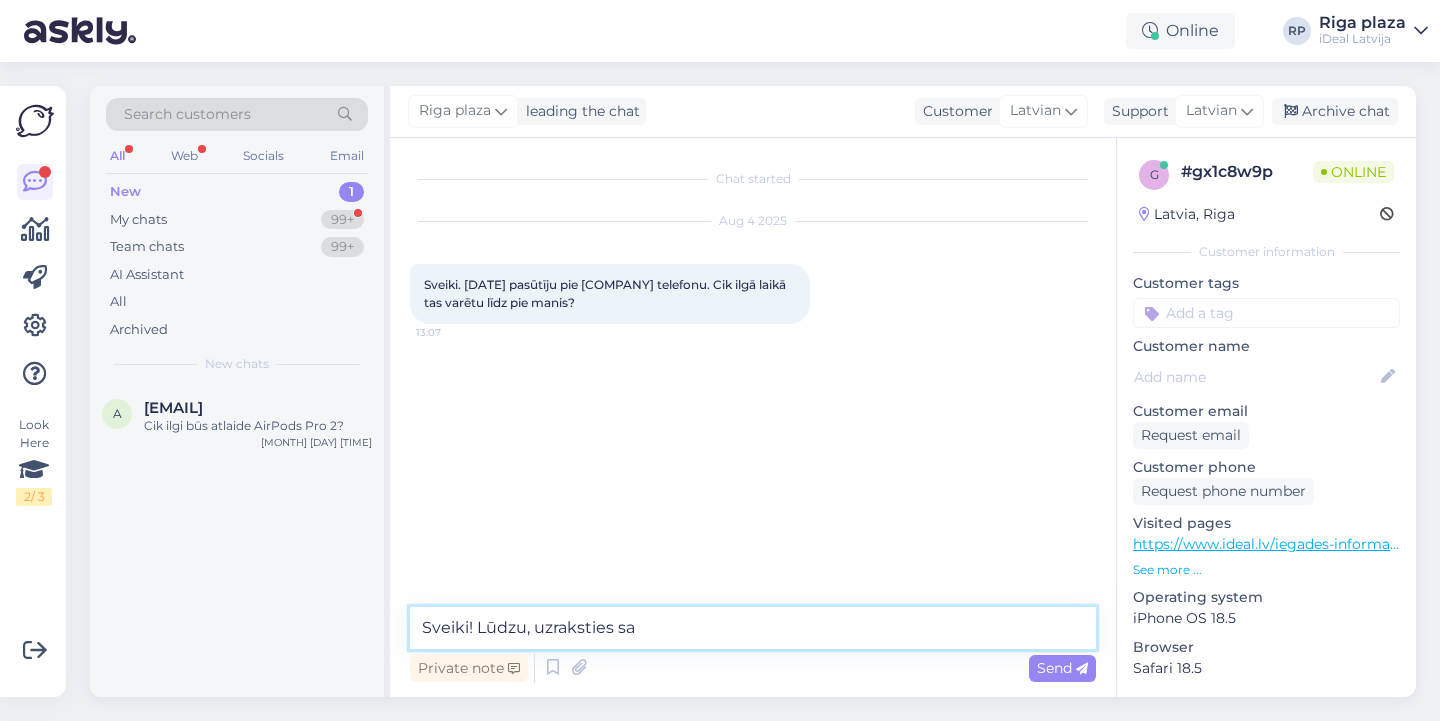 click on "Sveiki! Lūdzu, uzraksties sa" at bounding box center (753, 628) 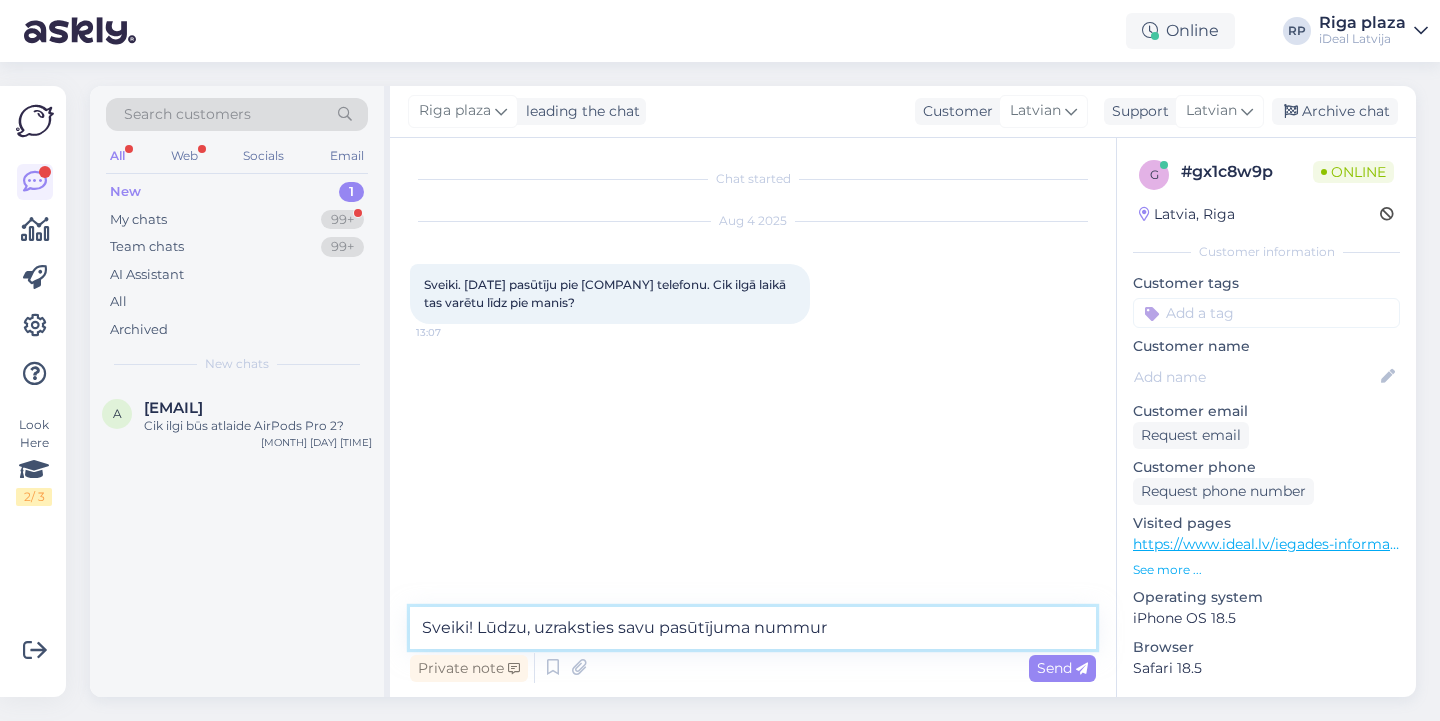 type on "Sveiki! Lūdzu, uzraksties savu pasūtījuma nummuru" 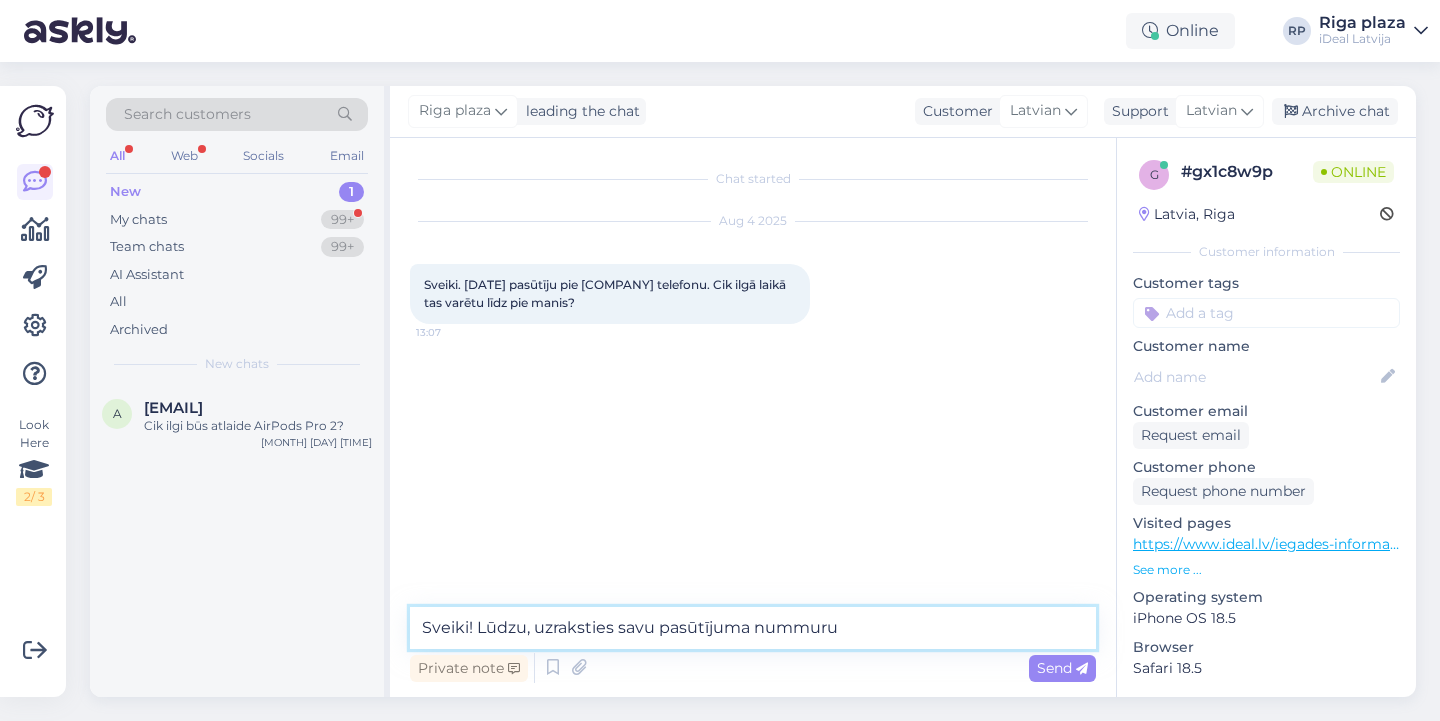 type 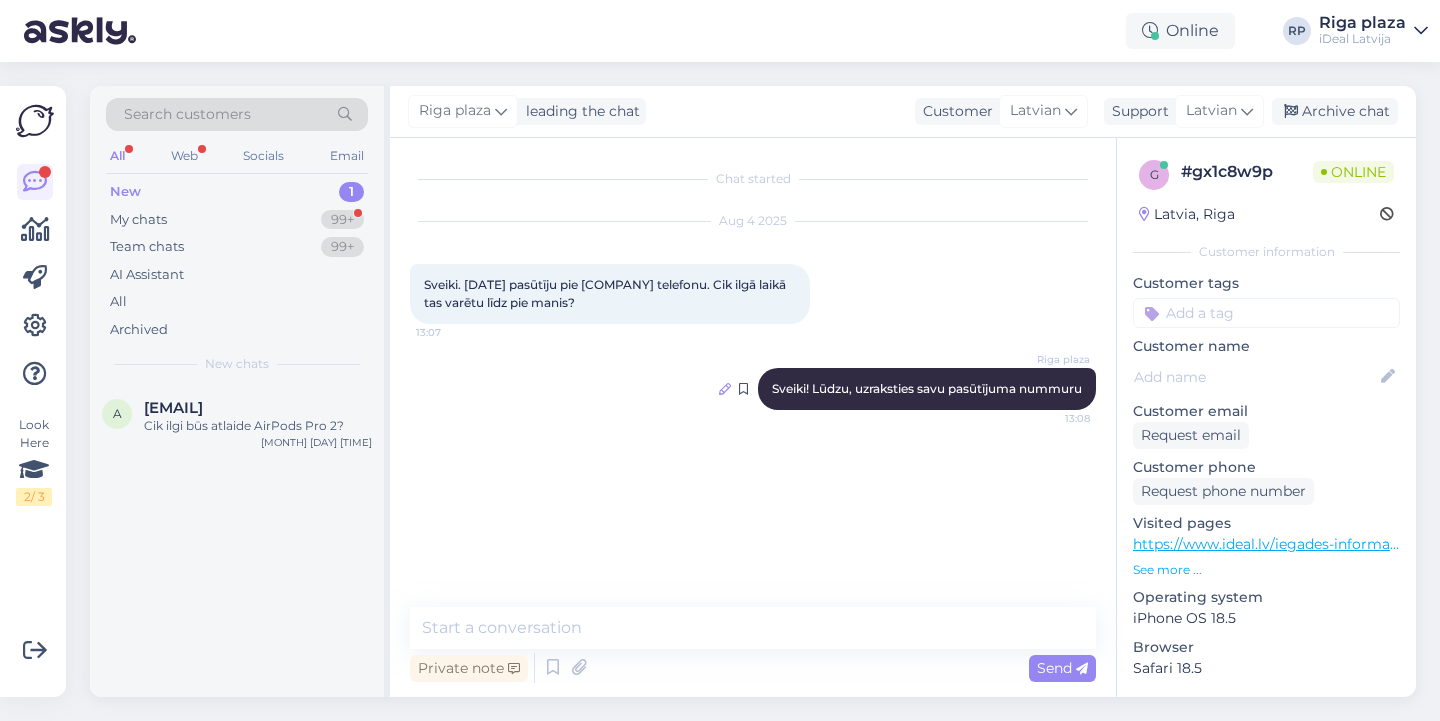 click at bounding box center [725, 389] 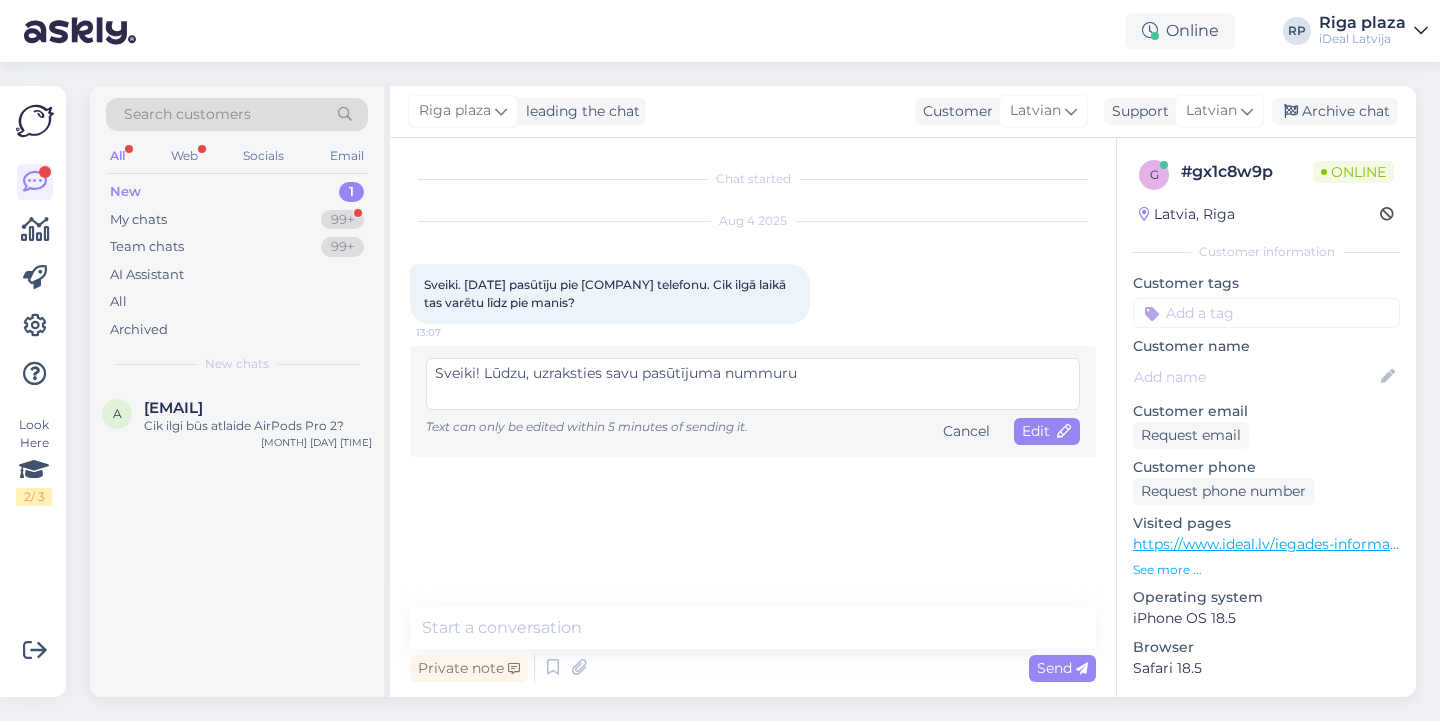 click on "Sveiki! Lūdzu, uzraksties savu pasūtījuma nummuru" at bounding box center (753, 384) 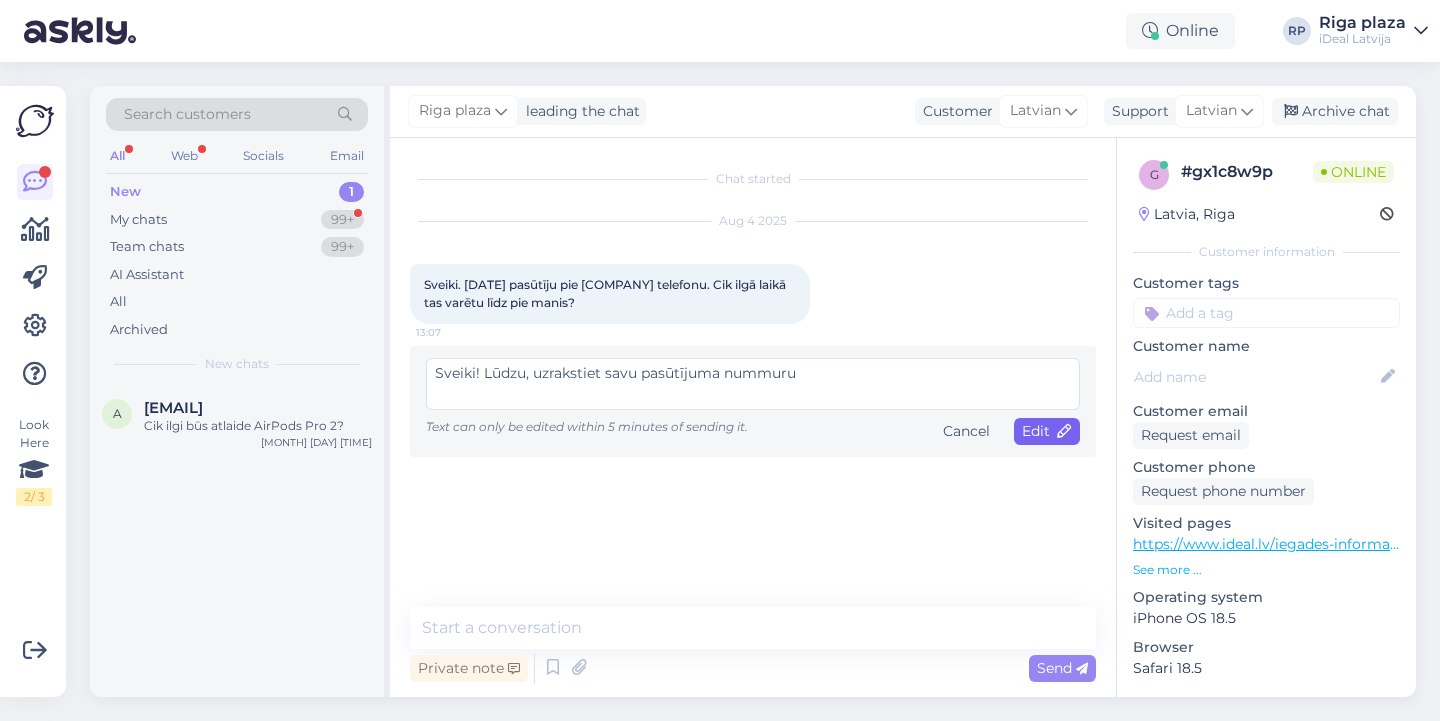 type on "Sveiki! Lūdzu, uzrakstiet savu pasūtījuma nummuru" 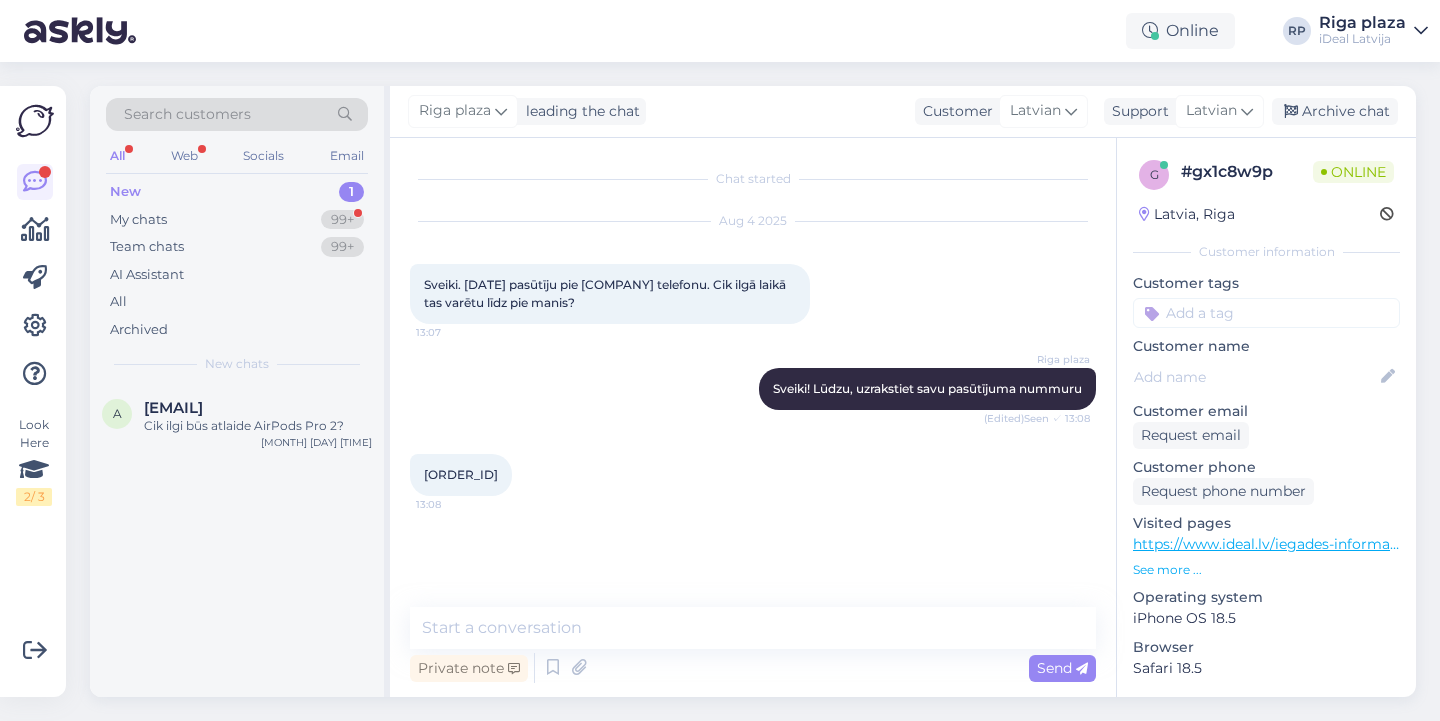 scroll, scrollTop: 15, scrollLeft: 0, axis: vertical 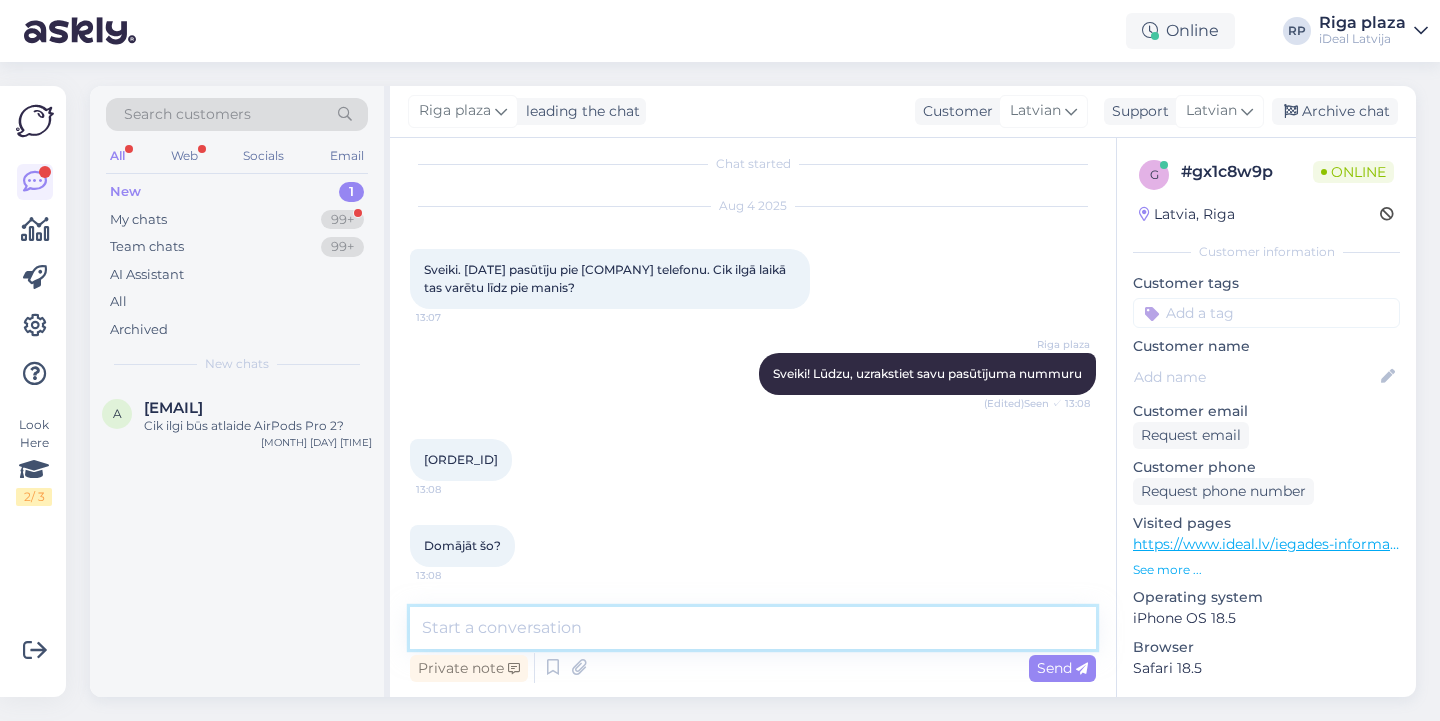 click at bounding box center (753, 628) 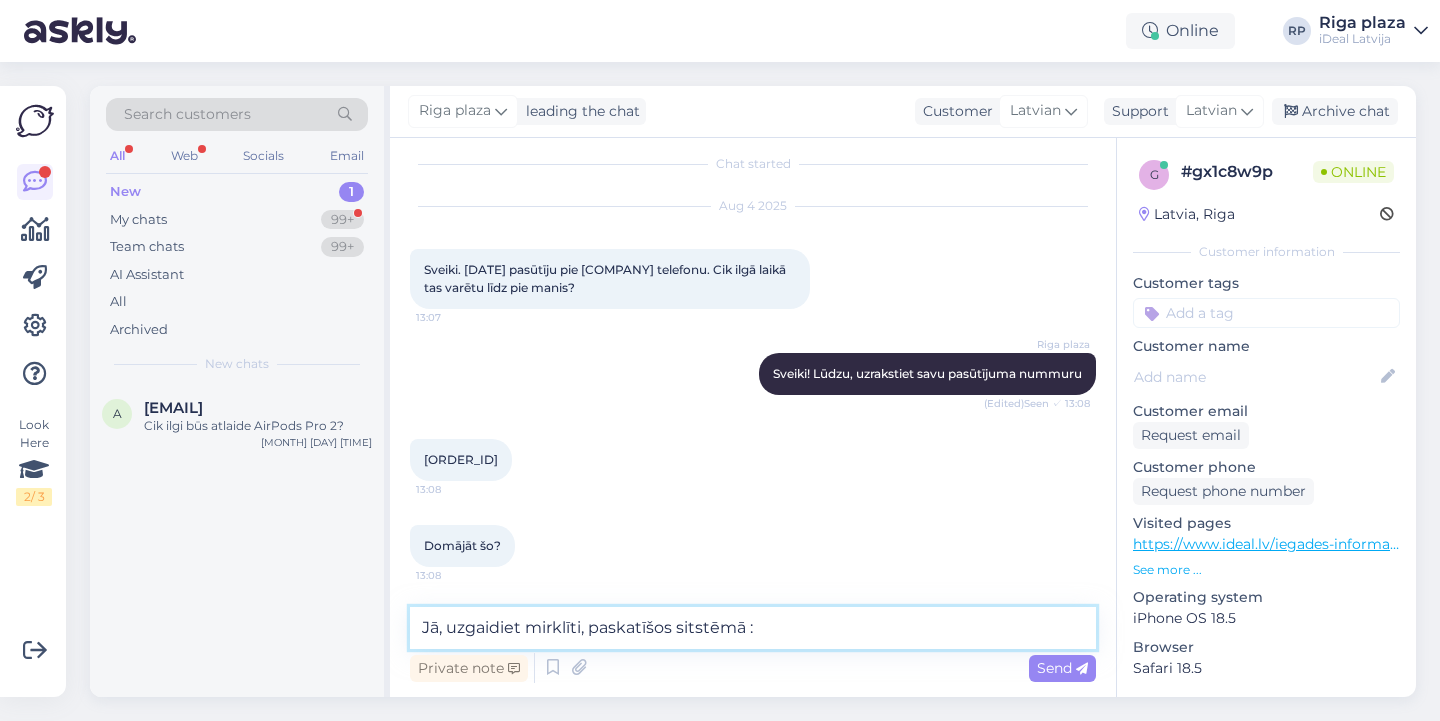 type on "Jā, uzgaidiet mirklīti, paskatīšos sitstēmā :)" 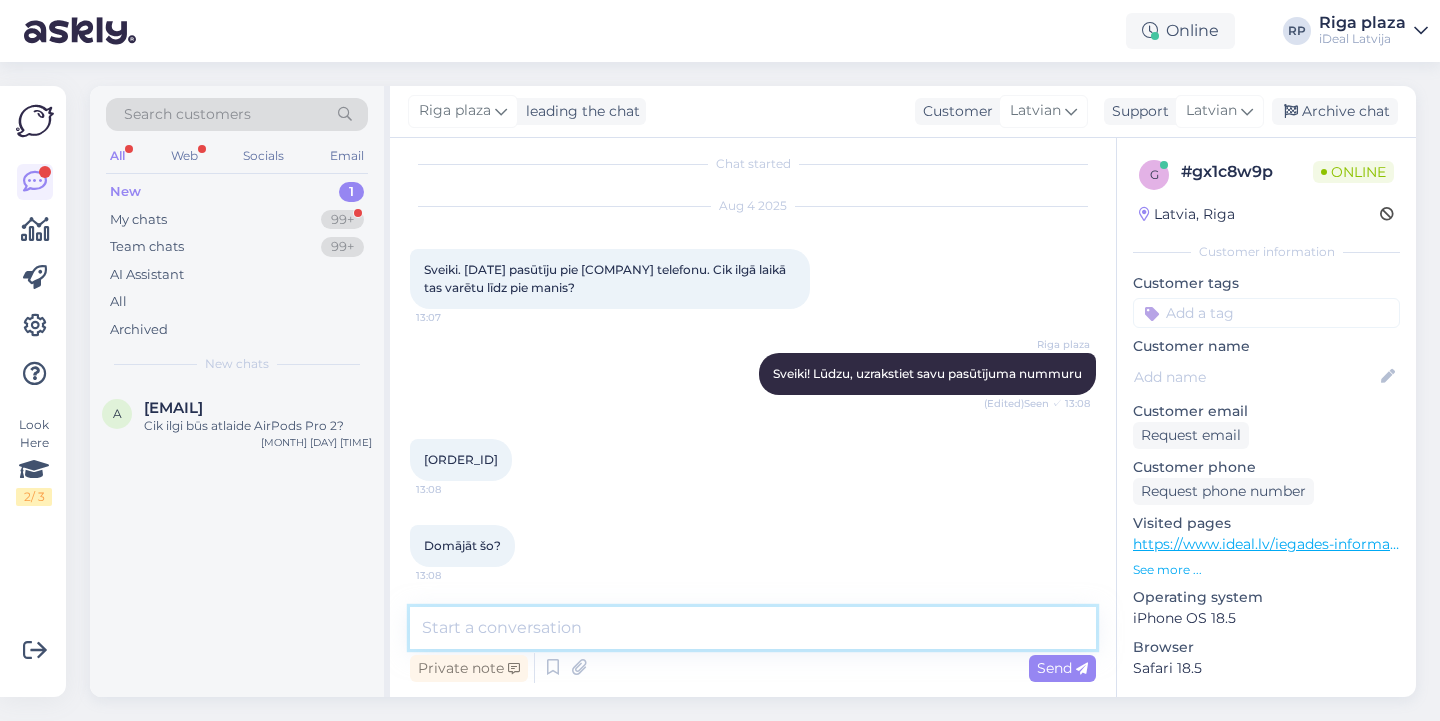 scroll, scrollTop: 101, scrollLeft: 0, axis: vertical 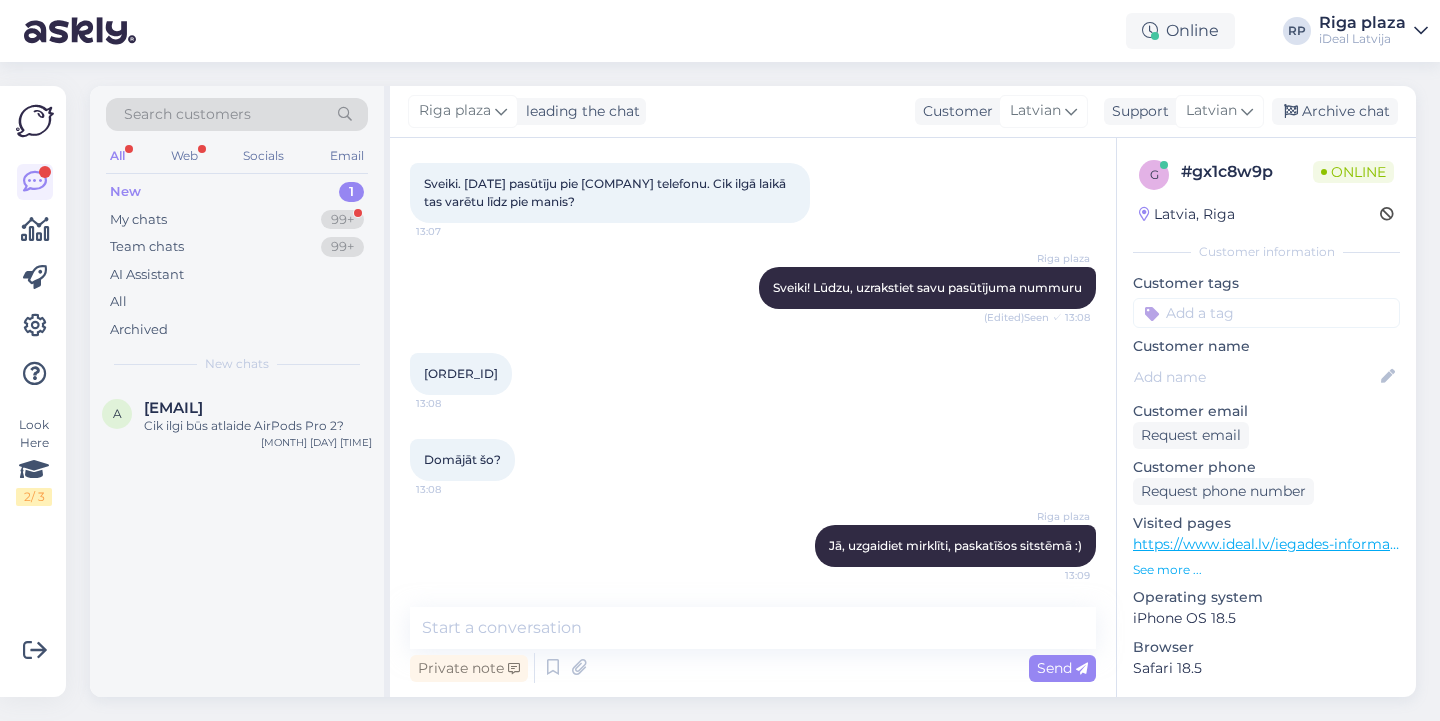 drag, startPoint x: 433, startPoint y: 374, endPoint x: 510, endPoint y: 376, distance: 77.02597 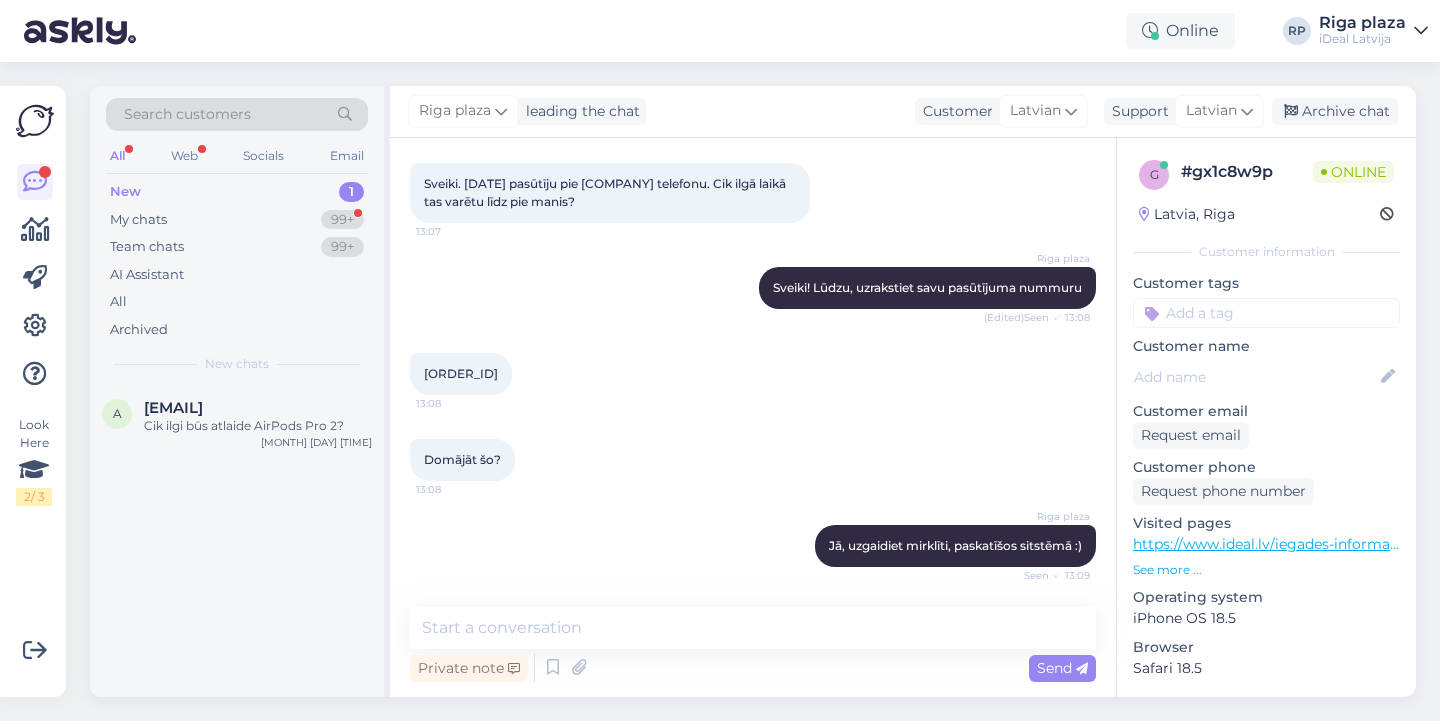 scroll, scrollTop: 187, scrollLeft: 0, axis: vertical 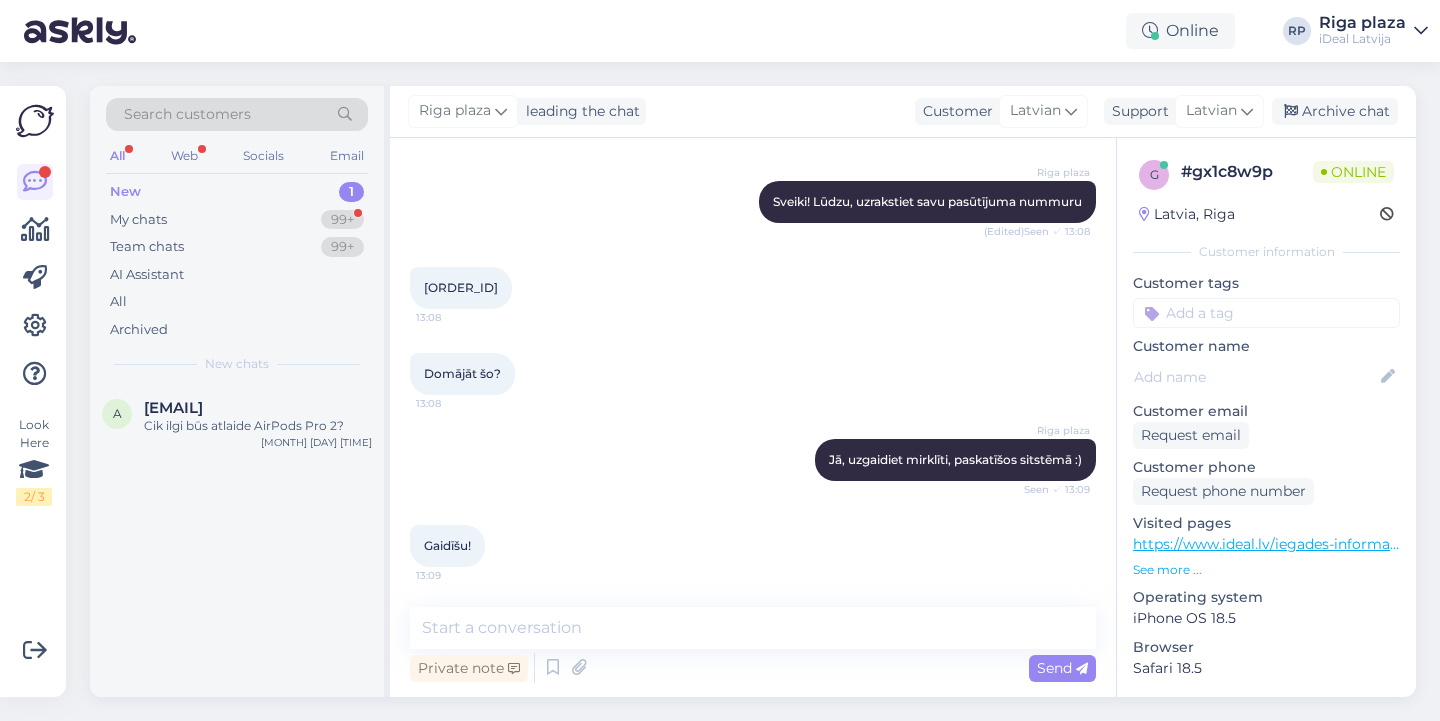 click on "Domājāt šo? 13:08" at bounding box center [753, 374] 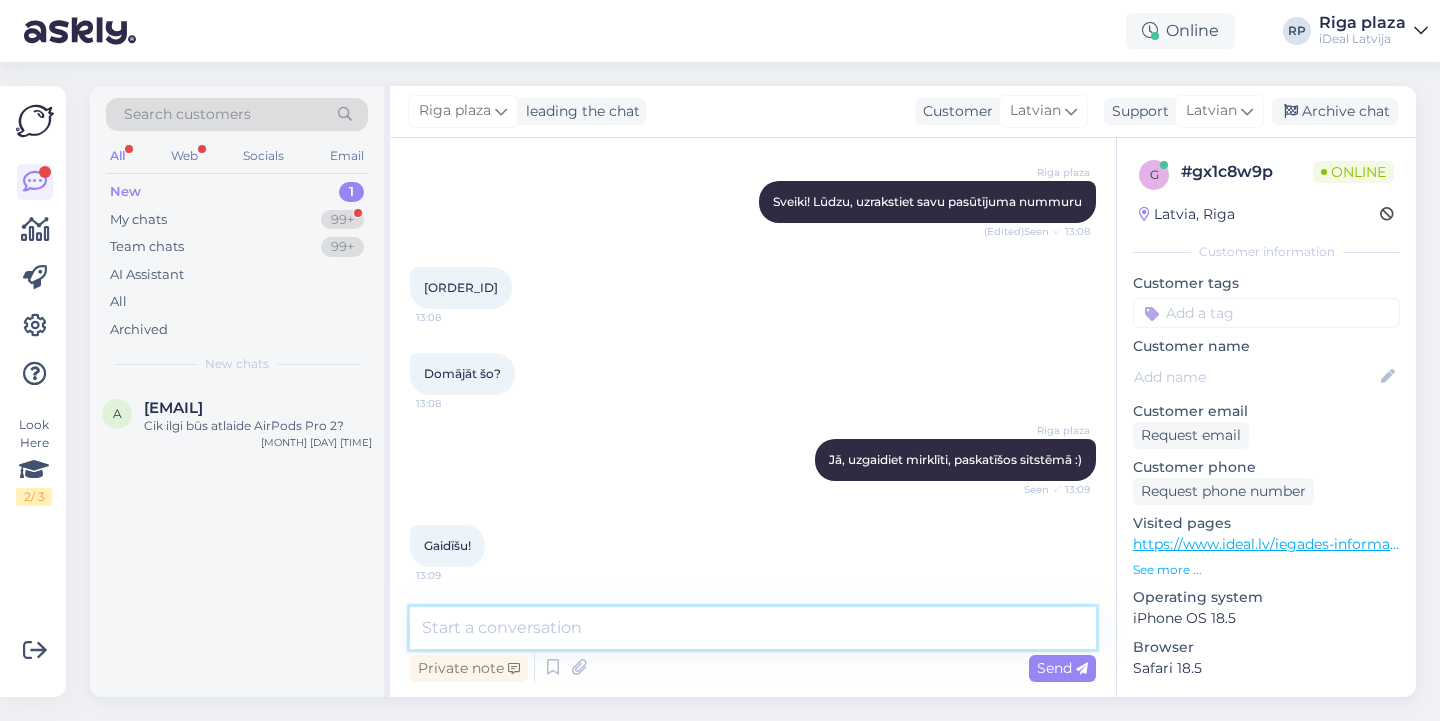 click at bounding box center (753, 628) 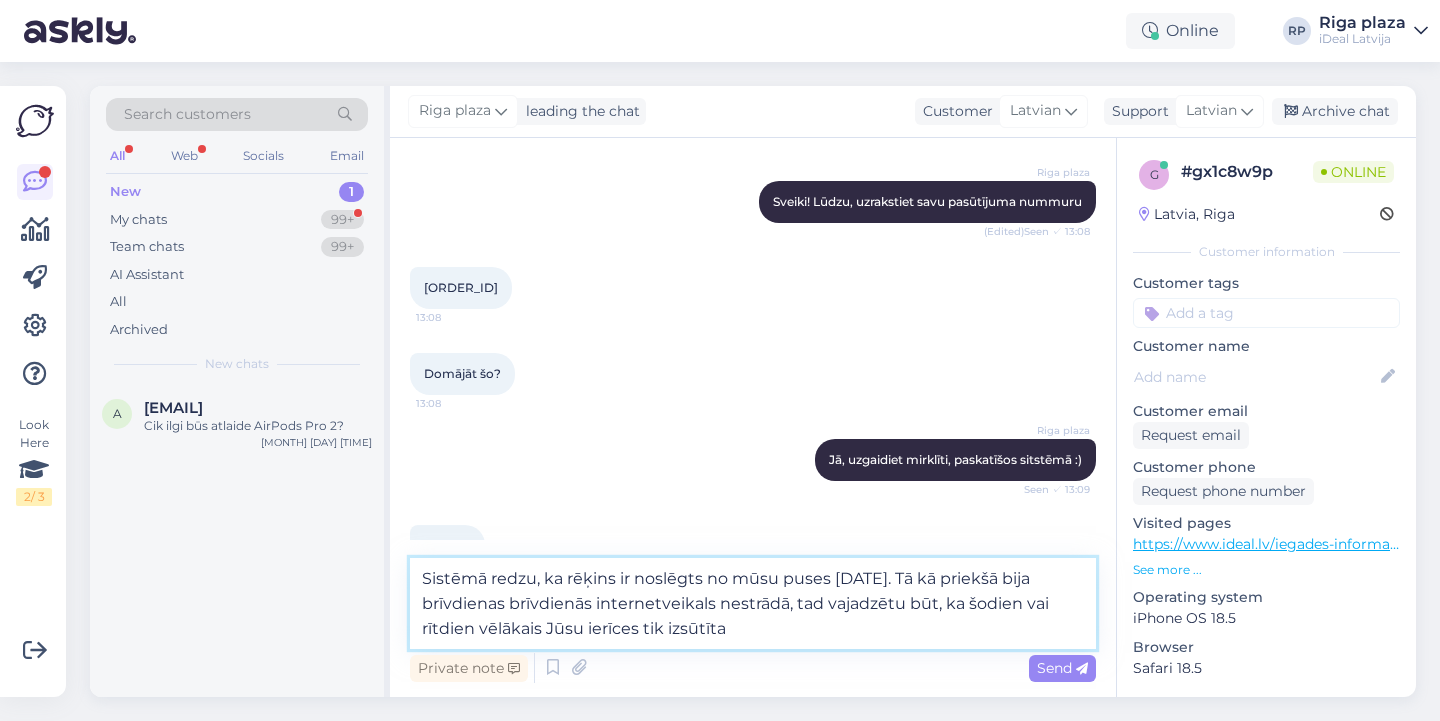 click on "Sistēmā redzu, ka rēķins ir noslēgts no mūsu puses 01.08. Tā kā priekšā bija brīvdienas brīvdienās internetveikals nestrādā, tad vajadzētu būt, ka šodien vai rītdien vēlākais Jūsu ierīces tik izsūtīta" at bounding box center [753, 603] 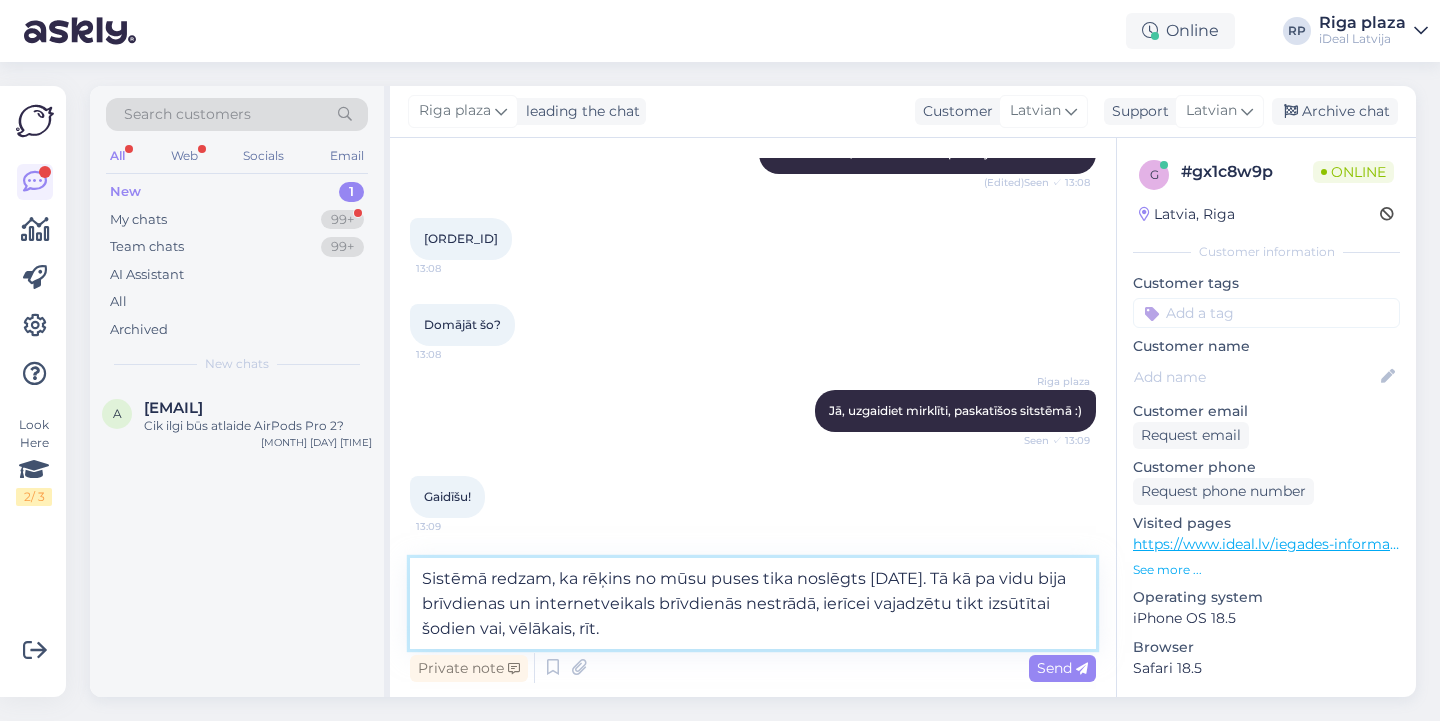 scroll, scrollTop: 236, scrollLeft: 0, axis: vertical 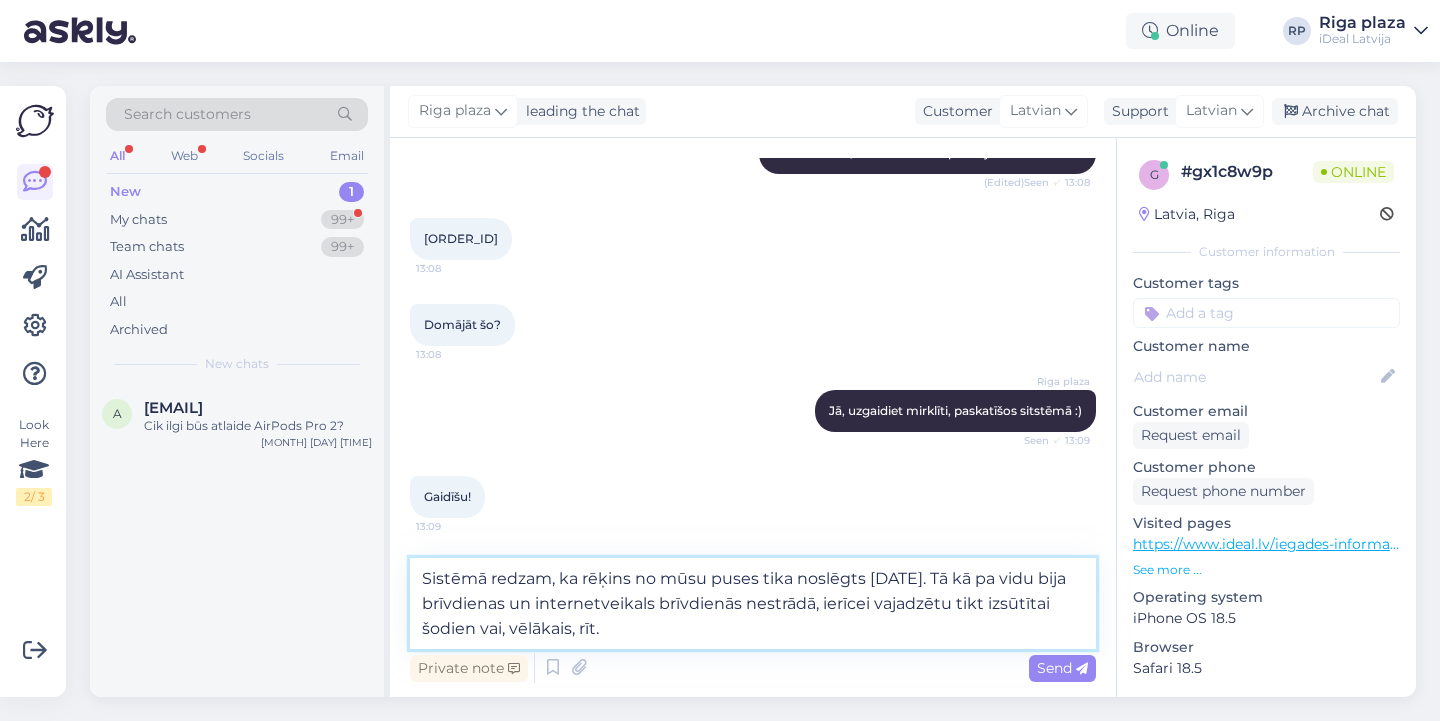 click on "Sistēmā redzam, ka rēķins no mūsu puses tika noslēgts 01.08. Tā kā pa vidu bija brīvdienas un internetveikals brīvdienās nestrādā, ierīcei vajadzētu tikt izsūtītai šodien vai, vēlākais, rīt." at bounding box center [753, 603] 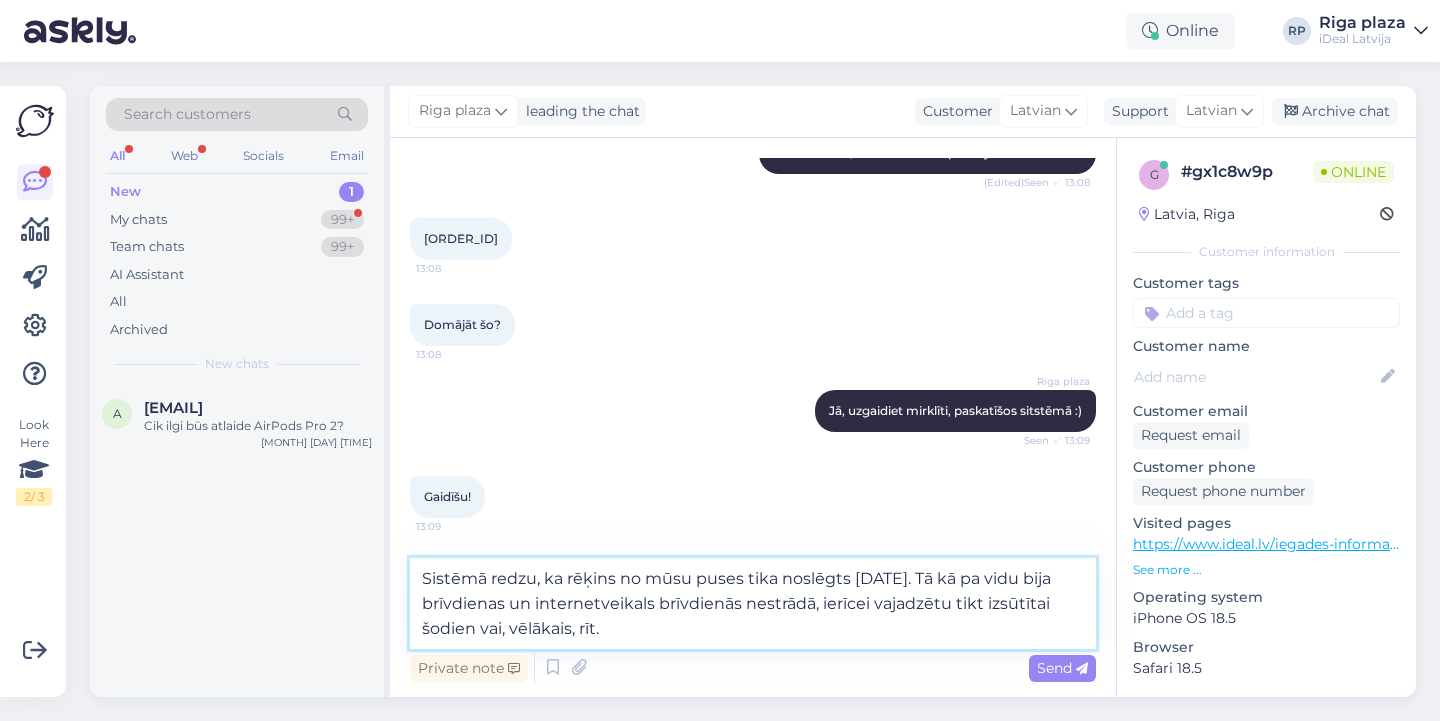 scroll, scrollTop: 236, scrollLeft: 0, axis: vertical 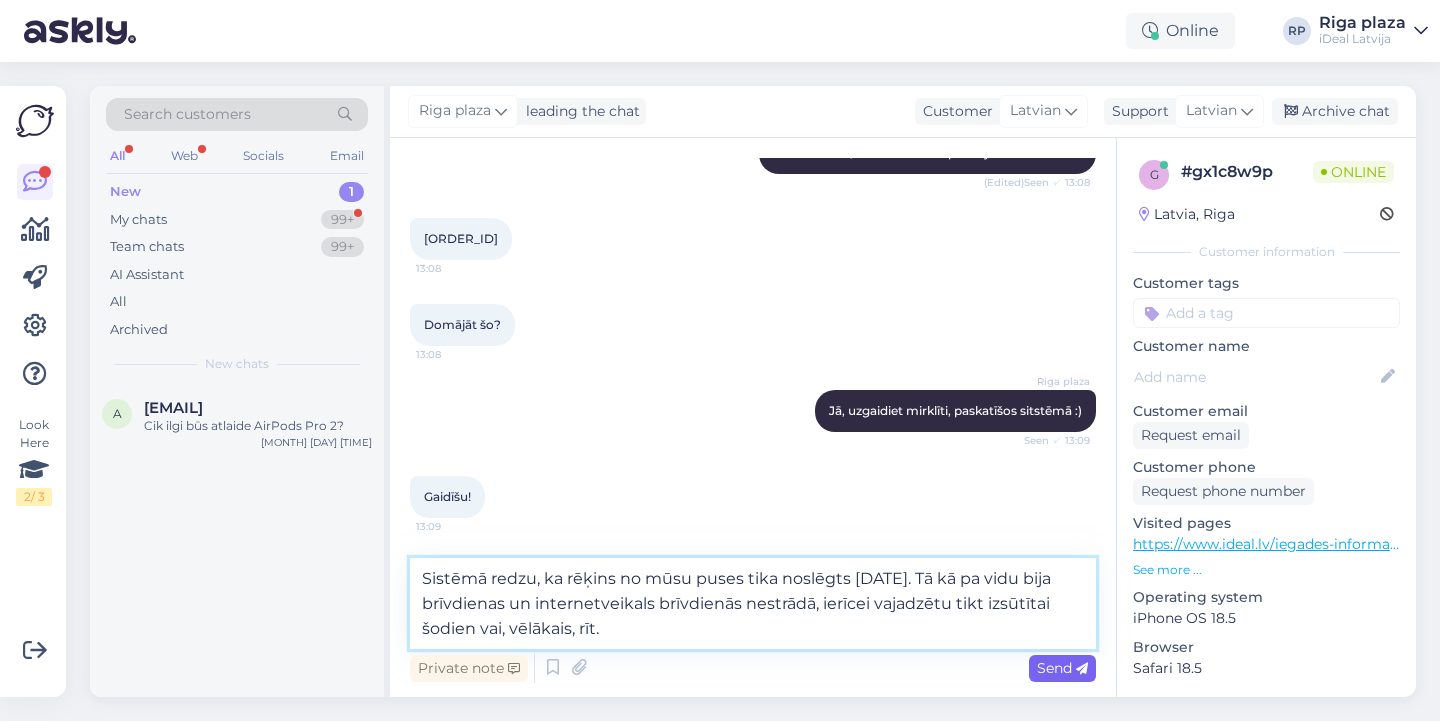 type on "Sistēmā redzu, ka rēķins no mūsu puses tika noslēgts 01.08. Tā kā pa vidu bija brīvdienas un internetveikals brīvdienās nestrādā, ierīcei vajadzētu tikt izsūtītai šodien vai, vēlākais, rīt." 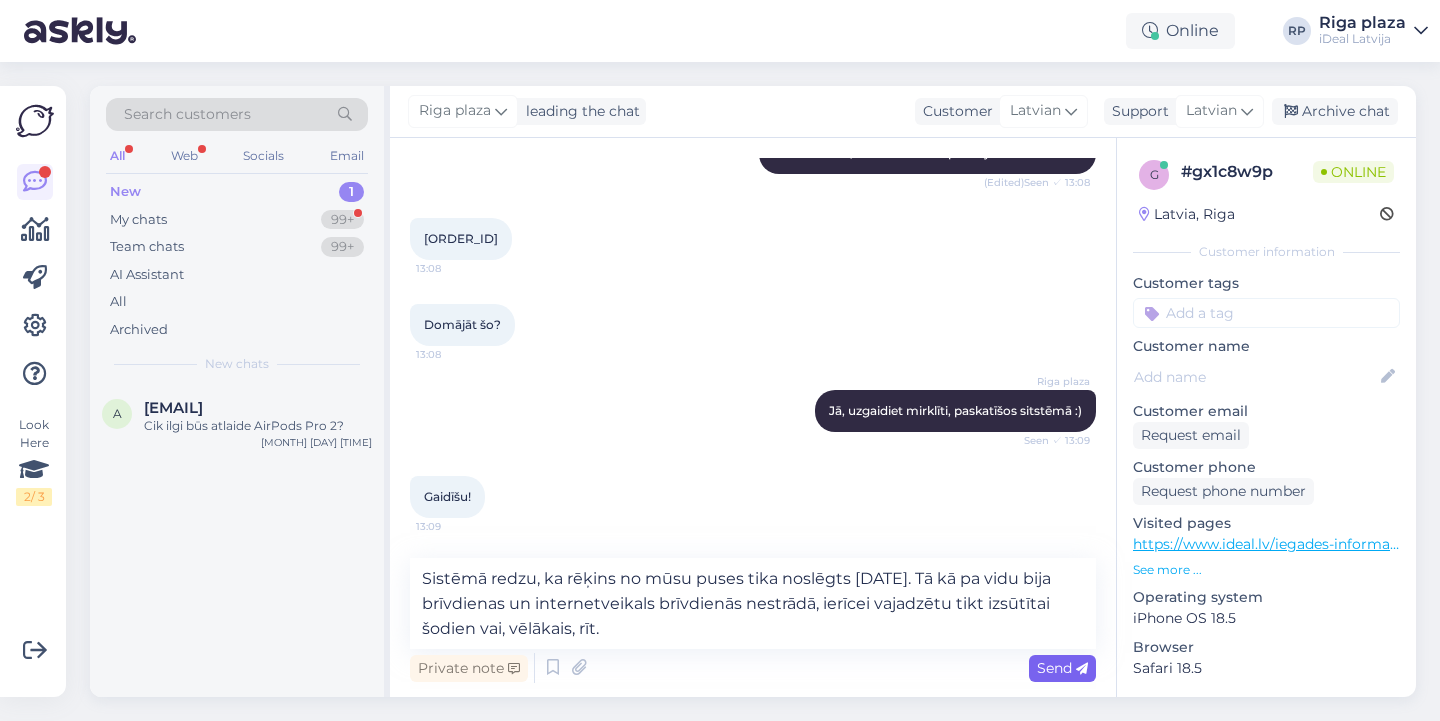 click on "Send" at bounding box center (1062, 668) 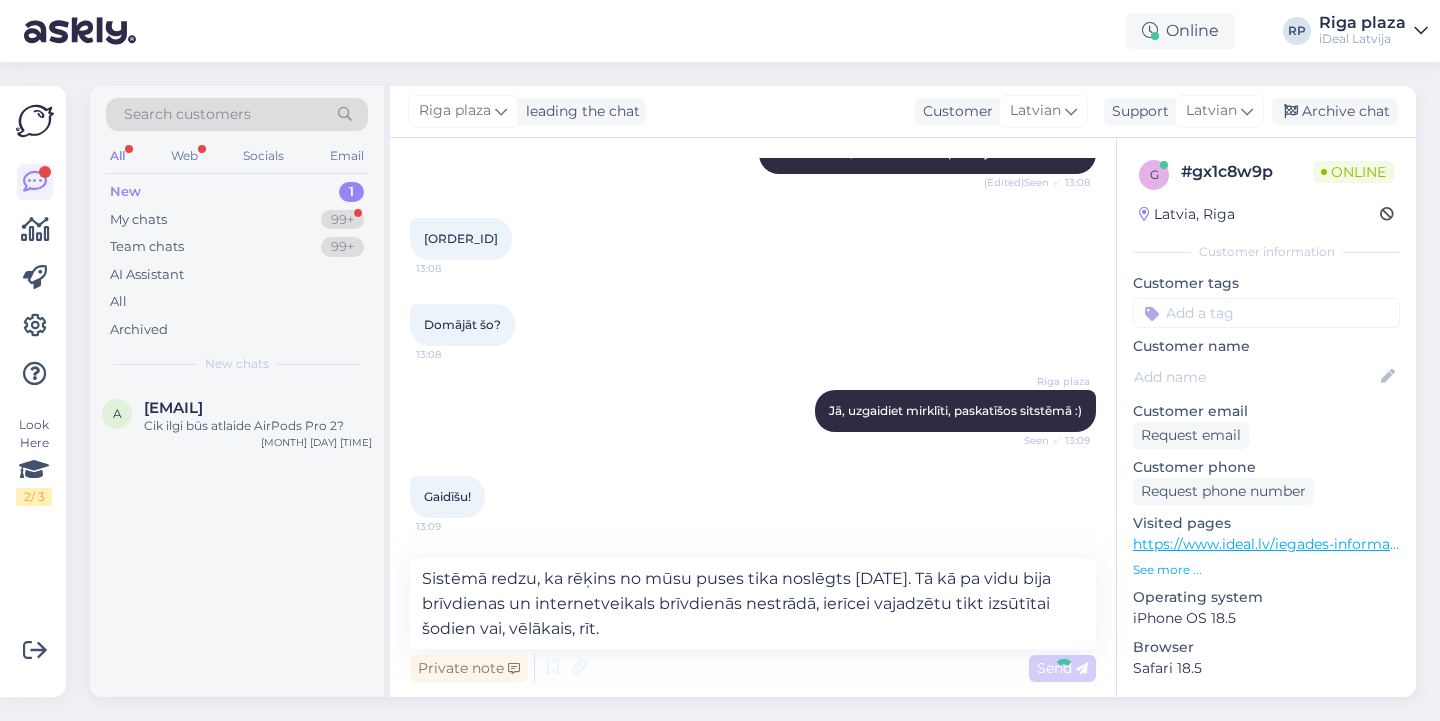 type 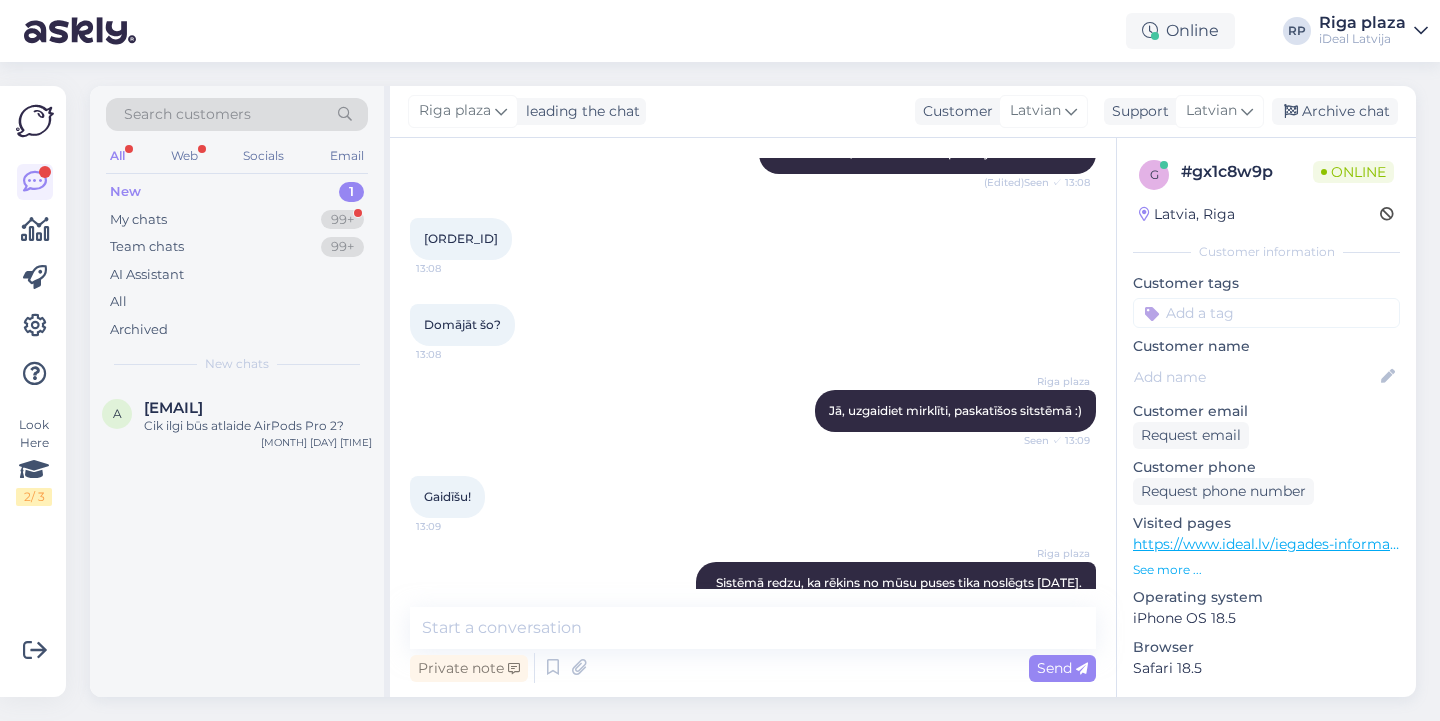 scroll, scrollTop: 327, scrollLeft: 0, axis: vertical 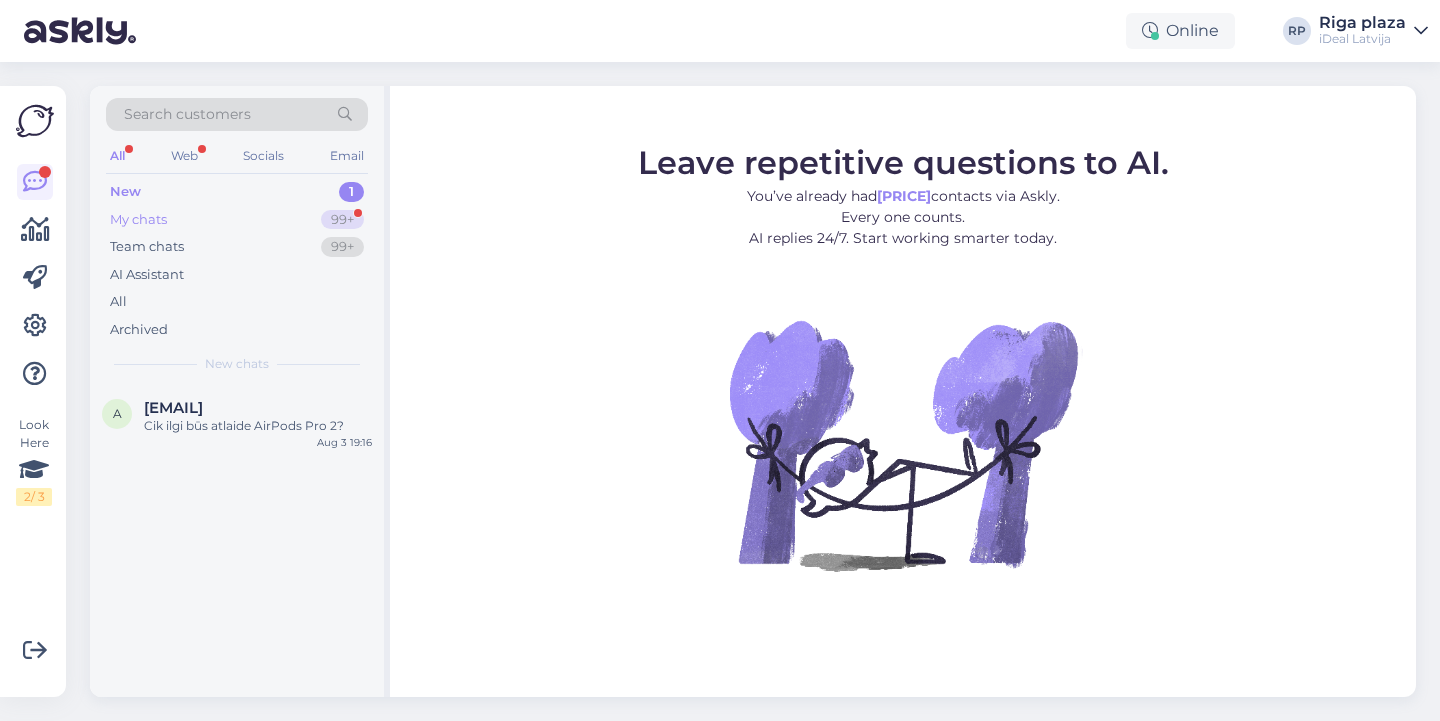 click on "My chats 99+" at bounding box center (237, 220) 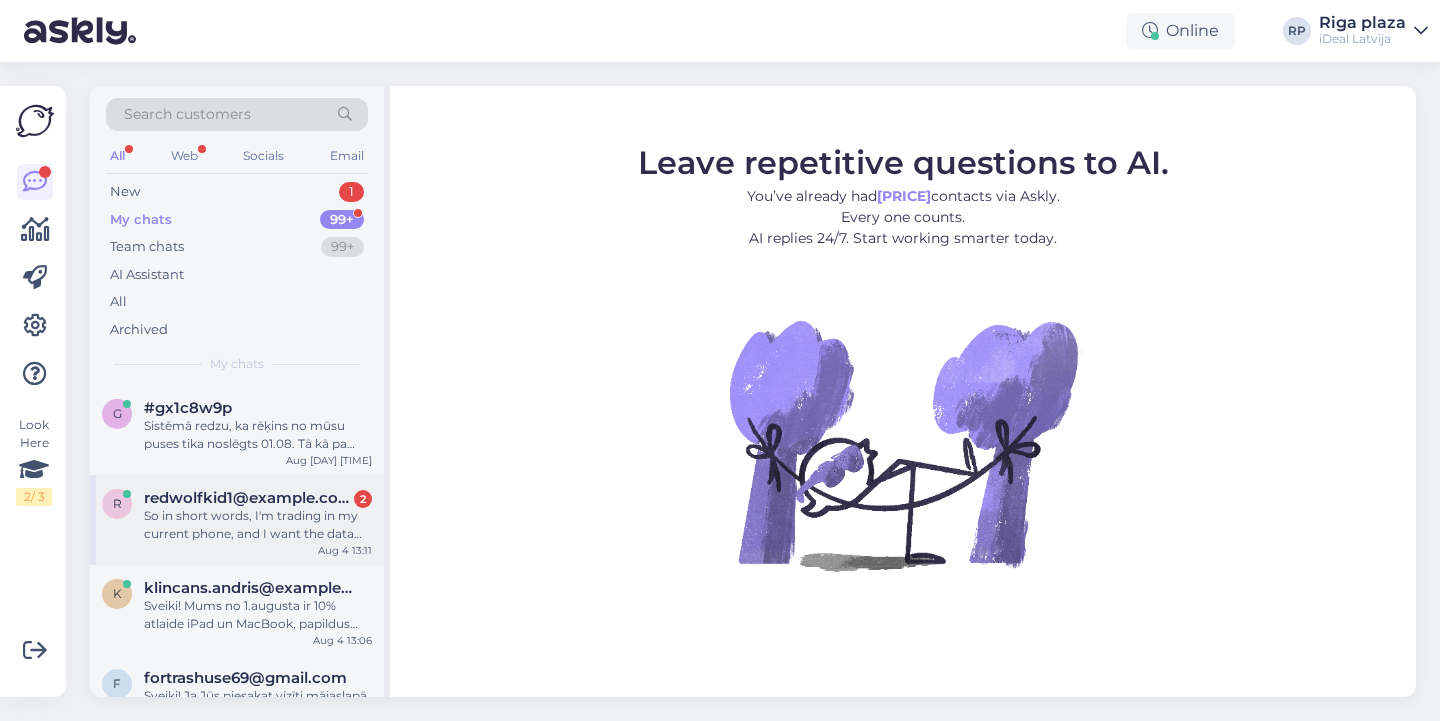 click on "So in short words, I'm trading in my current phone, and I want the data from it to go to my iPhone, and I want to know how we would manage that, assuming you would like the device immediately." at bounding box center (258, 525) 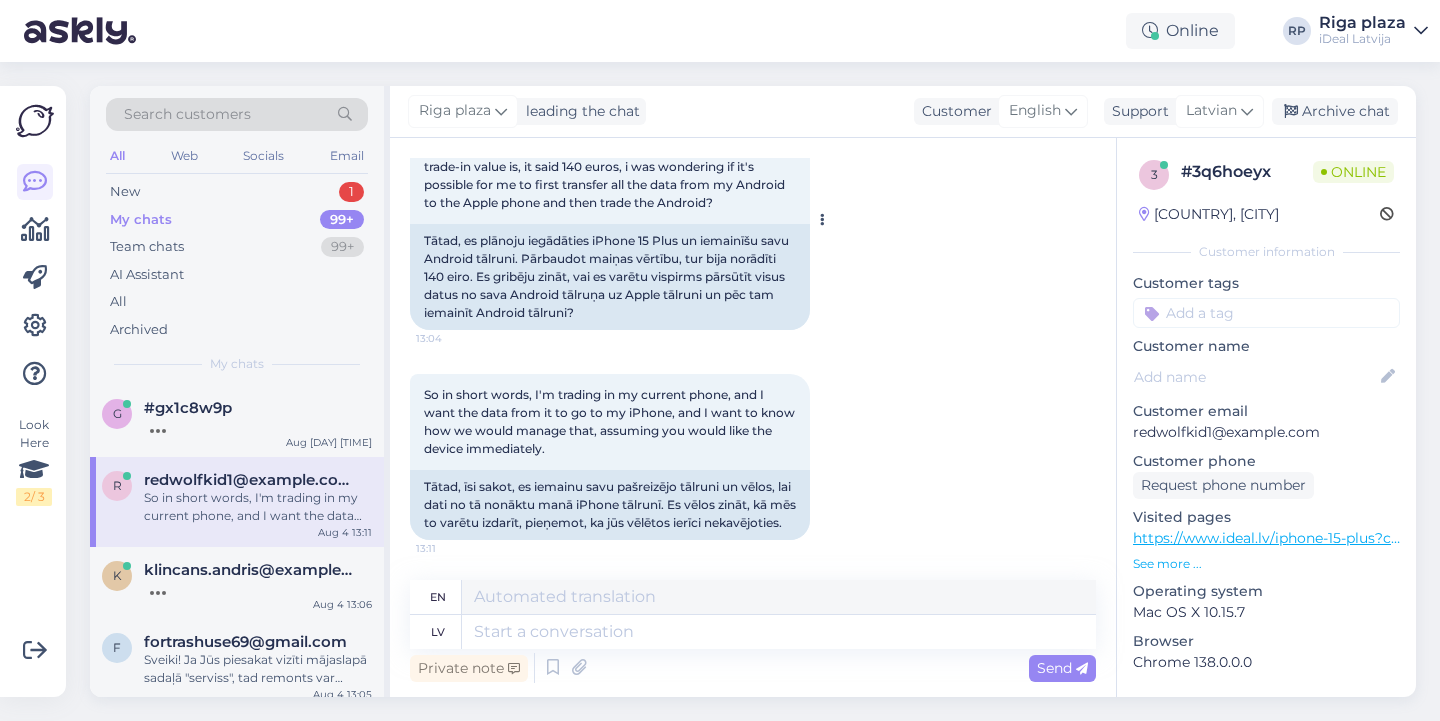 scroll, scrollTop: 502, scrollLeft: 0, axis: vertical 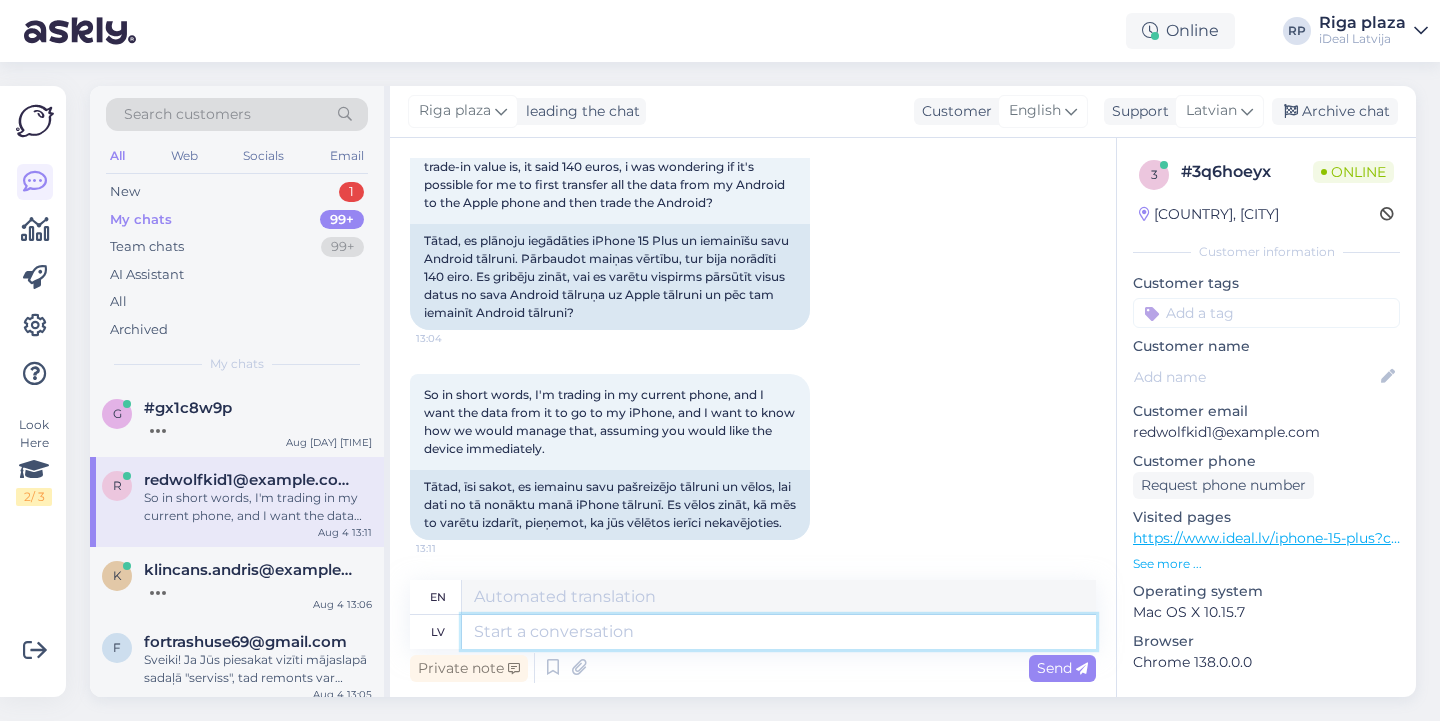 click at bounding box center [779, 632] 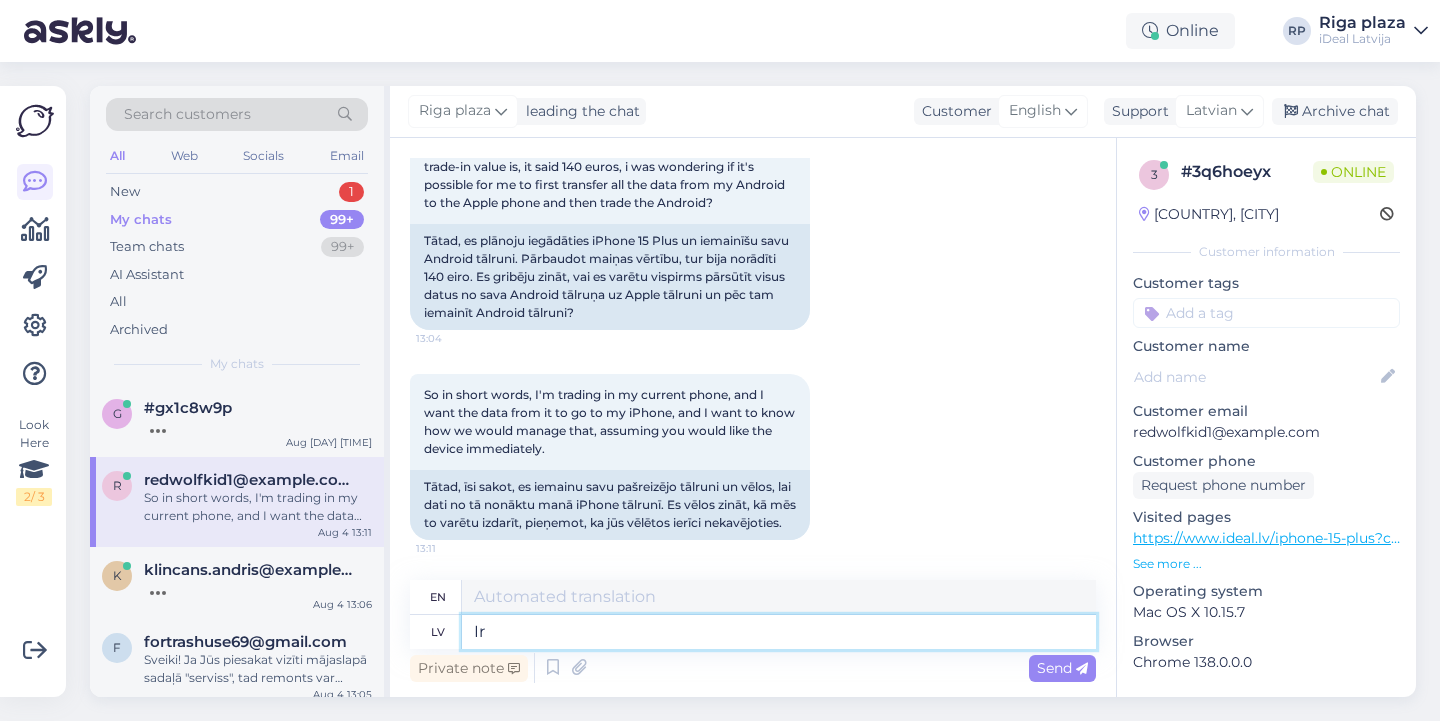 type on "Ir t" 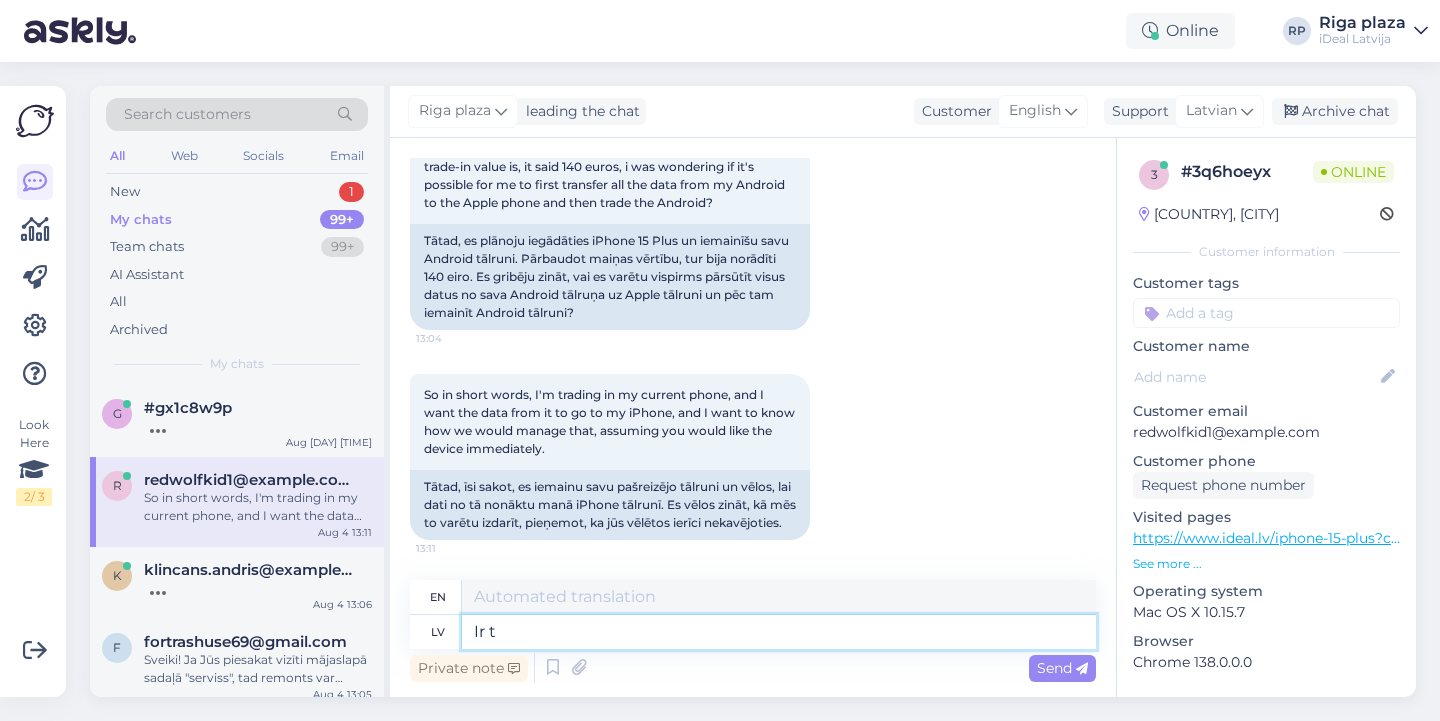 type on "There is" 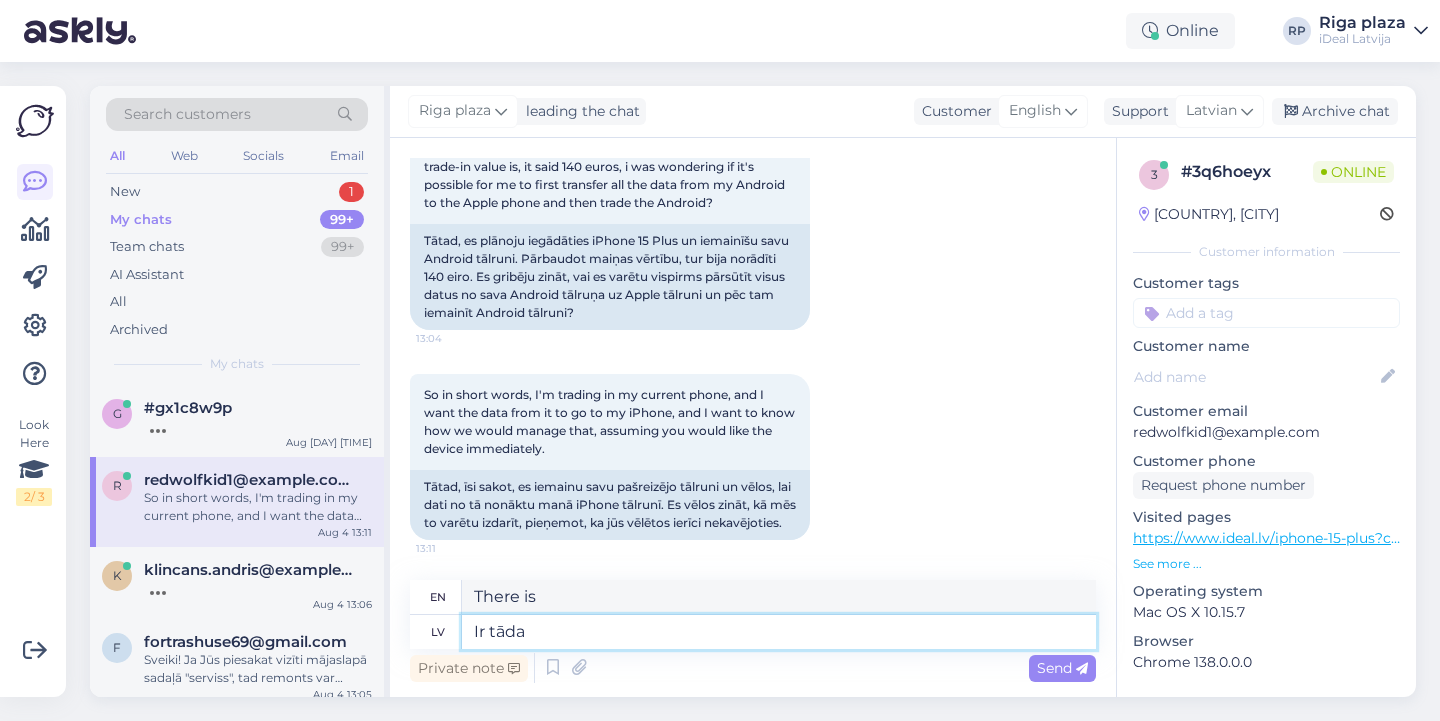 type on "Ir tāda i" 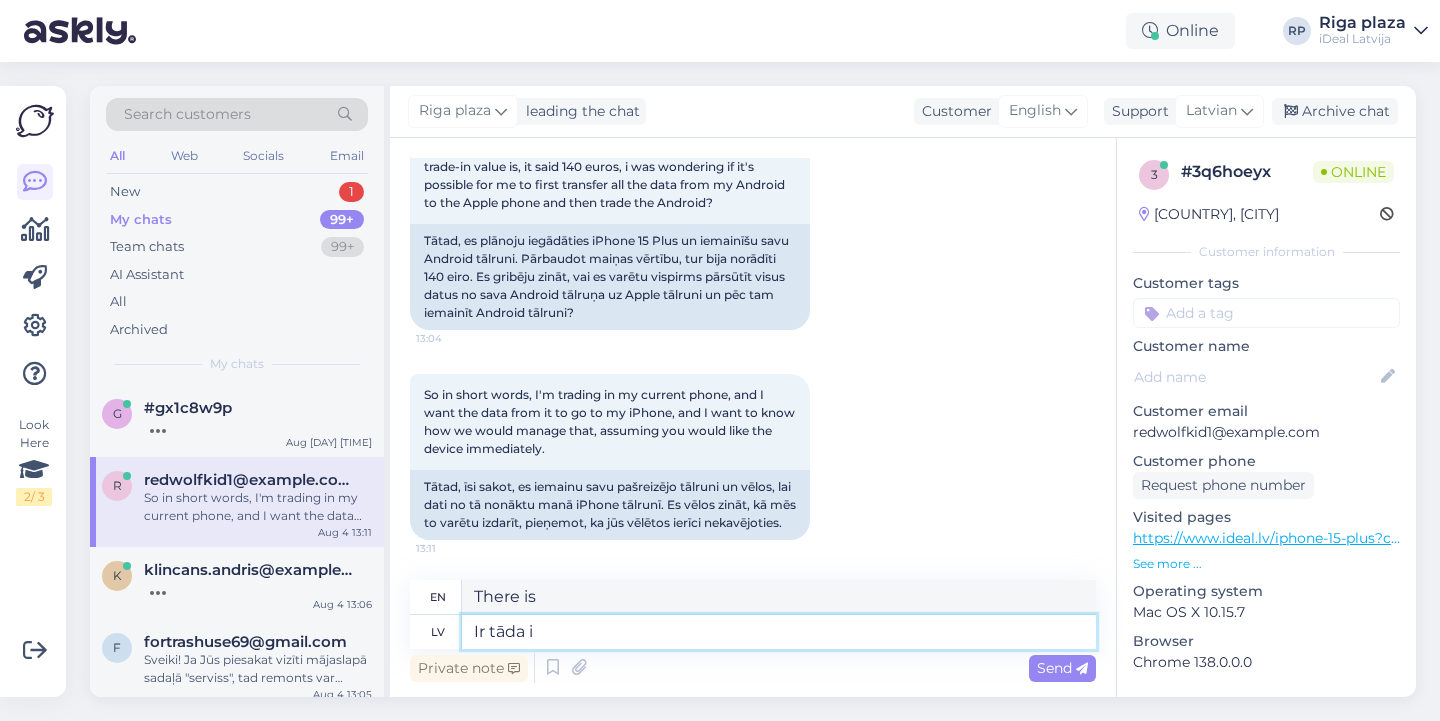 type on "There is such a" 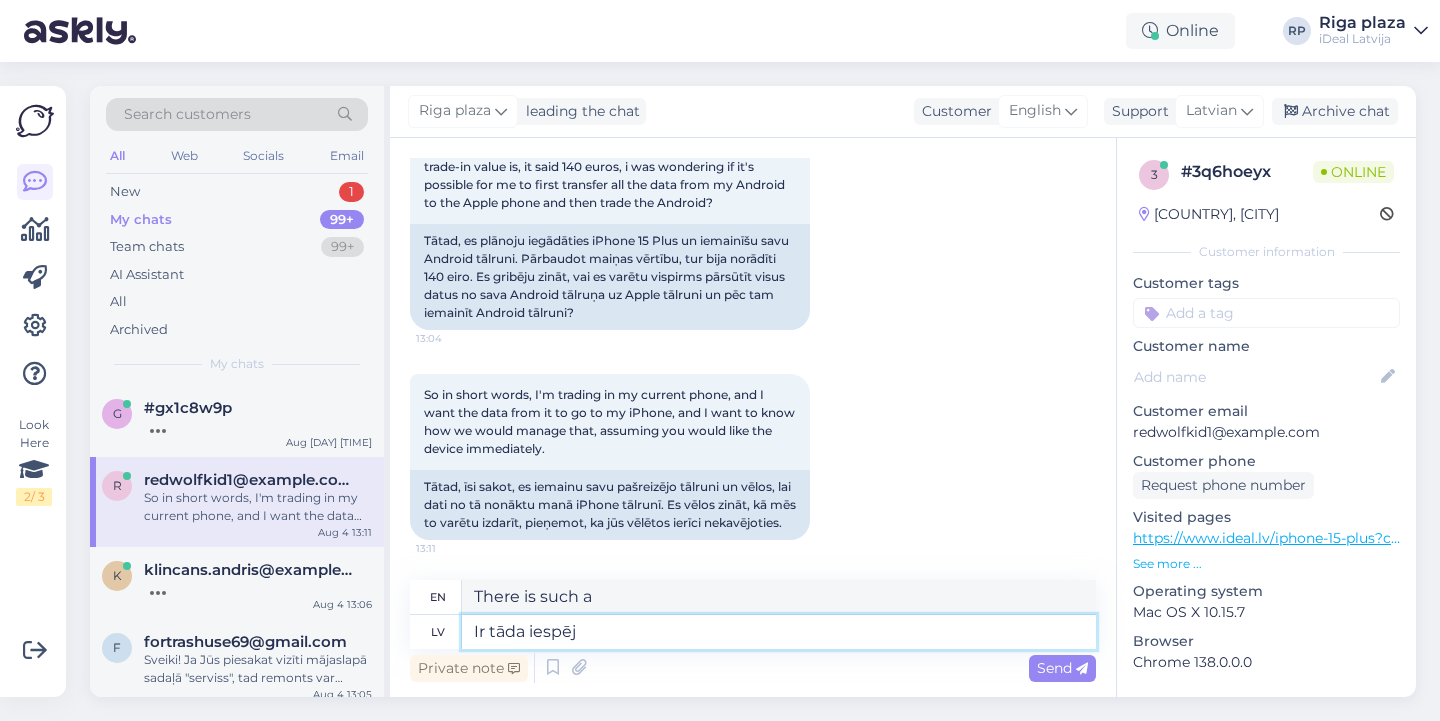type on "Ir tāda iespēja" 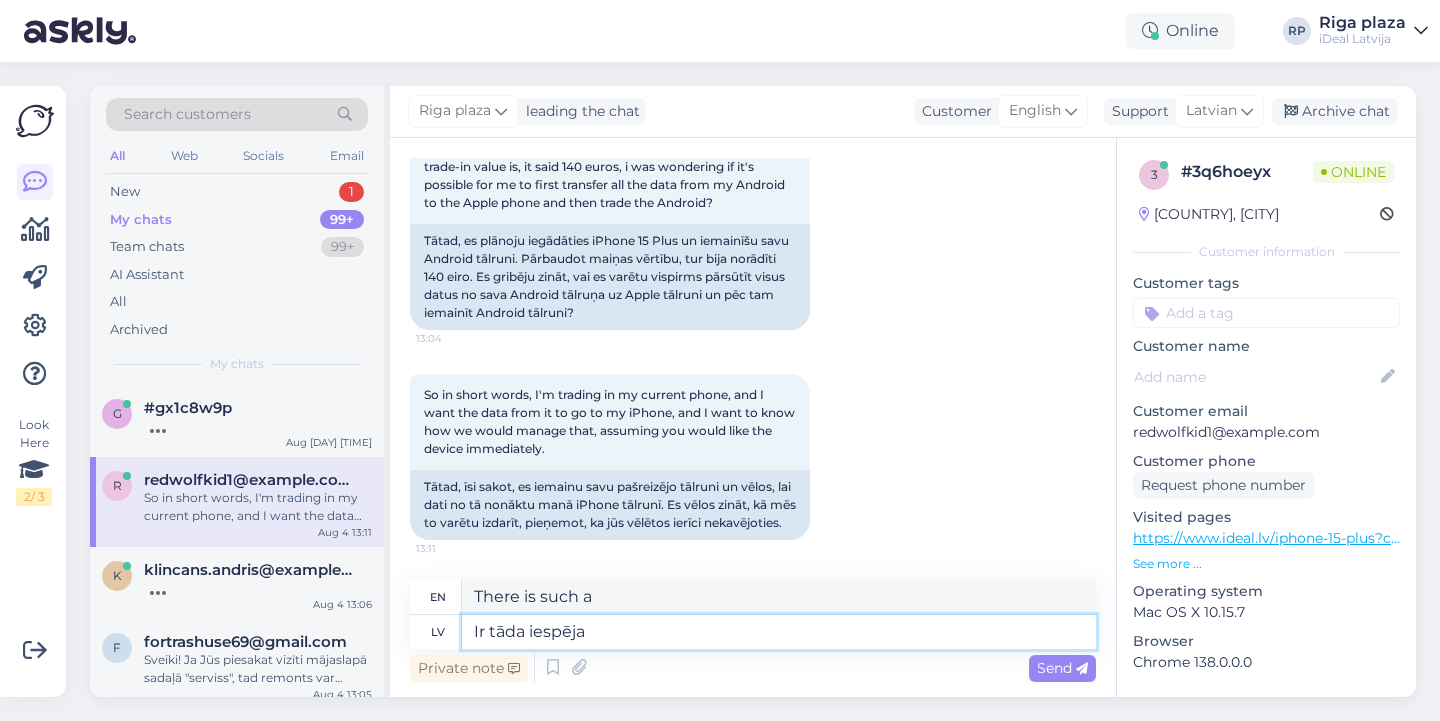 type on "There is such a possibility." 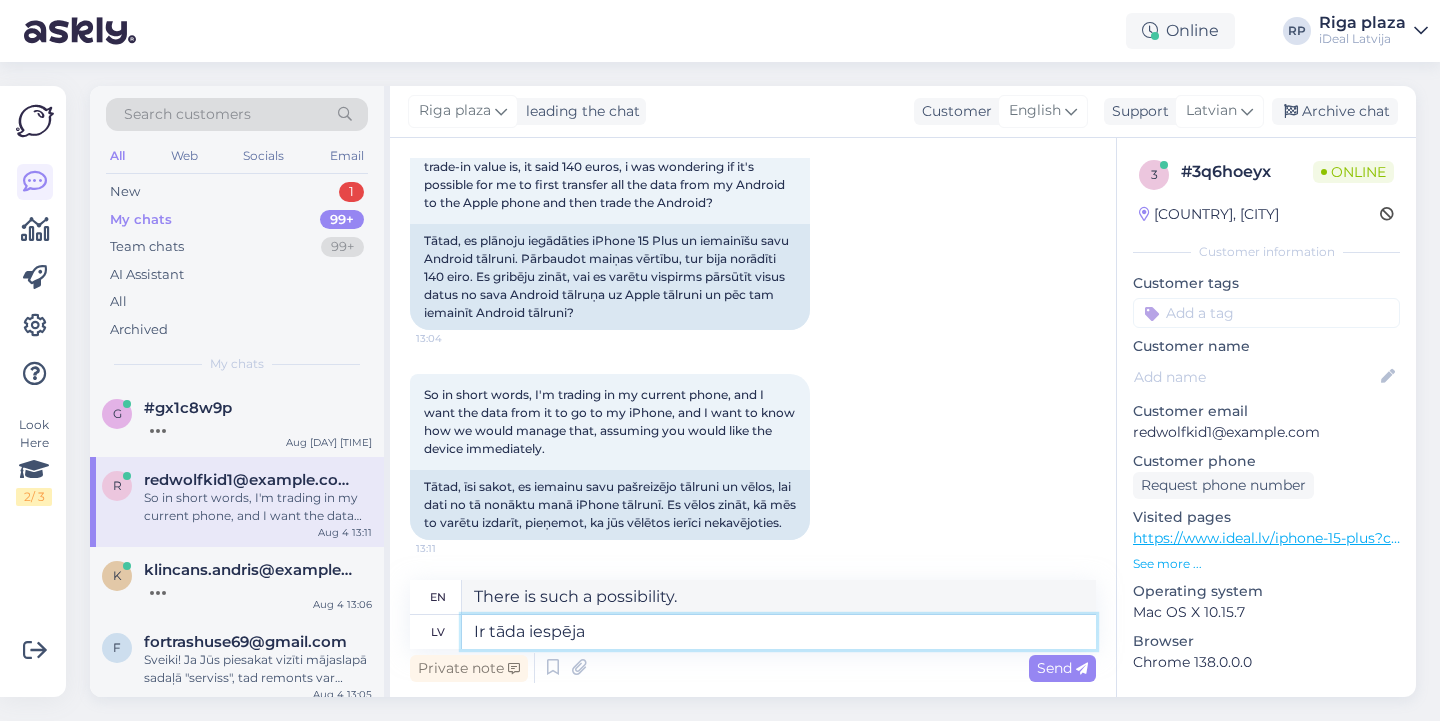 click on "Ir tāda iespēja" at bounding box center [779, 632] 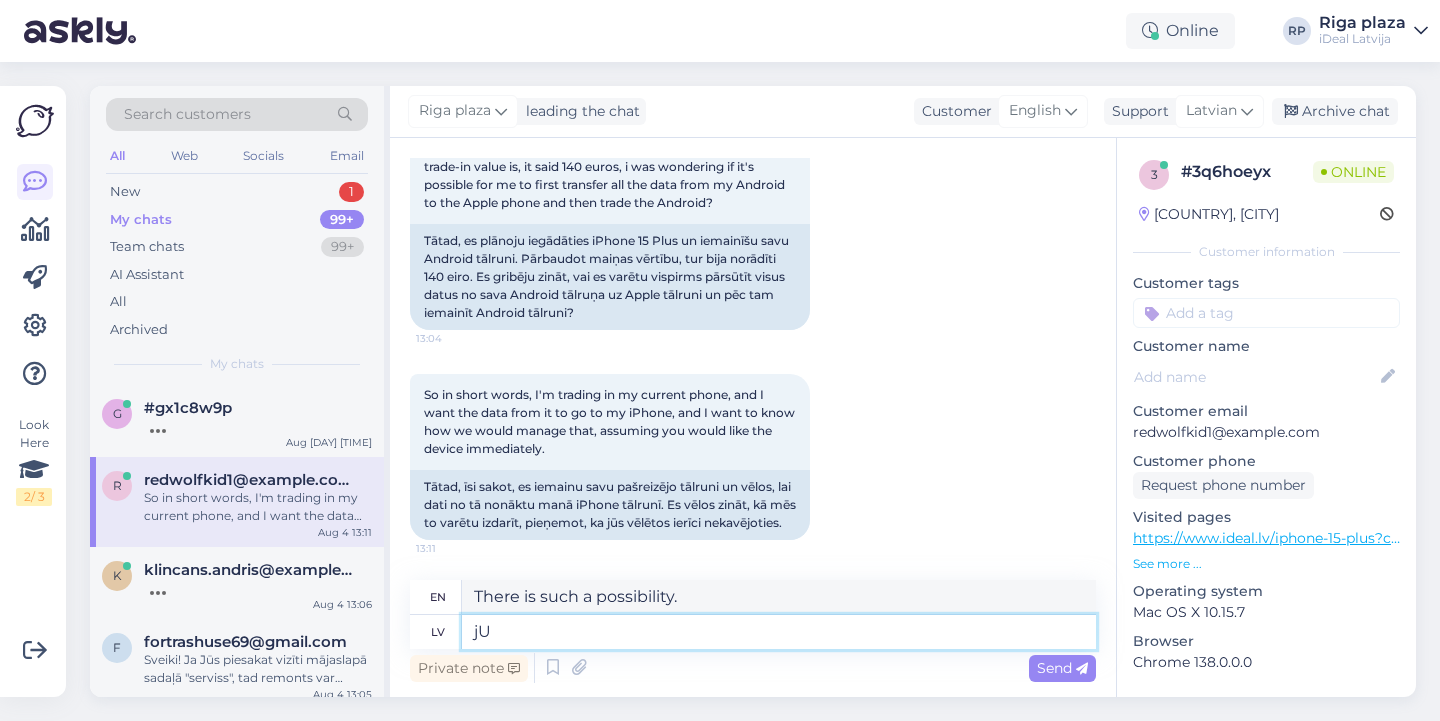 type on "j" 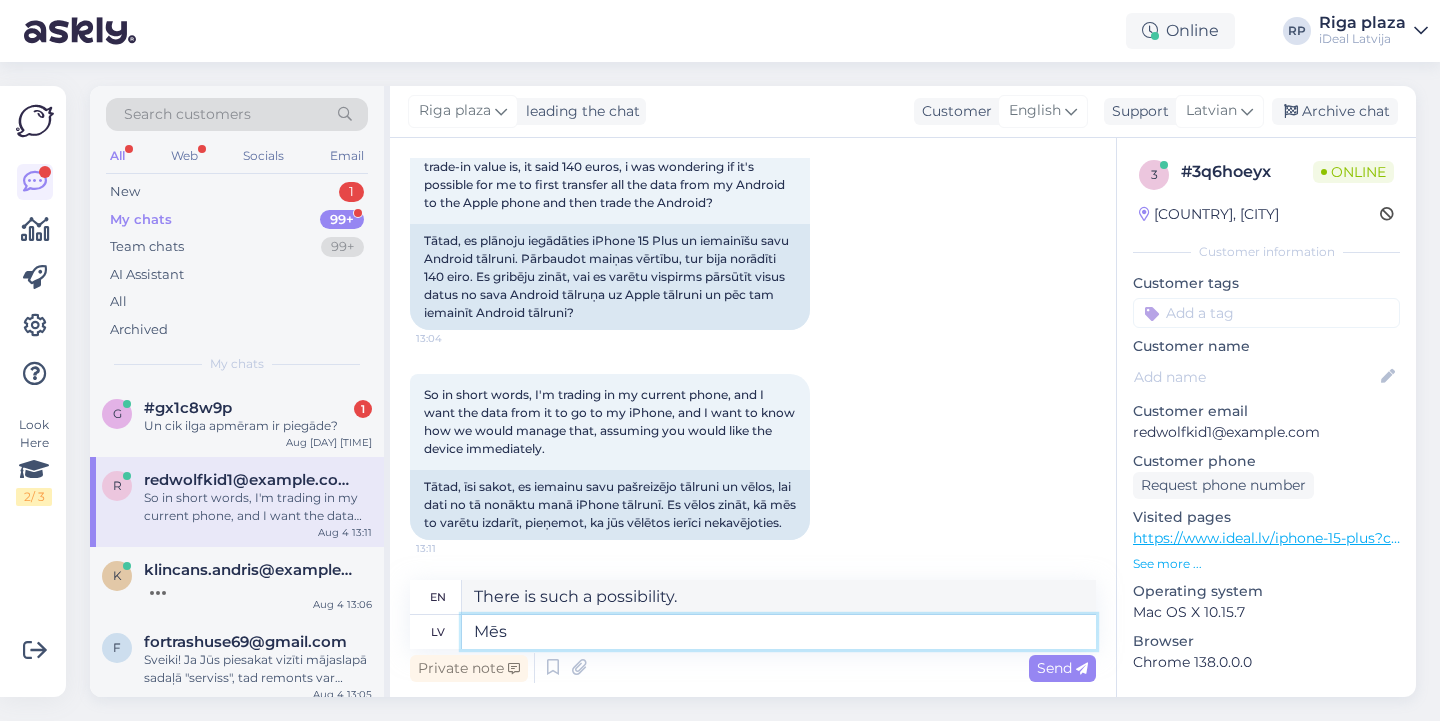 type on "Mēs" 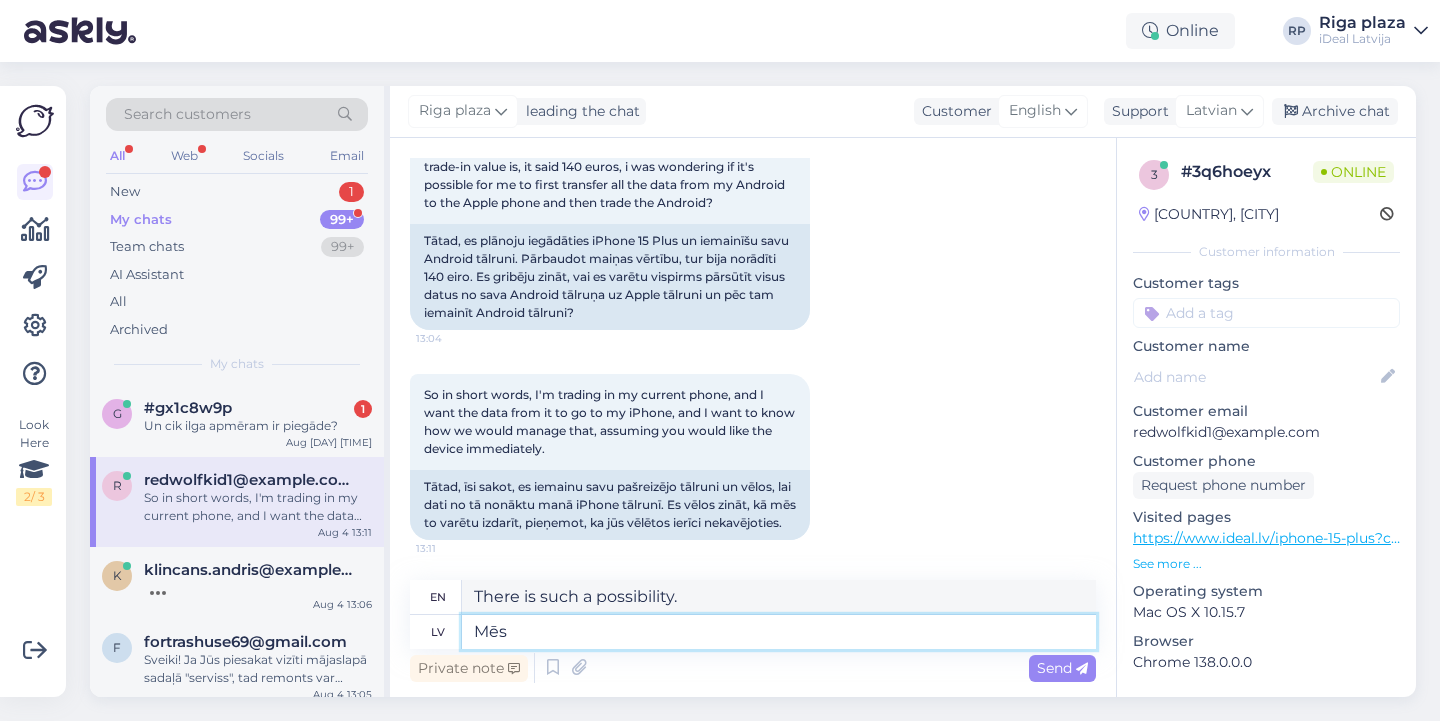 type on "We" 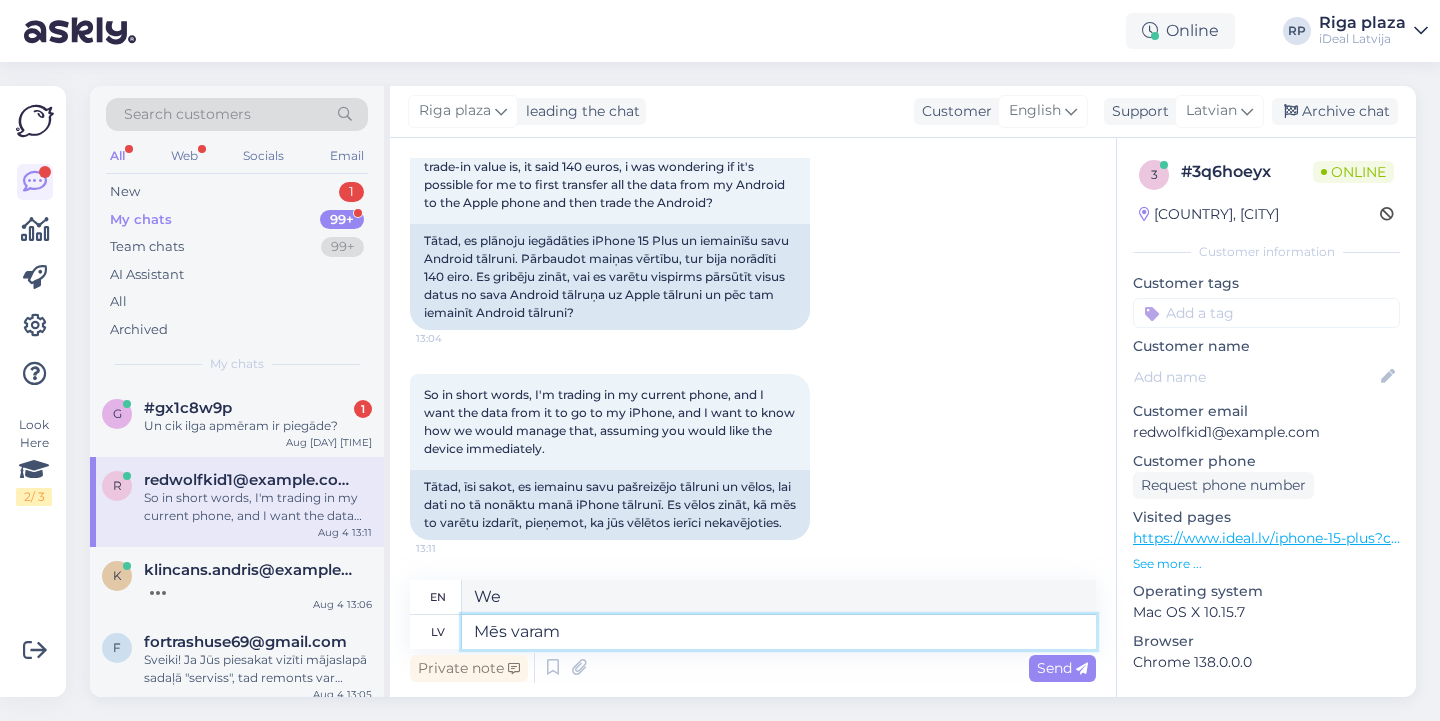 type on "Mēs varam" 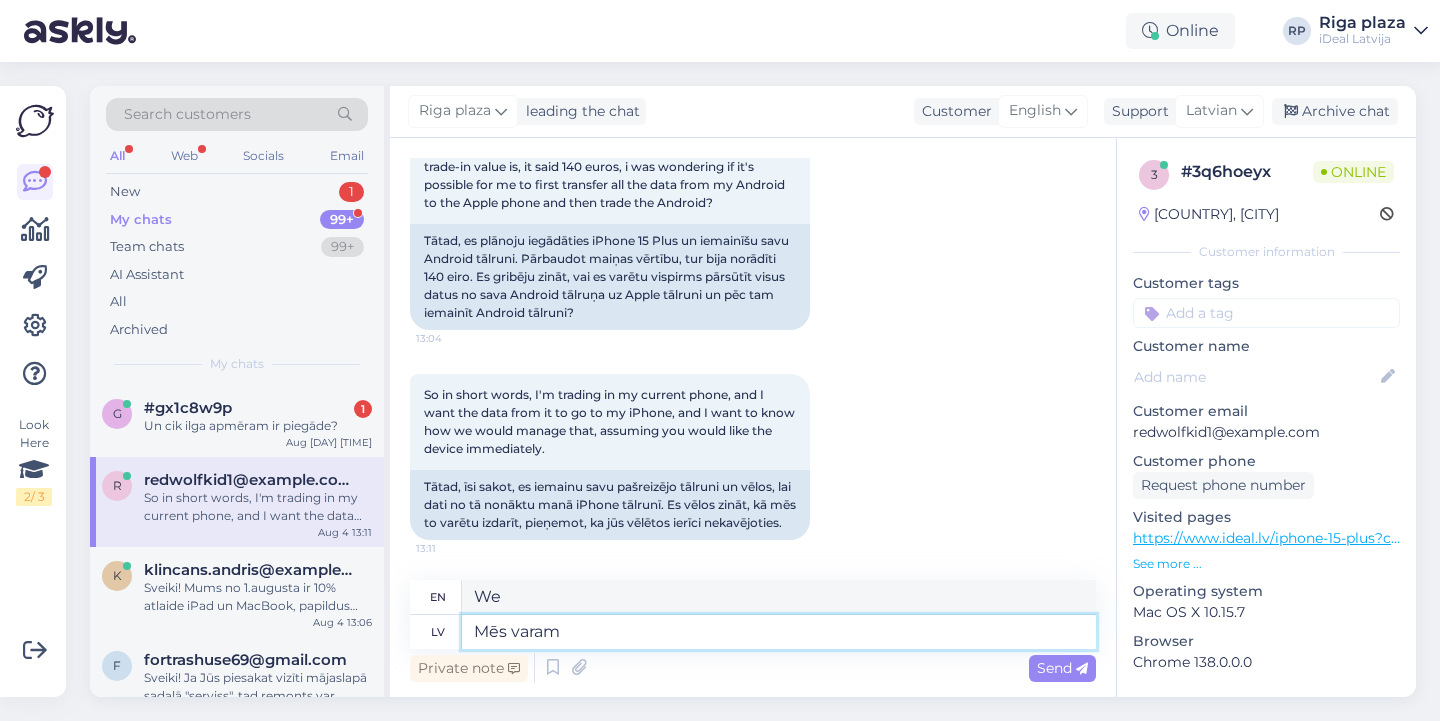 type on "We can" 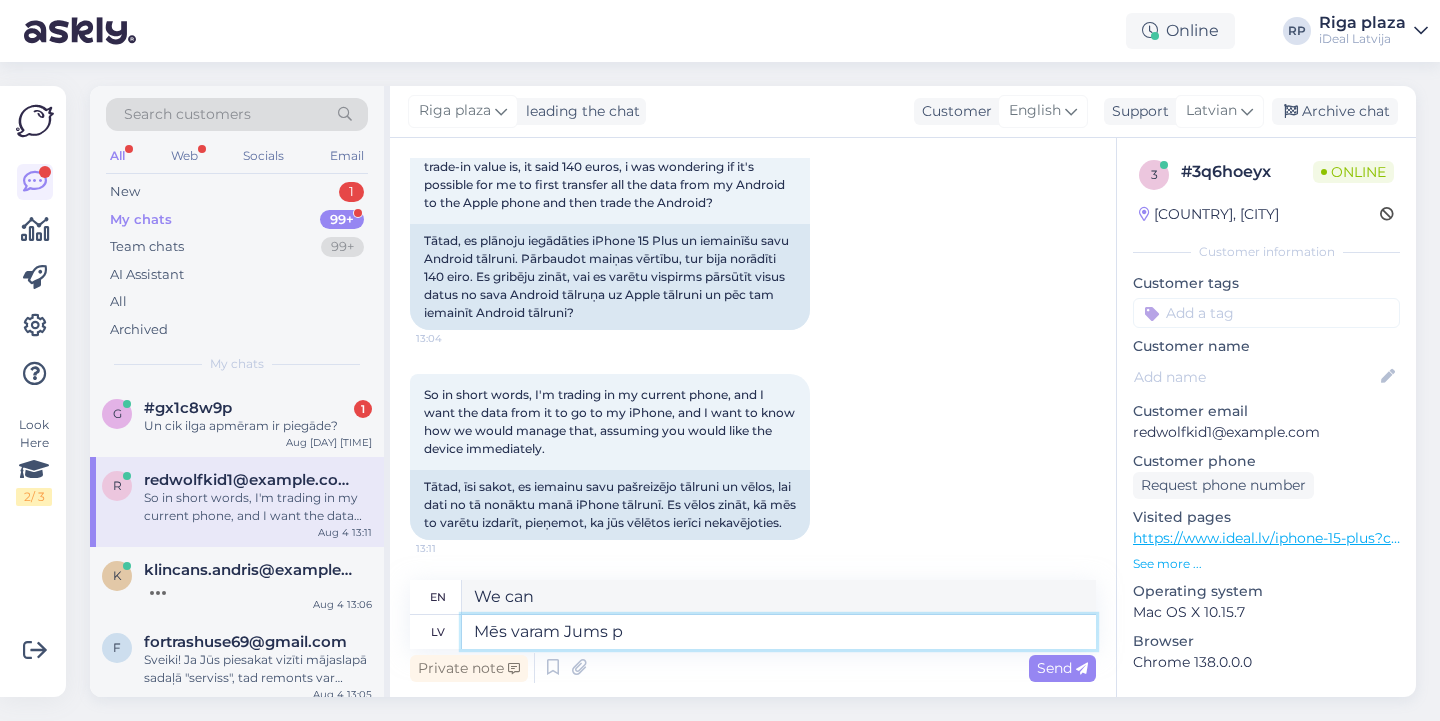 type on "Mēs varam Jums pa" 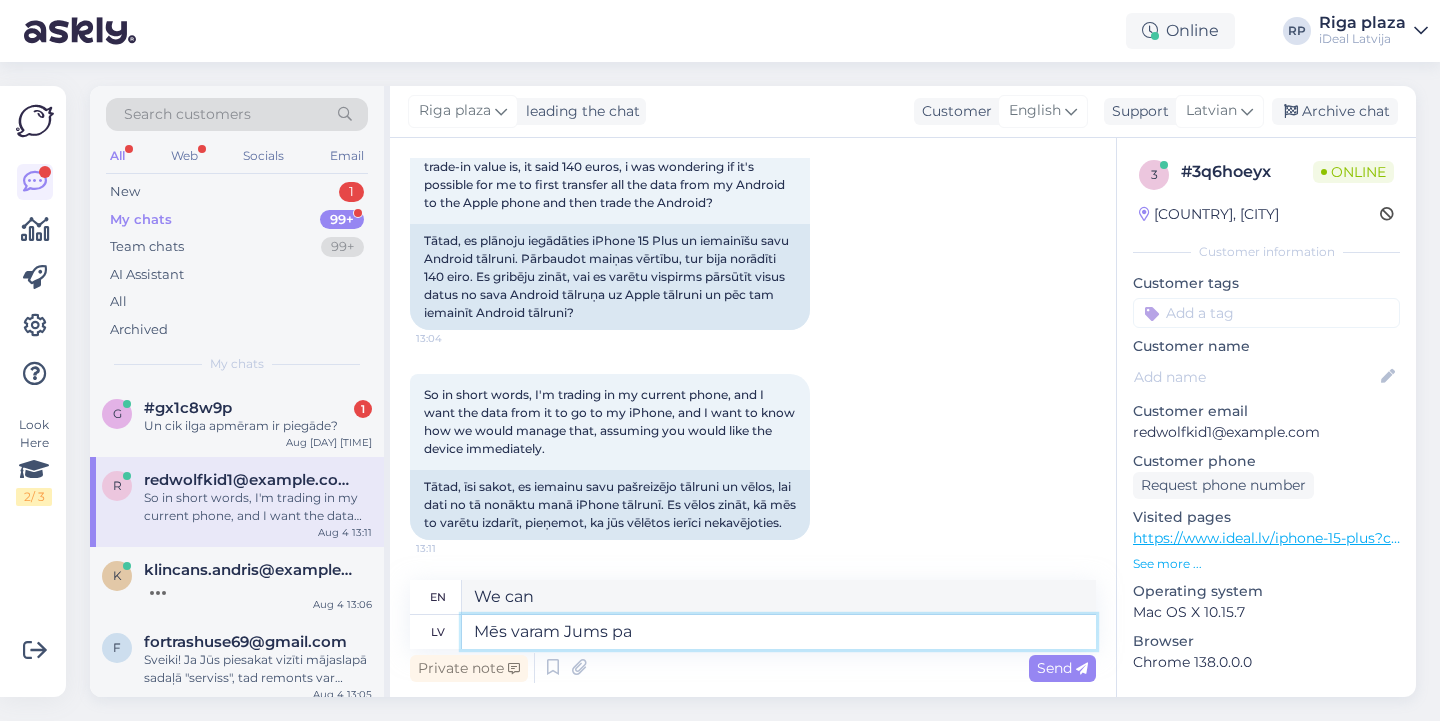 type on "We can help you" 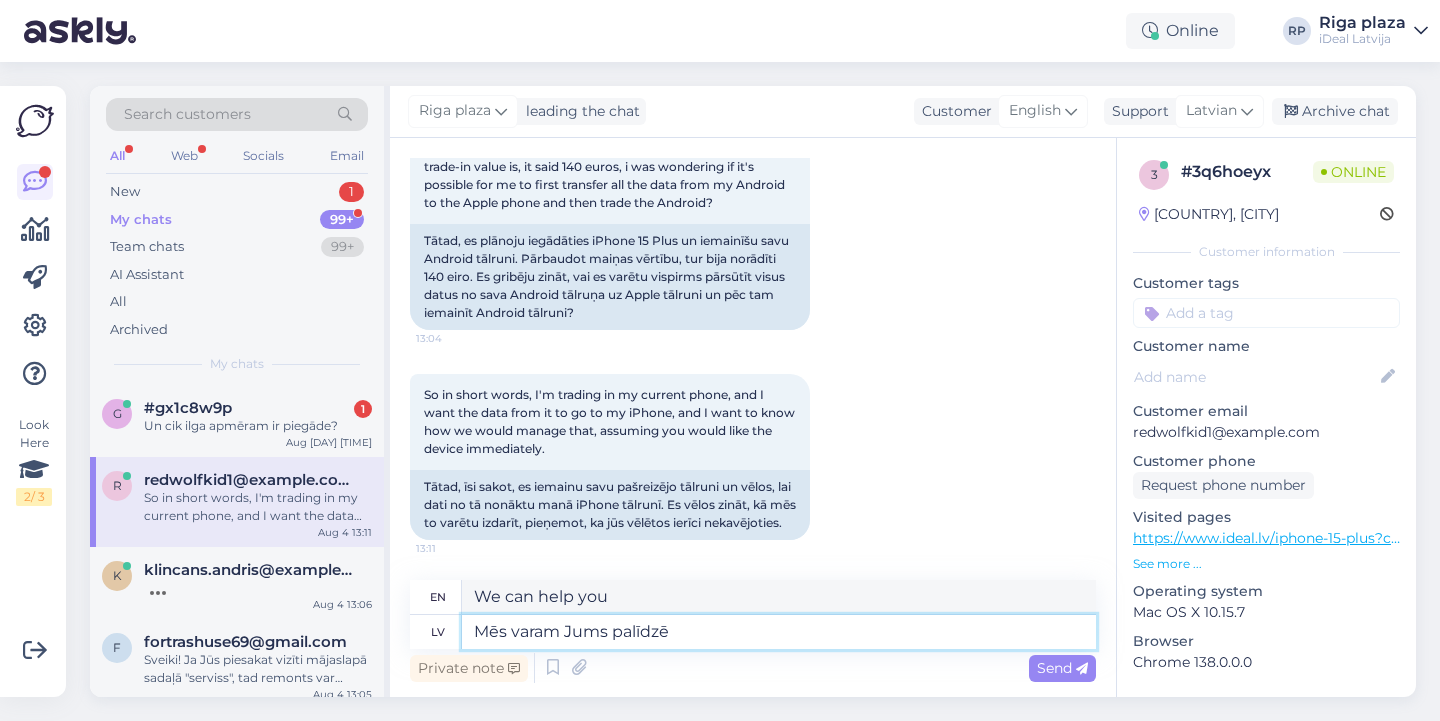 type on "Mēs varam Jums palīdzēt" 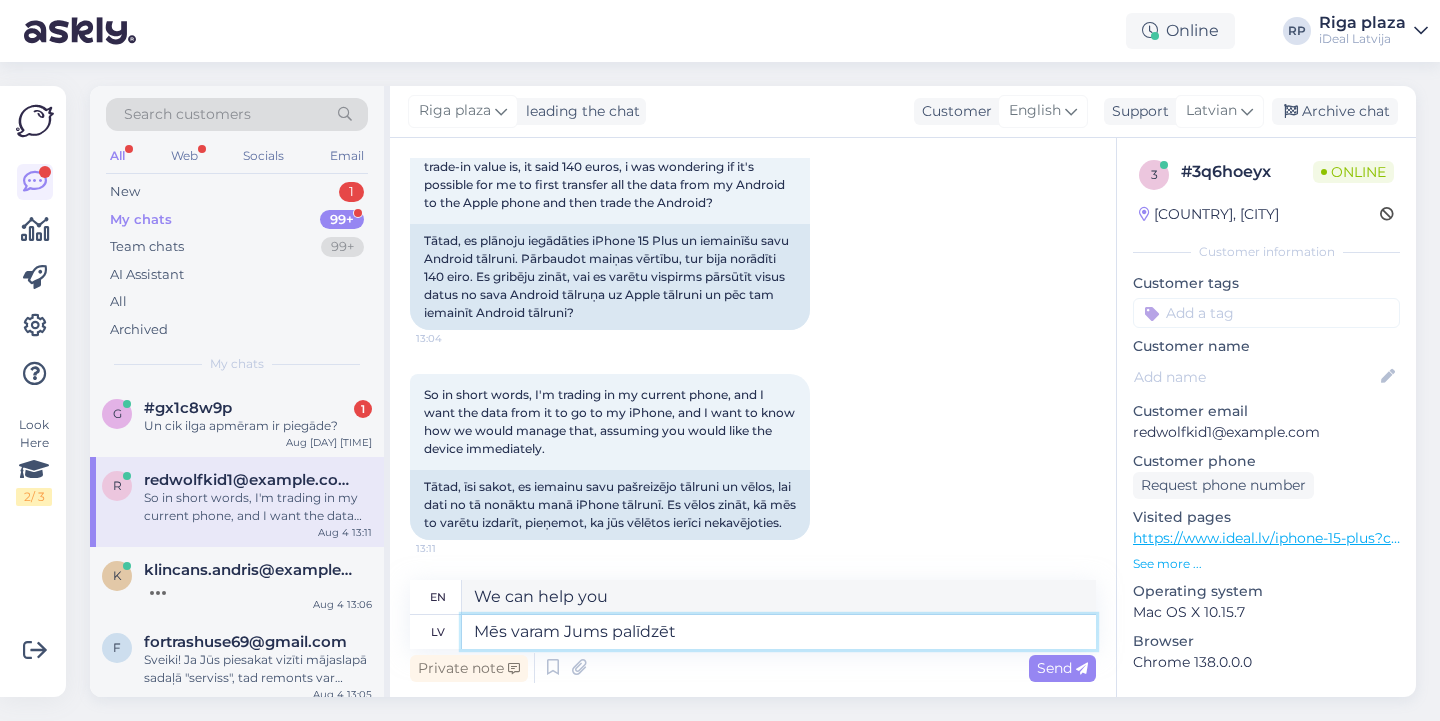 type on "We can help you." 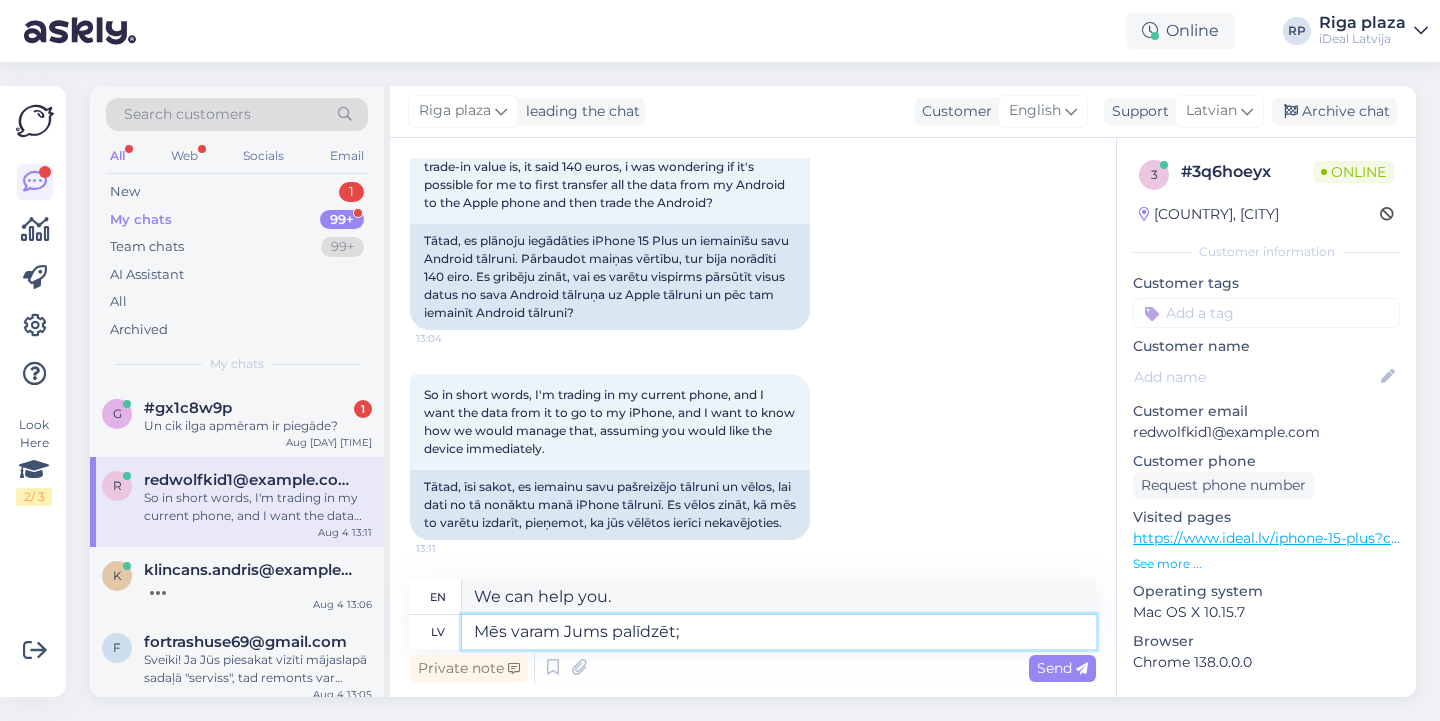 type on "Mēs varam Jums palīdzēt;" 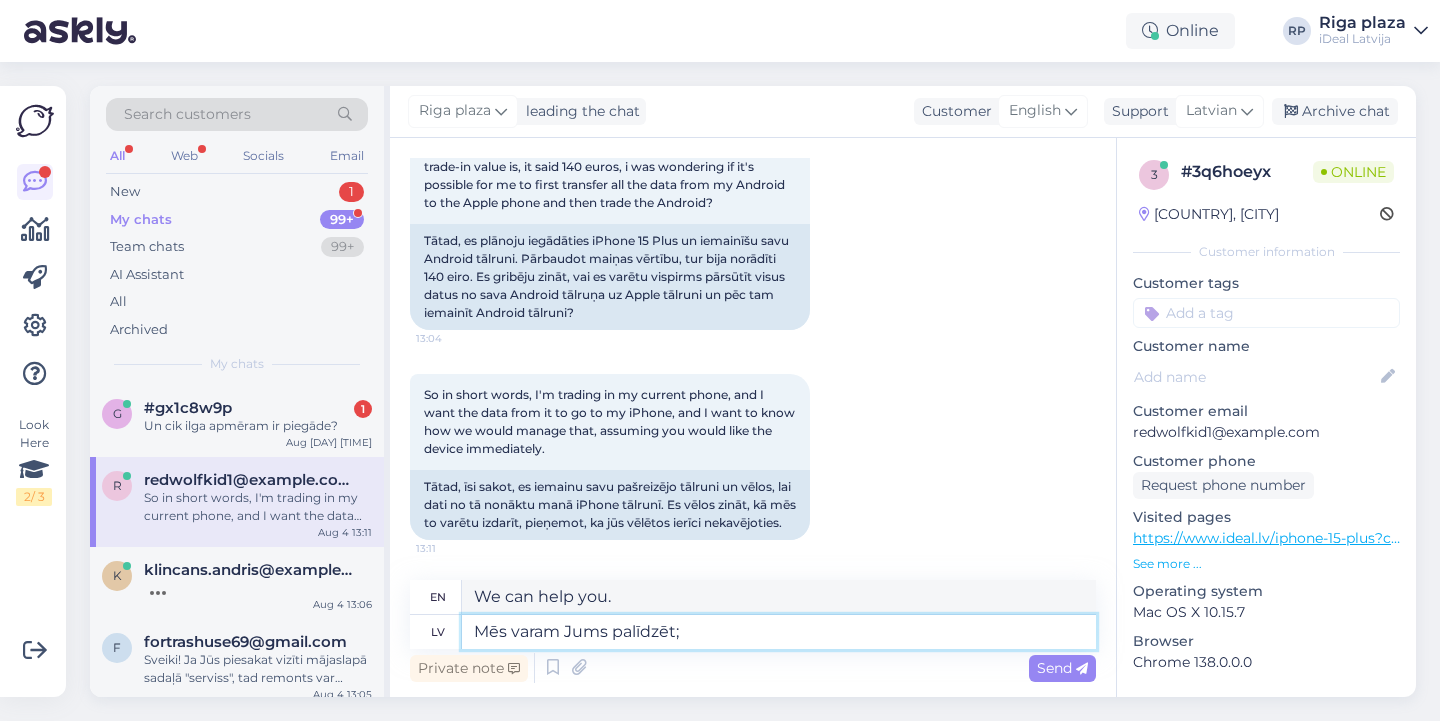 type on "We can help you;" 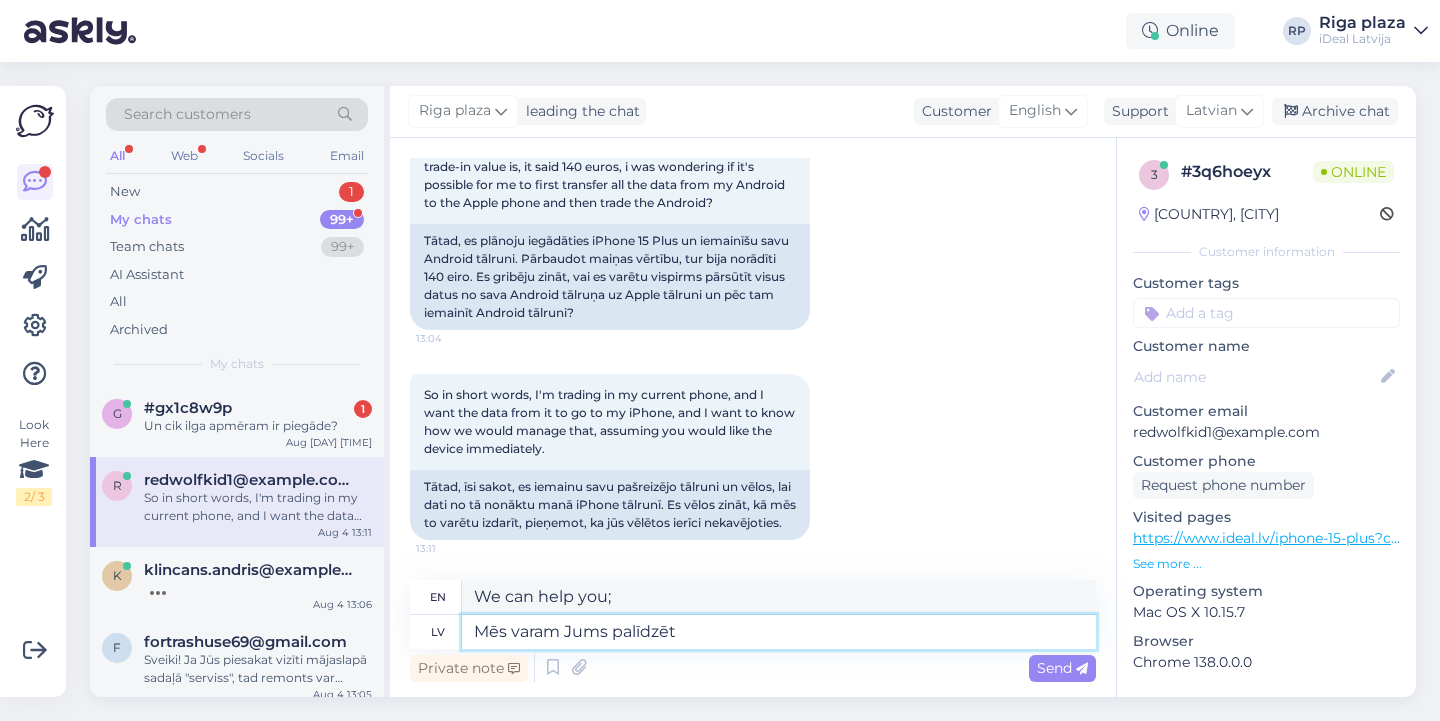 type on "Mēs varam Jums palīdzēt" 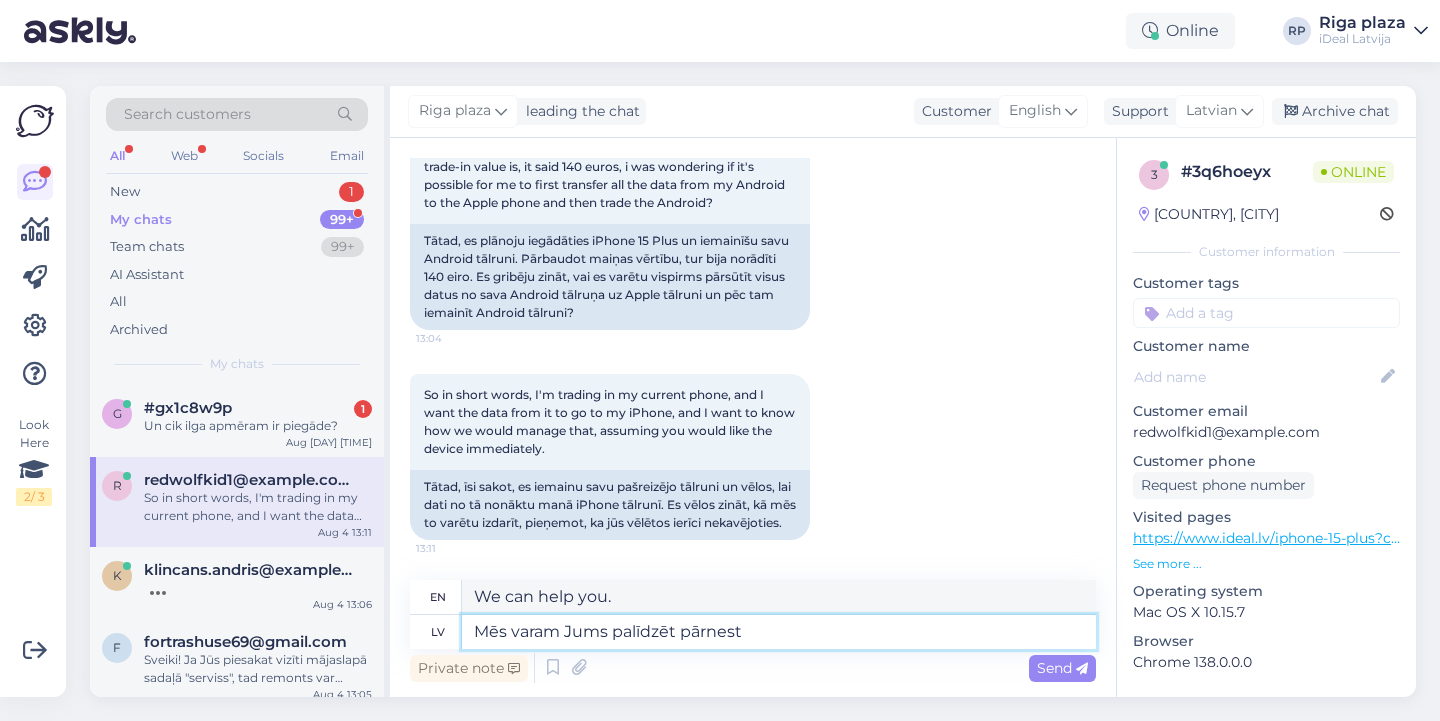 type on "Mēs varam Jums palīdzēt pārnest d" 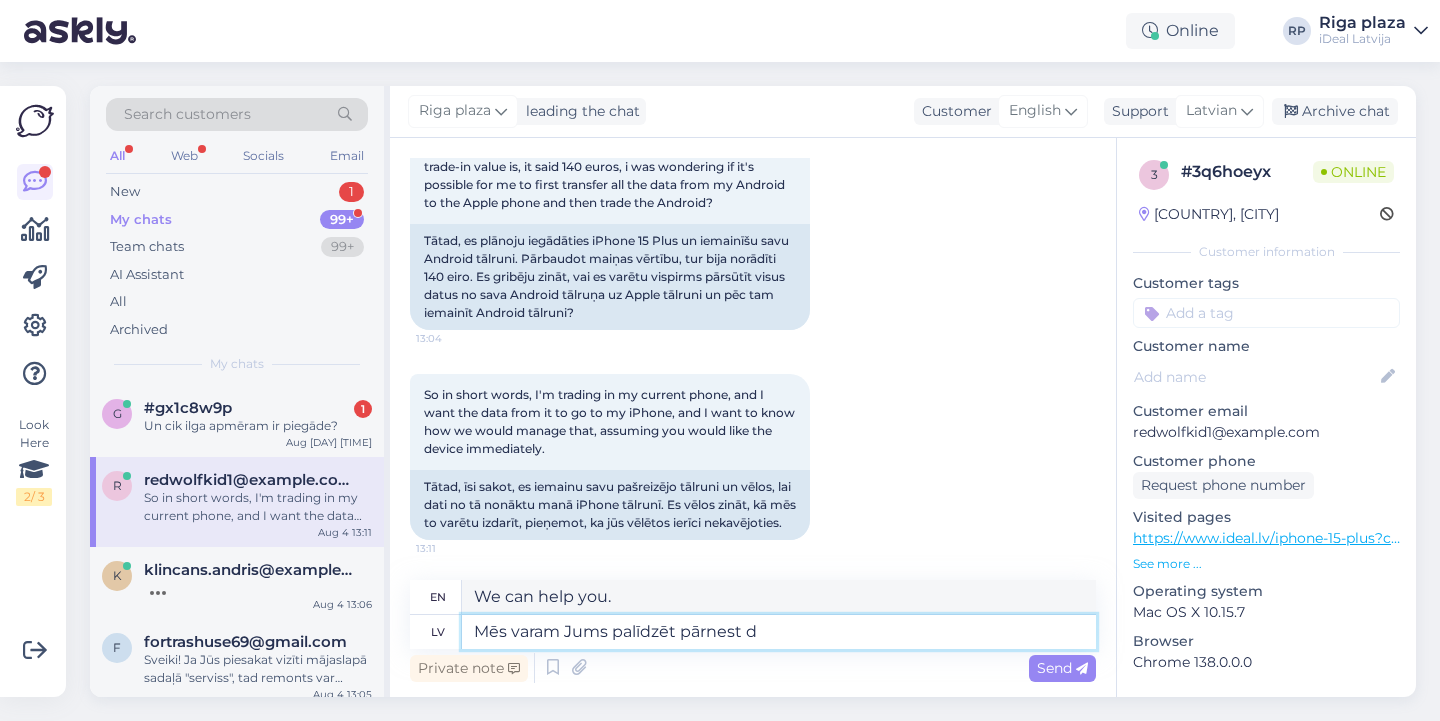 type on "We can help you transfer" 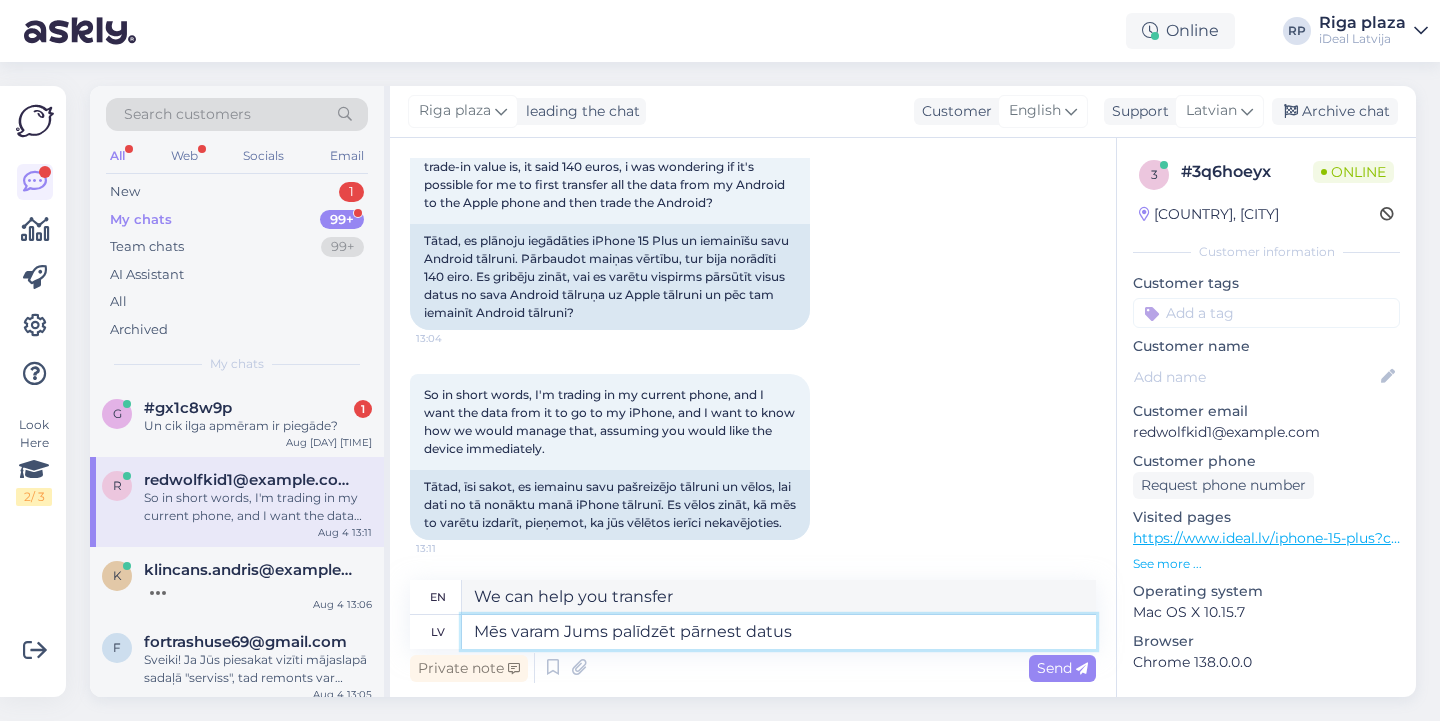 type on "Mēs varam Jums palīdzēt pārnest datus" 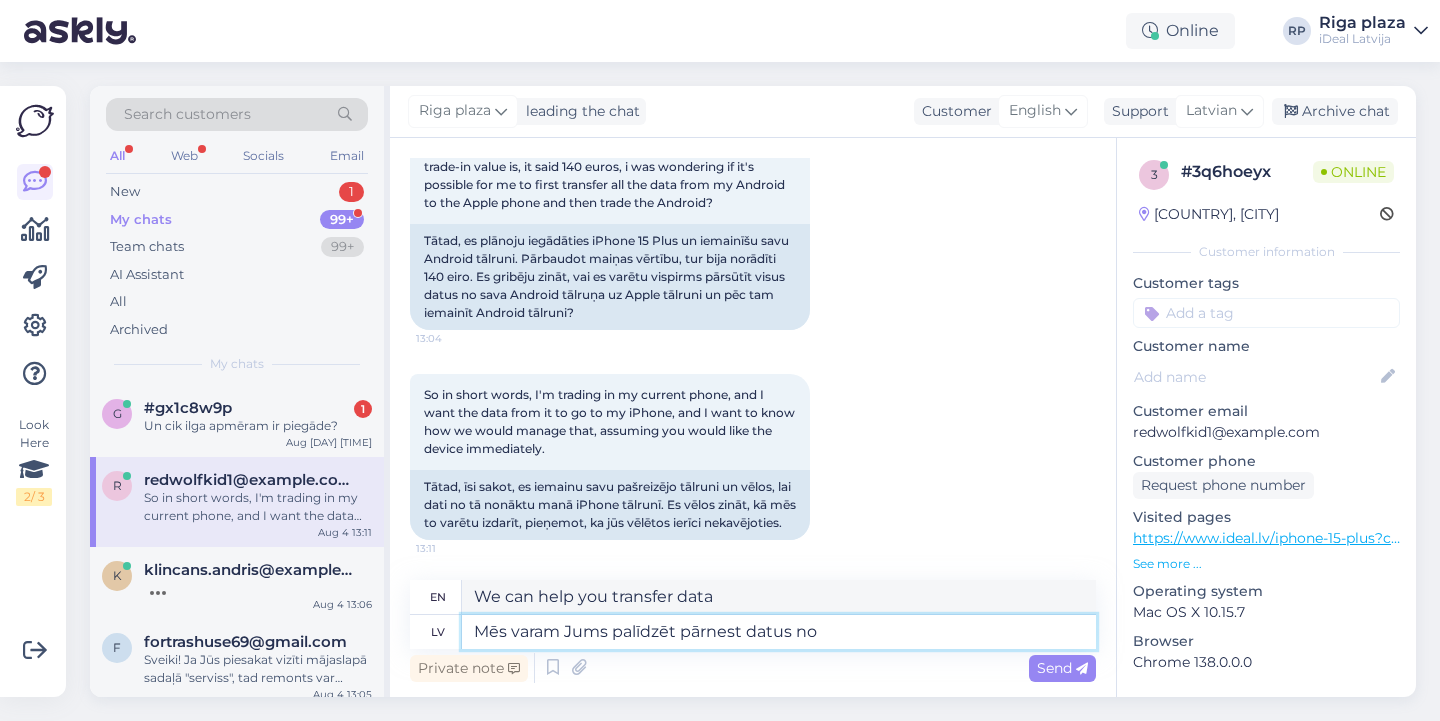 type on "Mēs varam Jums palīdzēt pārnest datus no" 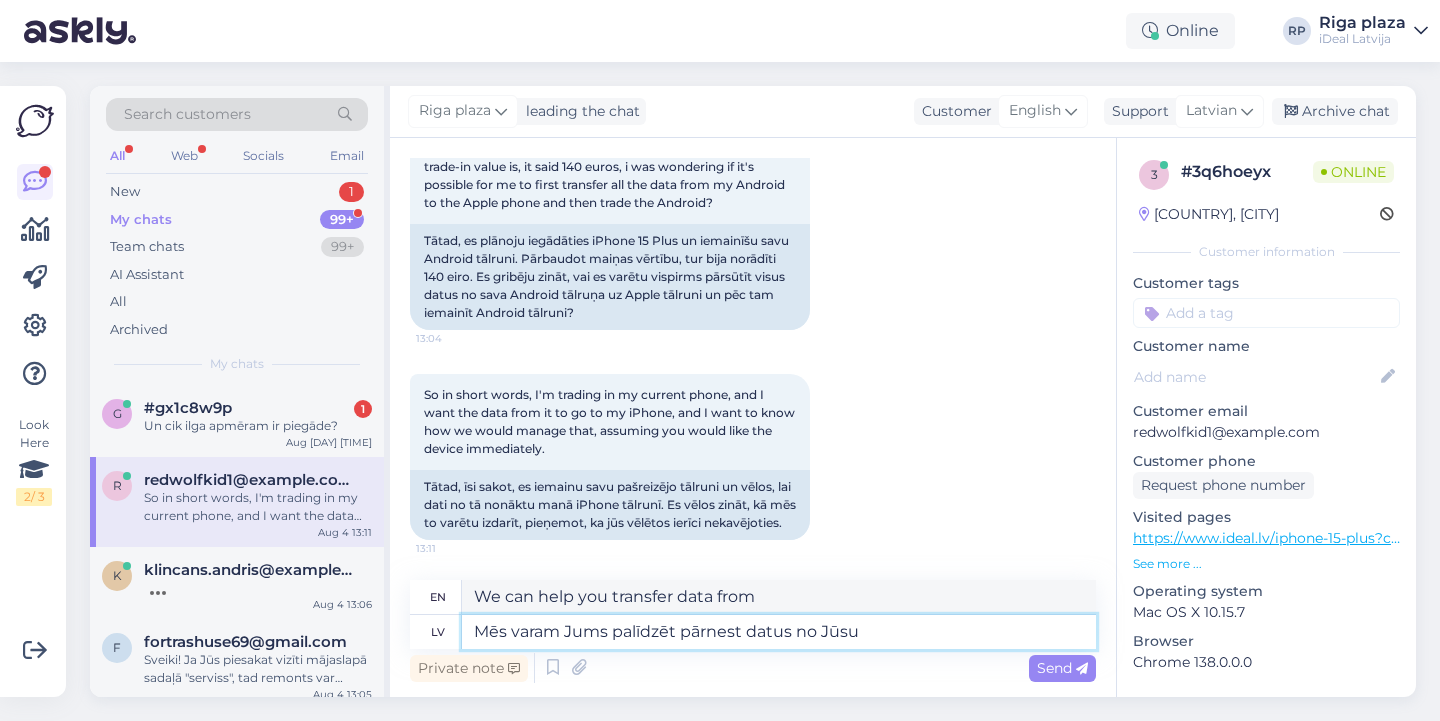 type on "Mēs varam Jums palīdzēt pārnest datus no Jūsu v" 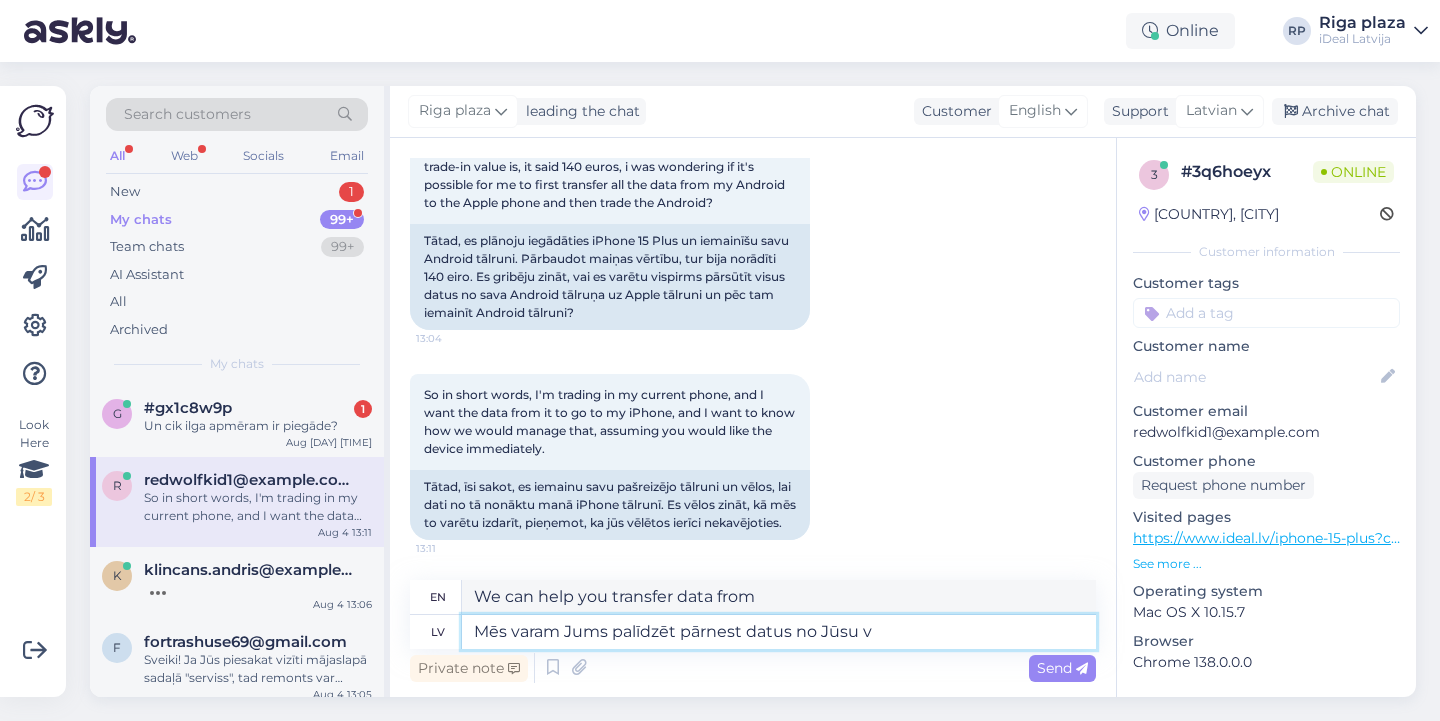 type on "We can help you transfer data from your" 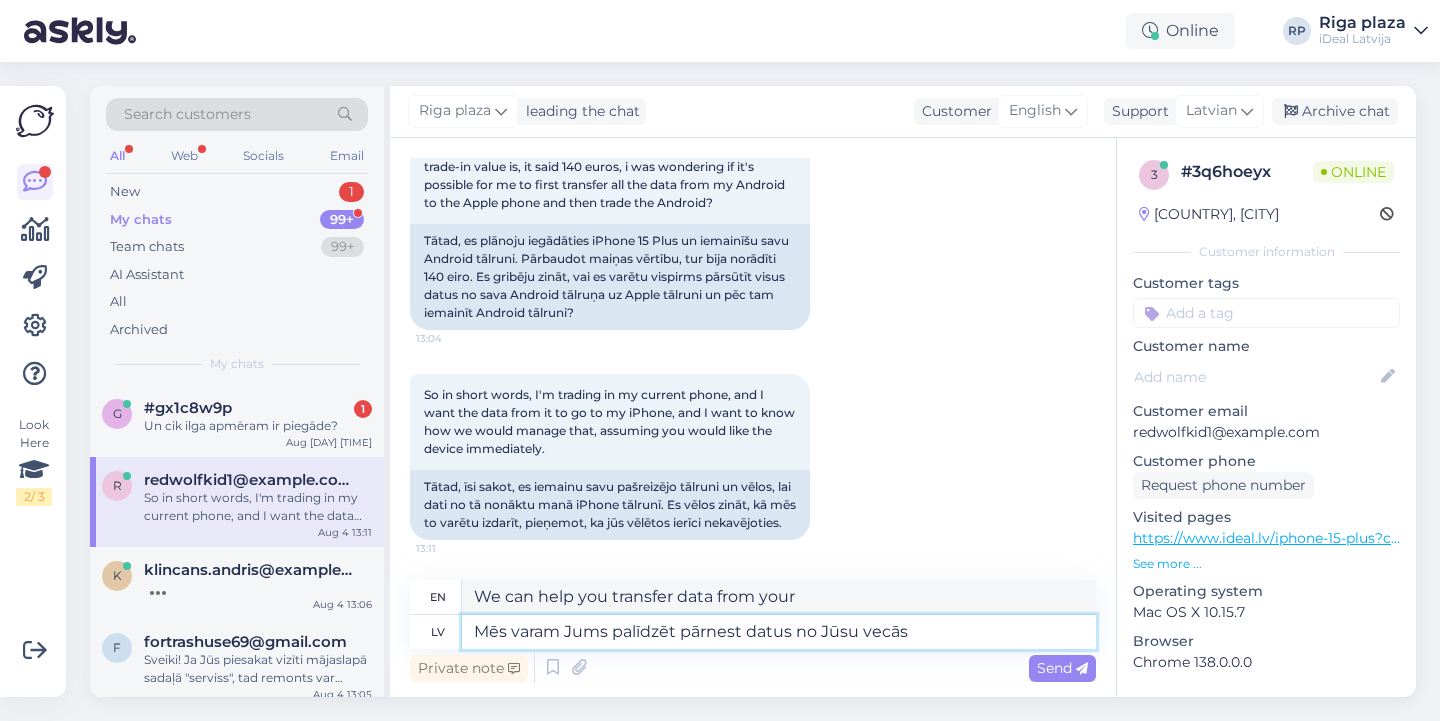 type on "Mēs varam Jums palīdzēt pārnest datus no Jūsu vecās i" 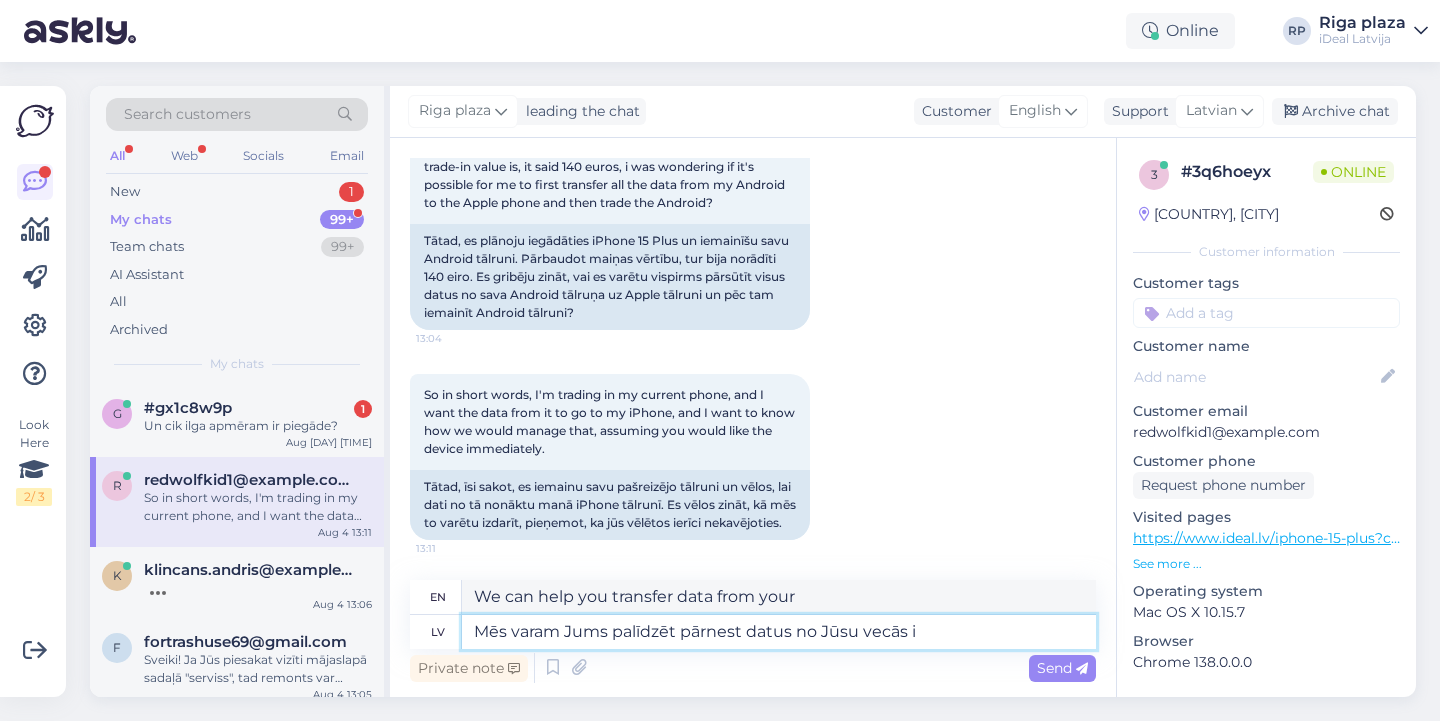 type on "We can help you transfer data from your old" 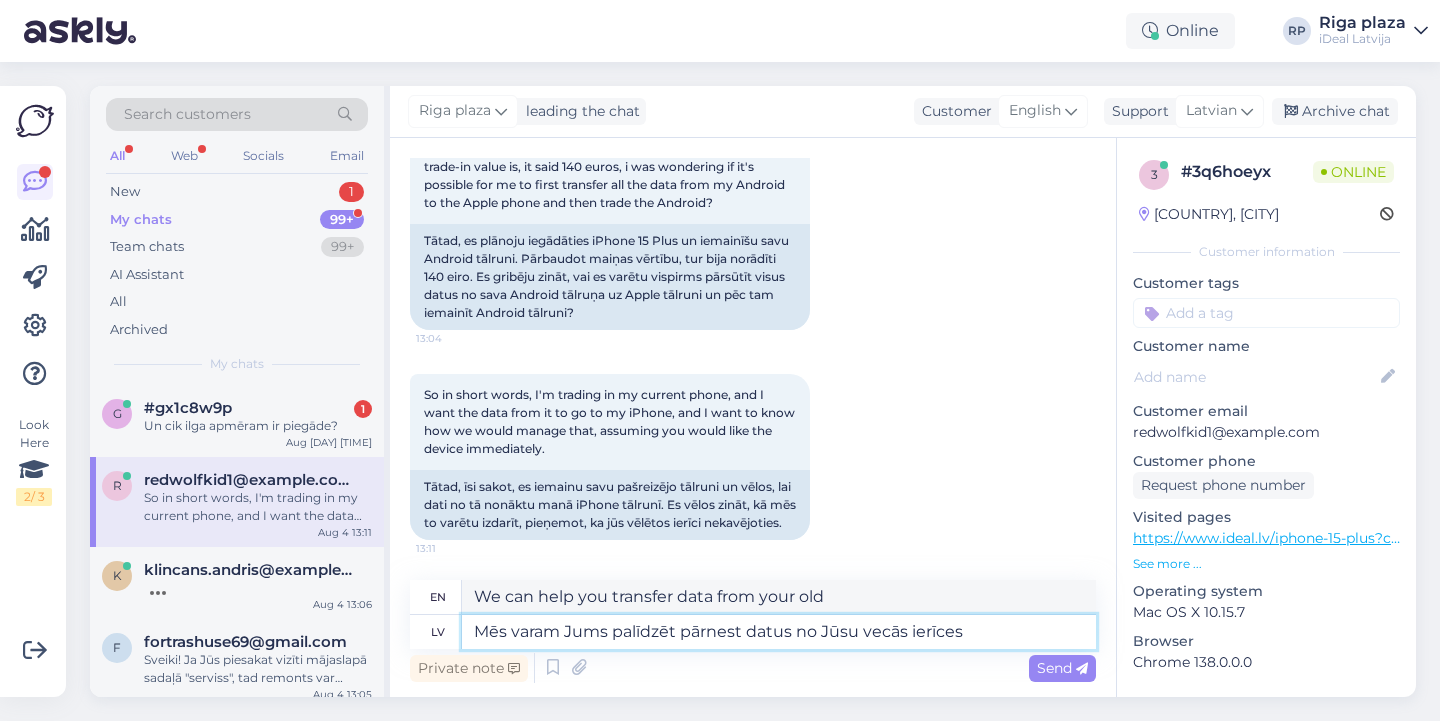 type on "Mēs varam Jums palīdzēt pārnest datus no Jūsu vecās ierīces u" 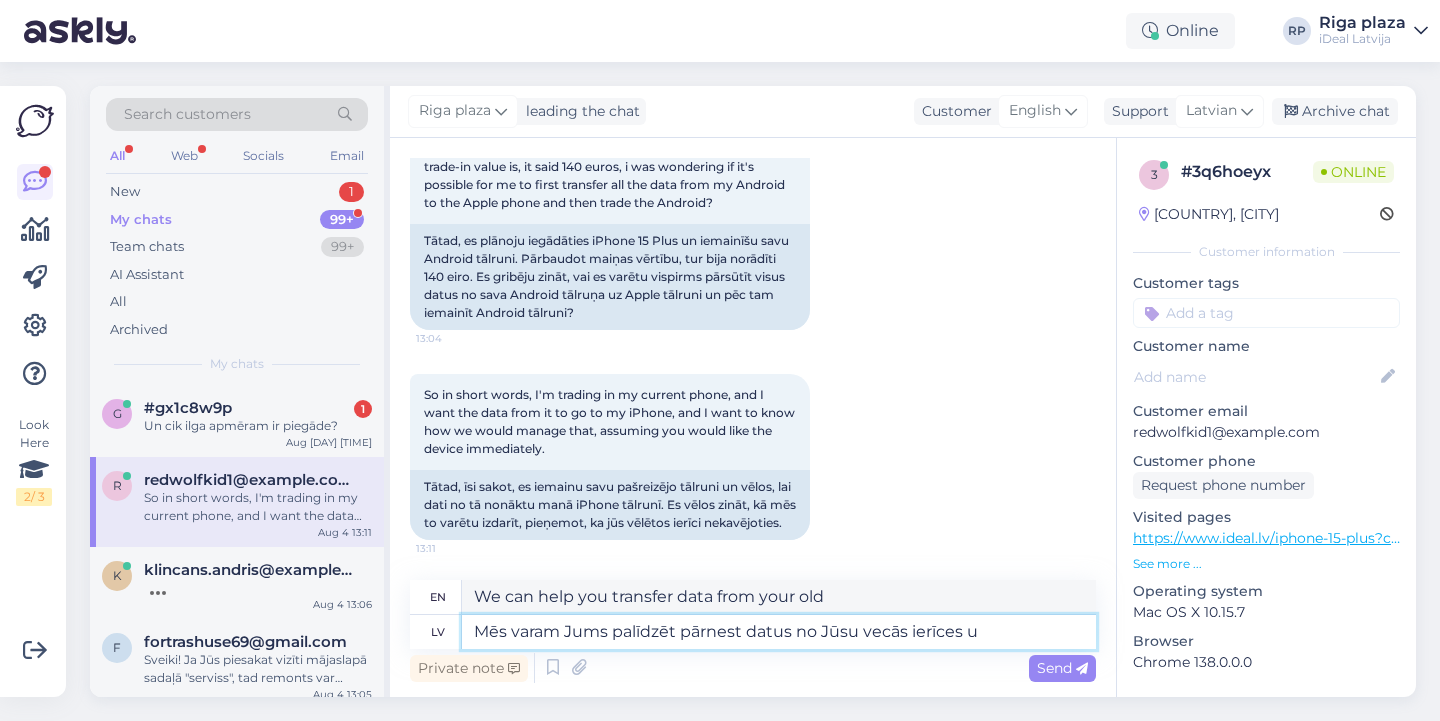 type on "We can help you transfer data from your old device" 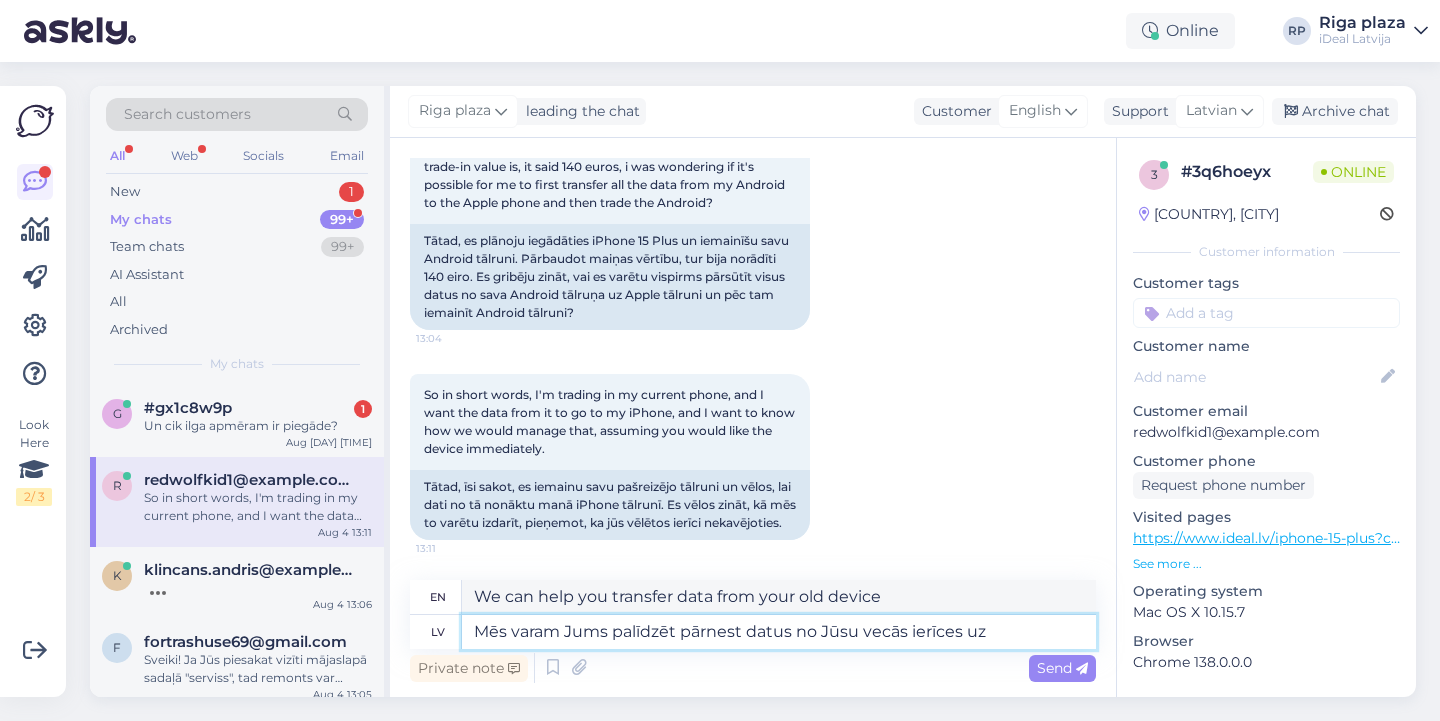 type on "Mēs varam Jums palīdzēt pārnest datus no Jūsu vecās ierīces uz j" 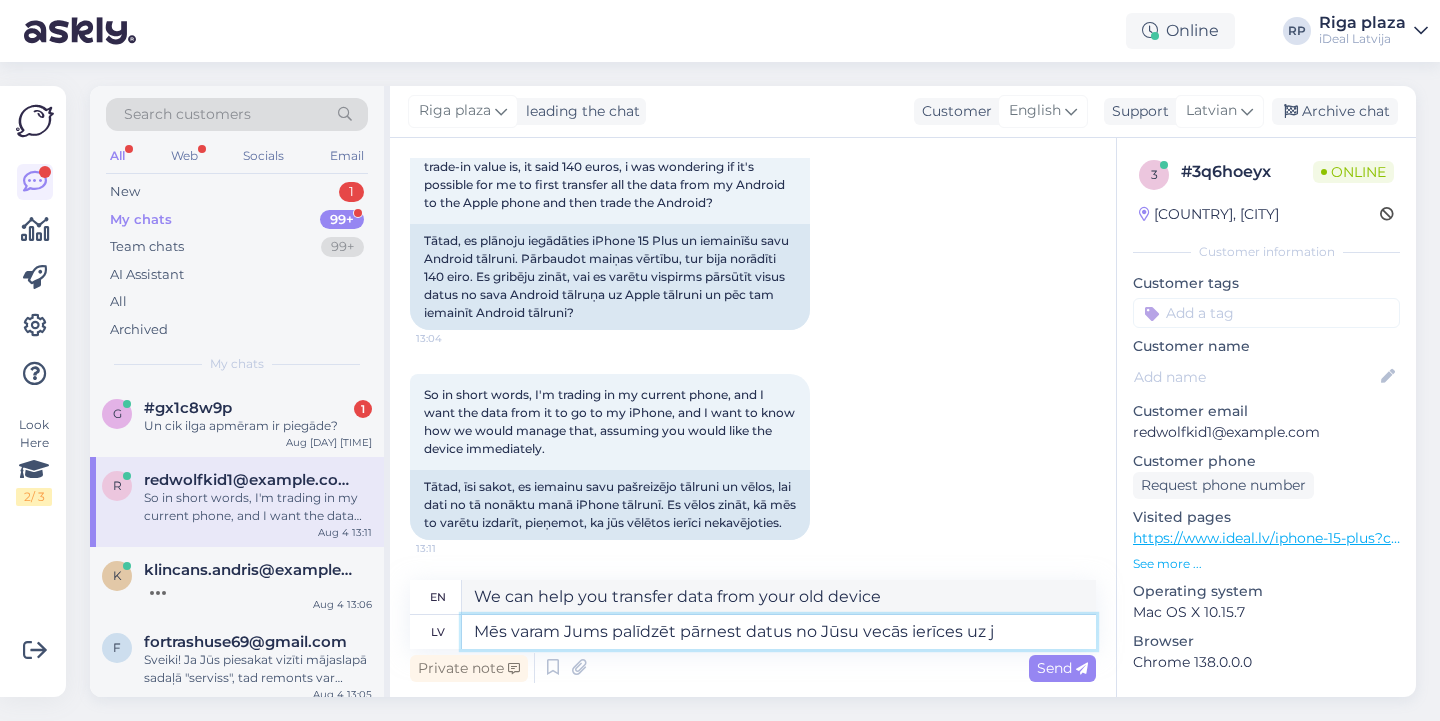 type on "We can help you transfer data from your old device to" 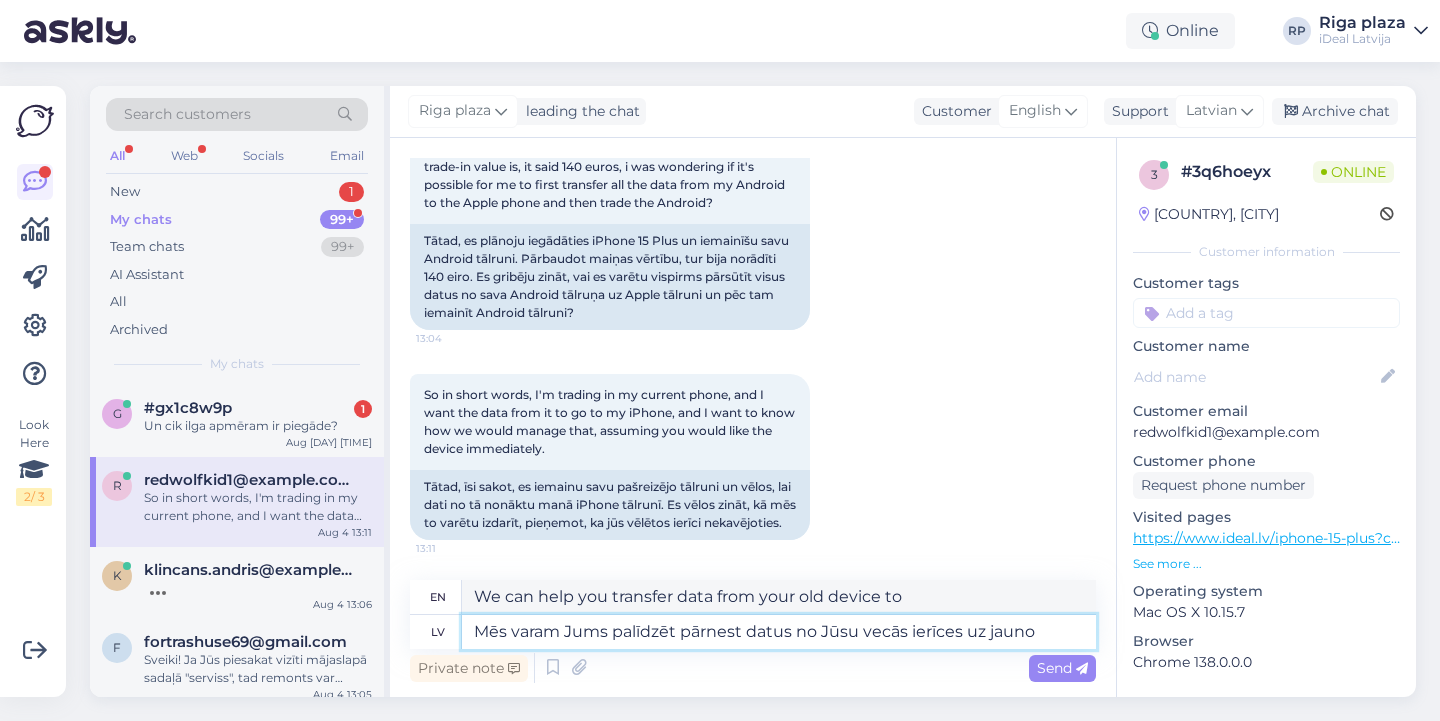 type on "Mēs varam Jums palīdzēt pārnest datus no Jūsu vecās ierīces uz jauno" 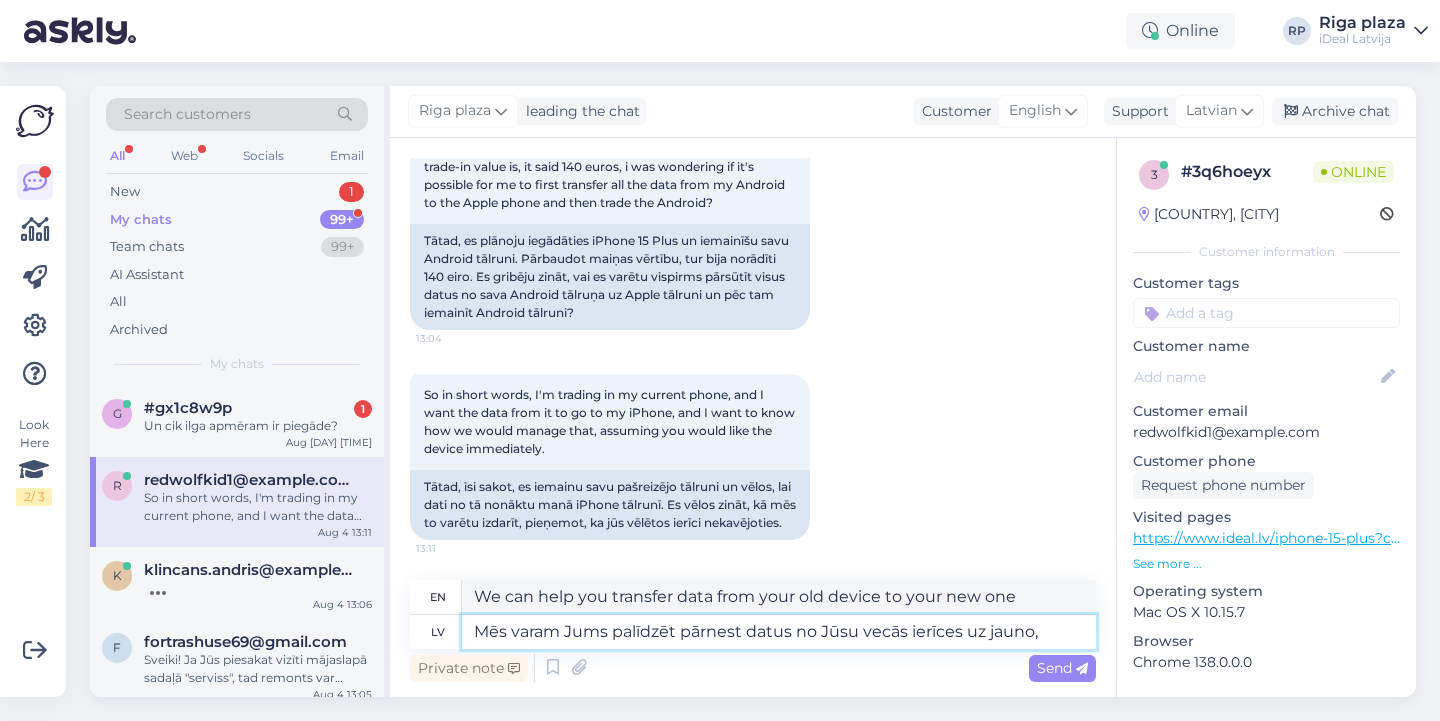 type on "Mēs varam Jums palīdzēt pārnest datus no Jūsu vecās ierīces uz jauno, b" 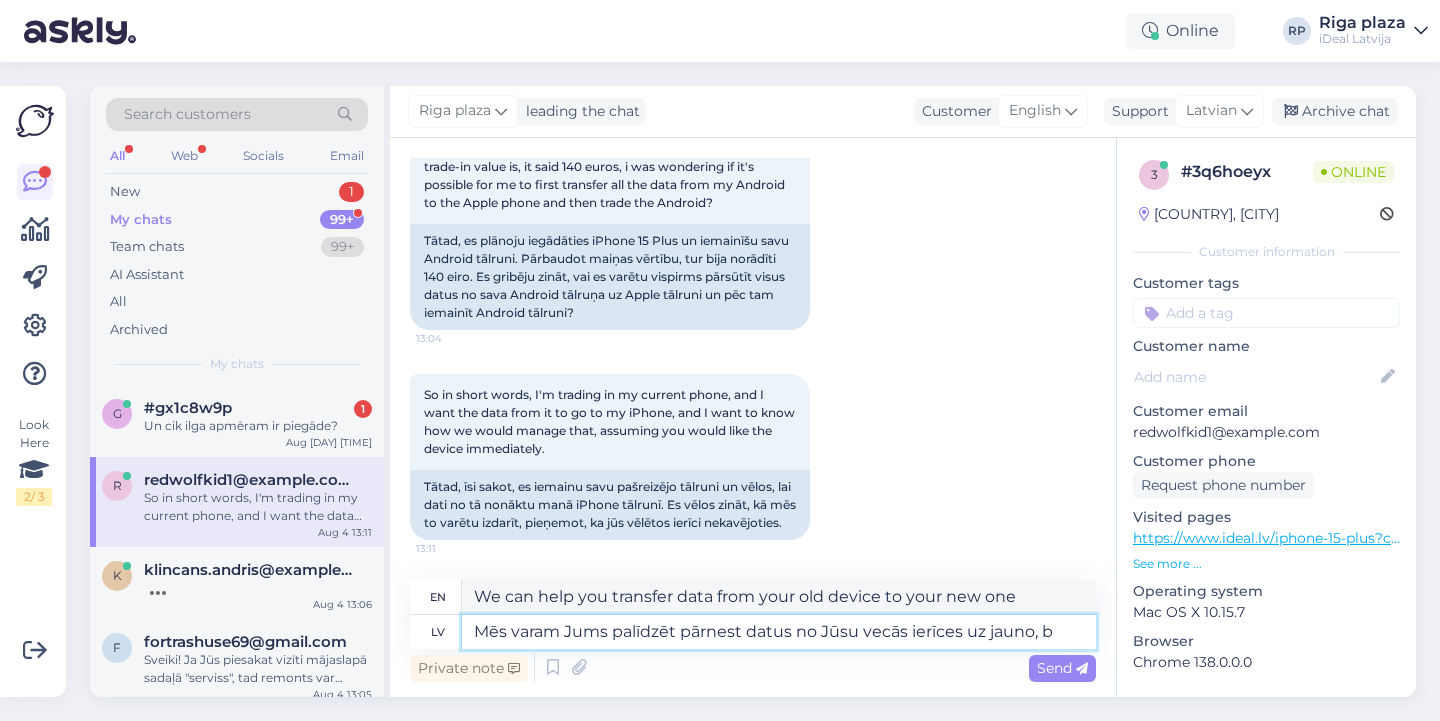 type on "We can help you transfer data from your old device to your new one," 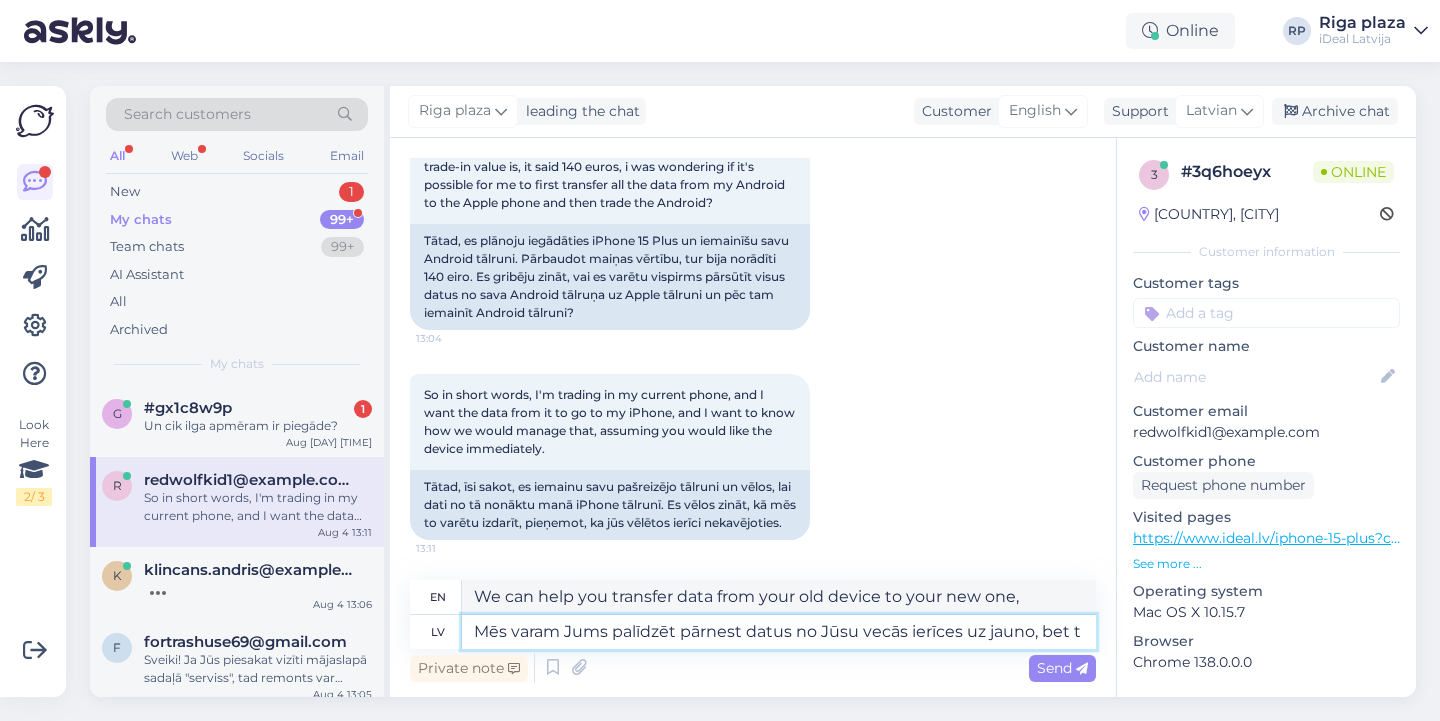 type on "Mēs varam Jums palīdzēt pārnest datus no Jūsu vecās ierīces uz jauno, bet ta" 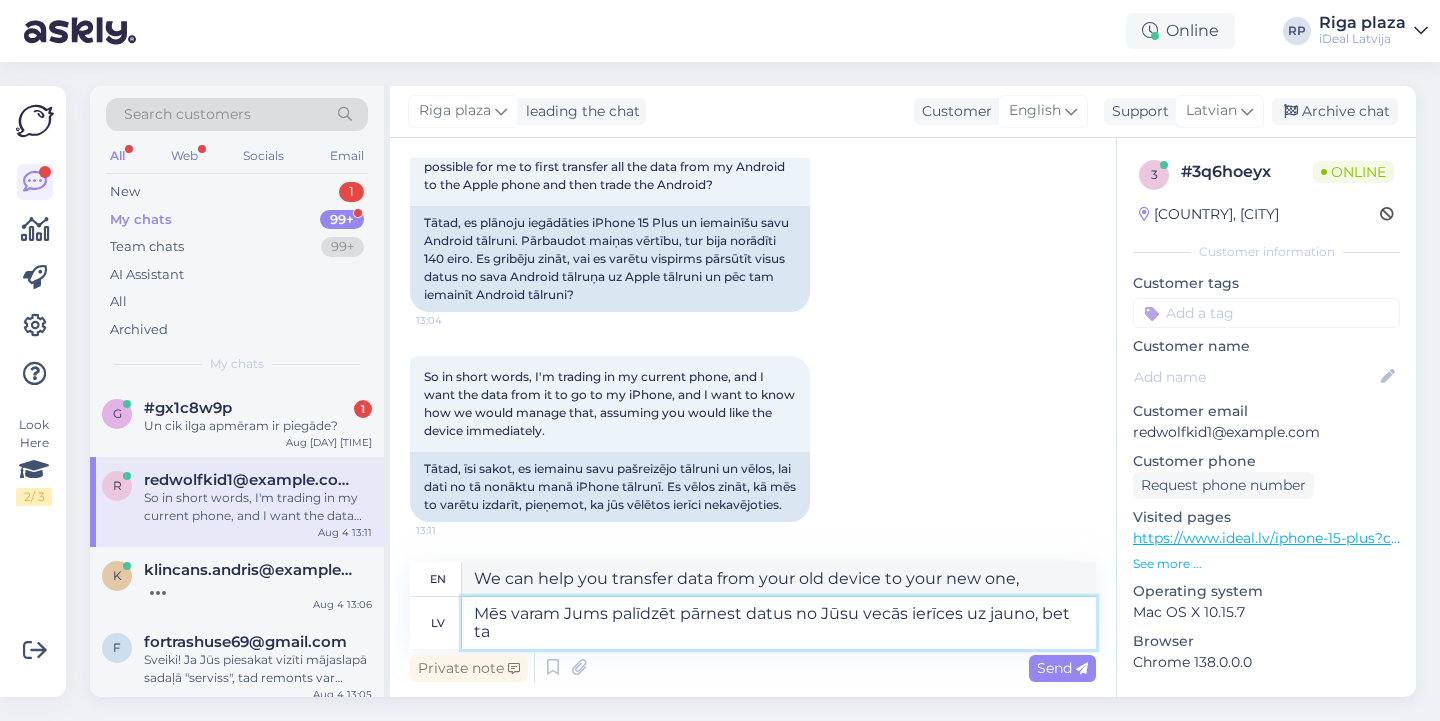 type on "We can help you transfer data from your old device to your new one, but" 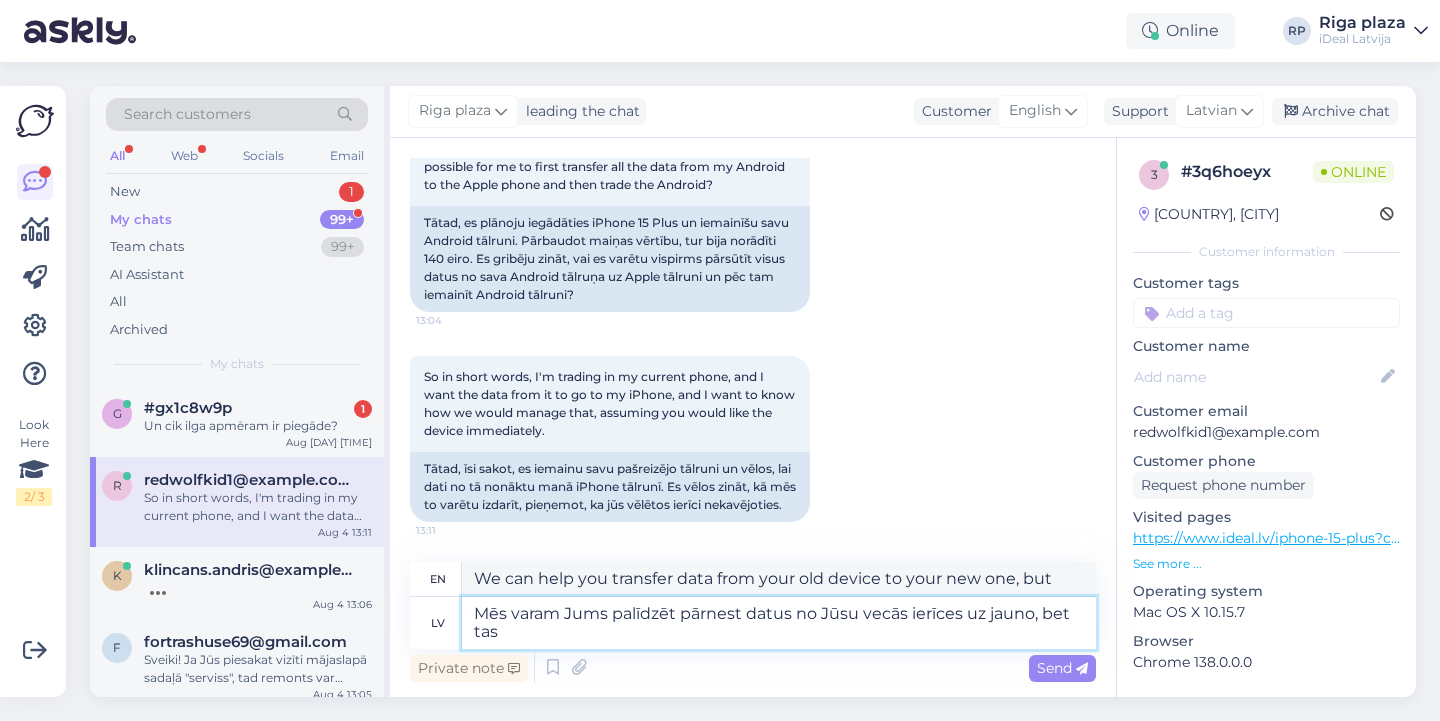 type on "Mēs varam Jums palīdzēt pārnest datus no Jūsu vecās ierīces uz jauno, bet tas n" 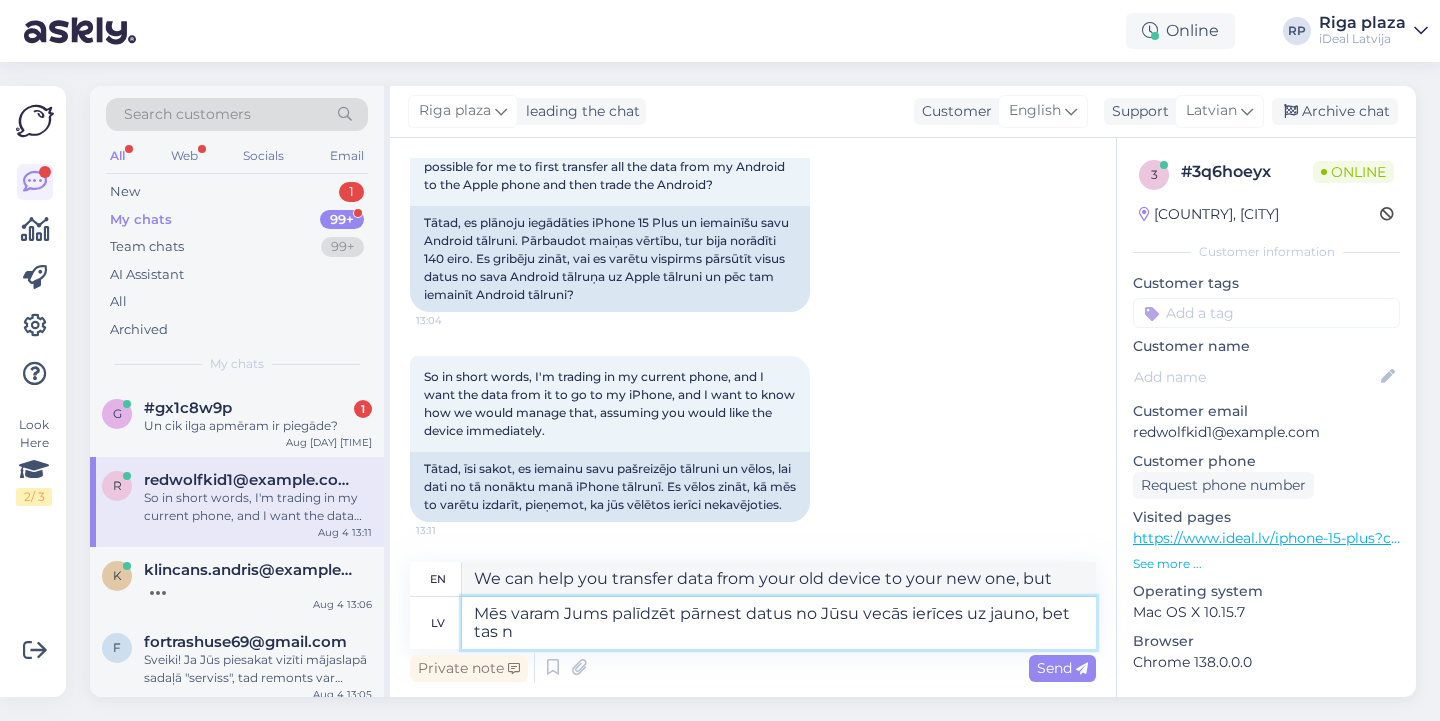 type on "We can help you transfer data from your old device to your new one, but it" 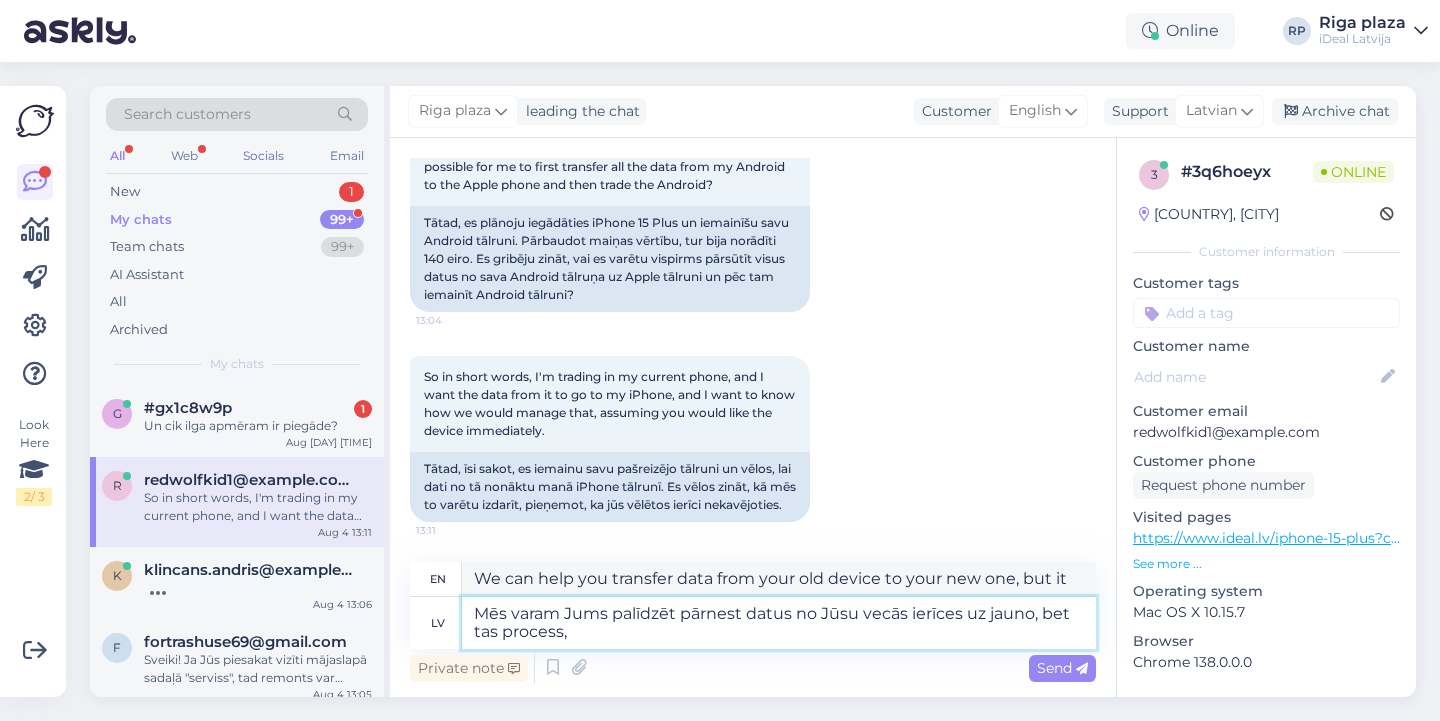 type on "Mēs varam Jums palīdzēt pārnest datus no Jūsu vecās ierīces uz jauno, bet tas process," 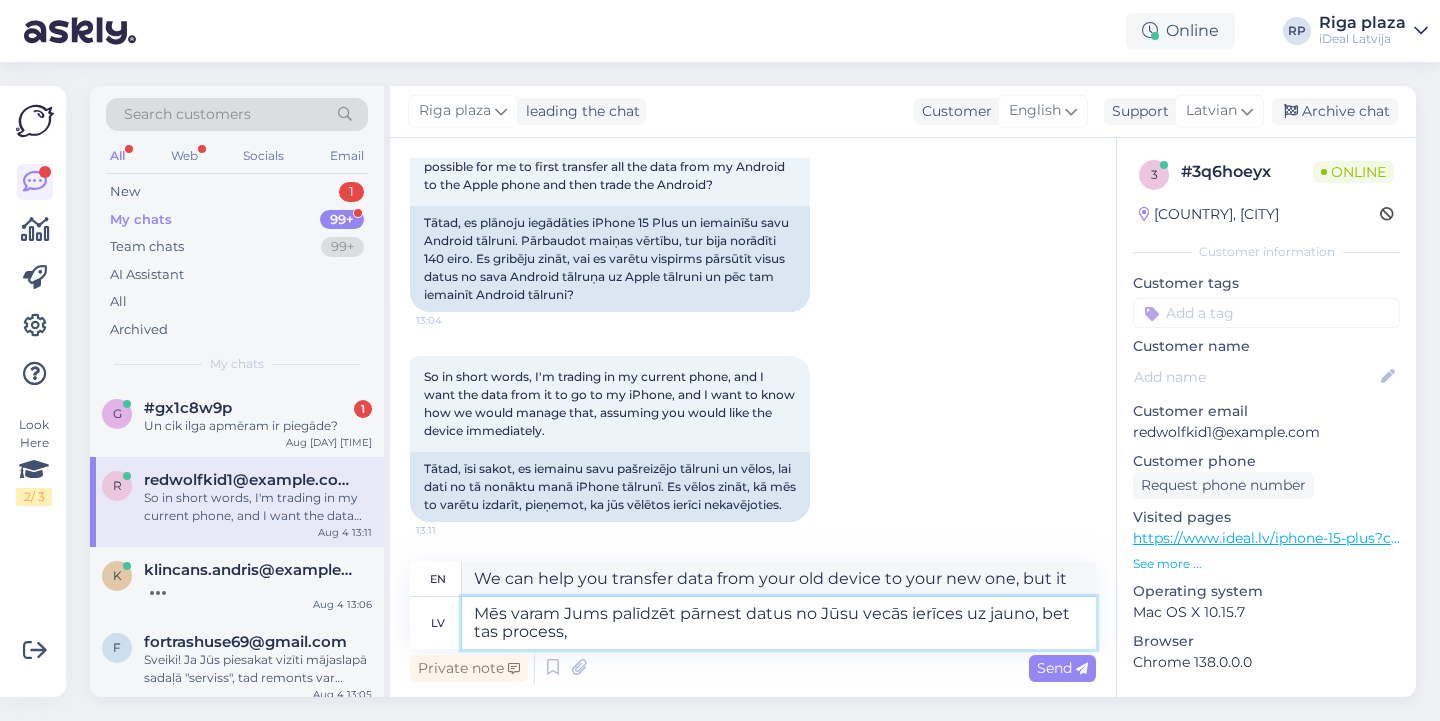 type on "We can help you transfer data from your old device to your new one, but the process" 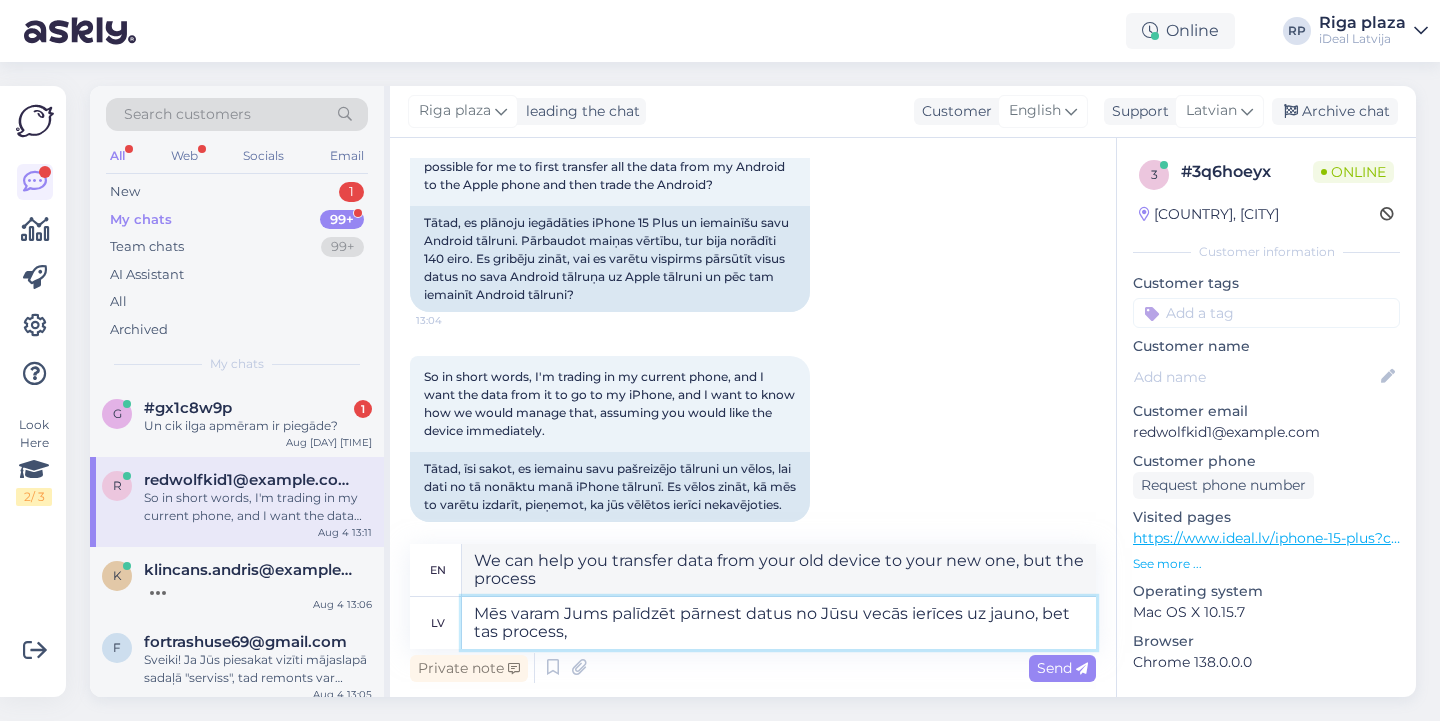 type on "Mēs varam Jums palīdzēt pārnest datus no Jūsu vecās ierīces uz jauno, bet tas process," 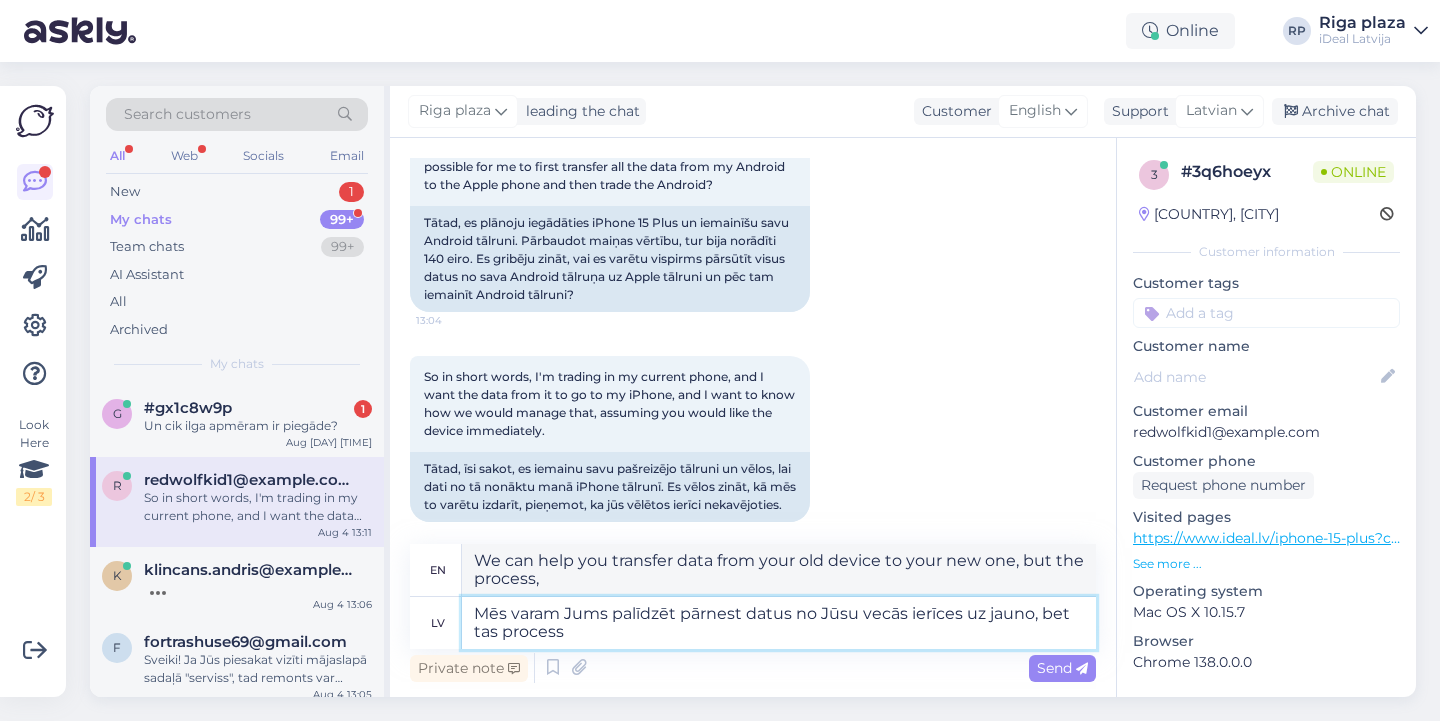 type on "Mēs varam Jums palīdzēt pārnest datus no Jūsu vecās ierīces uz jauno, bet tas process b" 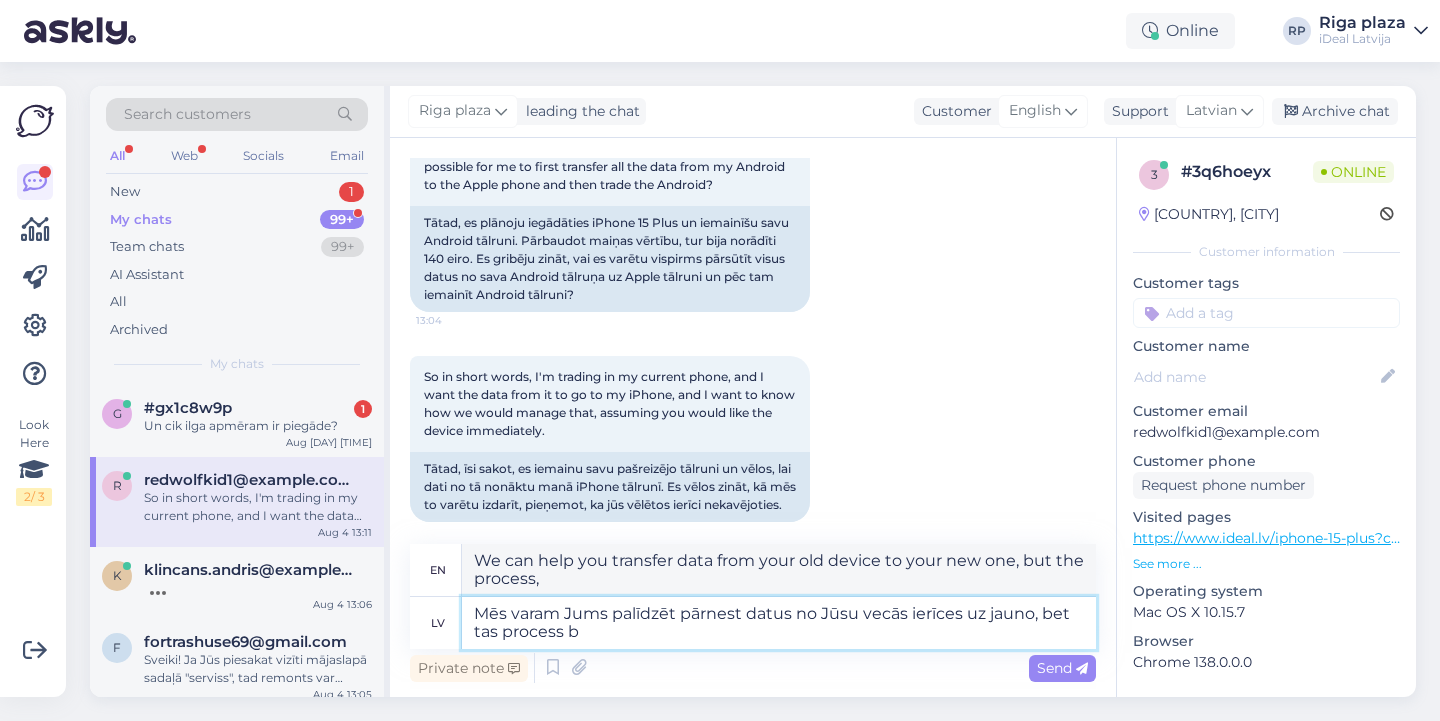 type on "We can help you transfer data from your old device to your new one, but the process" 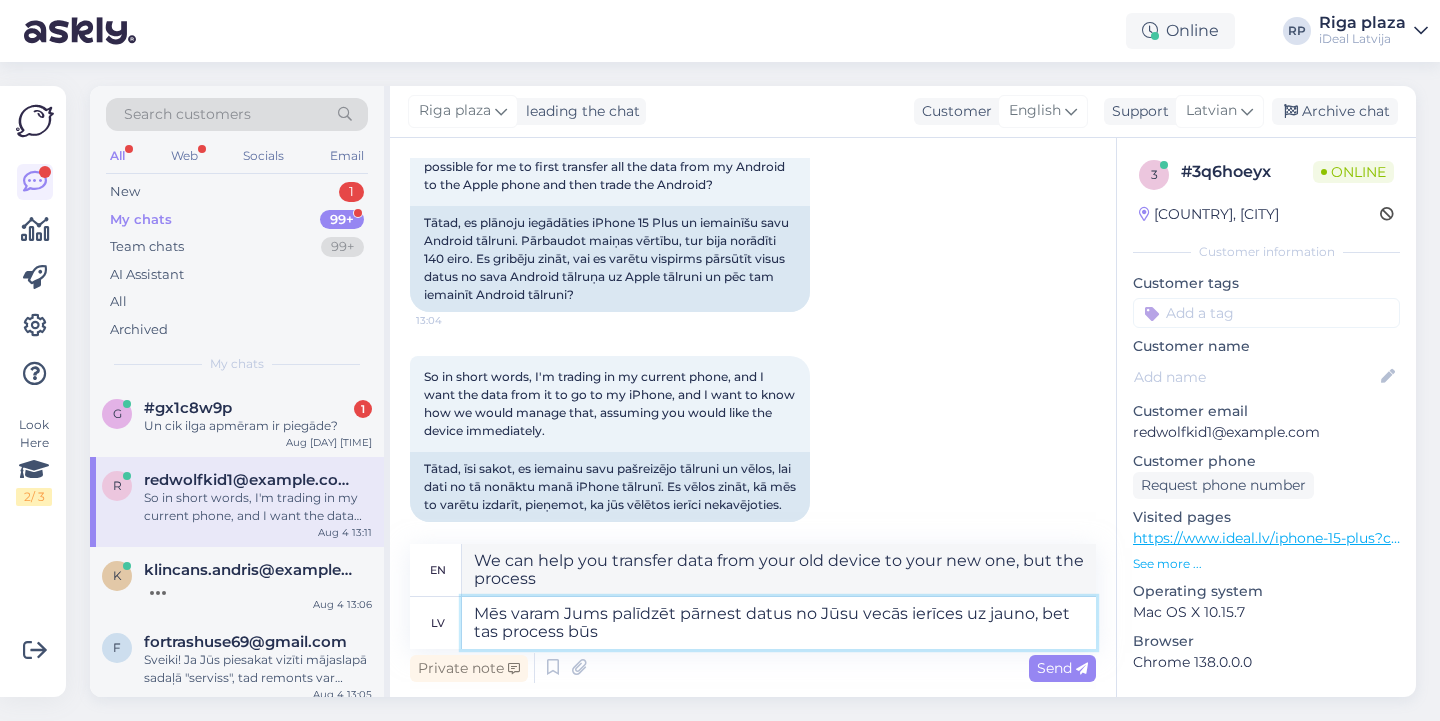 type on "Mēs varam Jums palīdzēt pārnest datus no Jūsu vecās ierīces uz jauno, bet tas process būs" 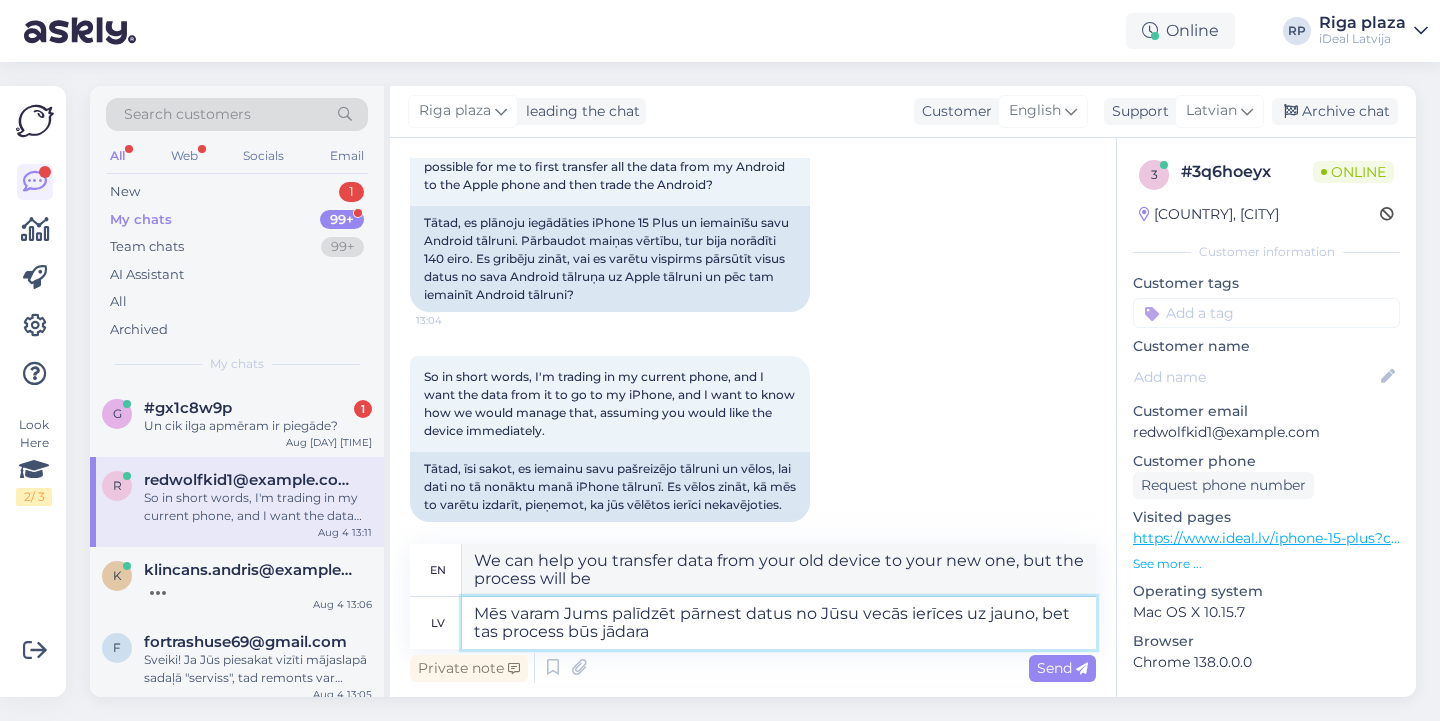type on "Mēs varam Jums palīdzēt pārnest datus no Jūsu vecās ierīces uz jauno, bet tas process būs jādara u" 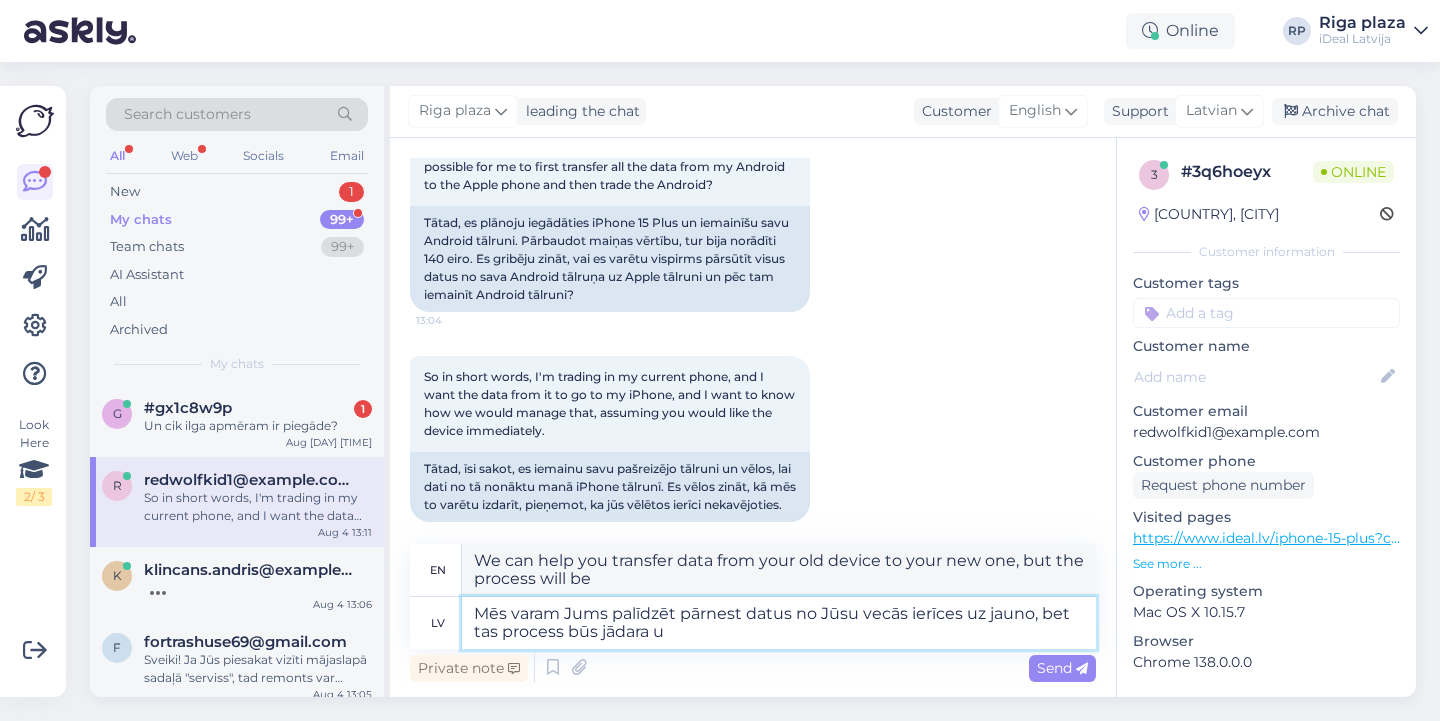 type on "We can help you transfer data from your old device to your new one, but this process will have to be done manually." 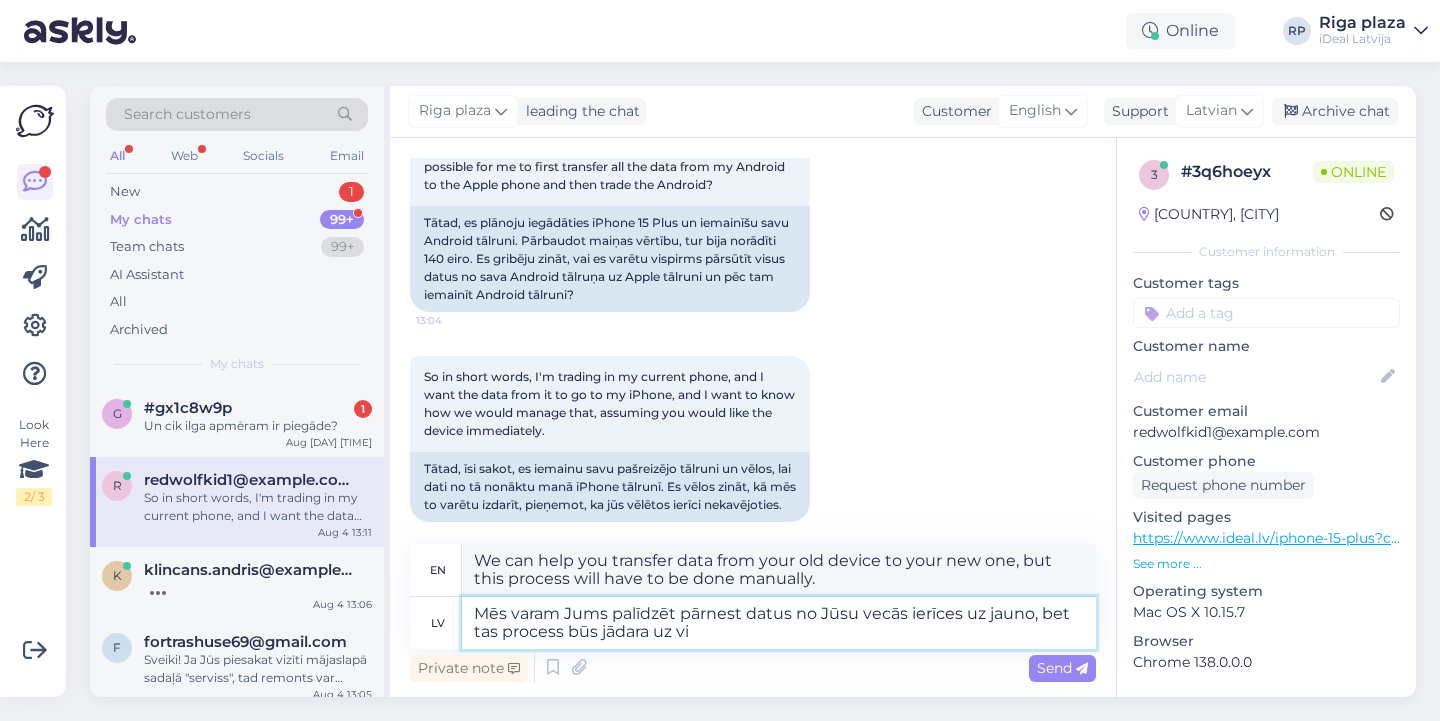 type on "Mēs varam Jums palīdzēt pārnest datus no Jūsu vecās ierīces uz jauno, bet tas process būs jādara uz vie" 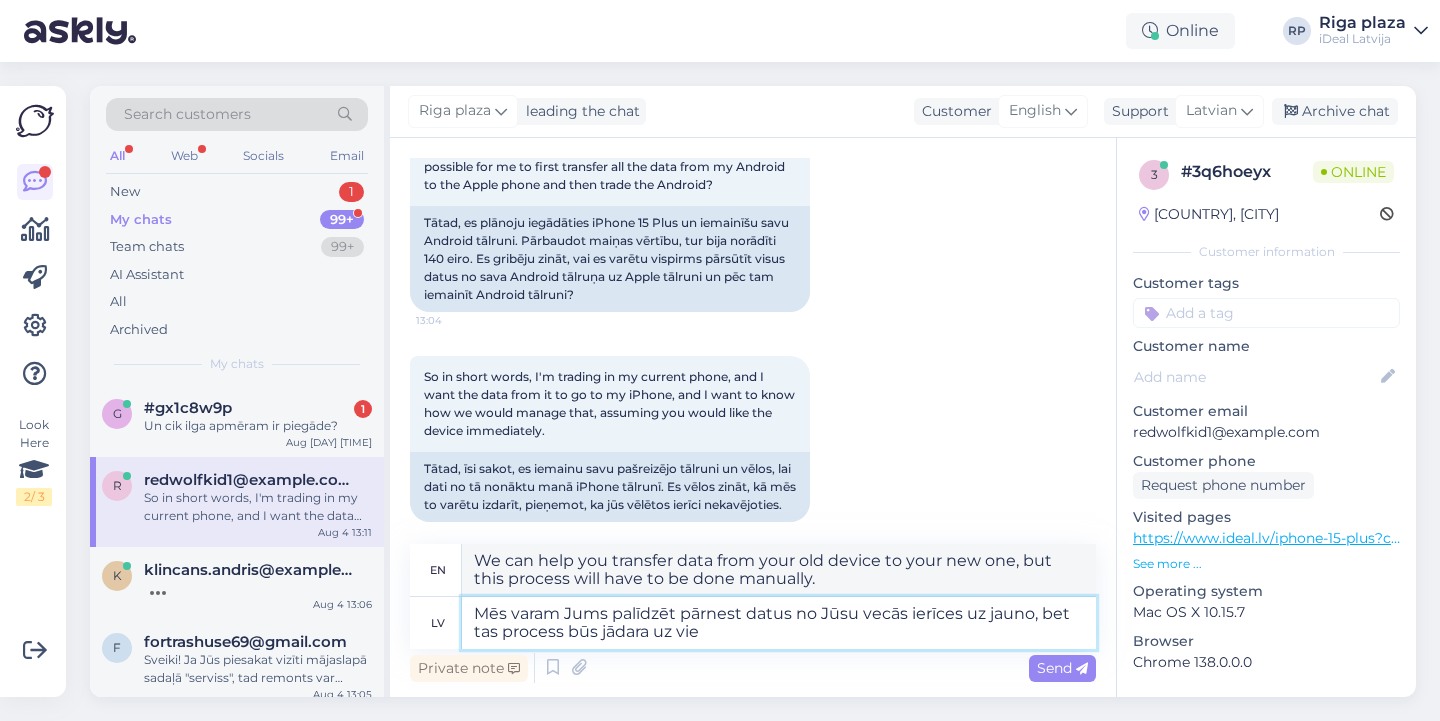 type on "We can help you transfer data from your old device to your new one, but this process will need to be done on" 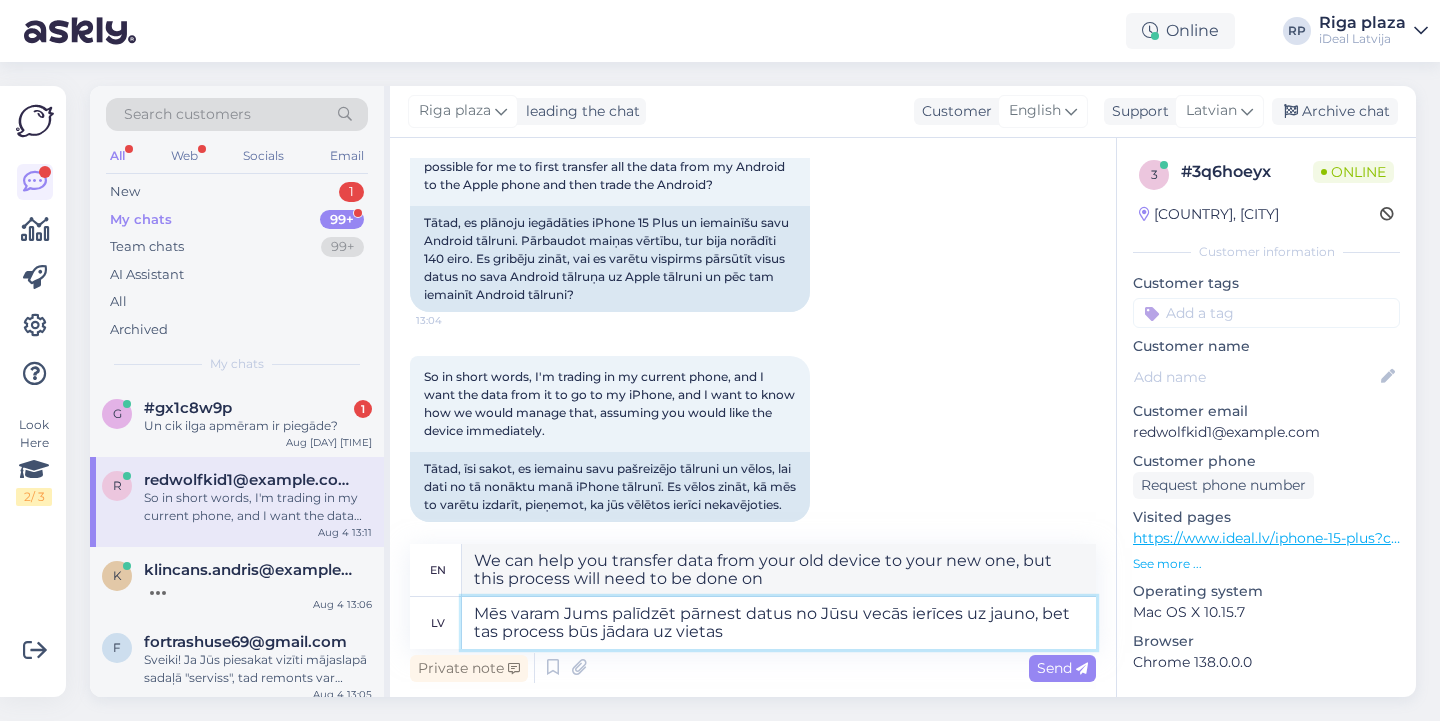 type on "Mēs varam Jums palīdzēt pārnest datus no Jūsu vecās ierīces uz jauno, bet tas process būs jādara uz vietas u" 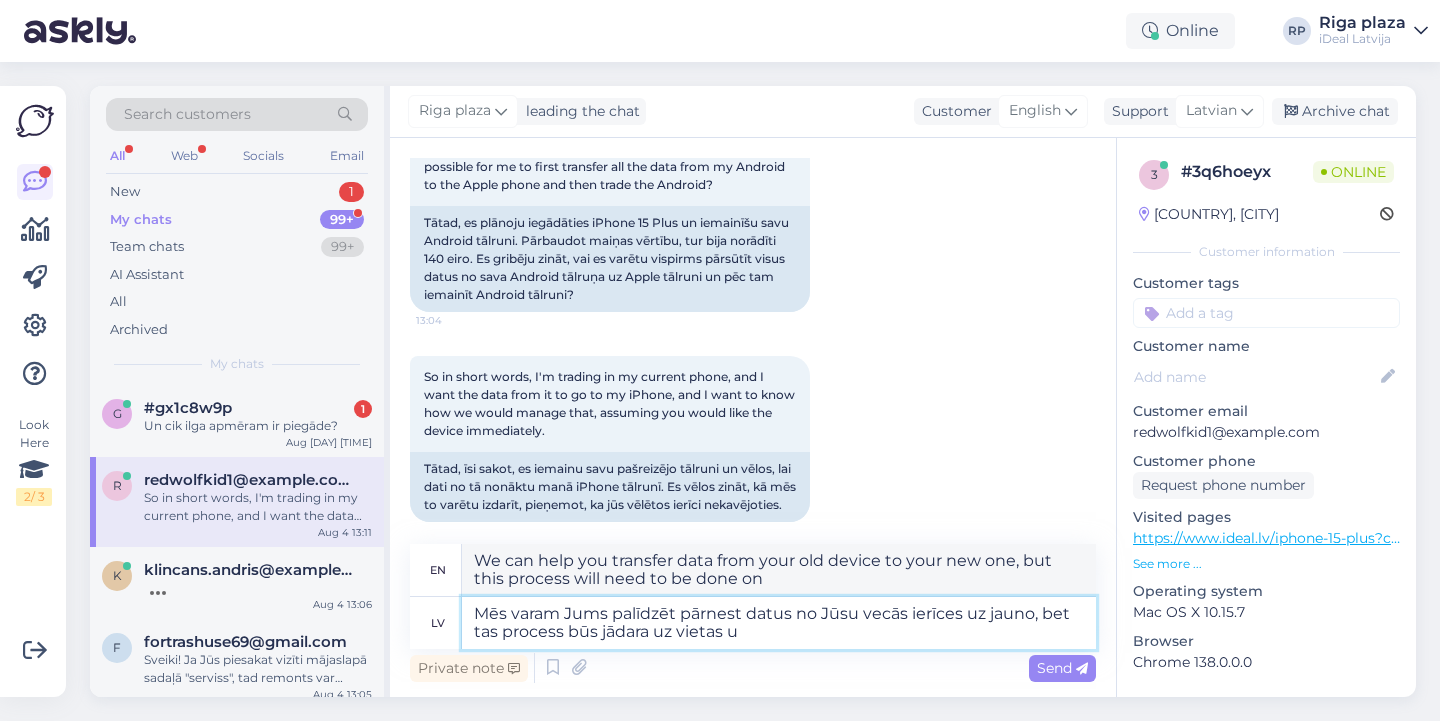 type on "We can help you transfer data from your old device to your new one, but this process will have to be done on-site." 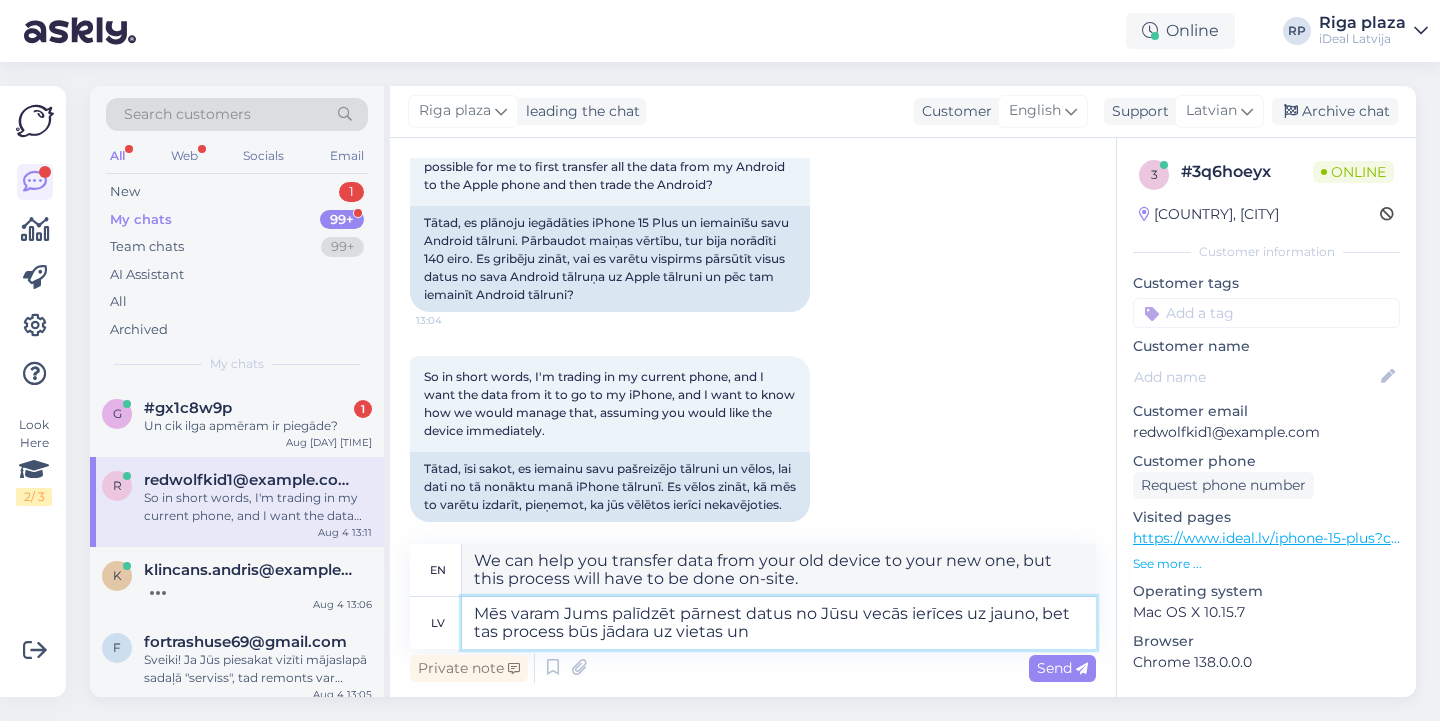 type on "Mēs varam Jums palīdzēt pārnest datus no Jūsu vecās ierīces uz jauno, bet tas process būs jādara uz vietas un '" 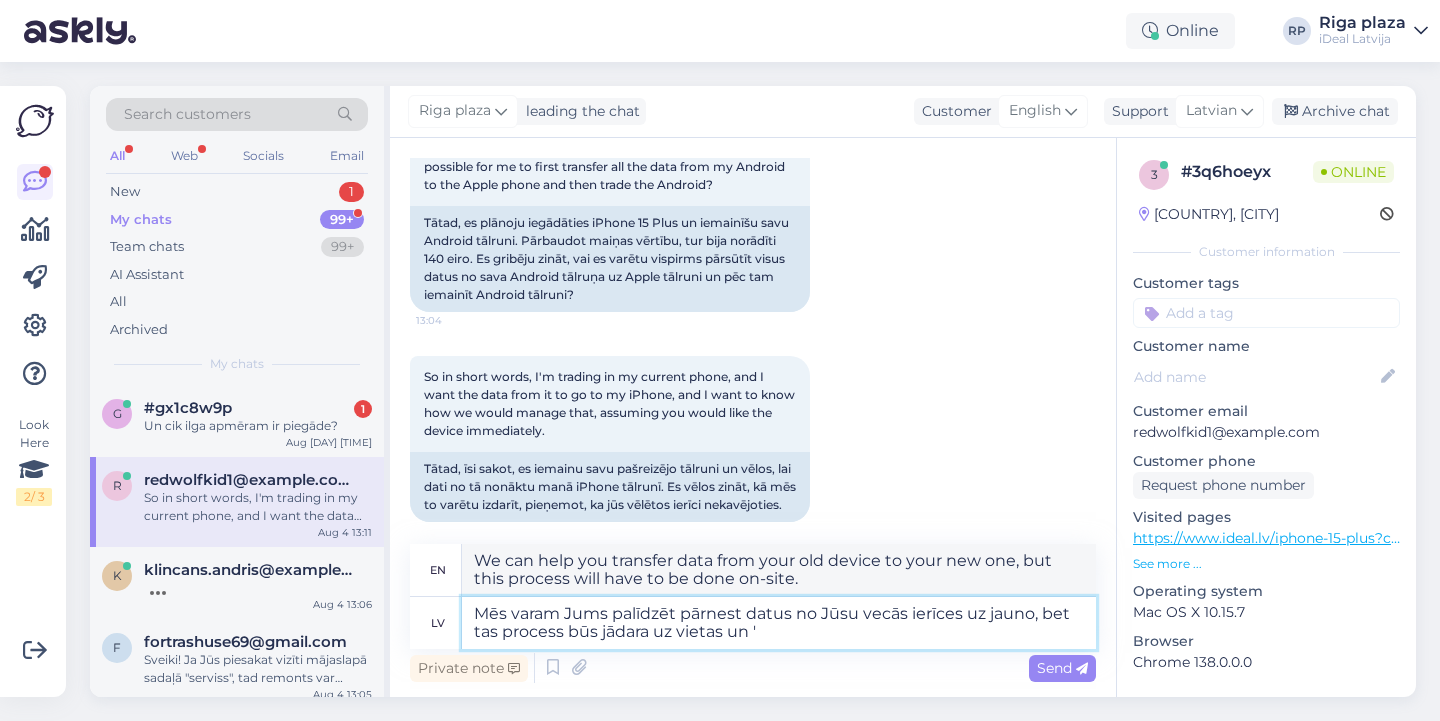 type on "We can help you transfer data from your old device to your new one, but this process will have to be done locally and" 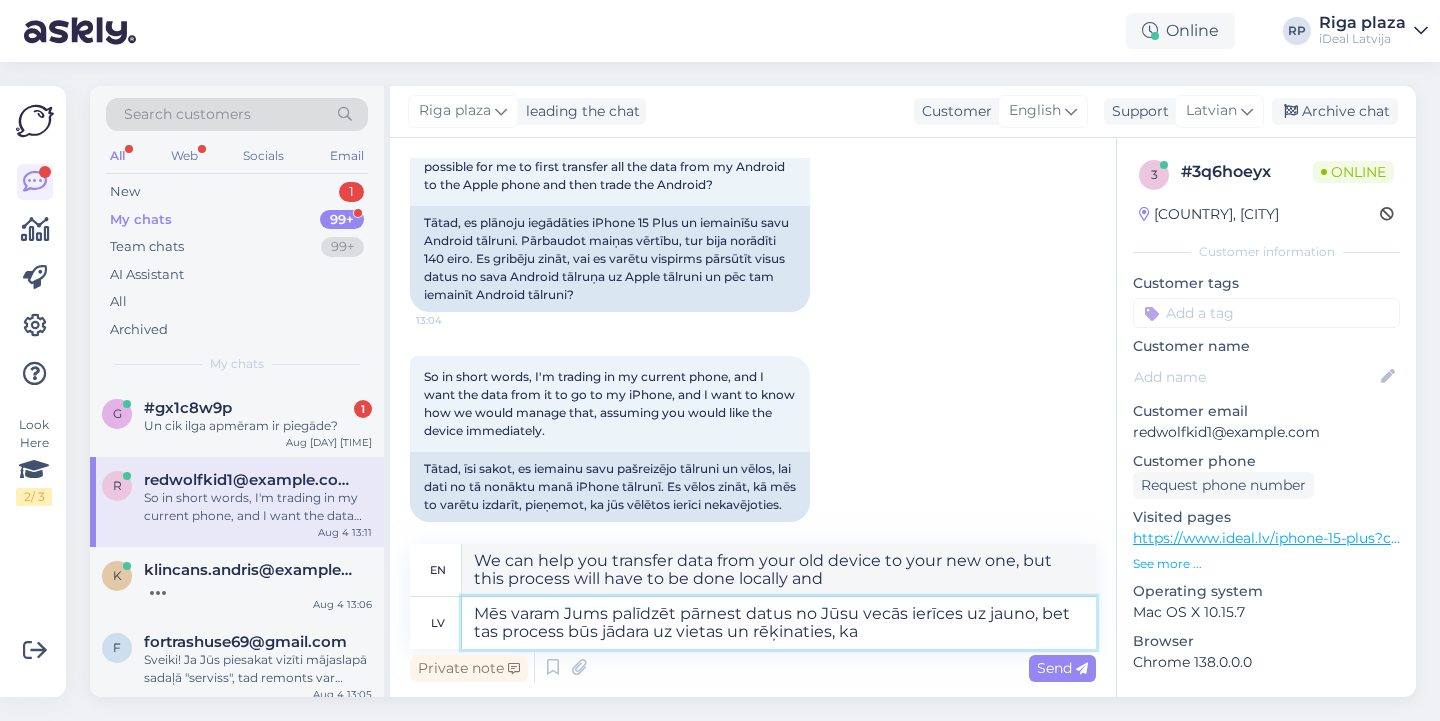 type on "Mēs varam Jums palīdzēt pārnest datus no Jūsu vecās ierīces uz jauno, bet tas process būs jādara uz vietas un rēķinaties, ka" 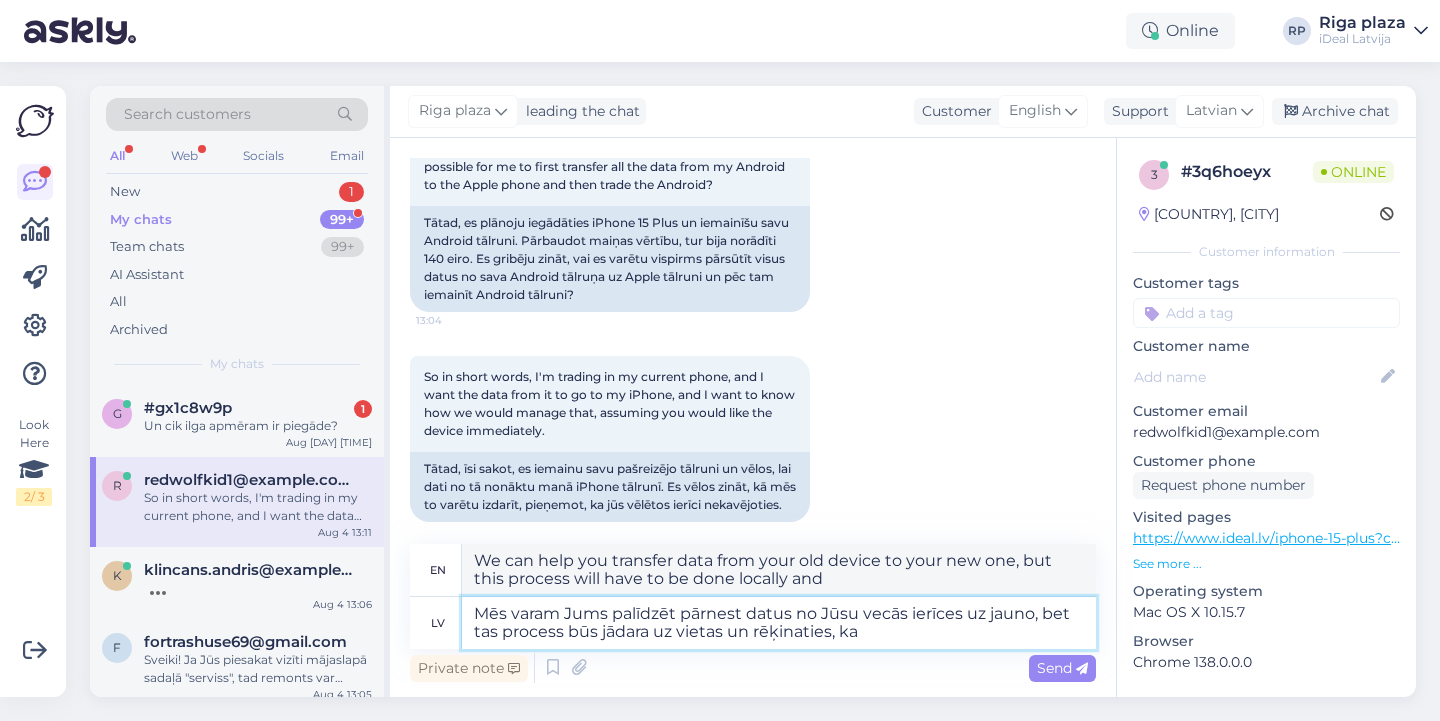 type on "We can help you transfer data from your old device to your new one, but this process will have to be done locally and at an additional cost." 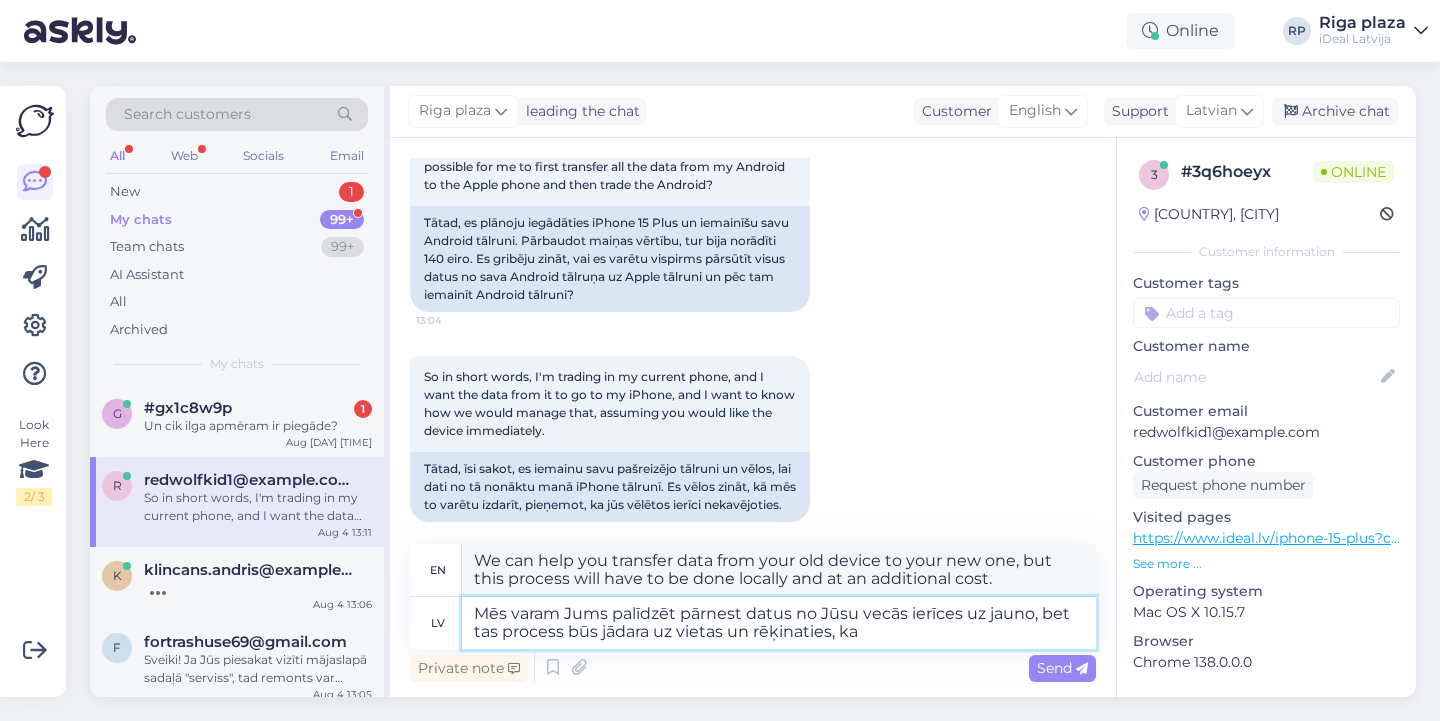 type on "Mēs varam Jums palīdzēt pārnest datus no Jūsu vecās ierīces uz jauno, bet tas process būs jādara uz vietas un rēķinaties, ka t" 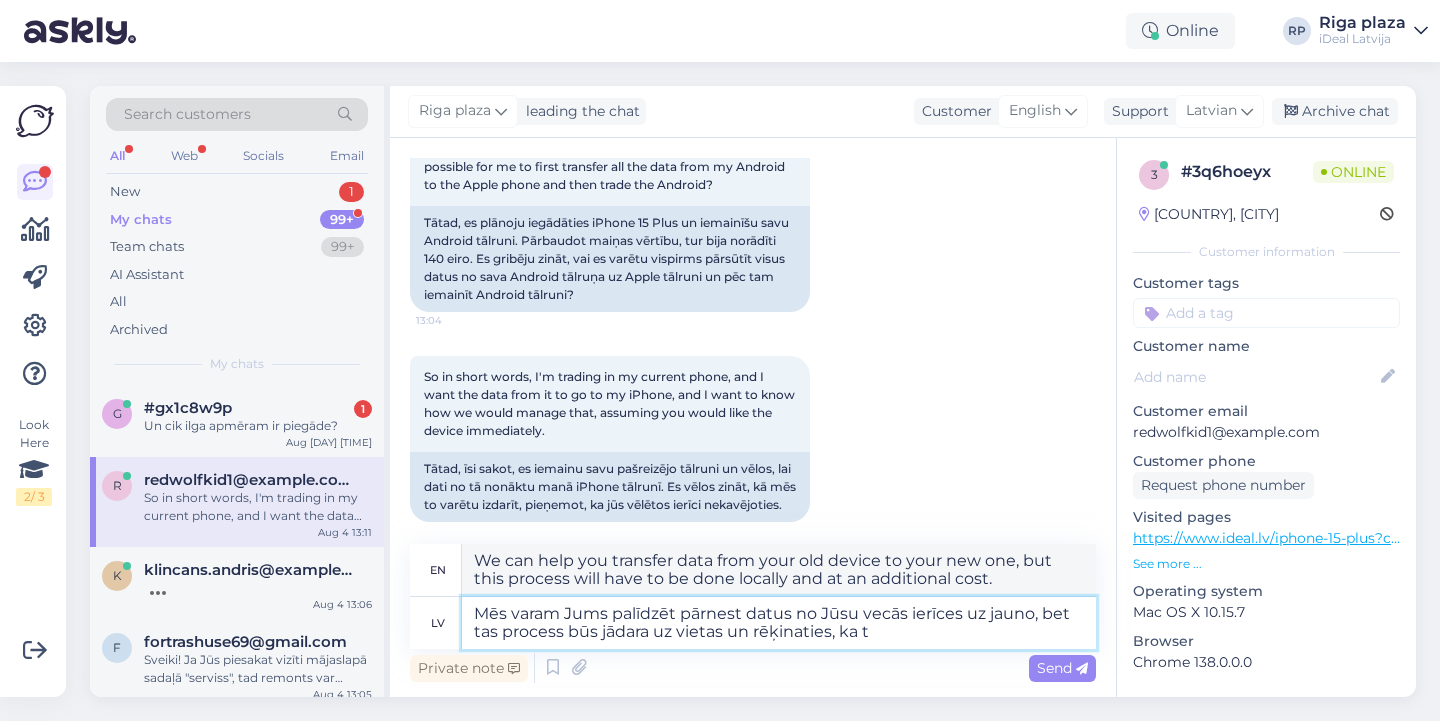 type on "We can help you transfer data from your old device to your new one, but this process will have to be done locally and you will need to expect that" 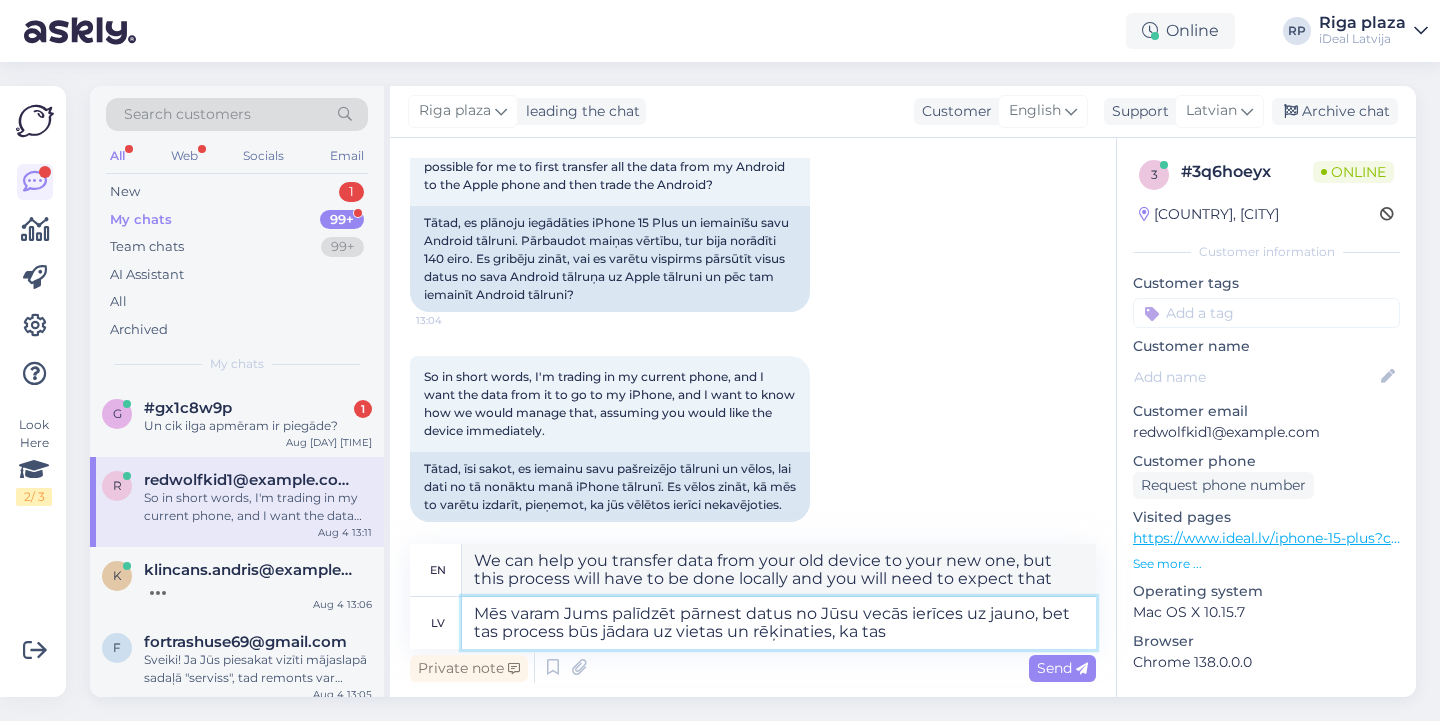 type on "Mēs varam Jums palīdzēt pārnest datus no Jūsu vecās ierīces uz jauno, bet tas process būs jādara uz vietas un rēķinaties, ka tas" 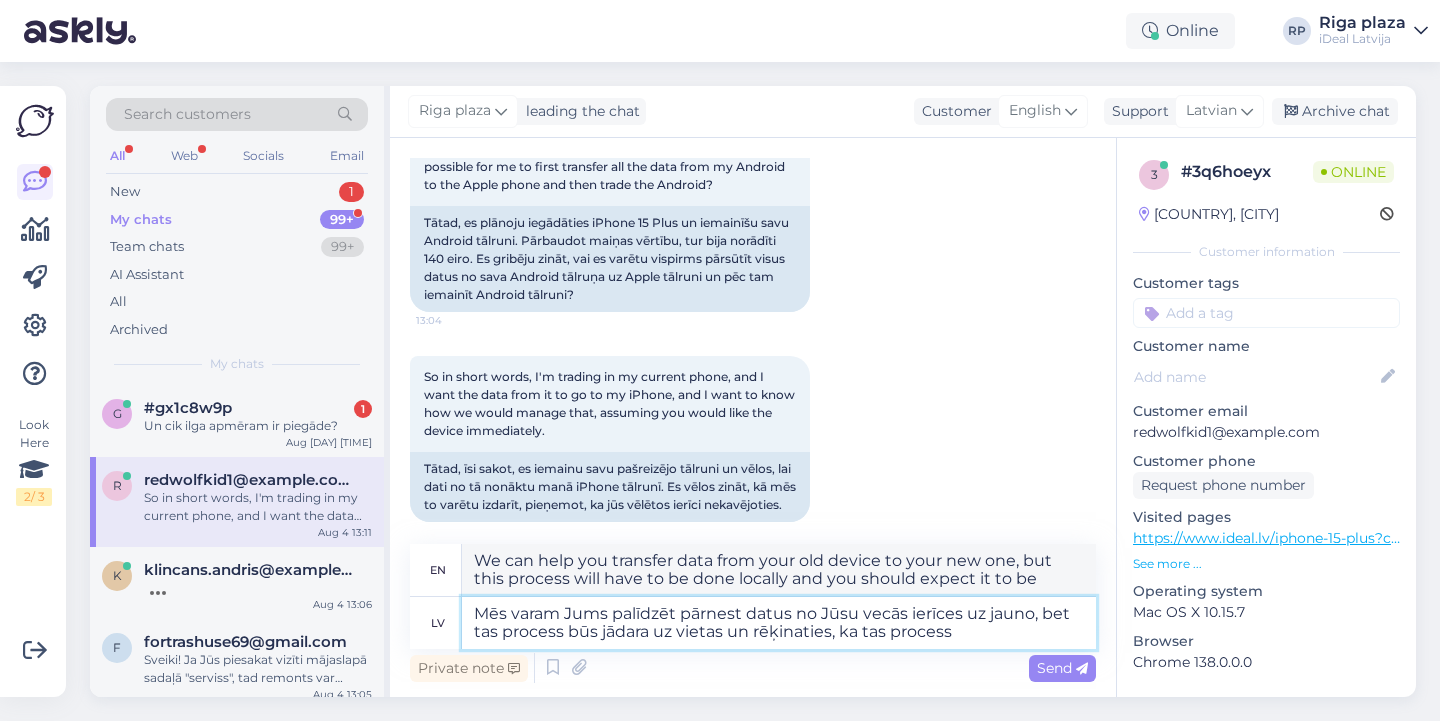 type on "Mēs varam Jums palīdzēt pārnest datus no Jūsu vecās ierīces uz jauno, bet tas process būs jādara uz vietas un rēķinaties, ka tas process v" 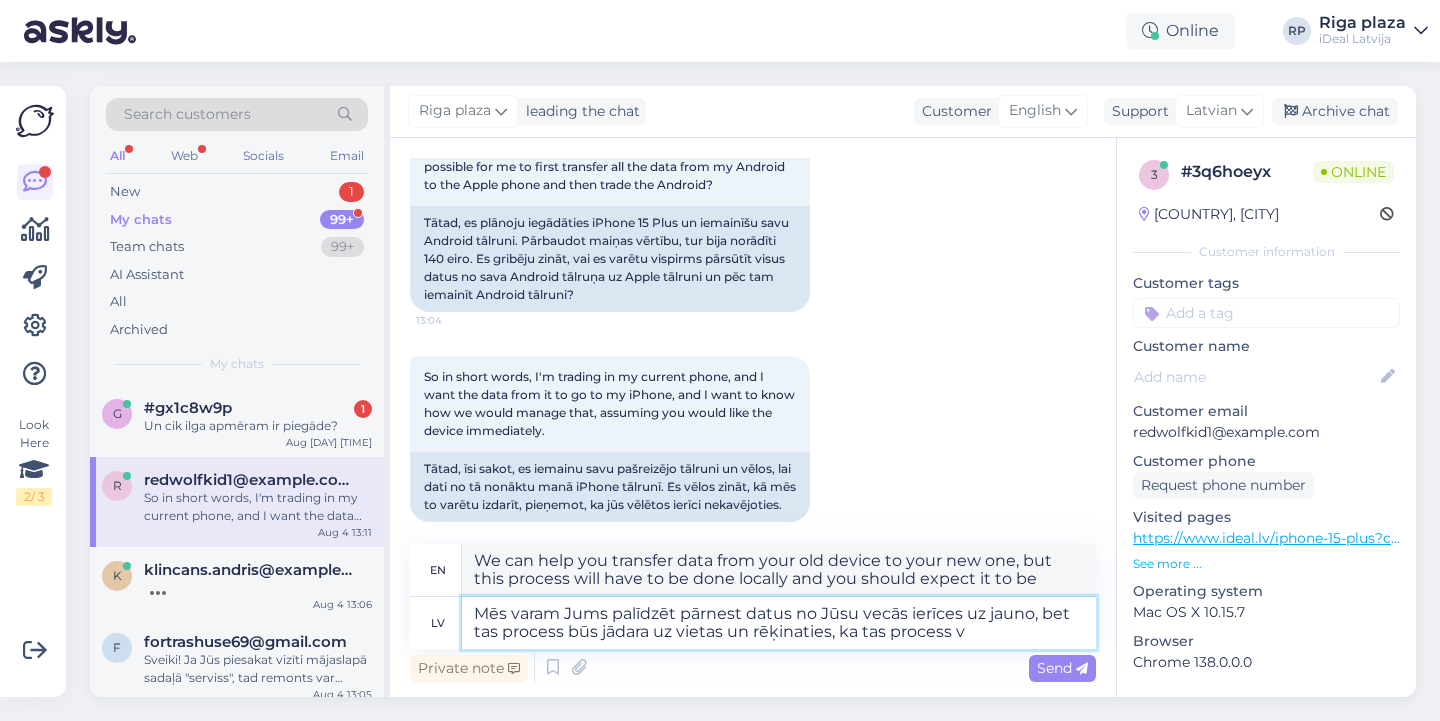 type on "We can help you transfer data from your old device to your new one, but this process will have to be done locally and you should expect this process to be time-consuming." 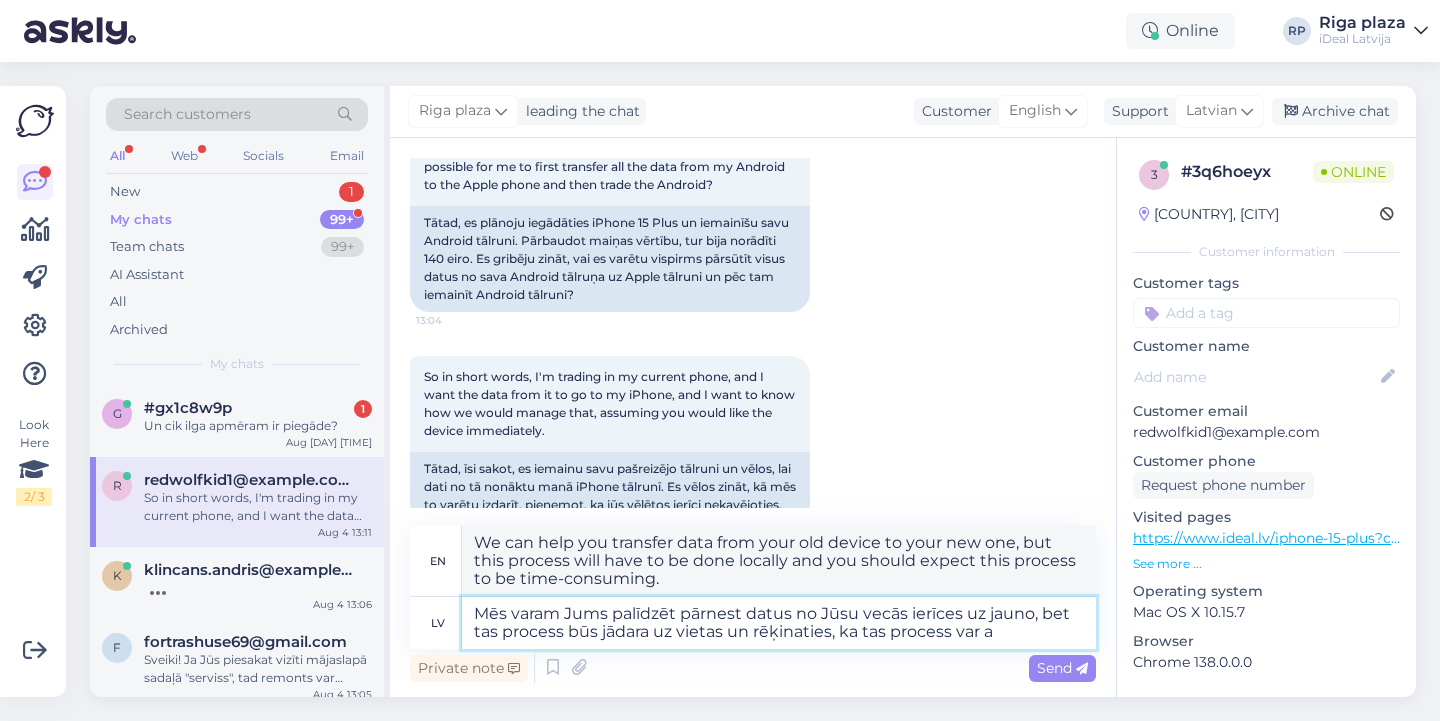 type on "Mēs varam Jums palīdzēt pārnest datus no Jūsu vecās ierīces uz jauno, bet tas process būs jādara uz vietas un rēķinaties, ka tas process var ai" 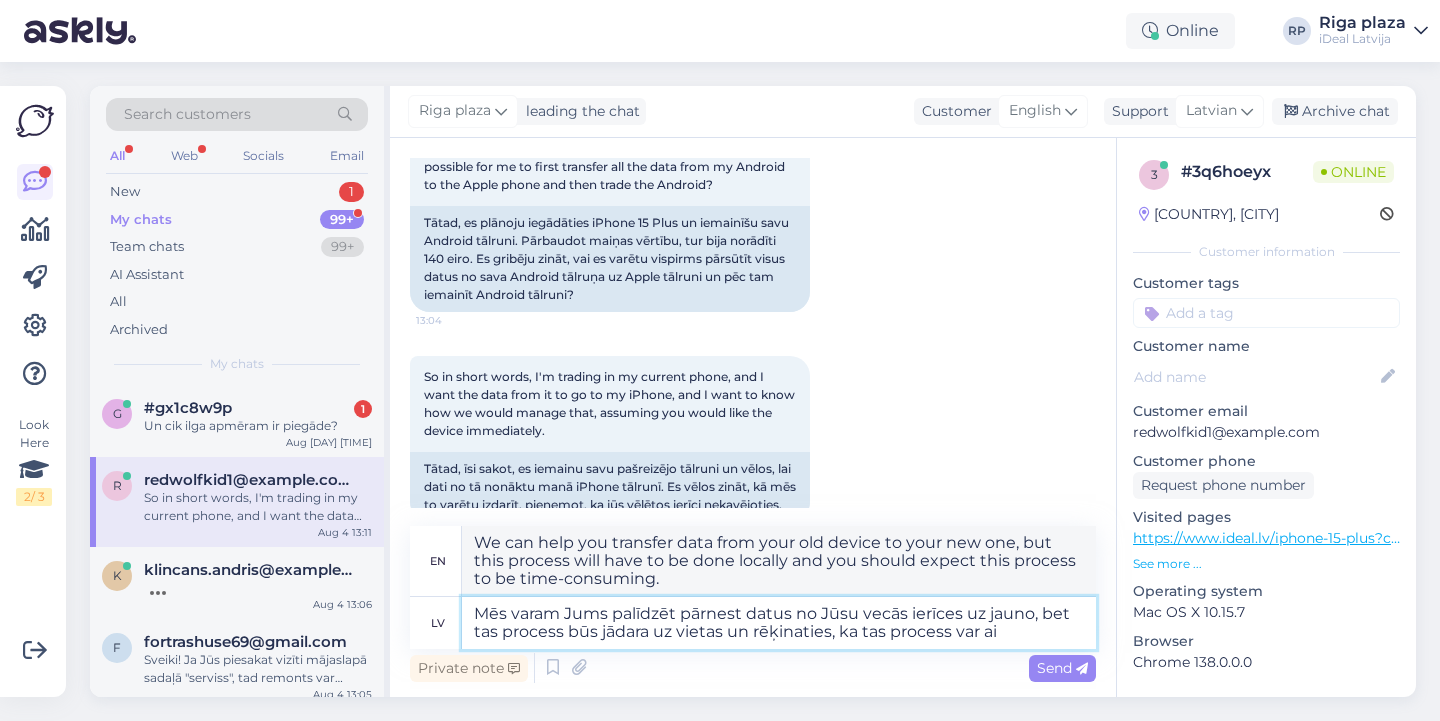 type on "We can help you transfer data from your old device to your new one, but this process will have to be done locally and it can take a while." 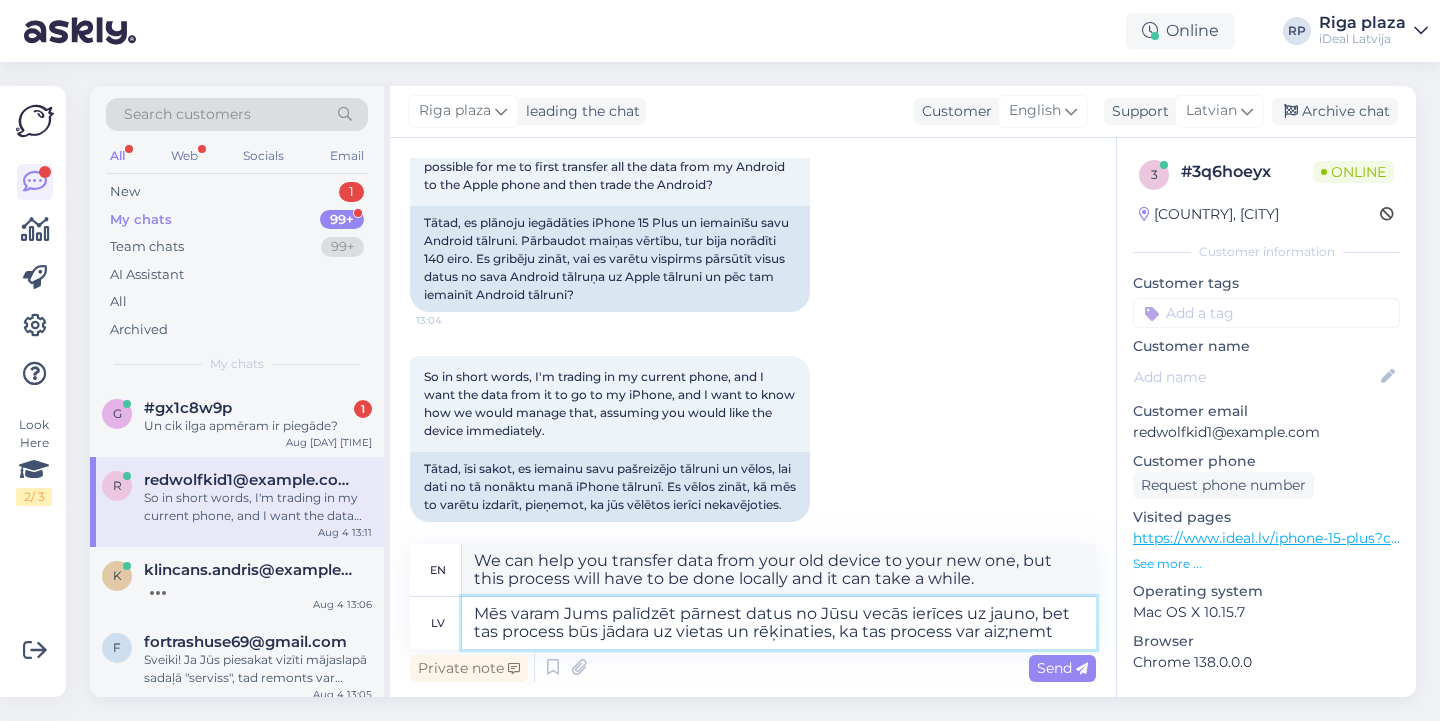 type on "Mēs varam Jums palīdzēt pārnest datus no Jūsu vecās ierīces uz jauno, bet tas process būs jādara uz vietas un rēķinaties, ka tas process var aiz;nemt" 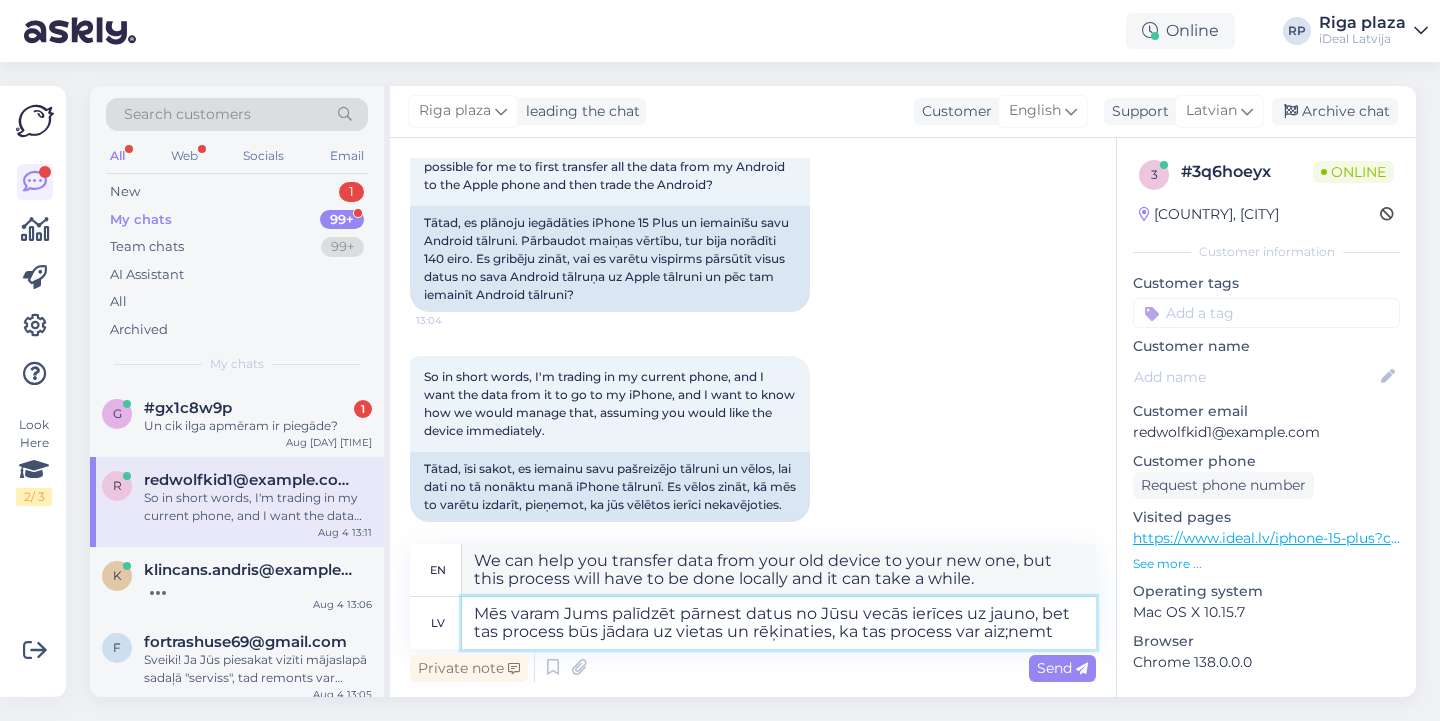 type on "We can help you transfer data from your old device to your new one, but this process will have to be done locally and it can take some time." 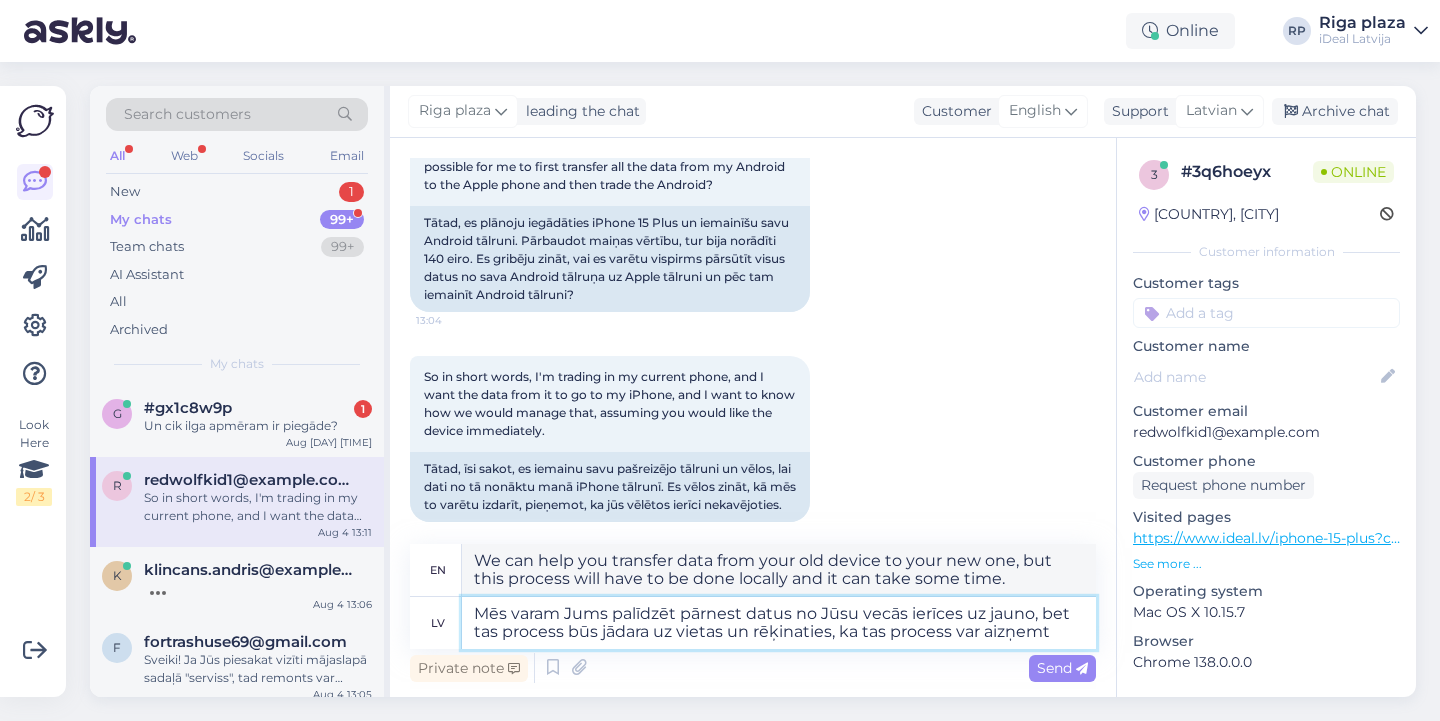 type on "Mēs varam Jums palīdzēt pārnest datus no Jūsu vecās ierīces uz jauno, bet tas process būs jādara uz vietas un rēķinaties, ka tas process var aizņemt l" 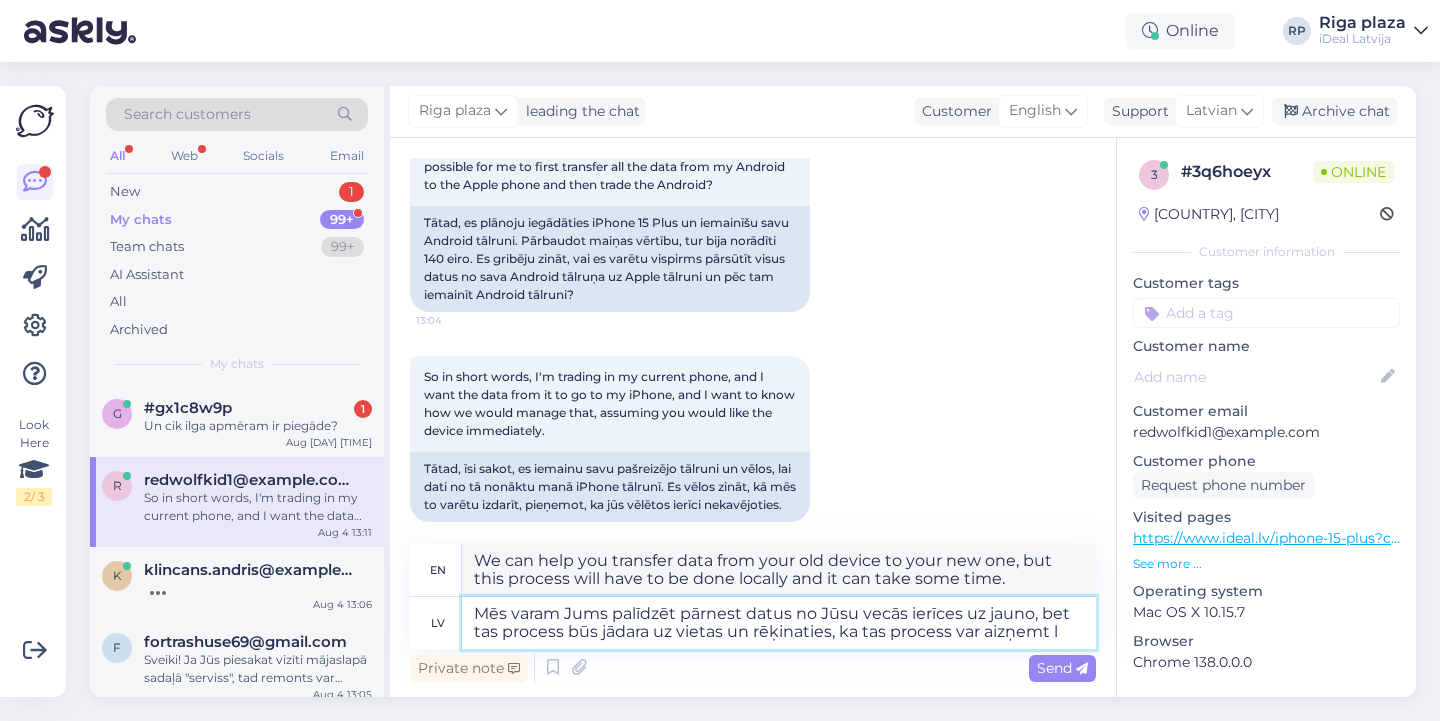 type on "We can help you transfer data from your old device to your new one, but this process will have to be done locally and it may take some time." 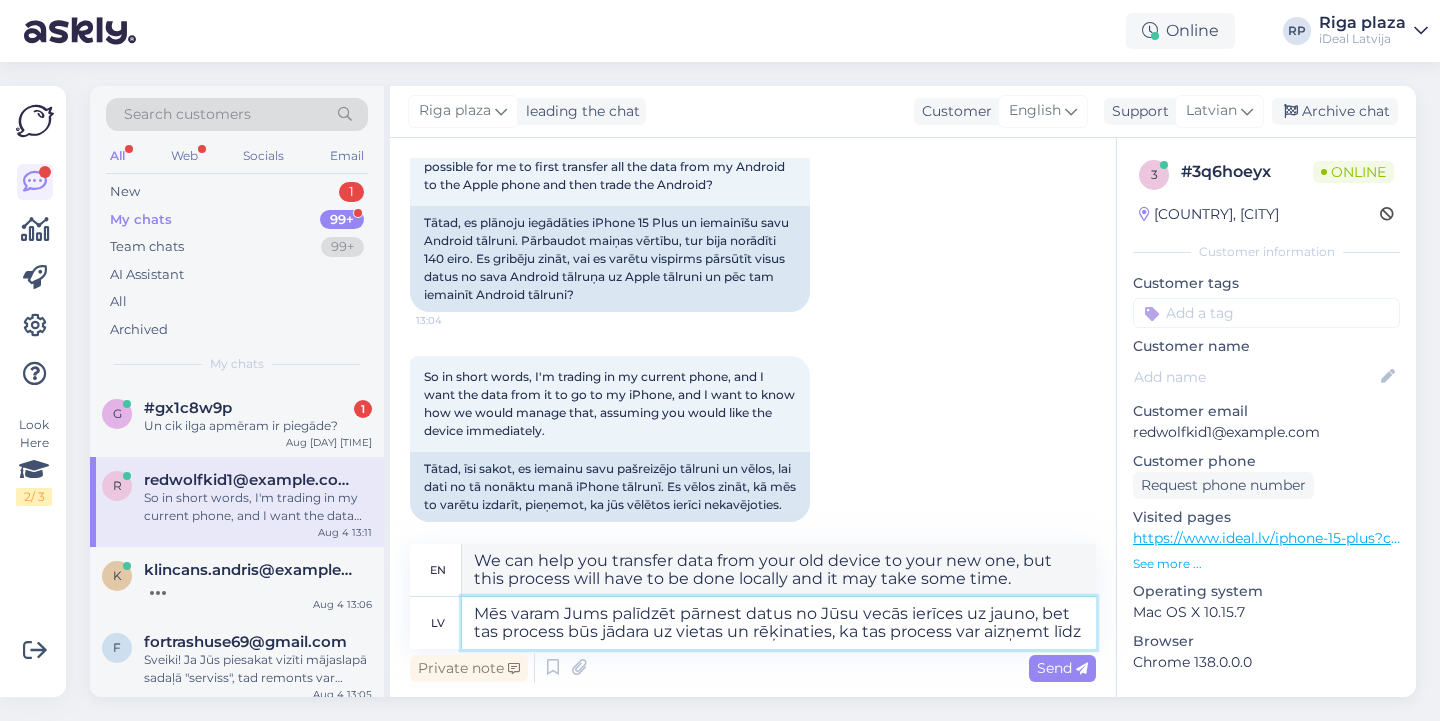 type on "Mēs varam Jums palīdzēt pārnest datus no Jūsu vecās ierīces uz jauno, bet tas process būs jādara uz vietas un rēķinaties, ka tas process var aizņemt līdz 2" 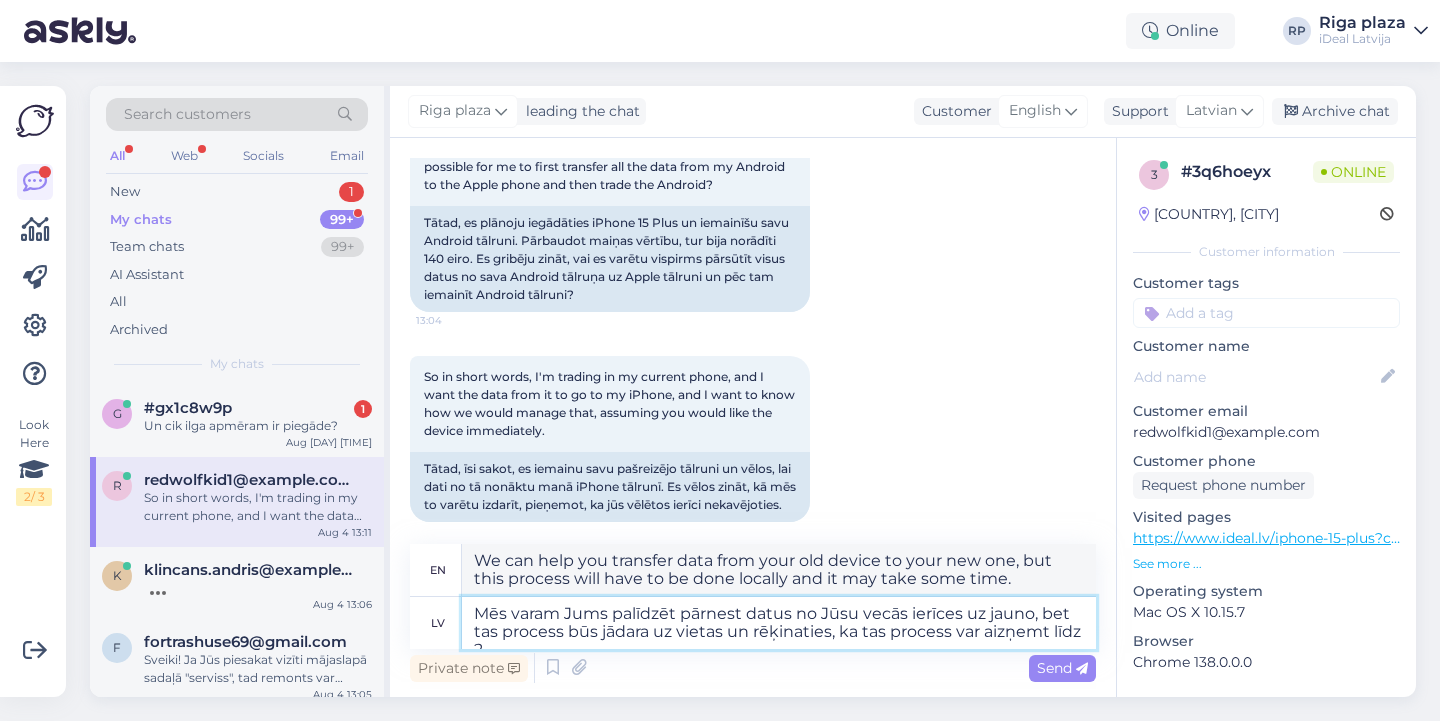 type on "We can help you transfer data from your old device to your new one, but this process will have to be done locally and can take up to" 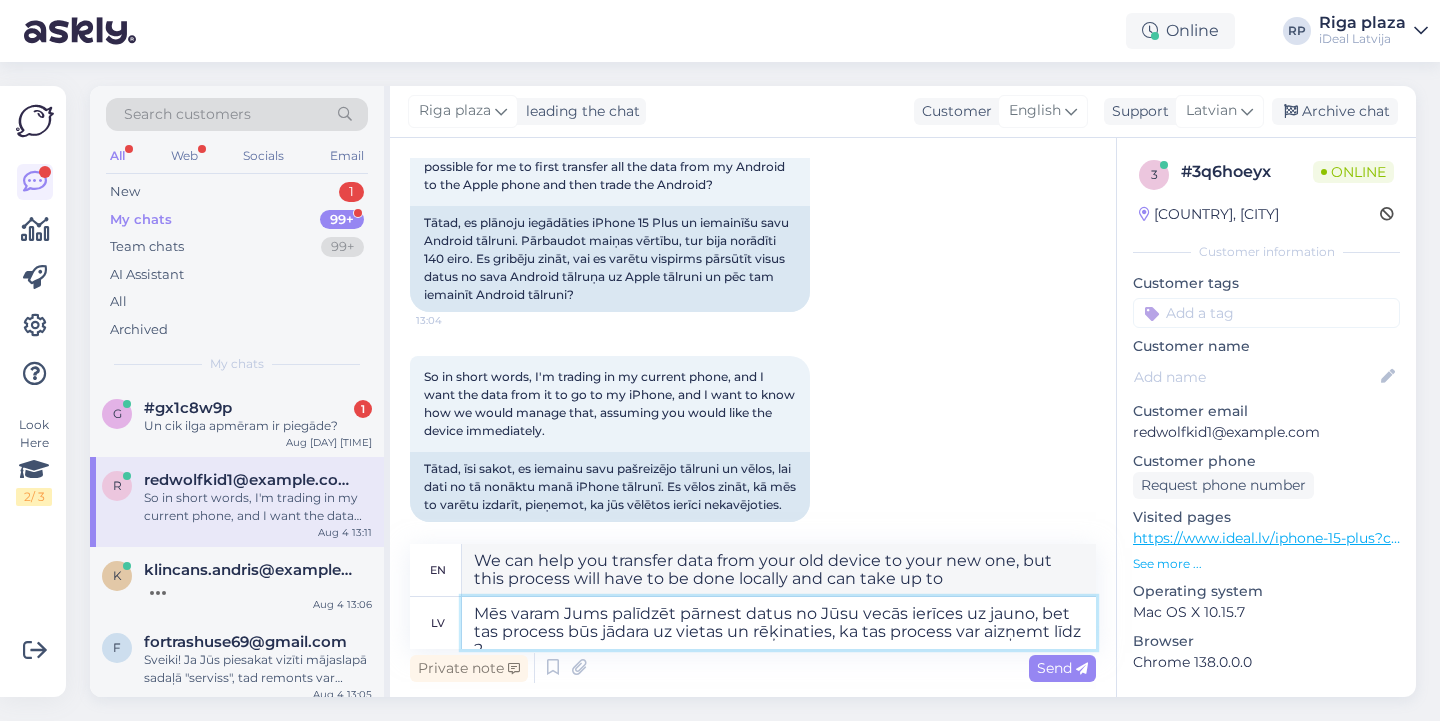 type on "Mēs varam Jums palīdzēt pārnest datus no Jūsu vecās ierīces uz jauno, bet tas process būs jādara uz vietas un rēķinaties, ka tas process var aizņemt līdz 2" 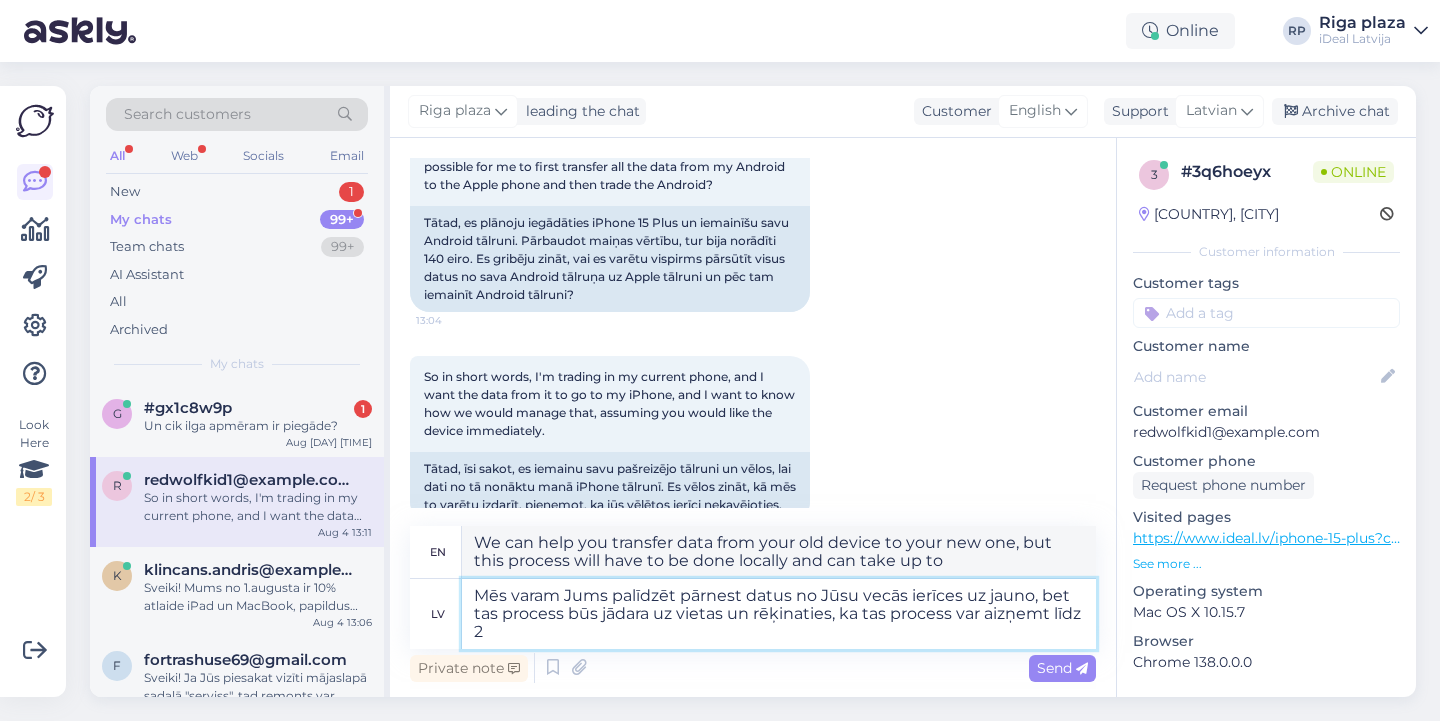 type on "We can help you transfer data from your old device to your new one, but this process will have to be done locally and can take up to [TIME] weeks." 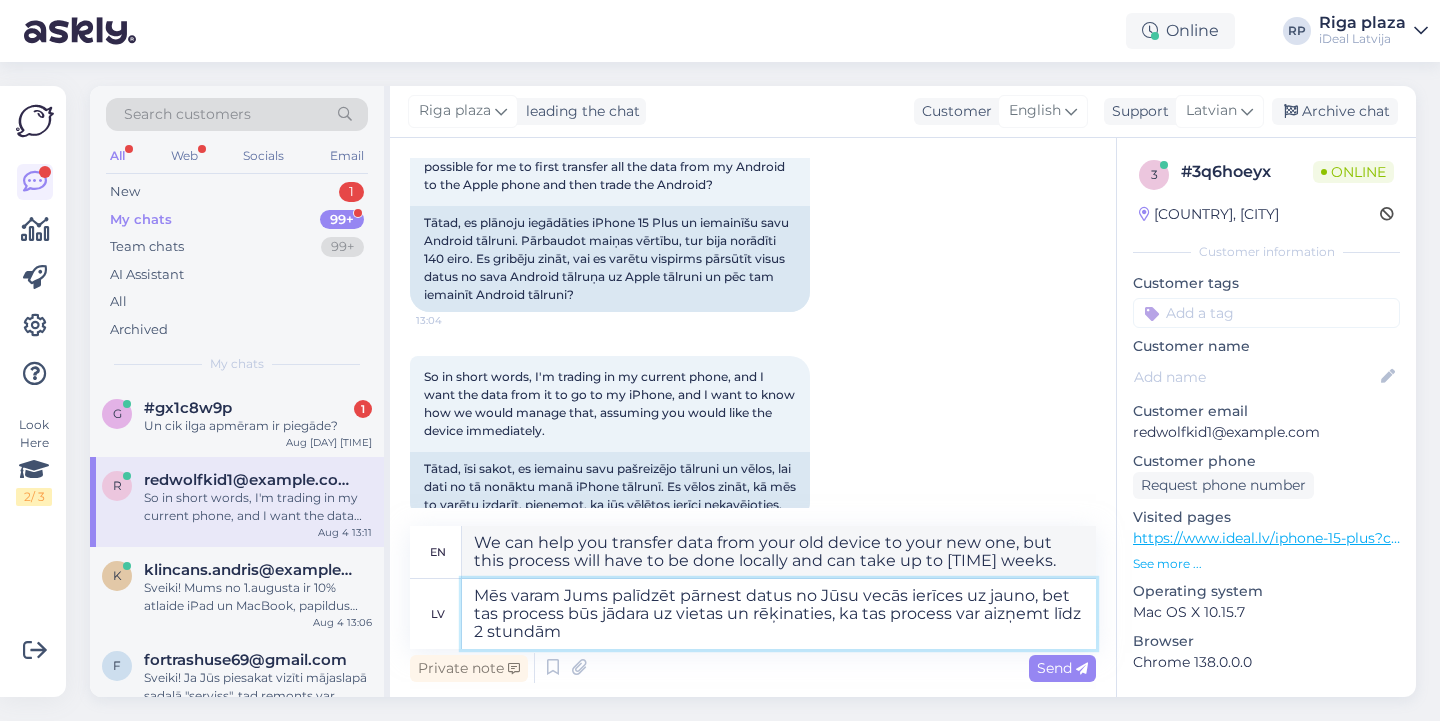 type on "Mēs varam Jums palīdzēt pārnest datus no Jūsu vecās ierīces uz jauno, bet tas process būs jādara uz vietas un rēķinaties, ka tas process var aizņemt līdz 2 stundām" 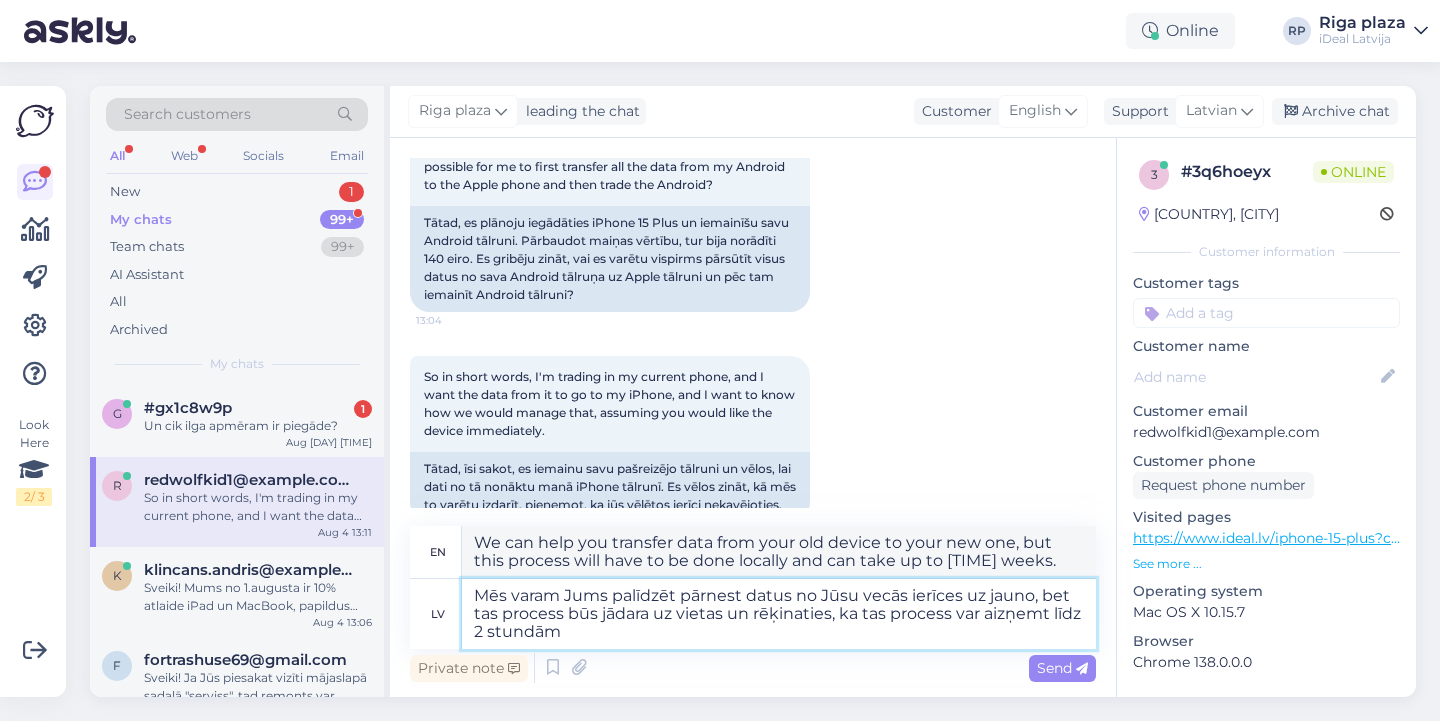type on "We can help you transfer data from your old device to your new one, but this process will have to be done on site and can take up to 2 hours." 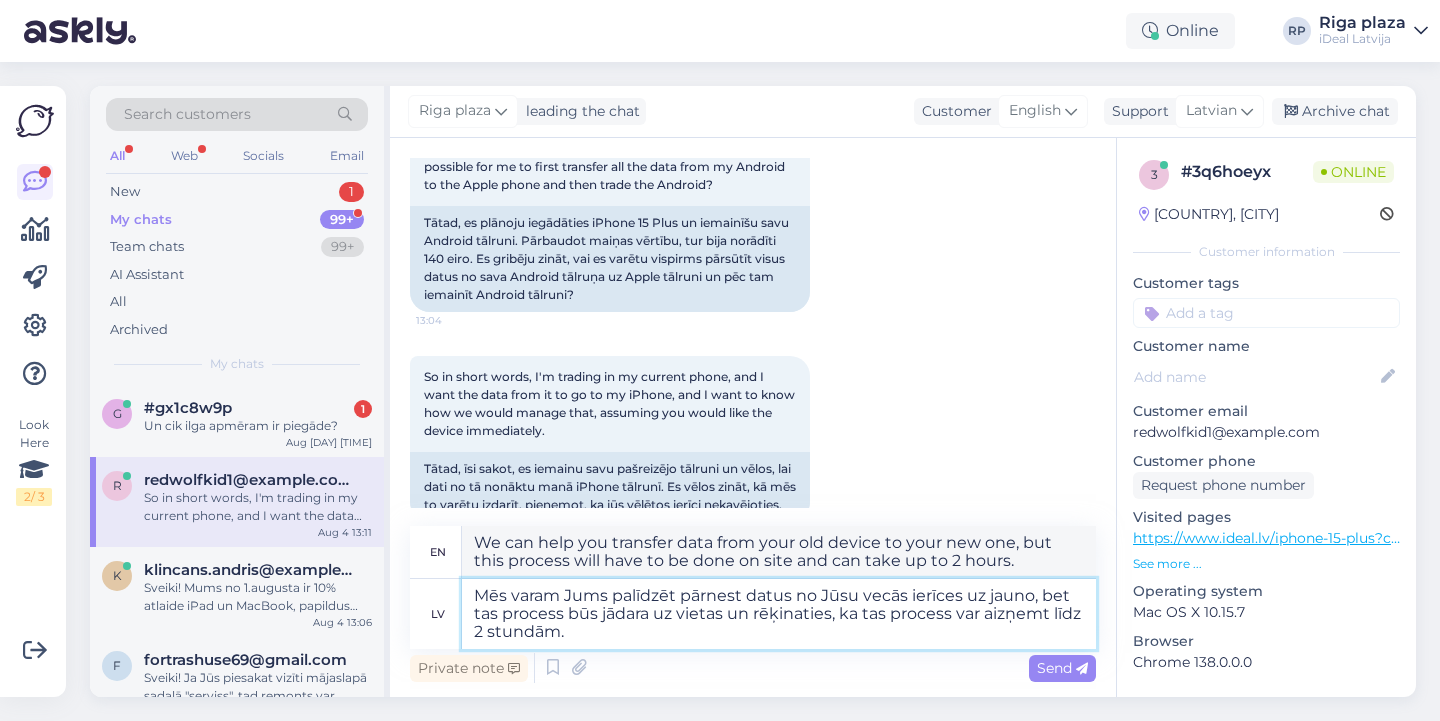 type on "Mēs varam Jums palīdzēt pārnest datus no Jūsu vecās ierīces uz jauno, bet tas process būs jādara uz vietas un rēķinaties, ka tas process var aizņemt līdz 2 stundām." 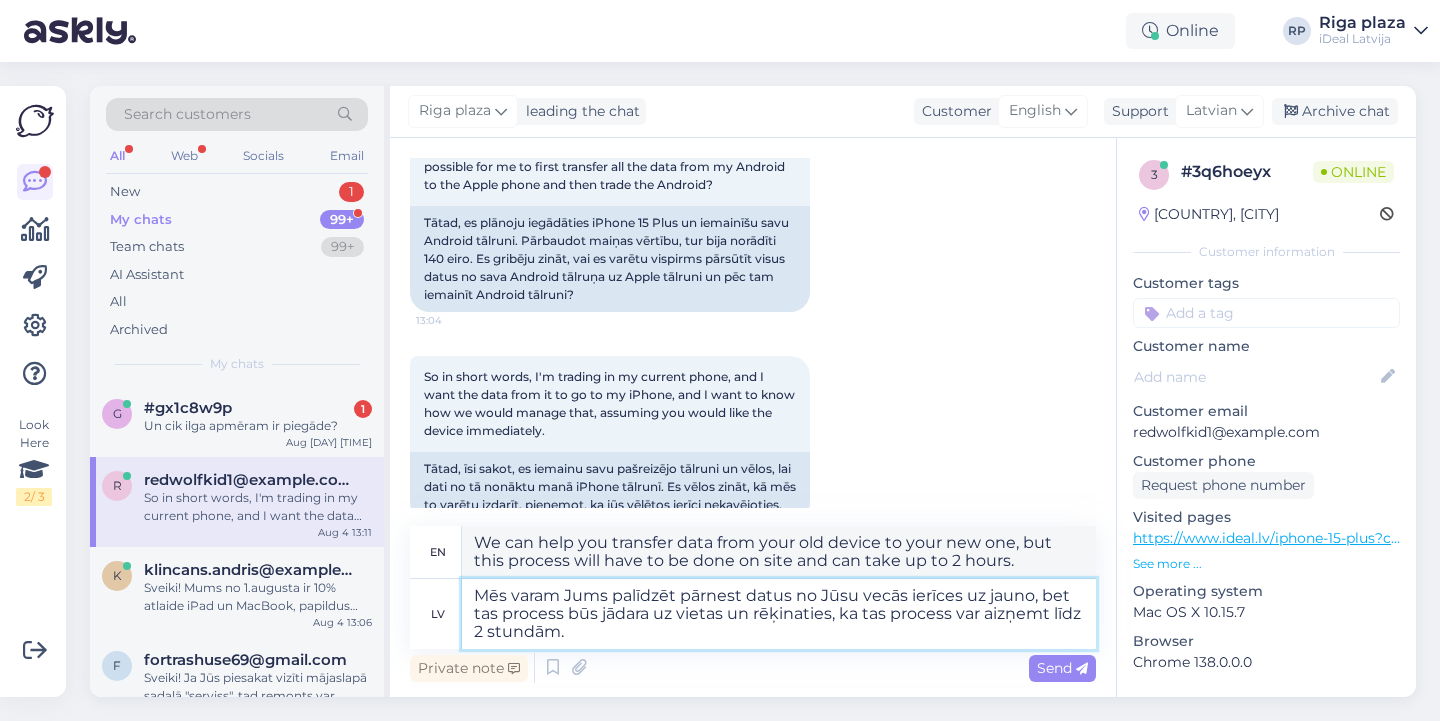 type on "We can help you transfer data from your old device to your new one, but this process will have to be done on-site and can take up to 2 hours." 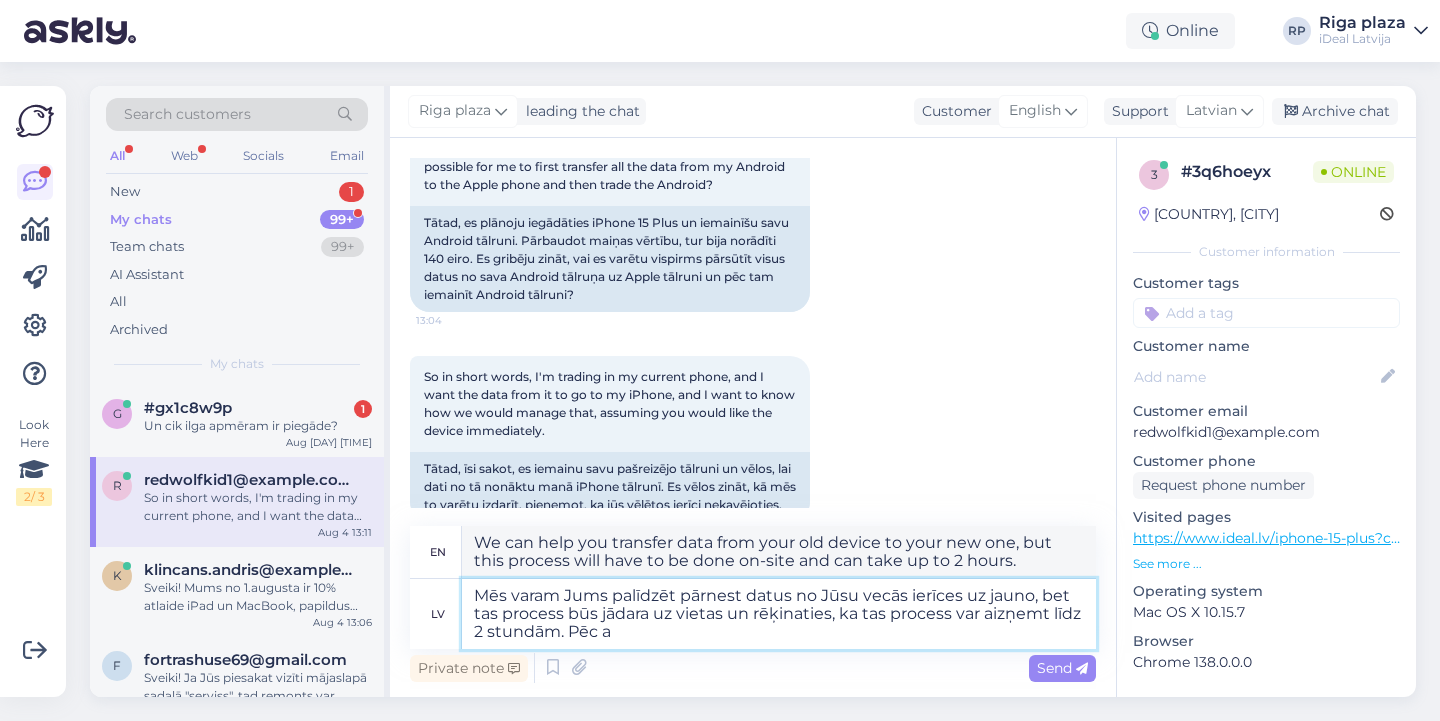 type on "Mēs varam Jums palīdzēt pārnest datus no Jūsu vecās ierīces uz jauno, bet tas process būs jādara uz vietas un rēķinaties, ka tas process var aizņemt līdz 2 stundām. Pēc ap" 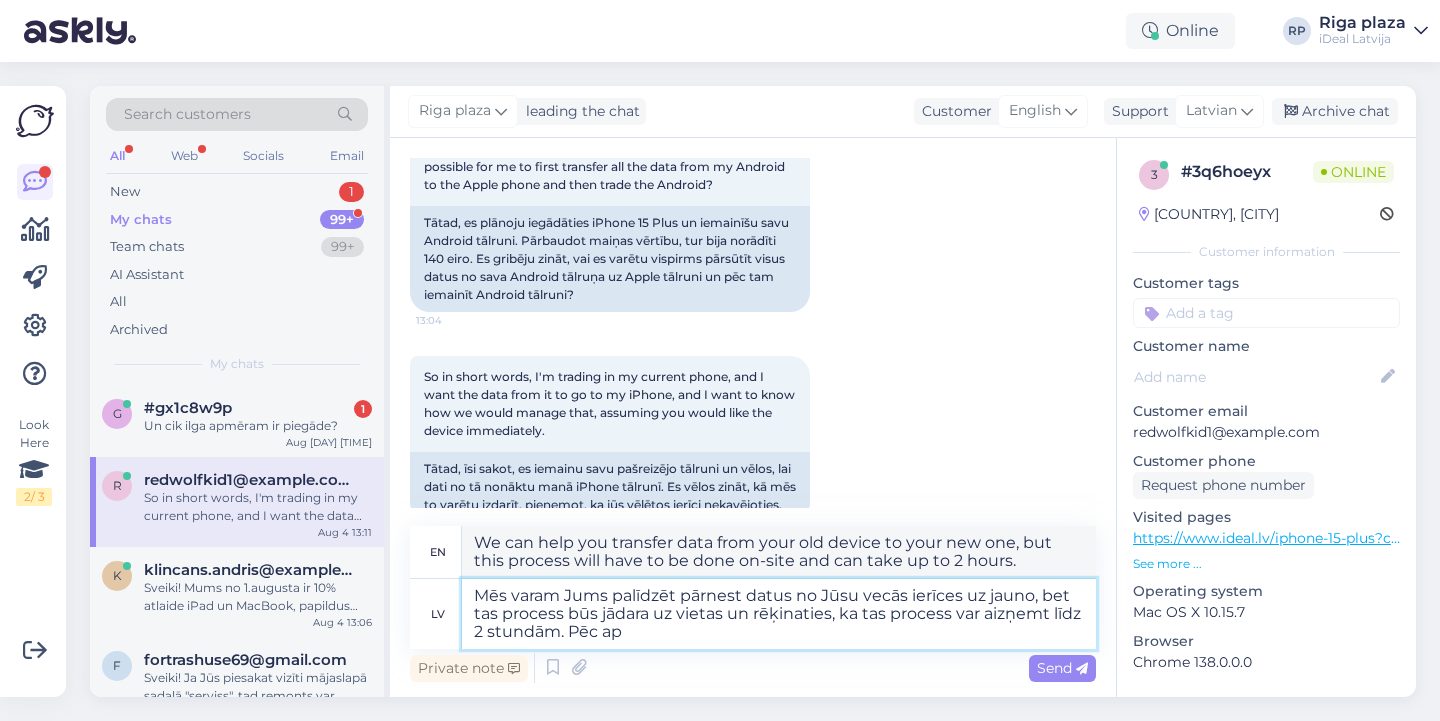type on "We can help you transfer data from your old device to your new one, but this process will have to be done on site and can take up to 2 hours. After" 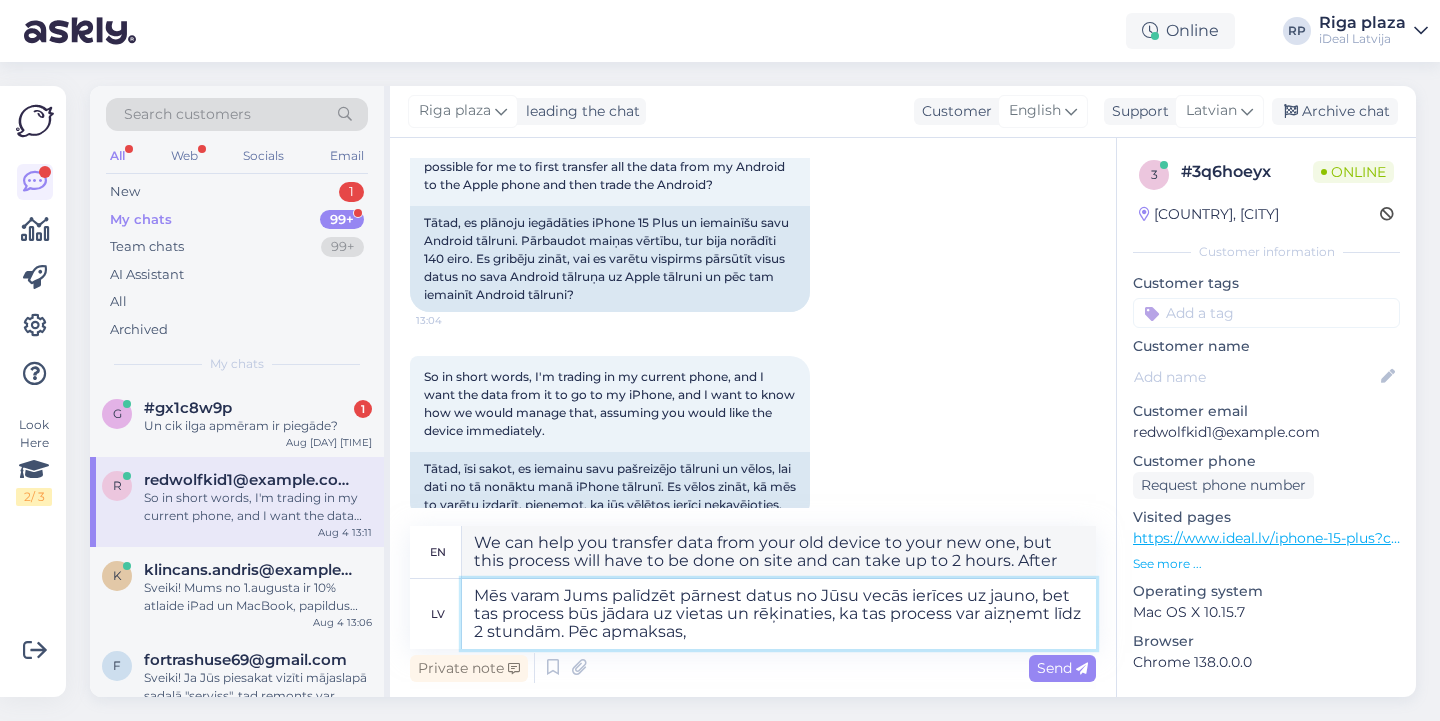 type on "Mēs varam Jums palīdzēt pārnest datus no Jūsu vecās ierīces uz jauno, bet tas process būs jādara uz vietas un rēķinaties, ka tas process var aizņemt līdz 2 stundām. Pēc apmaksas," 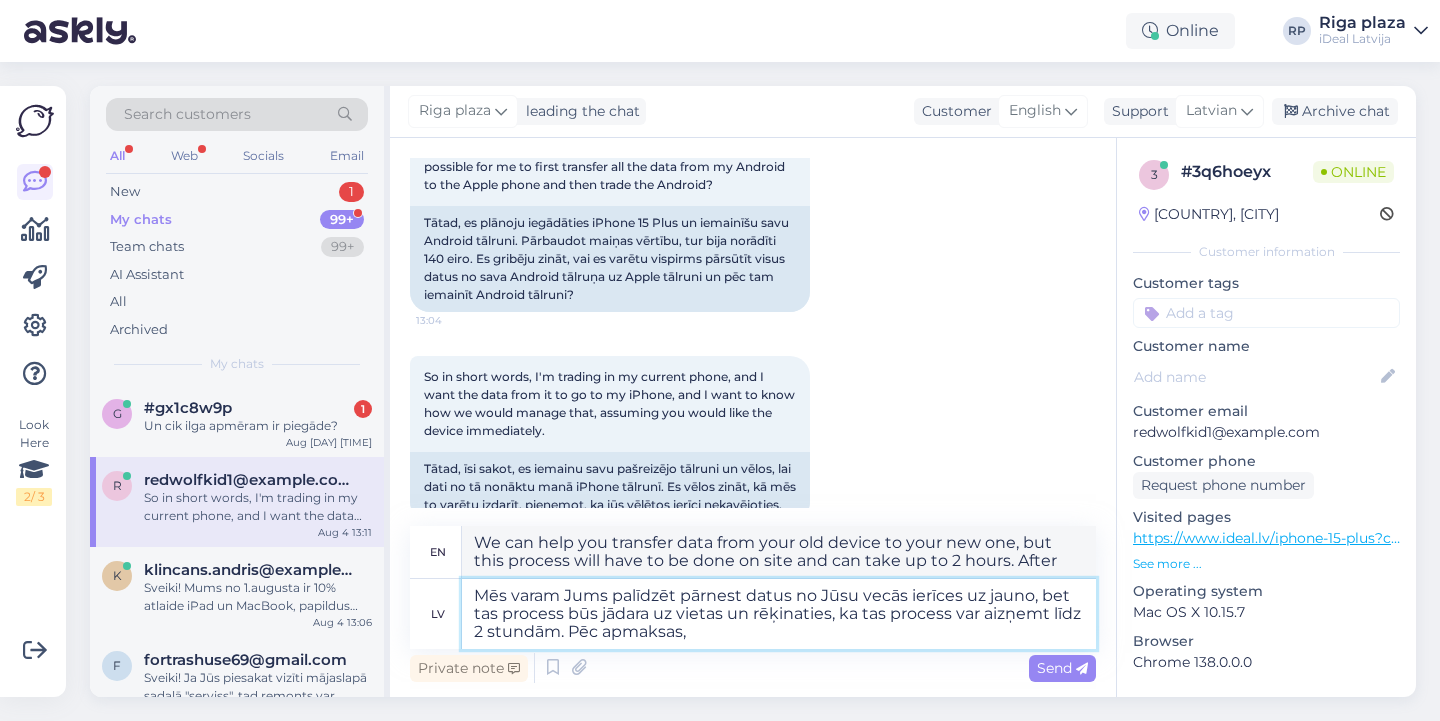 type on "We can help you transfer data from your old device to your new one, but this process will have to be done on site and can take up to 2 hours. After payment," 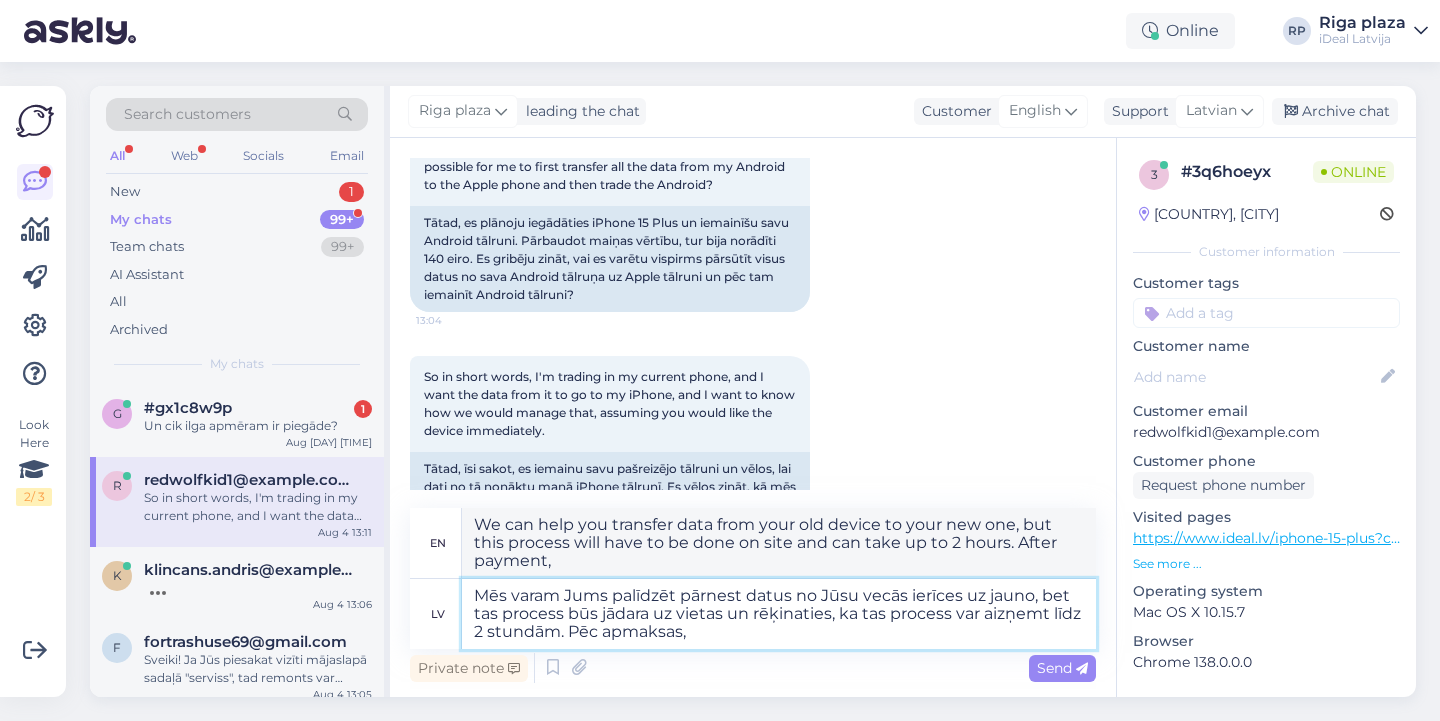 type on "Mēs varam Jums palīdzēt pārnest datus no Jūsu vecās ierīces uz jauno, bet tas process būs jādara uz vietas un rēķinaties, ka tas process var aizņemt līdz 2 stundām. Pēc apmaksas, J" 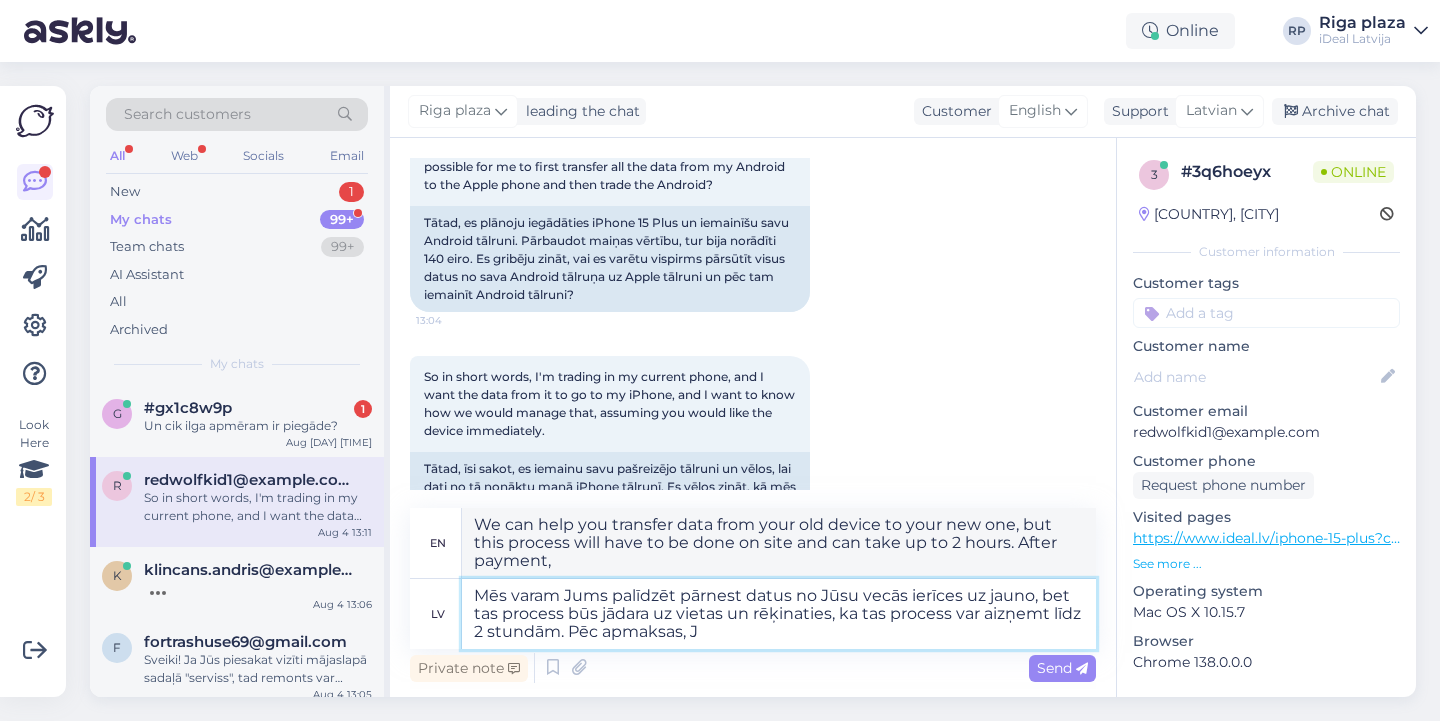 type on "We can help you transfer data from your old device to your new one, but this process will have to be done on site and can take up to 2 hours. After payment, J" 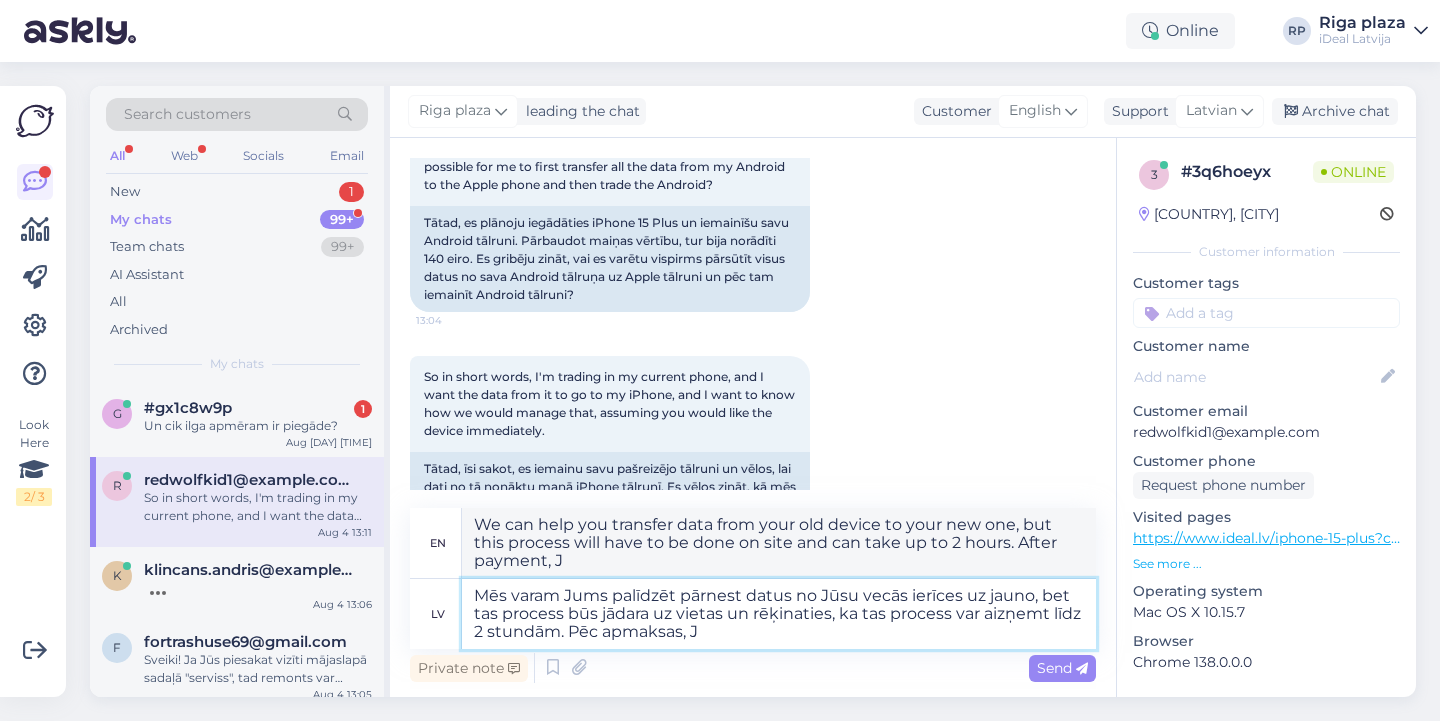 click on "Mēs varam Jums palīdzēt pārnest datus no Jūsu vecās ierīces uz jauno, bet tas process būs jādara uz vietas un rēķinaties, ka tas process var aizņemt līdz 2 stundām. Pēc apmaksas, J" at bounding box center [779, 614] 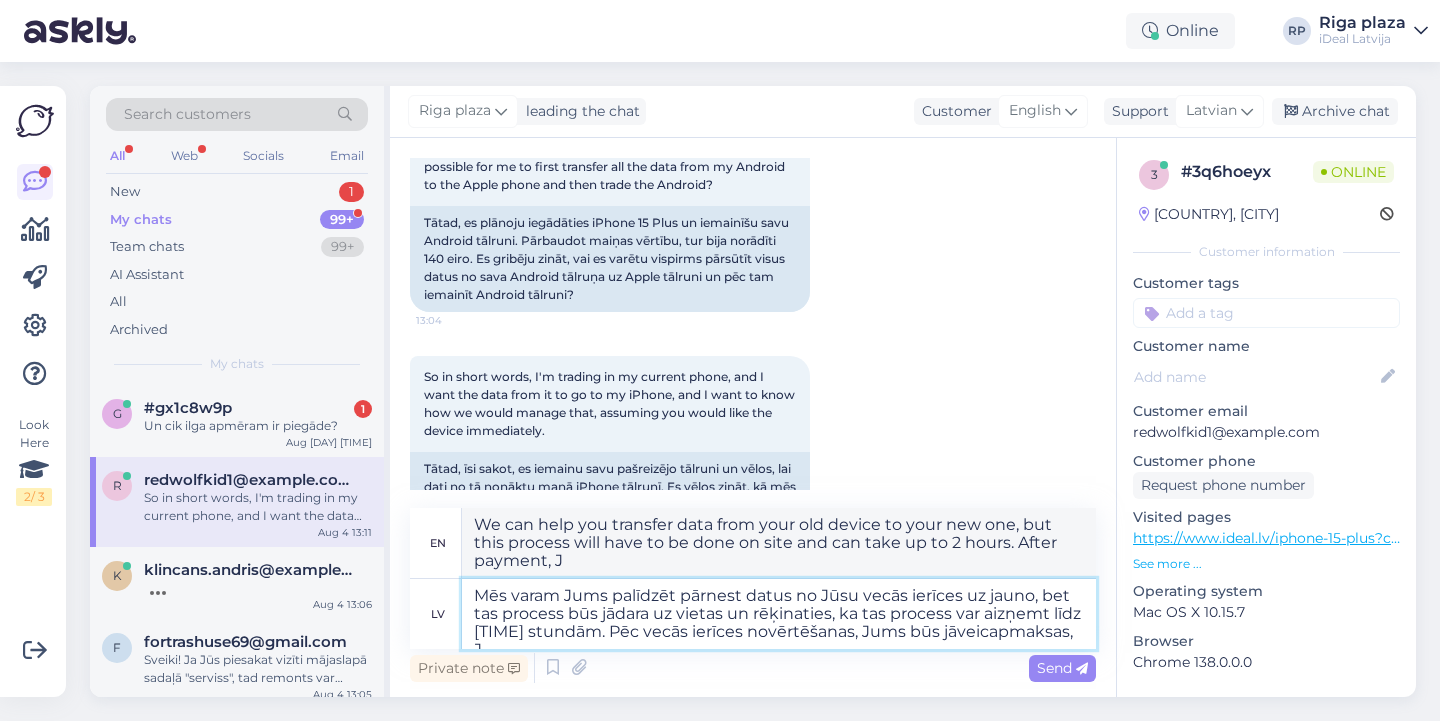 type on "Mēs varam Jums palīdzēt pārnest datus no Jūsu vecās ierīces uz jauno, bet tas process būs jādara uz vietas un rēķinaties, ka tas process var aizņemt līdz 2 stundām. Pēc vecās ierīces novērtēšanas, Jums būs jāveic apmaksas, J" 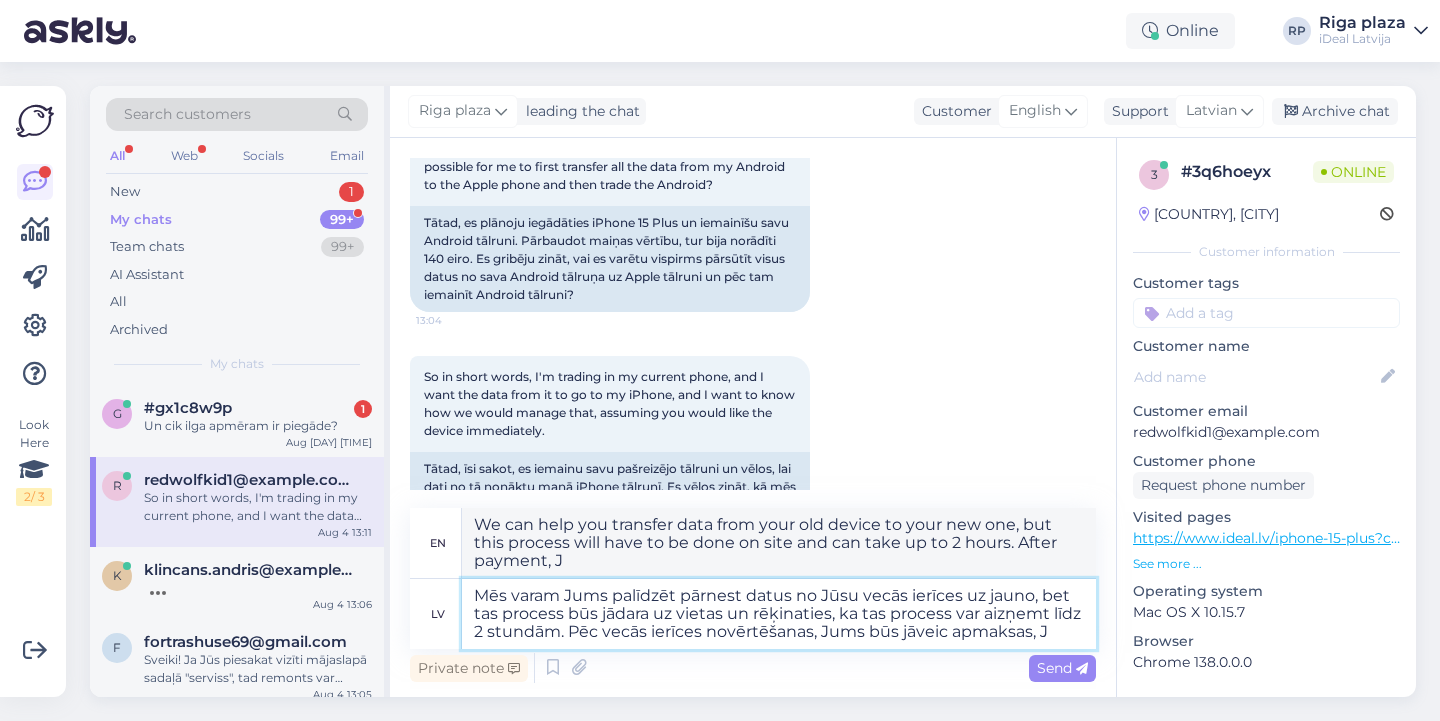 type on "We can help you transfer data from your old device to your new one, but this process will have to be done on site and can take up to 2 hours. After the old device has been assessed, you will be required to make a payment, J" 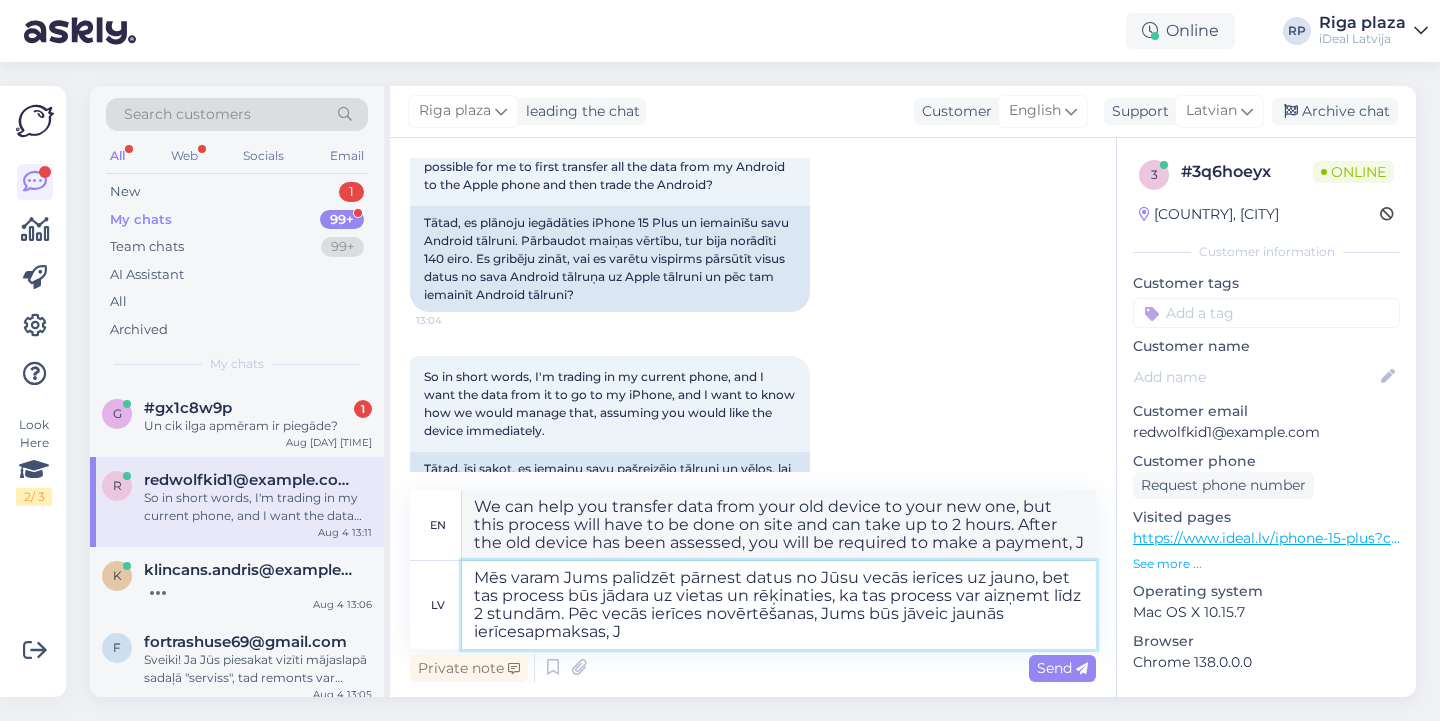 type on "Mēs varam Jums palīdzēt pārnest datus no Jūsu vecās ierīces uz jauno, bet tas process būs jādara uz vietas un rēķinaties, ka tas process var aizņemt līdz 2 stundām. Pēc vecās ierīces novērtēšanas, Jums būs jāveic jaunās ierīces apmaksas, J" 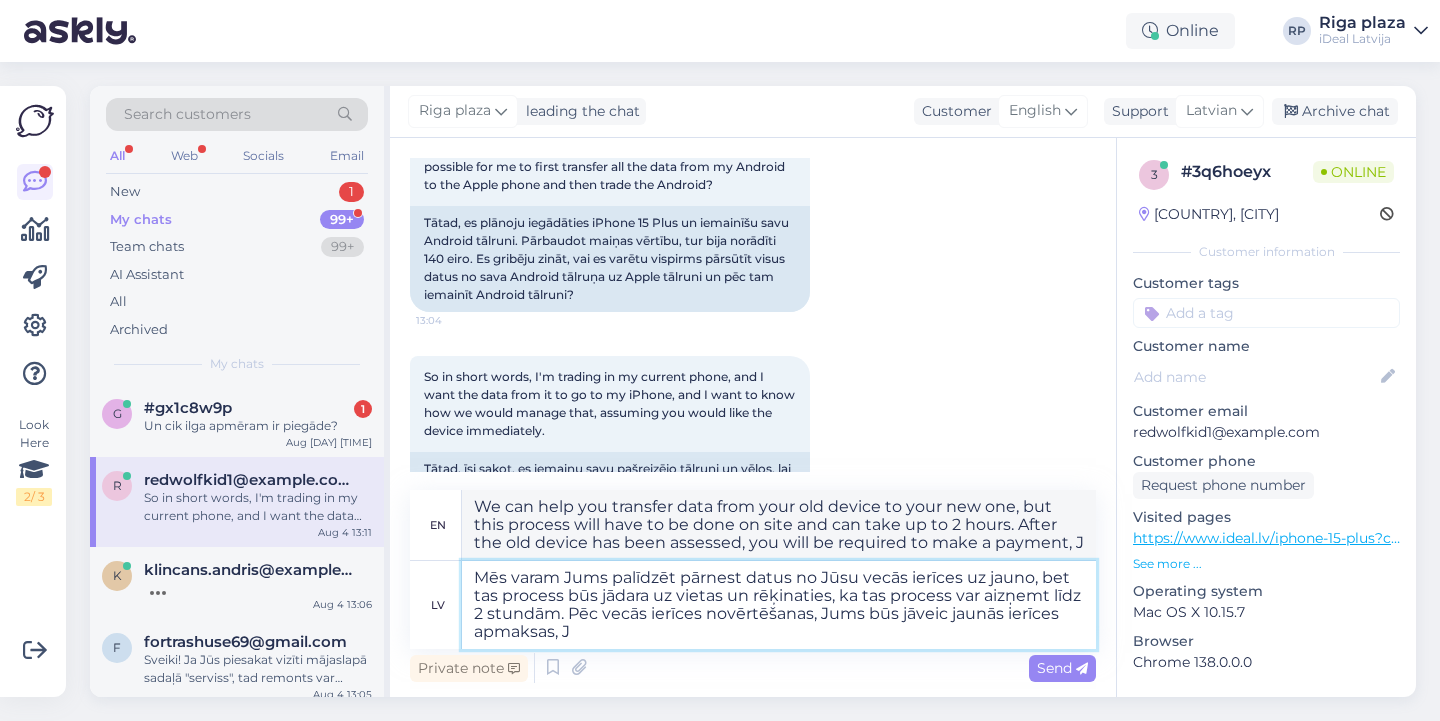 type on "We can help you transfer data from your old device to your new one, but this process will have to be done on site and can take up to [TIME] hours. After the old device has been assessed, you will need to pay for the new device, J" 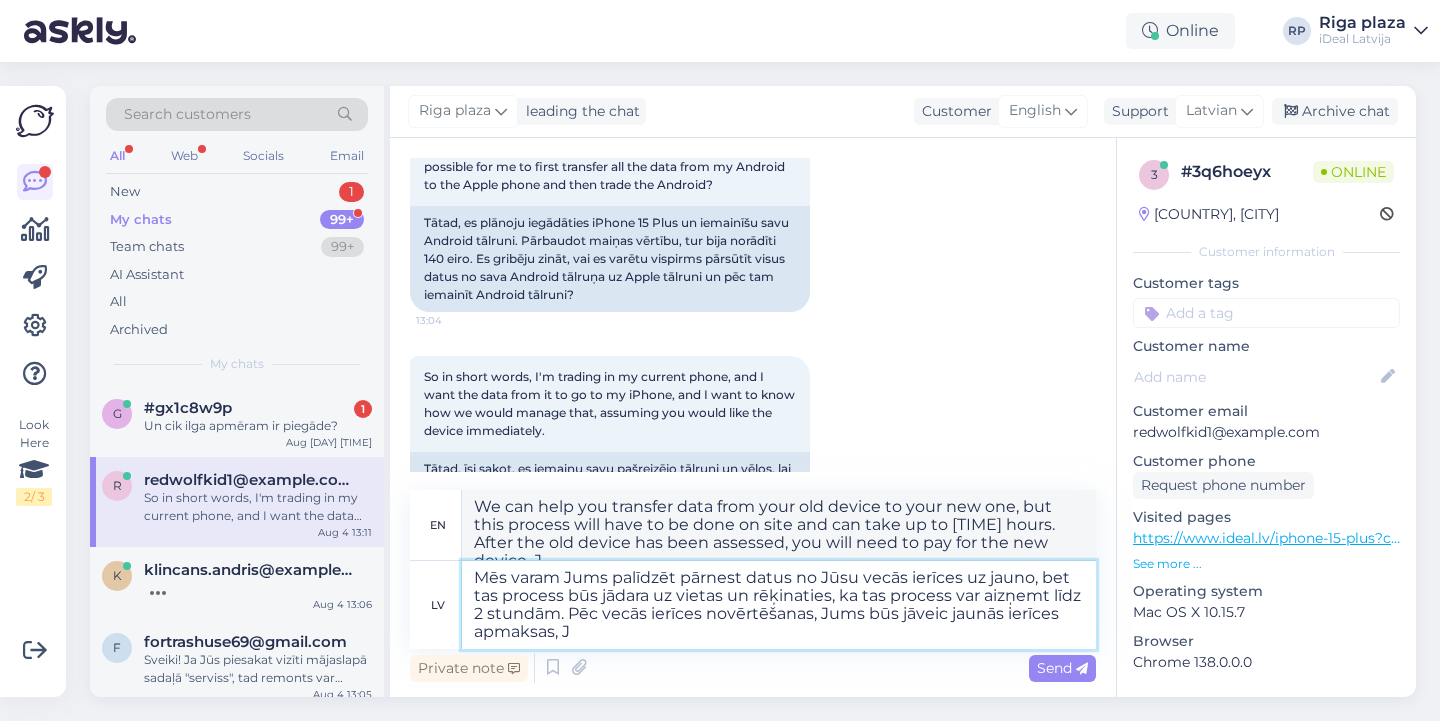 click on "Mēs varam Jums palīdzēt pārnest datus no Jūsu vecās ierīces uz jauno, bet tas process būs jādara uz vietas un rēķinaties, ka tas process var aizņemt līdz 2 stundām. Pēc vecās ierīces novērtēšanas, Jums būs jāveic jaunās ierīces apmaksas, J" at bounding box center (779, 605) 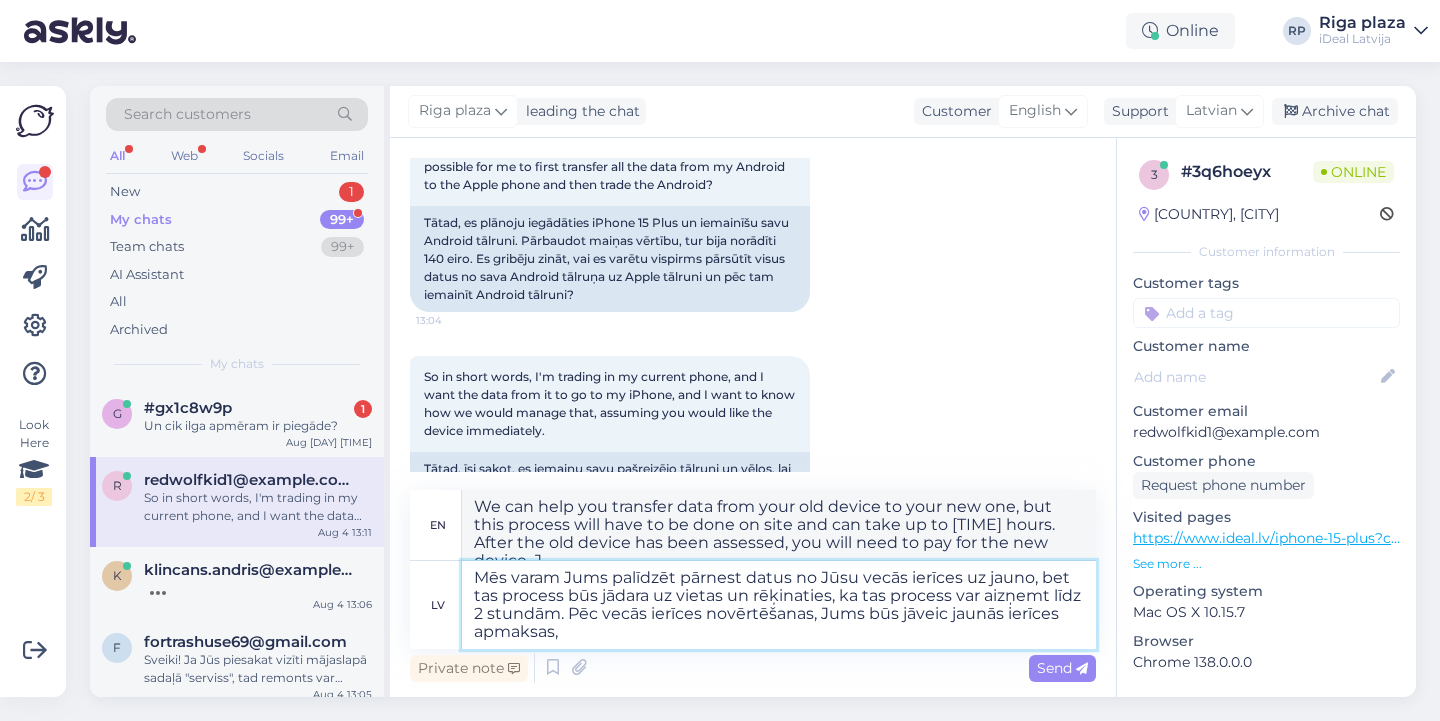 type on "Mēs varam Jums palīdzēt pārnest datus no Jūsu vecās ierīces uz jauno, bet tas process būs jādara uz vietas un rēķinaties, ka tas process var aizņemt līdz 2 stundām. Pēc vecās ierīces novērtēšanas, Jums būs jāveic jaunās ierīces apmaksas," 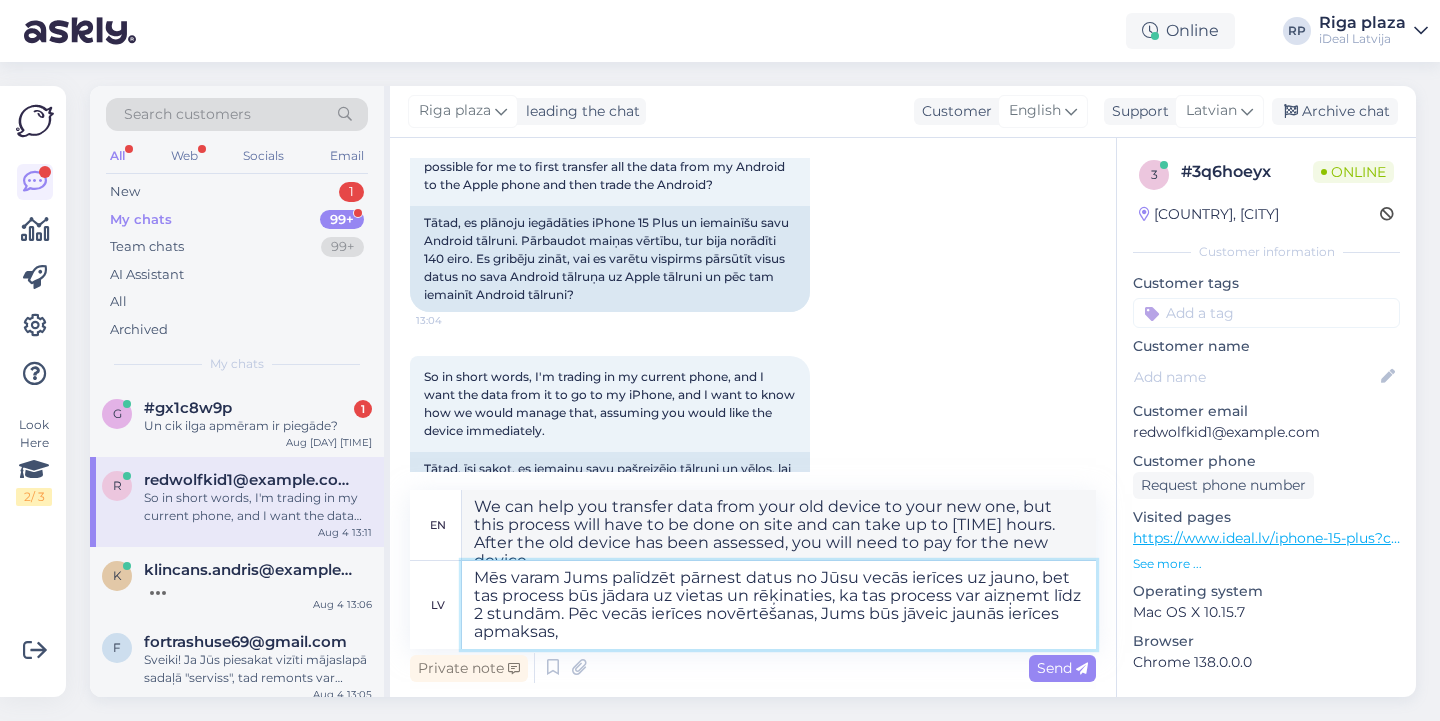 type on "Mēs varam Jums palīdzēt pārnest datus no Jūsu vecās ierīces uz jauno, bet tas process būs jādara uz vietas un rēķinaties, ka tas process var aizņemt līdz [TIME] stundām. Pēc vecās ierīces novērtēšanas, Jums būs jāveic jaunās ierīces apmaksas" 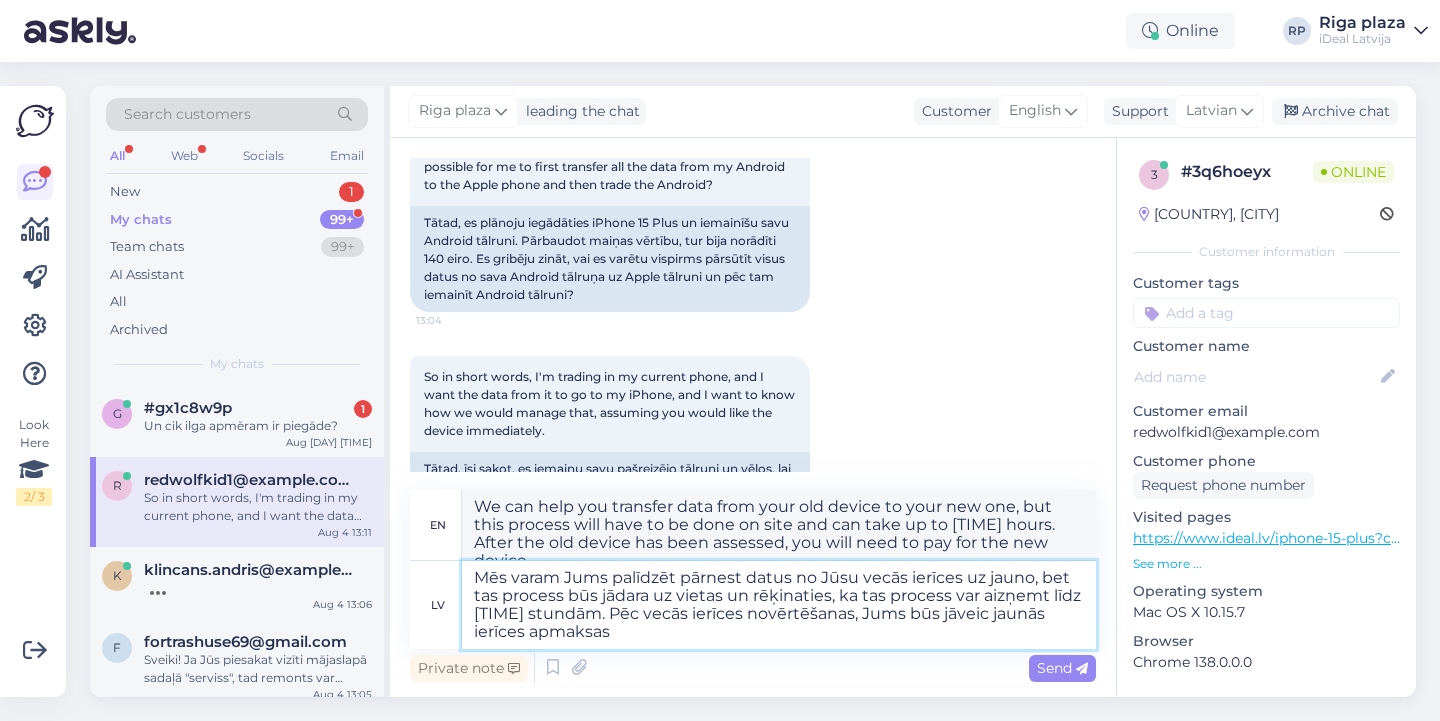 type on "We can help you transfer data from your old device to your new one, but this process will have to be done on site and can take up to 2 hours. After the old device has been assessed, you will need to pay for the new device." 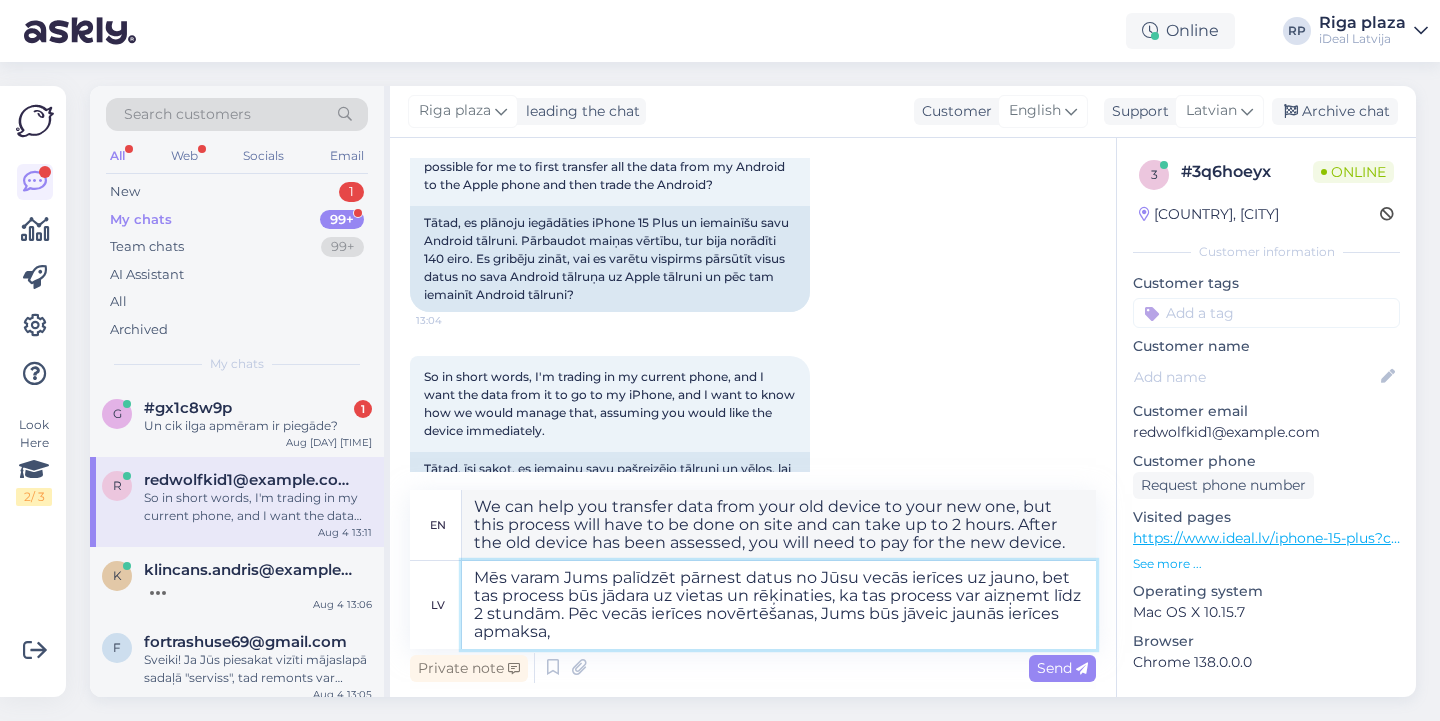 type on "Mēs varam Jums palīdzēt pārnest datus no Jūsu vecās ierīces uz jauno, bet tas process būs jādara uz vietas un rēķinaties, ka tas process var aizņemt līdz 2 stundām. Pēc vecās ierīces novērtēšanas, Jums būs jāveic jaunās ierīces apmaksa, u" 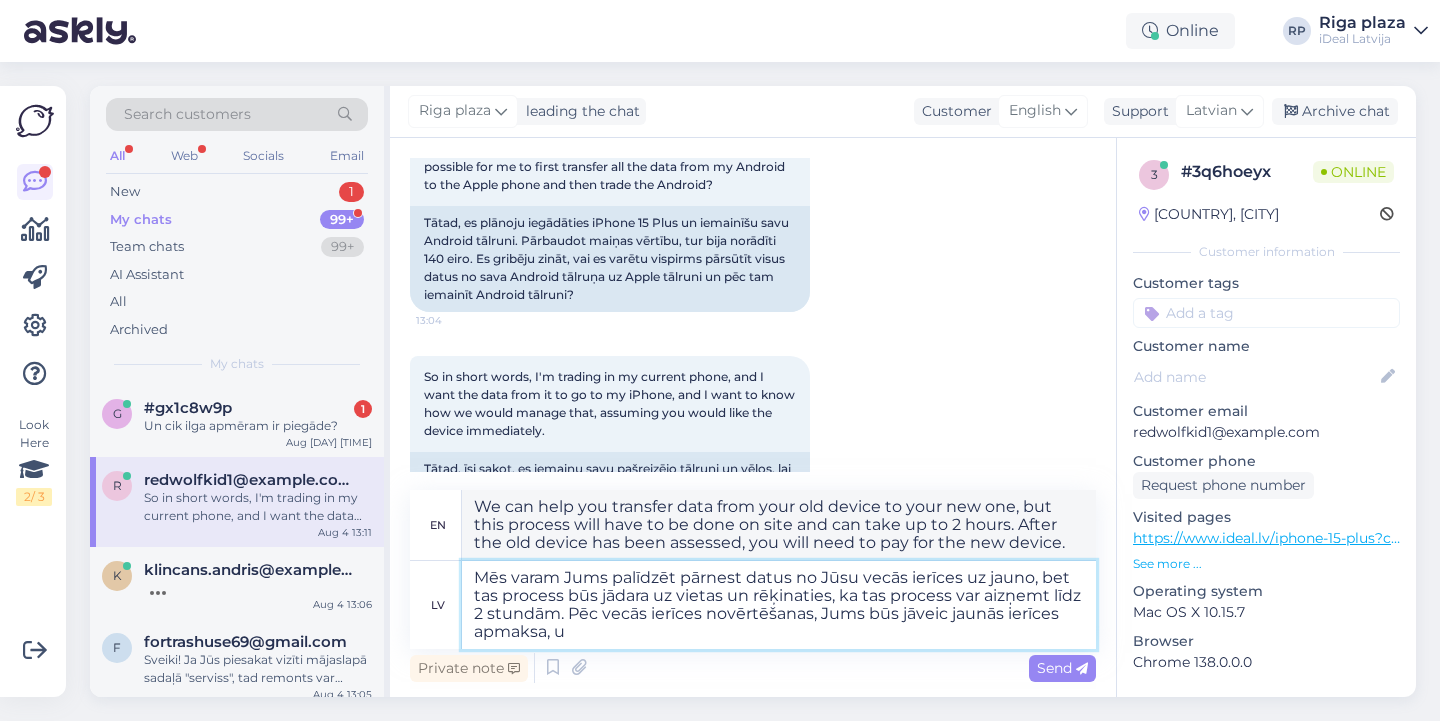 type on "We can help you transfer data from your old device to your new one, but this process will have to be done on site and can take up to [TIME] hours. After the old device has been assessed, you will need to pay for the new device," 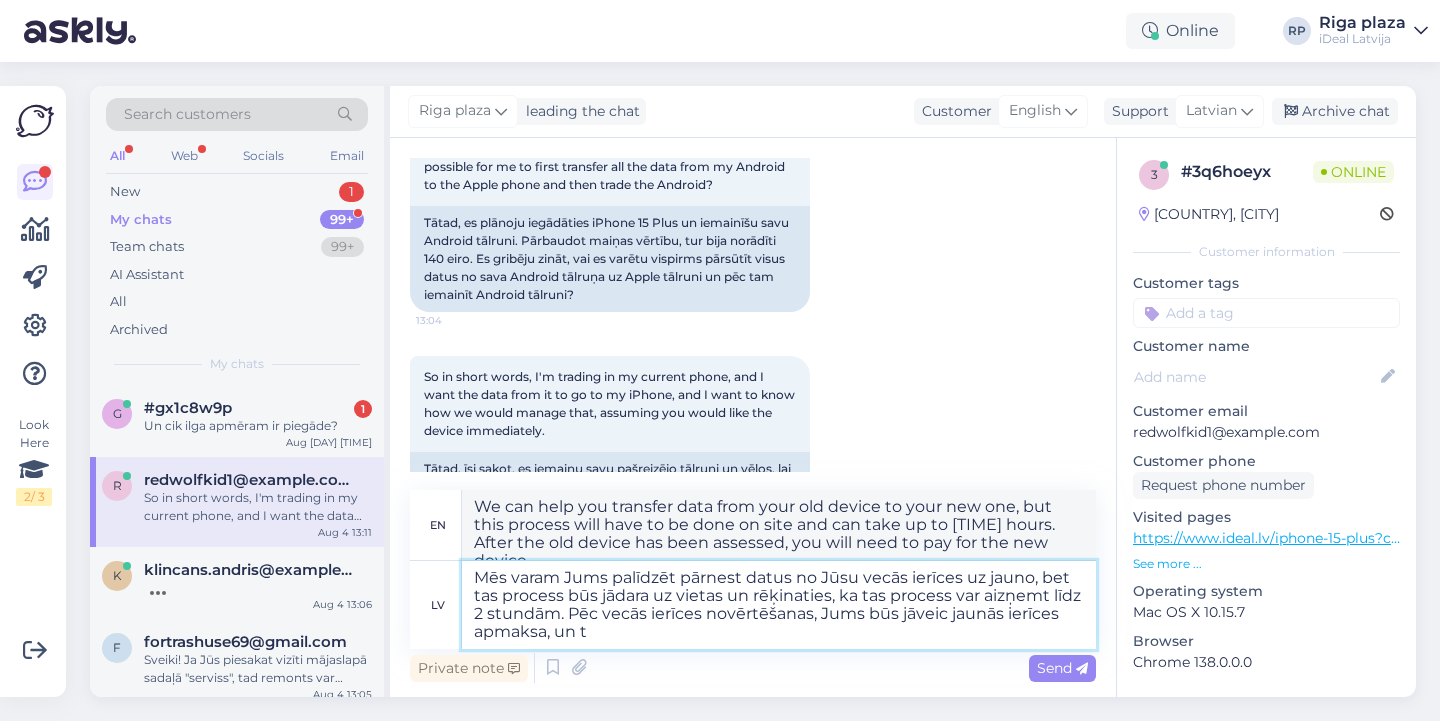 type on "Mēs varam Jums palīdzēt pārnest datus no Jūsu vecās ierīces uz jauno, bet tas process būs jādara uz vietas un rēķinaties, ka tas process var aizņemt līdz 2 stundām. Pēc vecās ierīces novērtēšanas, Jums būs jāveic jaunās ierīces apmaksa, un ta" 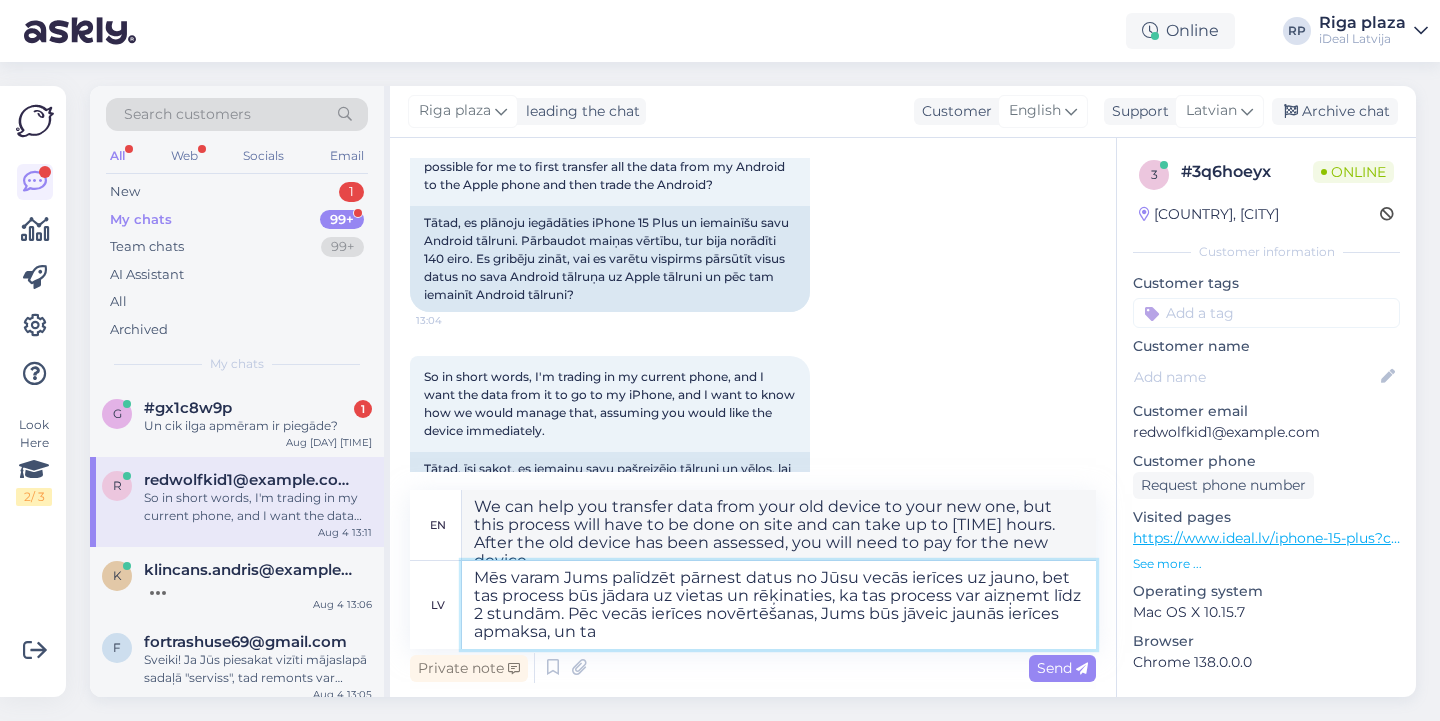 type on "We can help you transfer data from your old device to your new one, but this process will have to be done on site and can take up to 2 hours. After the old device has been assessed, you will need to pay for the new device, and" 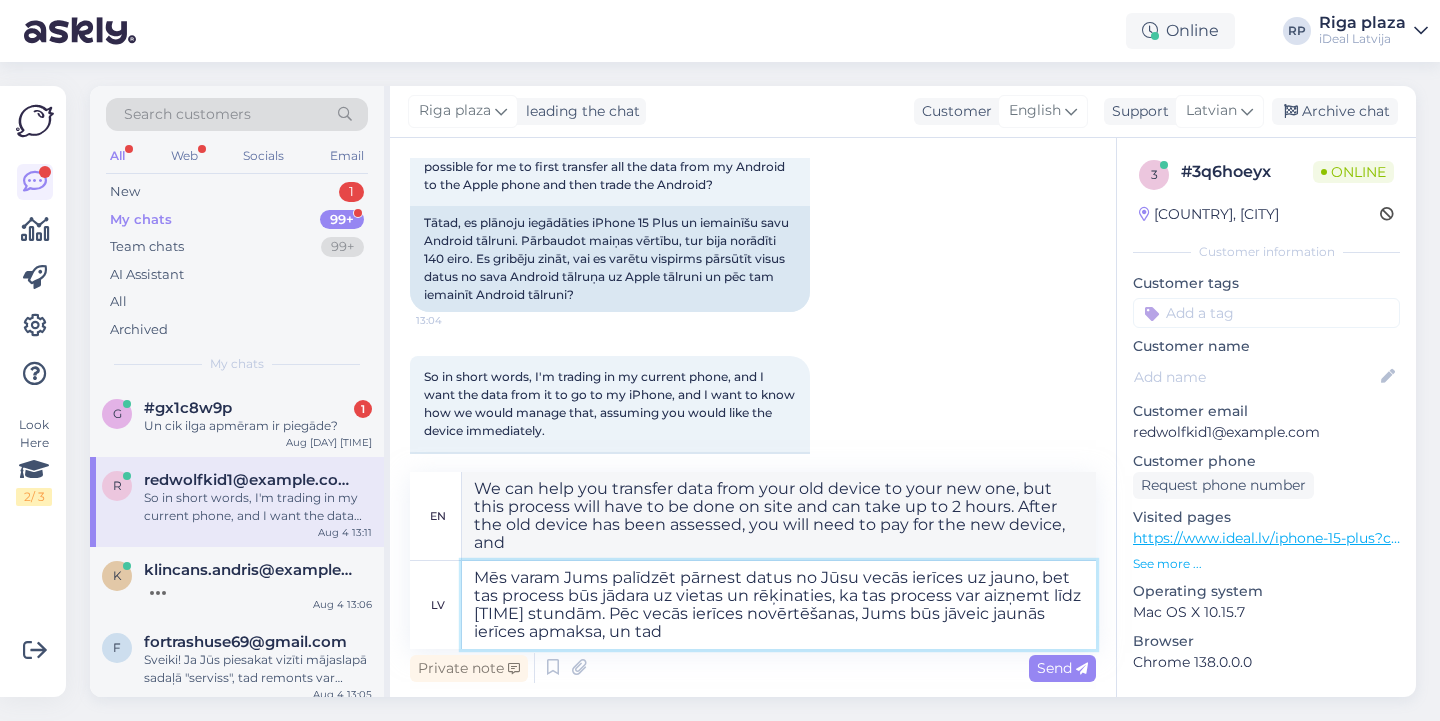 type on "Mēs varam Jums palīdzēt pārnest datus no Jūsu vecās ierīces uz jauno, bet tas process būs jādara uz vietas un rēķinaties, ka tas process var aizņemt līdz 2 stundām. Pēc vecās ierīces novērtēšanas, Jums būs jāveic jaunās ierīces apmaksa, un tad J" 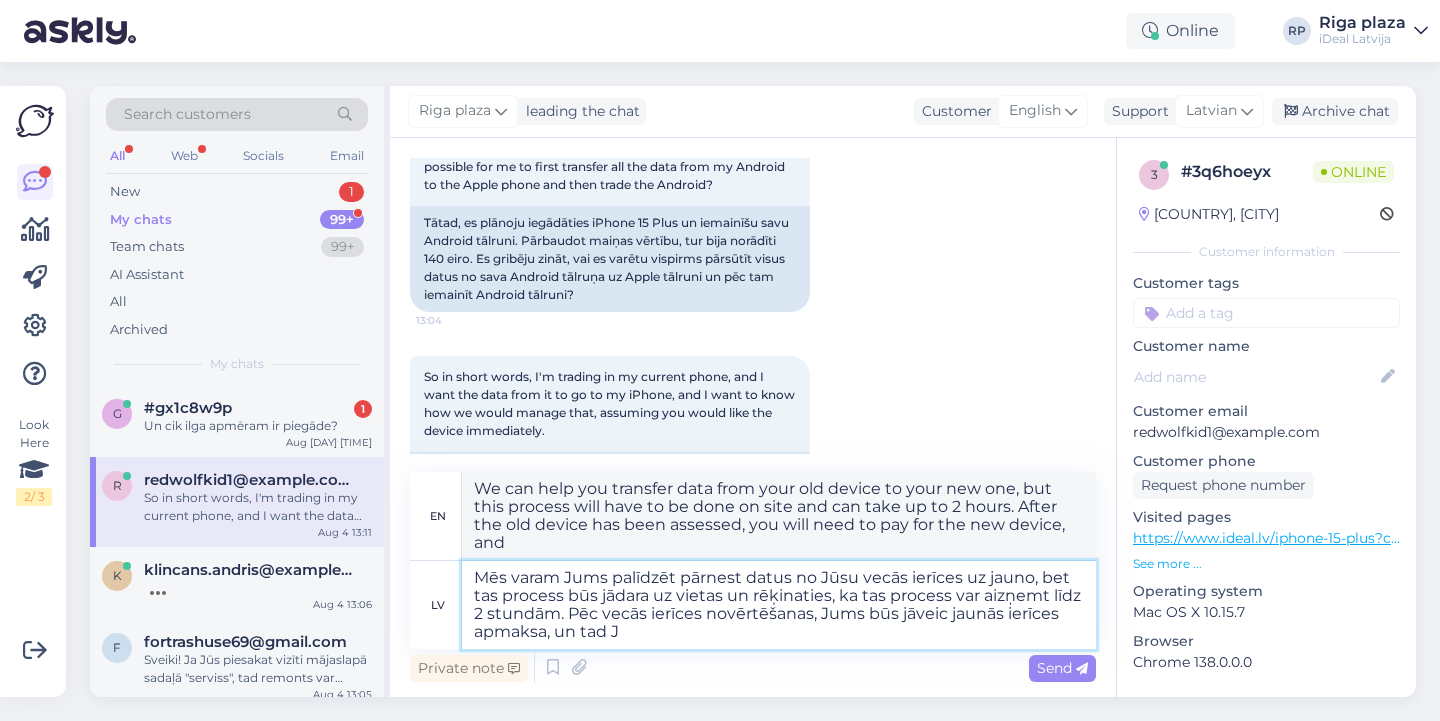 type on "We can help you transfer data from your old device to your new one, but this process will have to be done on site and can take up to 2 hours. After the old device is assessed, you will need to pay for the new device, and then" 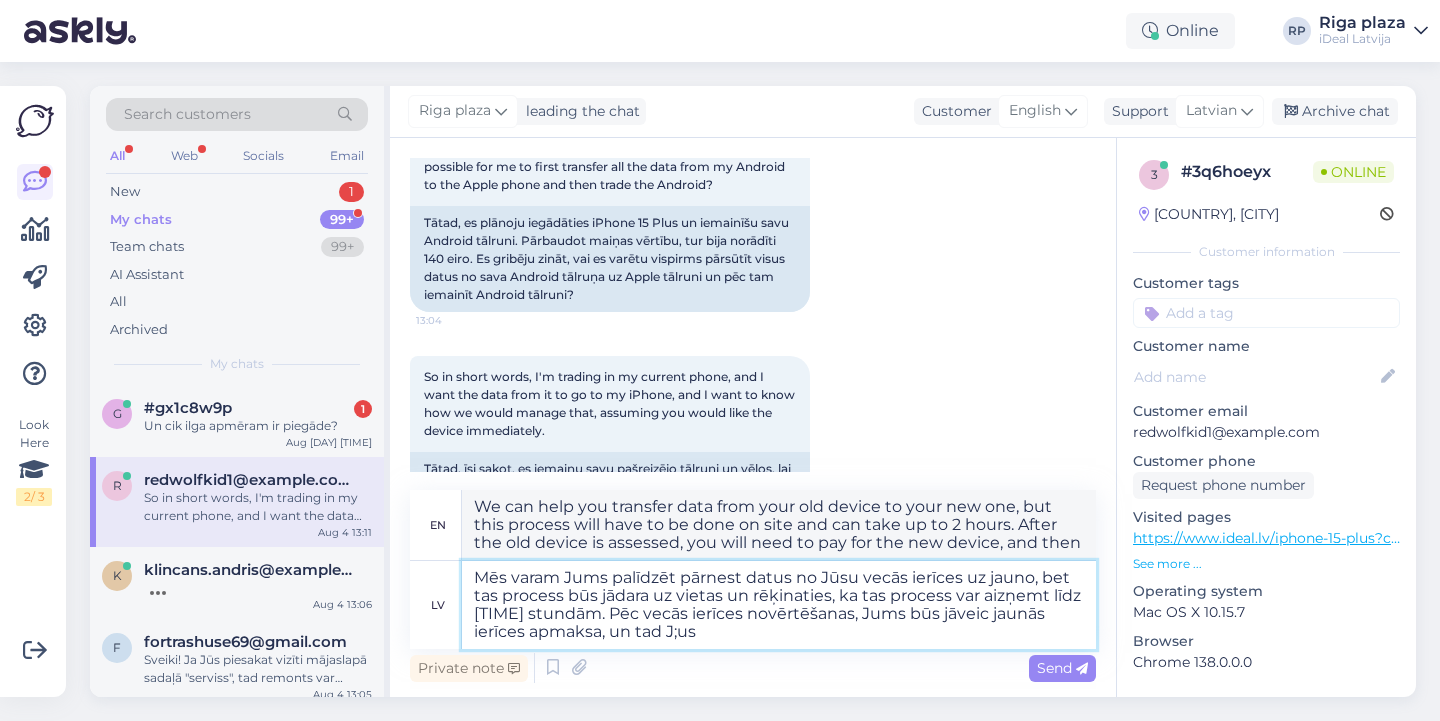 type on "Mēs varam Jums palīdzēt pārnest datus no Jūsu vecās ierīces uz jauno, bet tas process būs jādara uz vietas un rēķinaties, ka tas process var aizņemt līdz [TIME] stundām. Pēc vecās ierīces novērtēšanas, Jums būs jāveic jaunās ierīces apmaksa, un tad J;us" 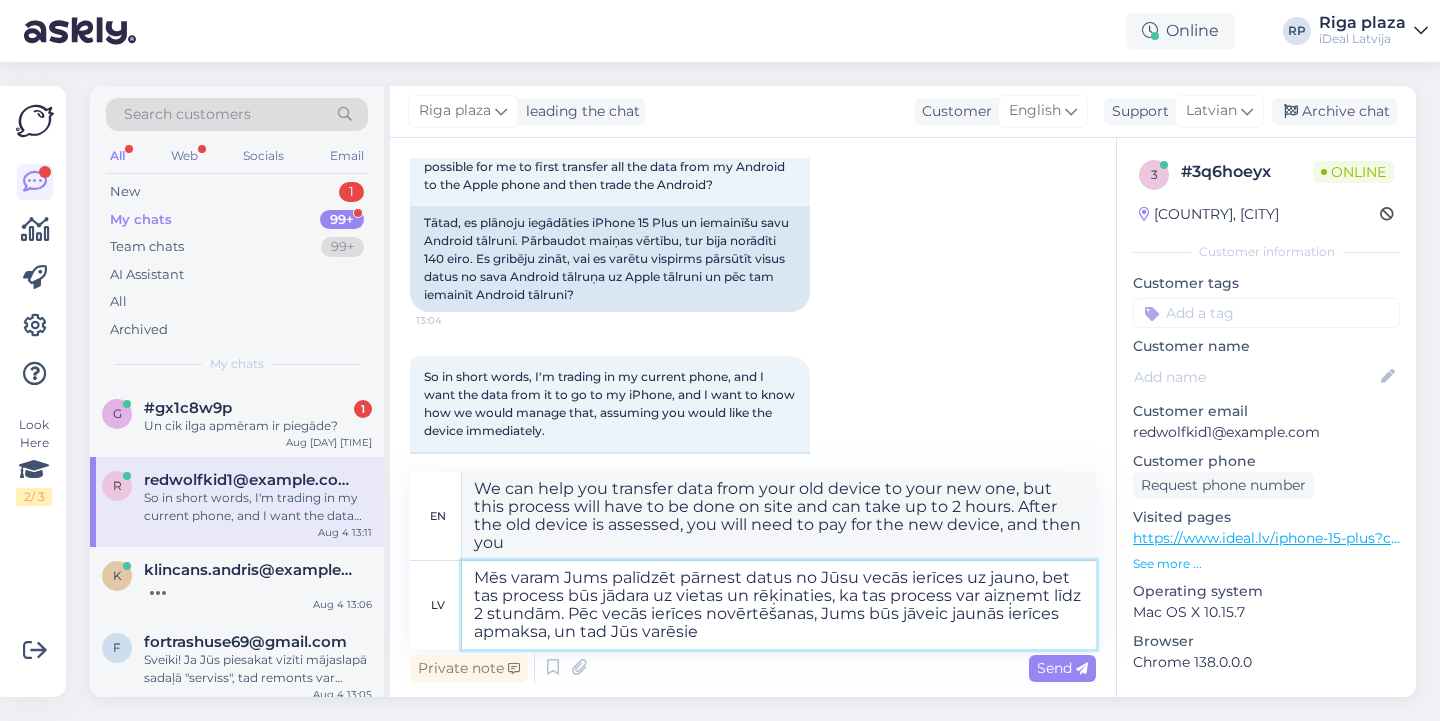 type on "Mēs varam Jums palīdzēt pārnest datus no Jūsu vecās ierīces uz jauno, bet tas process būs jādara uz vietas un rēķinaties, ka tas process var aizņemt līdz 2 stundām. Pēc vecās ierīces novērtēšanas, Jums būs jāveic jaunās ierīces apmaksa, un tad Jūs varēsiet" 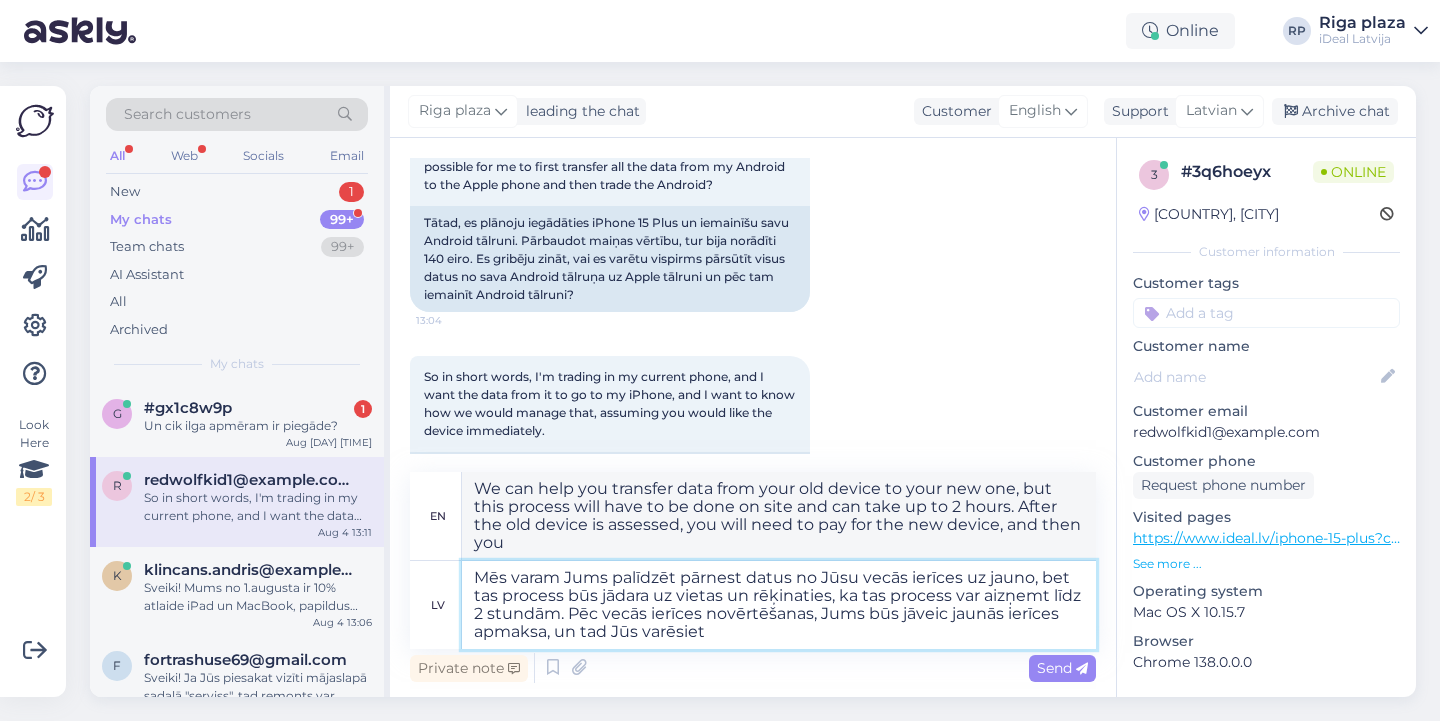 type on "We can help you transfer data from your old device to your new one, but this process will have to be done on site and can take up to 2 hours. After the old device has been assessed, you will need to pay for the new device, and then you can" 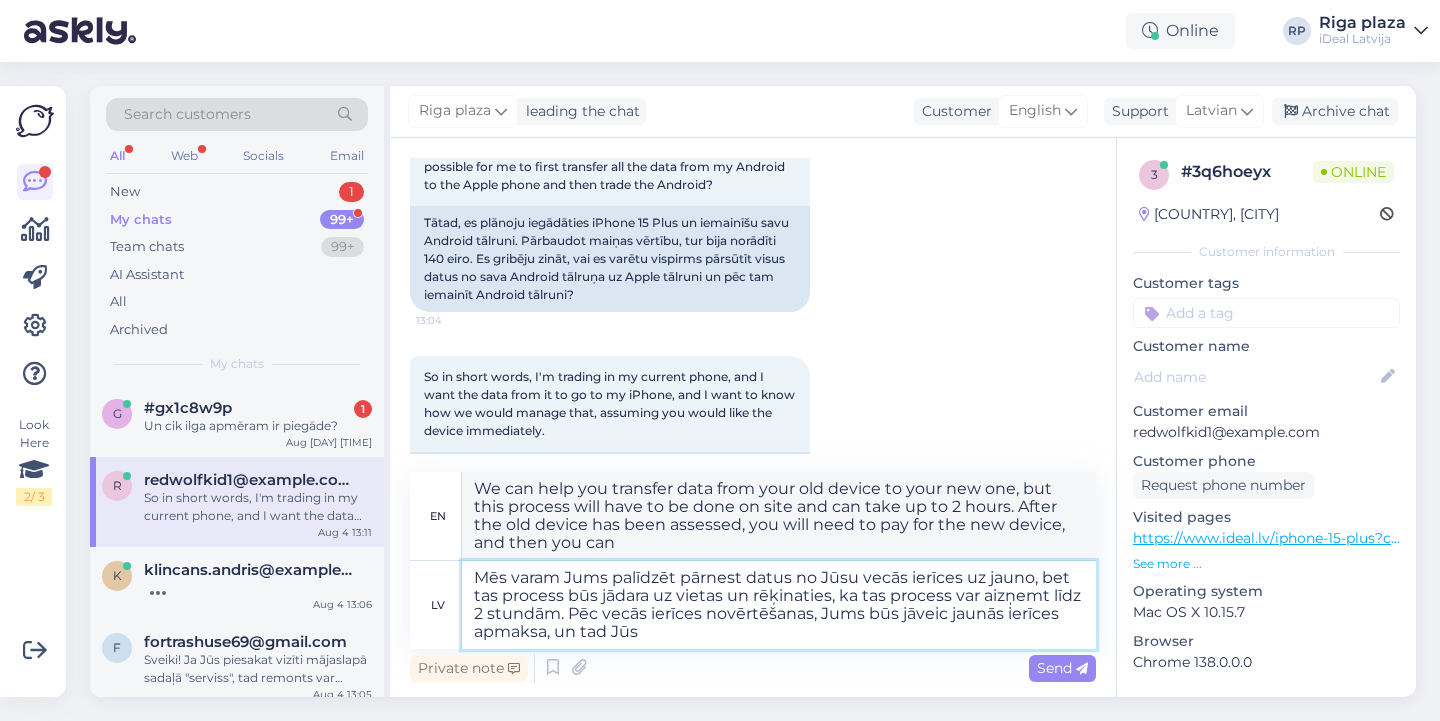 type on "Mēs varam Jums palīdzēt pārnest datus no Jūsu vecās ierīces uz jauno, bet tas process būs jādara uz vietas un rēķinaties, ka tas process var aizņemt līdz 2 stundām. Pēc vecās ierīces novērtēšanas, Jums būs jāveic jaunās ierīces apmaksa, un tad Jūs" 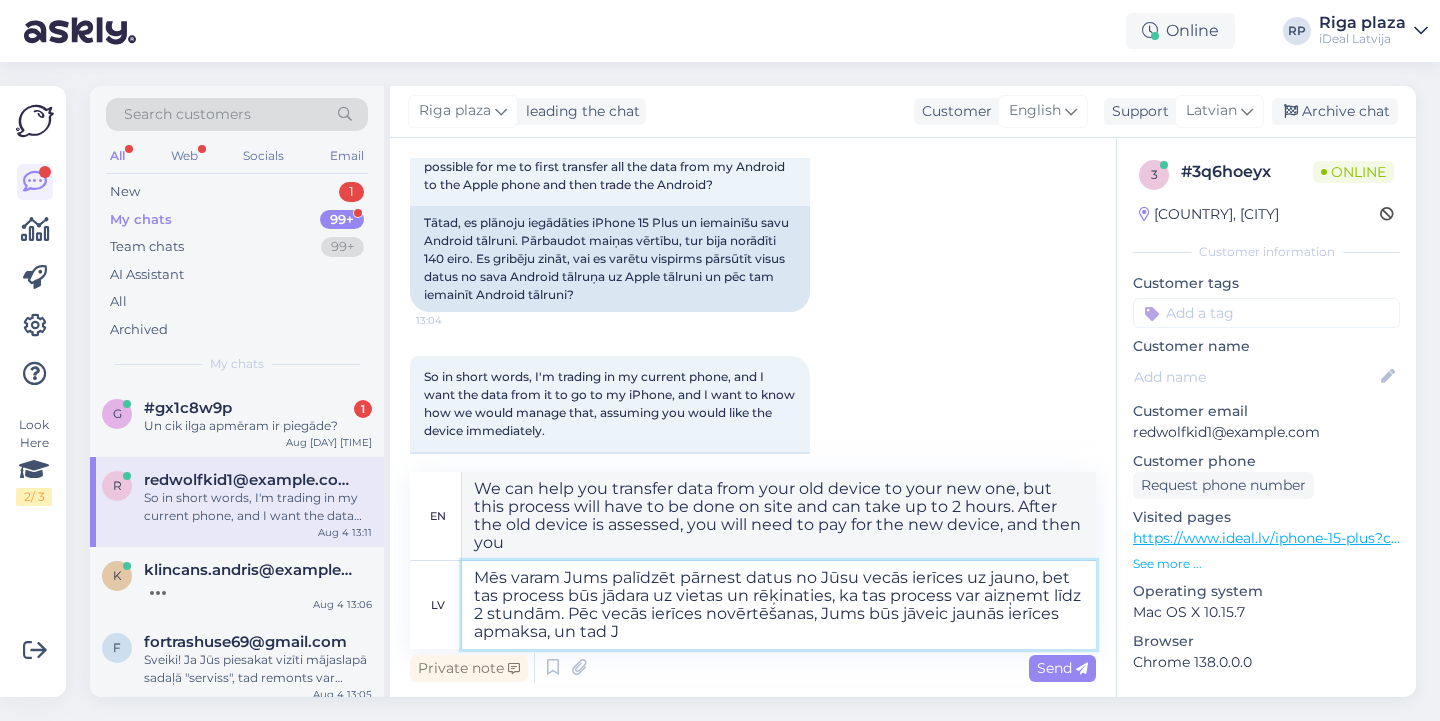 type on "Mēs varam Jums palīdzēt pārnest datus no Jūsu vecās ierīces uz jauno, bet tas process būs jādara uz vietas un rēķinaties, ka tas process var aizņemt līdz [TIME] stundām. Pēc vecās ierīces novērtēšanas, Jums būs jāveic jaunās ierīces apmaksa, un tad" 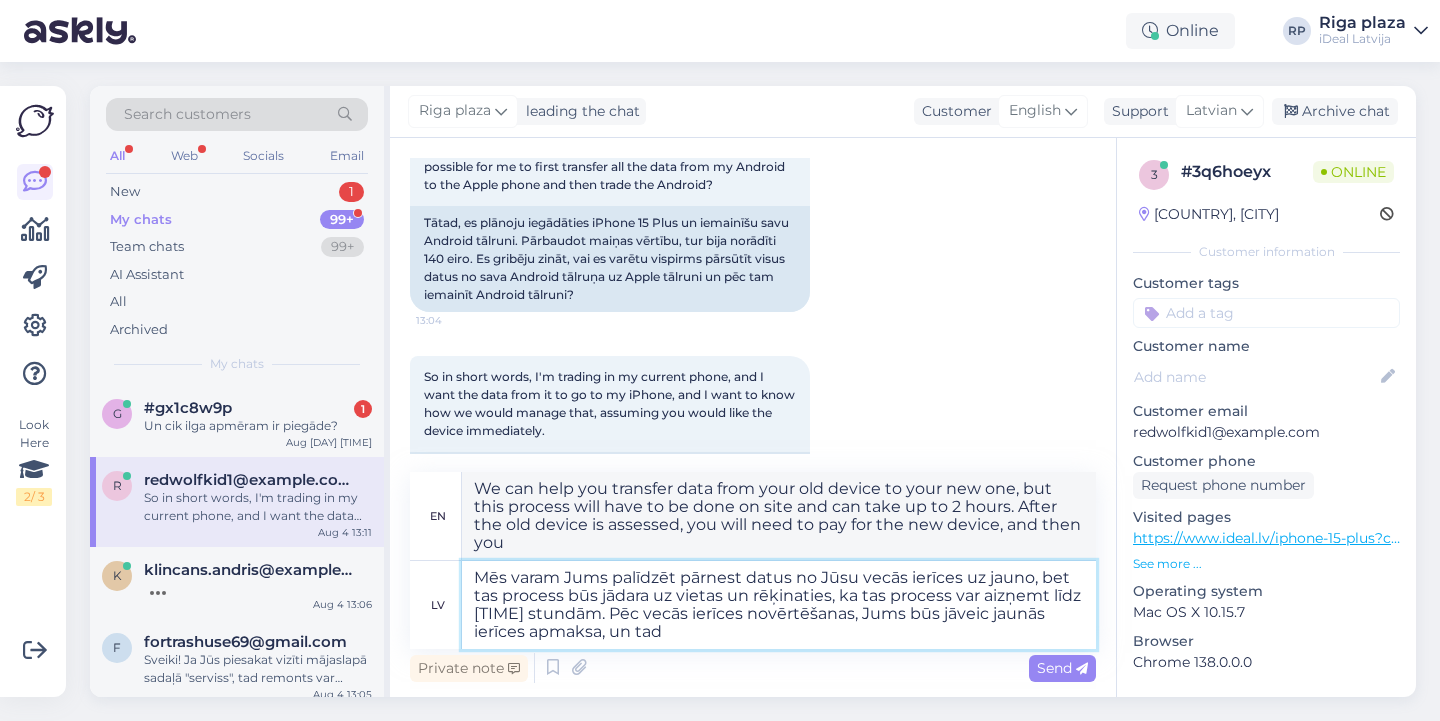 type on "We can help you transfer data from your old device to your new one, but this process will have to be done on site and can take up to 2 hours. After the old device is assessed, you will need to pay for the new device, and then" 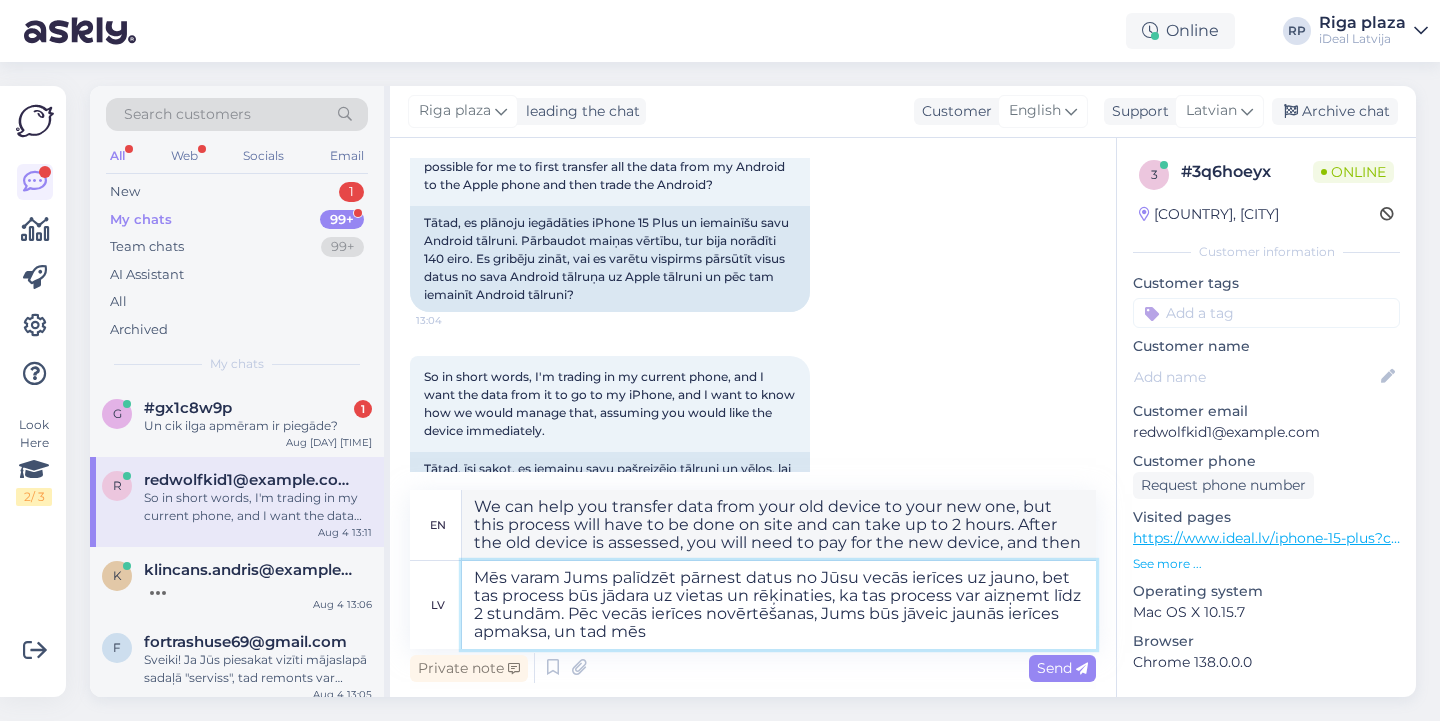 type on "Mēs varam Jums palīdzēt pārnest datus no Jūsu vecās ierīces uz jauno, bet tas process būs jādara uz vietas un rēķinaties, ka tas process var aizņemt līdz 2 stundām. Pēc vecās ierīces novērtēšanas, Jums būs jāveic jaunās ierīces apmaksa, un tad mēs palīdzēsim pārlikt informāciju uz jauno ierīci" 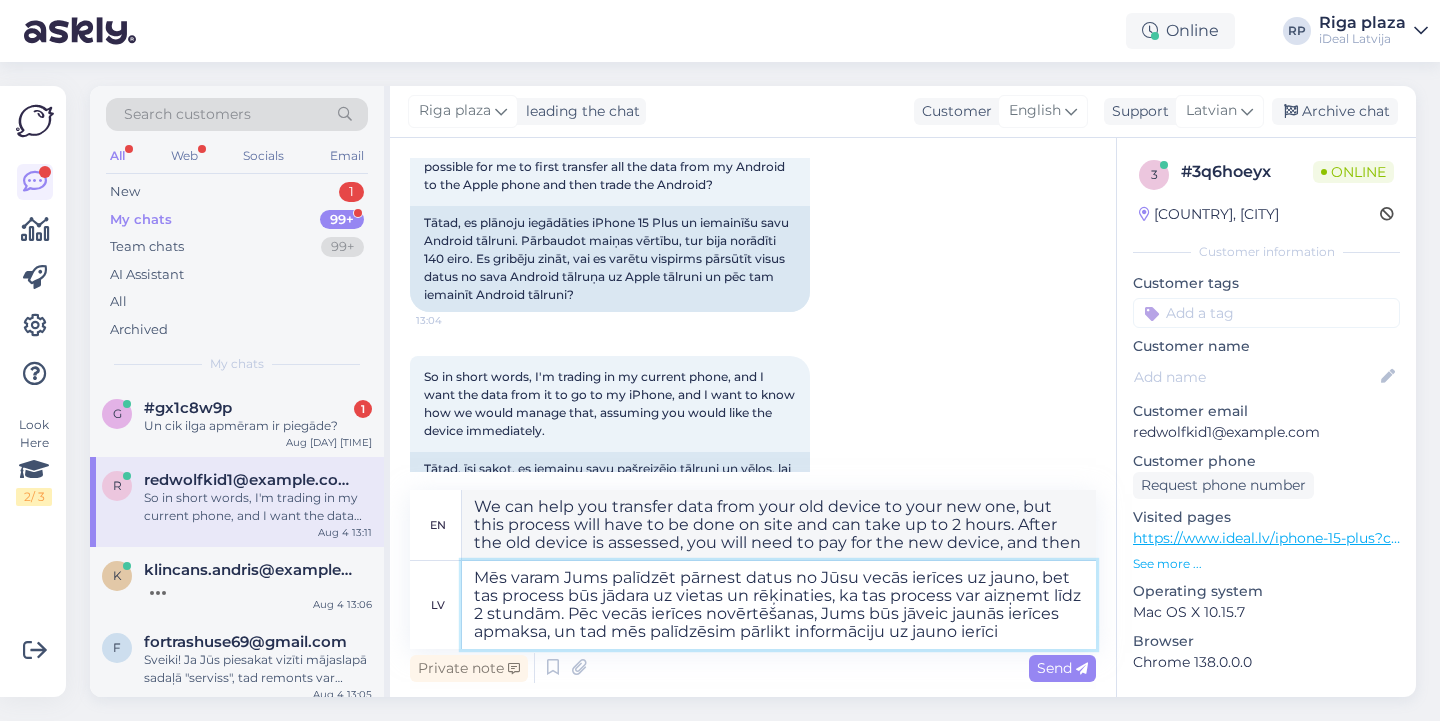 type on "We can help you transfer data from your old device to your new one, but this process will have to be done on site and it can take up to 2 hours. After the old device is assessed, you will need to pay for the new device, and then we" 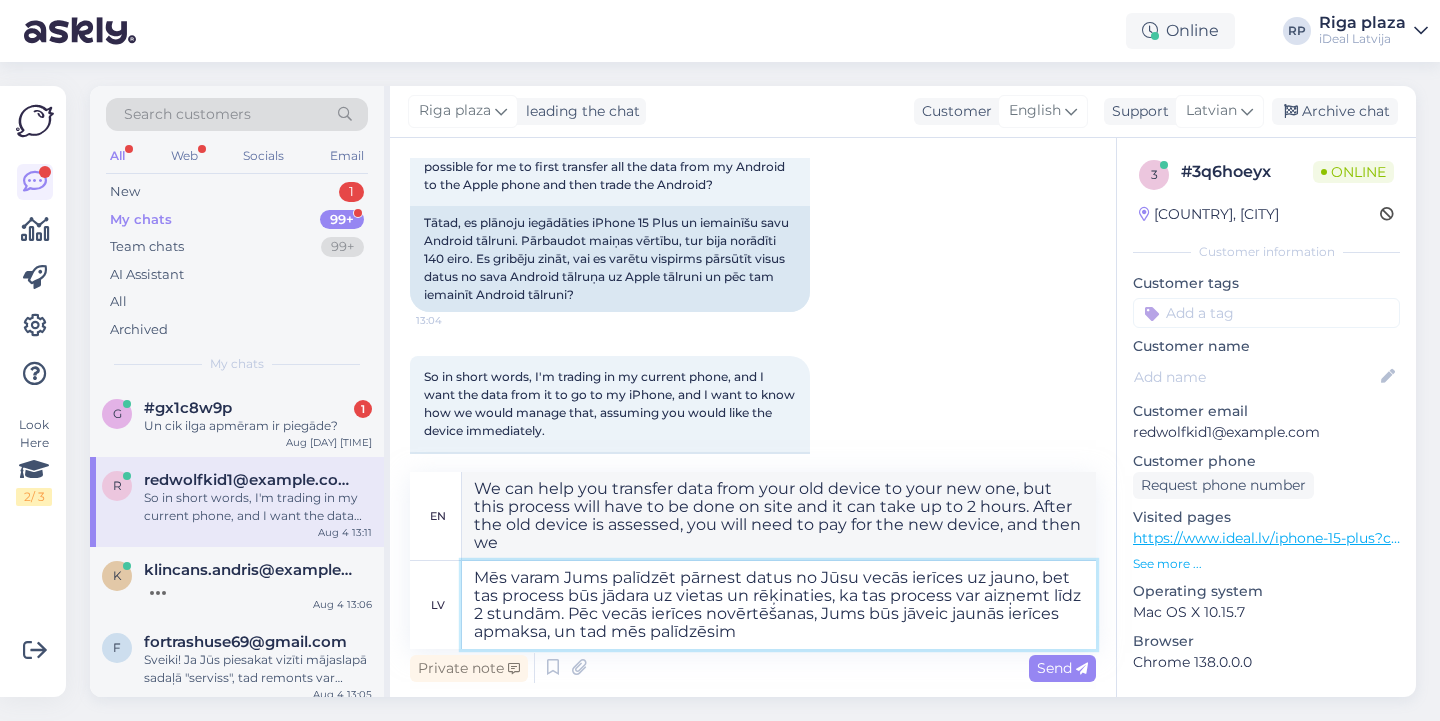 type on "Mēs varam Jums palīdzēt pārnest datus no Jūsu vecās ierīces uz jauno, bet tas process būs jādara uz vietas un rēķinaties, ka tas process var aizņemt līdz 2 stundām. Pēc vecās ierīces novērtēšanas, Jums būs jāveic jaunās ierīces apmaksa, un tad mēs palīdzēsim p" 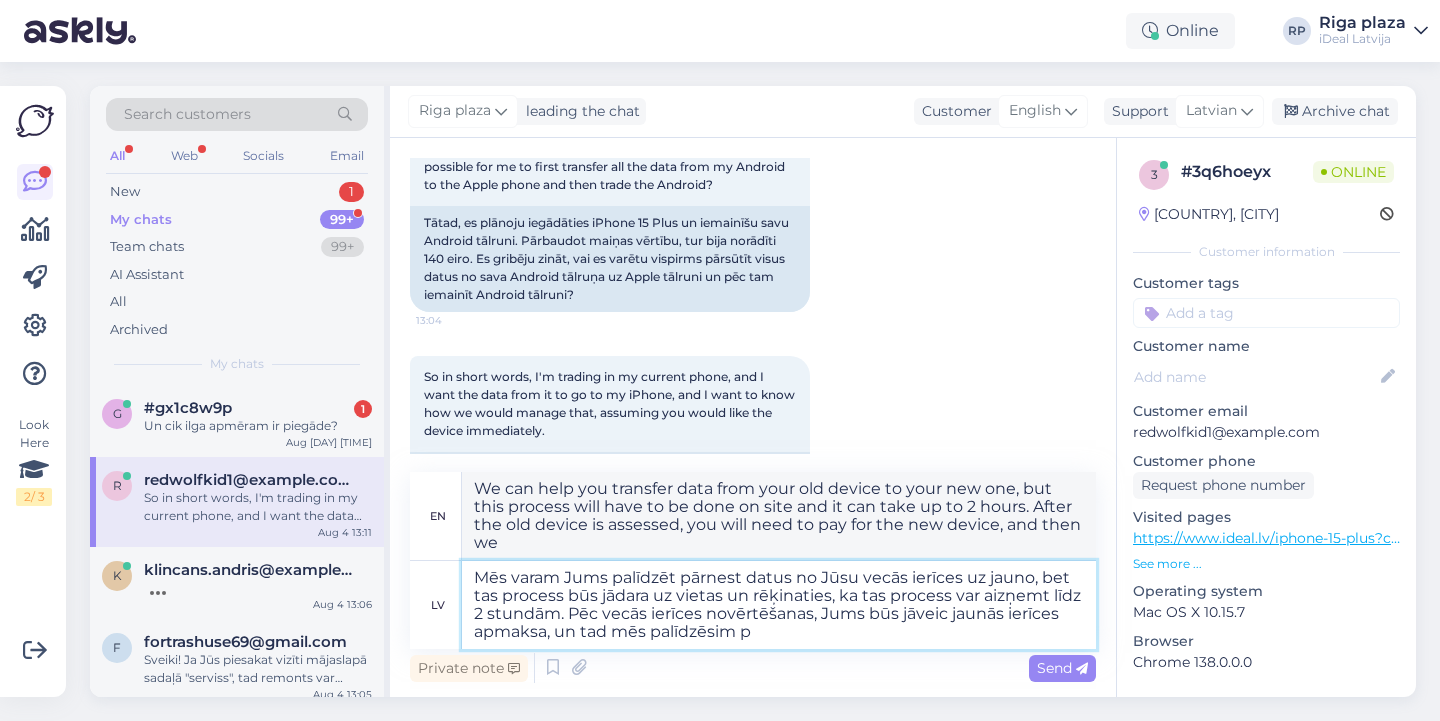 type on "We can help you transfer data from your old device to your new one, but this process will have to be done on site and can take up to 2 hours. After evaluating your old device, you will need to pay for the new device, and then we will help you" 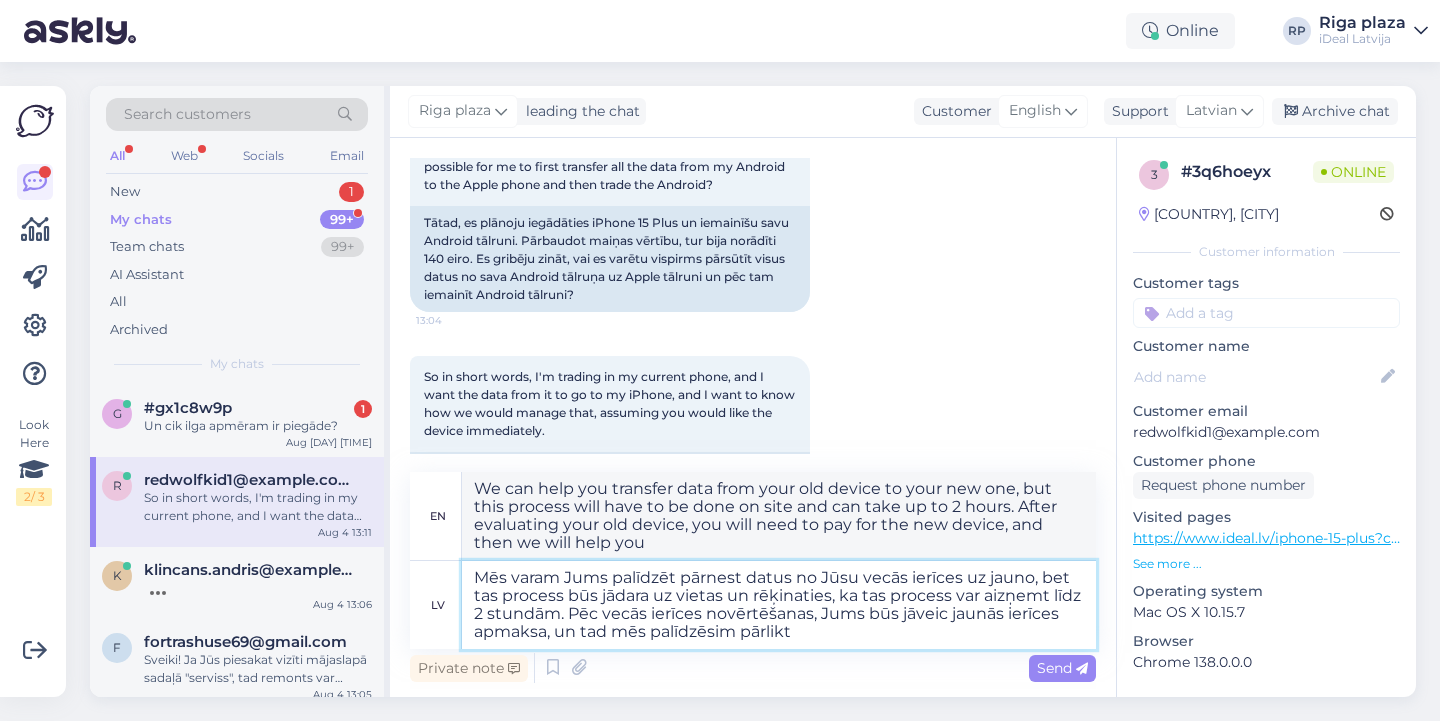 type on "Mēs varam Jums palīdzēt pārnest datus no Jūsu vecās ierīces uz jauno, bet tas process būs jādara uz vietas un rēķinaties, ka tas process var aizņemt līdz 2 stundām. Pēc vecās ierīces novērtēšanas, Jums būs jāveic jaunās ierīces apmaksa, un tad mēs palīdzēsim pārlikt" 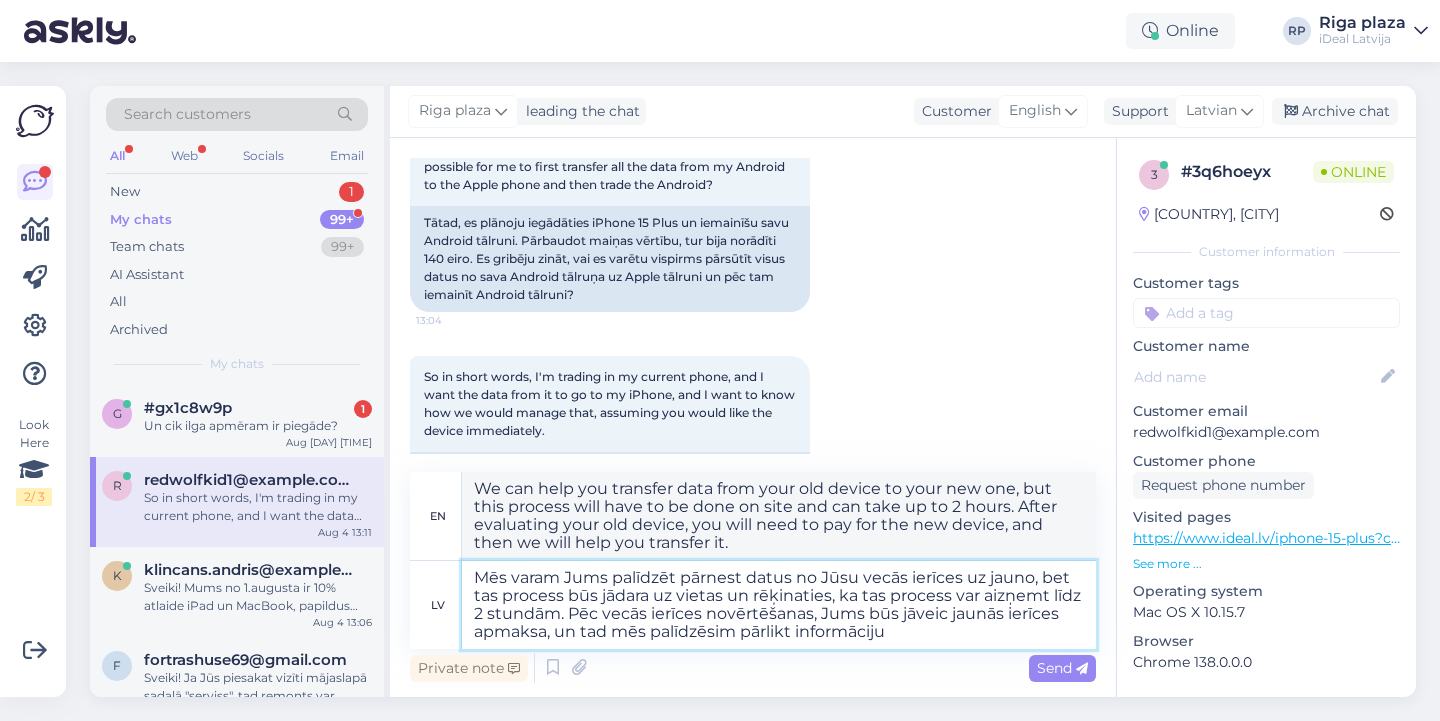 type on "Mēs varam Jums palīdzēt pārnest datus no Jūsu vecās ierīces uz jauno, bet tas process būs jādara uz vietas un rēķinaties, ka tas process var aizņemt līdz 2 stundām. Pēc vecās ierīces novērtēšanas, Jums būs jāveic jaunās ierīces apmaksa, un tad mēs palīdzēsim pārlikt informāciju u" 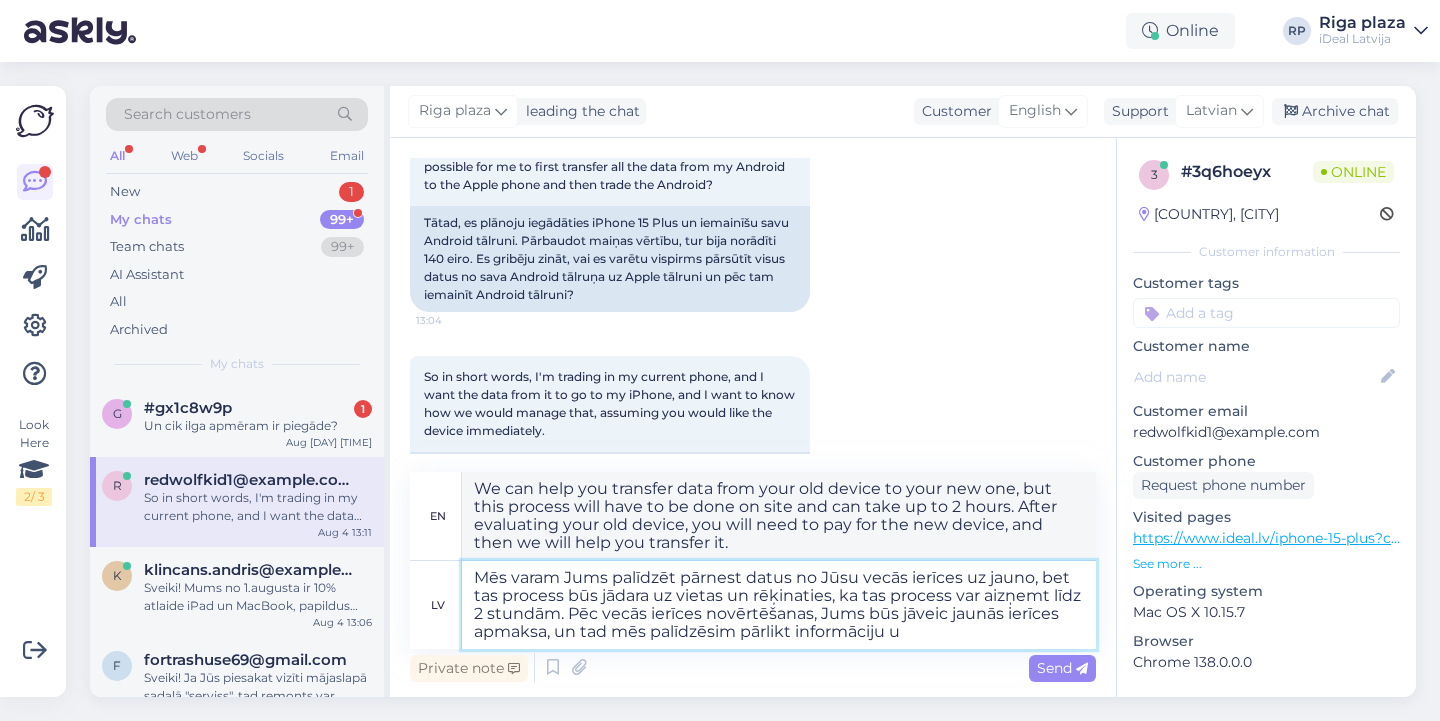 type on "We can help you transfer data from your old device to your new one, but this process will have to be done on site and can take up to 2 hours. After evaluating your old device, you will need to pay for the new device, and then we will help you transfer your information." 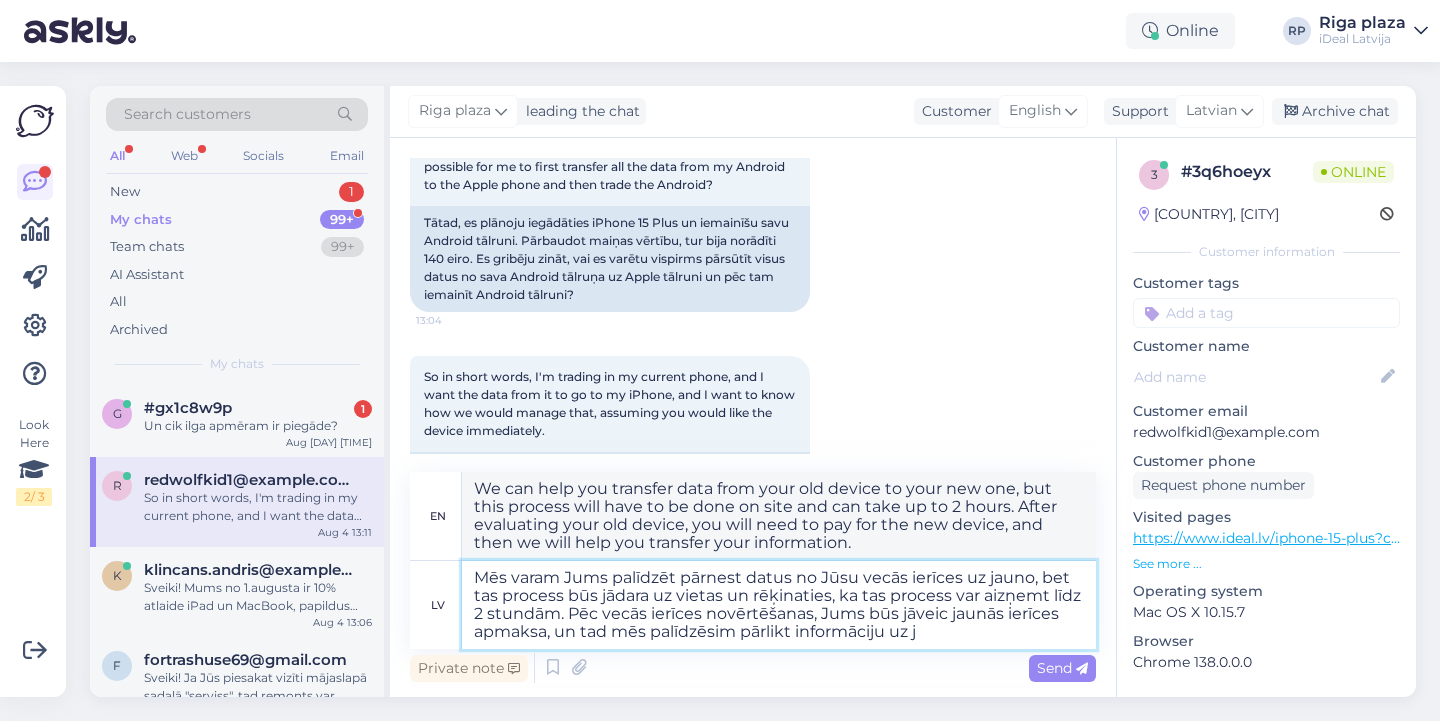 type on "Mēs varam Jums palīdzēt pārnest datus no Jūsu vecās ierīces uz jauno, bet tas process būs jādara uz vietas un rēķinaties, ka tas process var aizņemt līdz 2 stundām. Pēc vecās ierīces novērtēšanas, Jums būs jāveic jaunās ierīces apmaksa, un tad mēs palīdzēsim pārlikt informāciju uz ja" 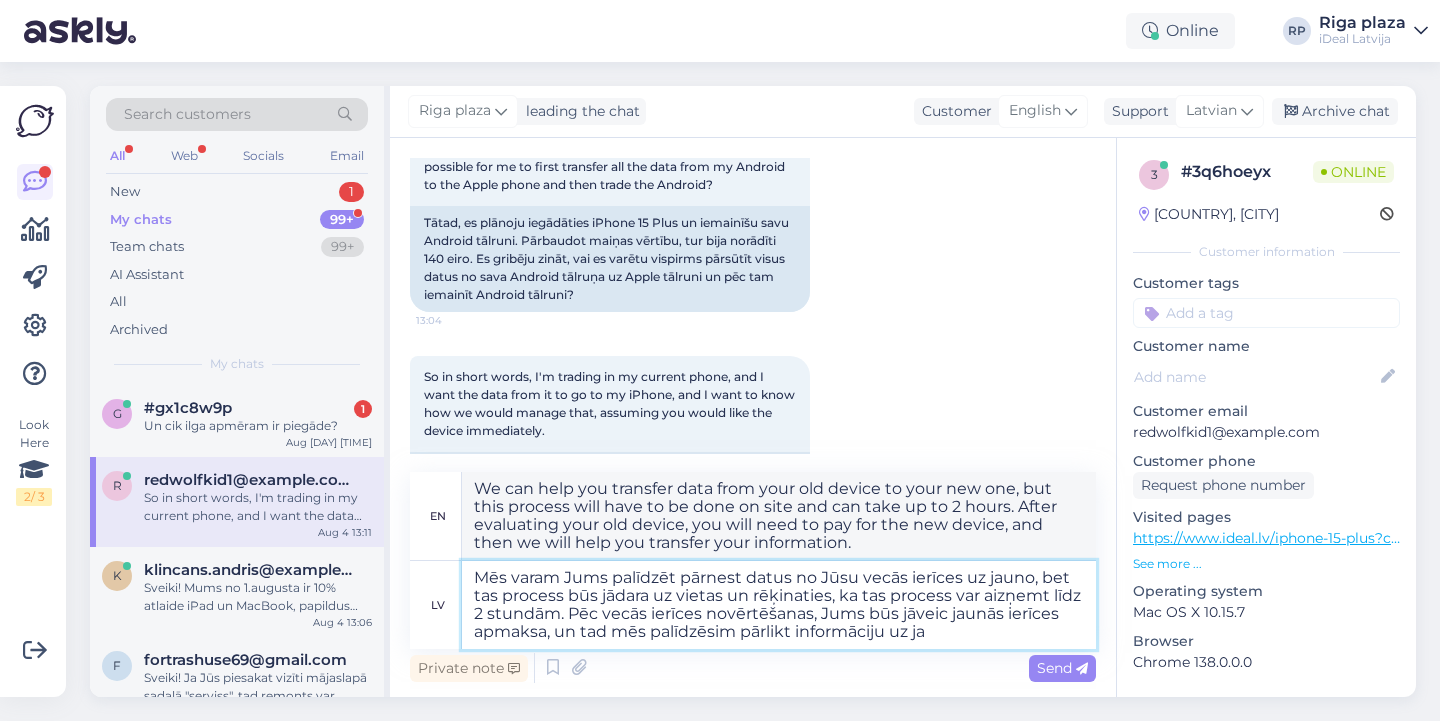 type on "We can help you transfer data from your old device to your new one, but this process will have to be done on site and can take up to 2 hours. After evaluating your old device, you will need to pay for the new device, and then we will help you transfer the information to" 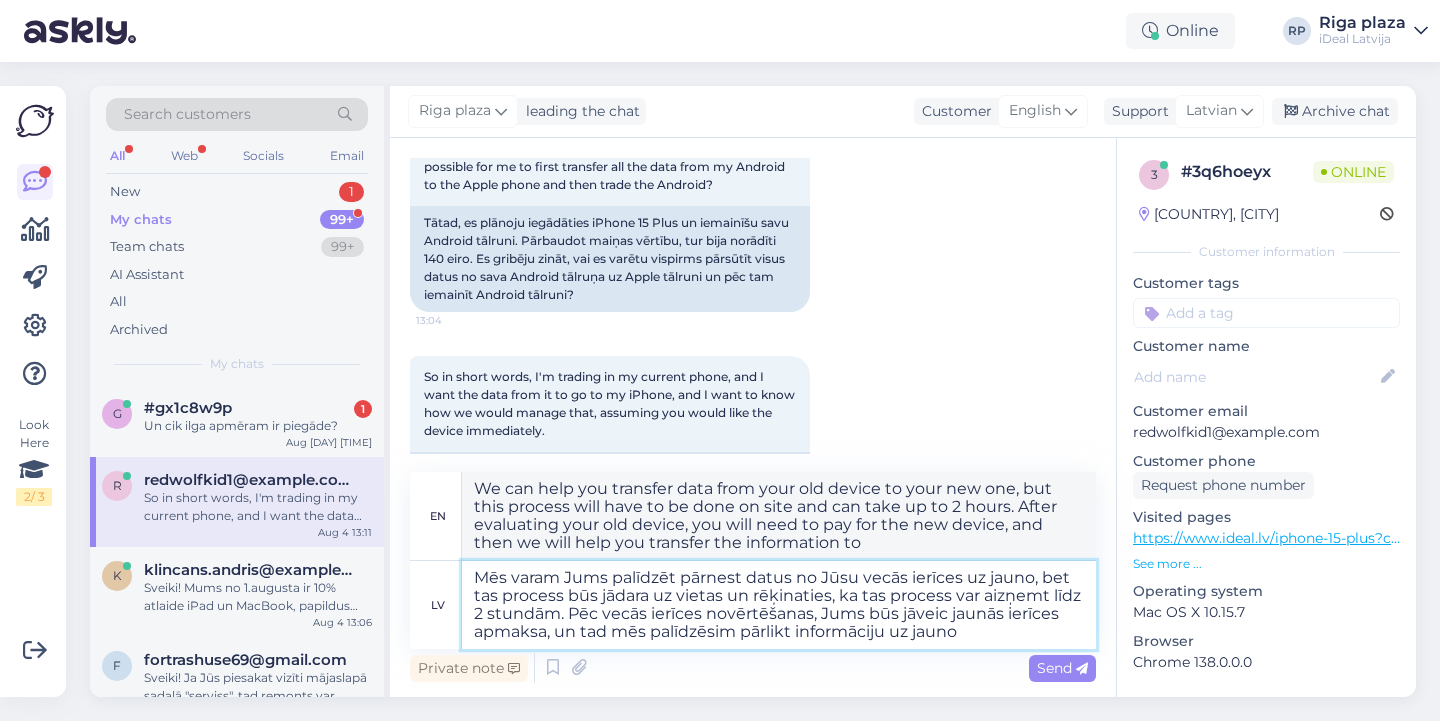 type on "Mēs varam Jums palīdzēt pārnest datus no Jūsu vecās ierīces uz jauno, bet tas process būs jādara uz vietas un rēķinaties, ka tas process var aizņemt līdz 2 stundām. Pēc vecās ierīces novērtēšanas, Jums būs jāveic jaunās ierīces apmaksa, un tad mēs palīdzēsim pārlikt informāciju uz jauno i" 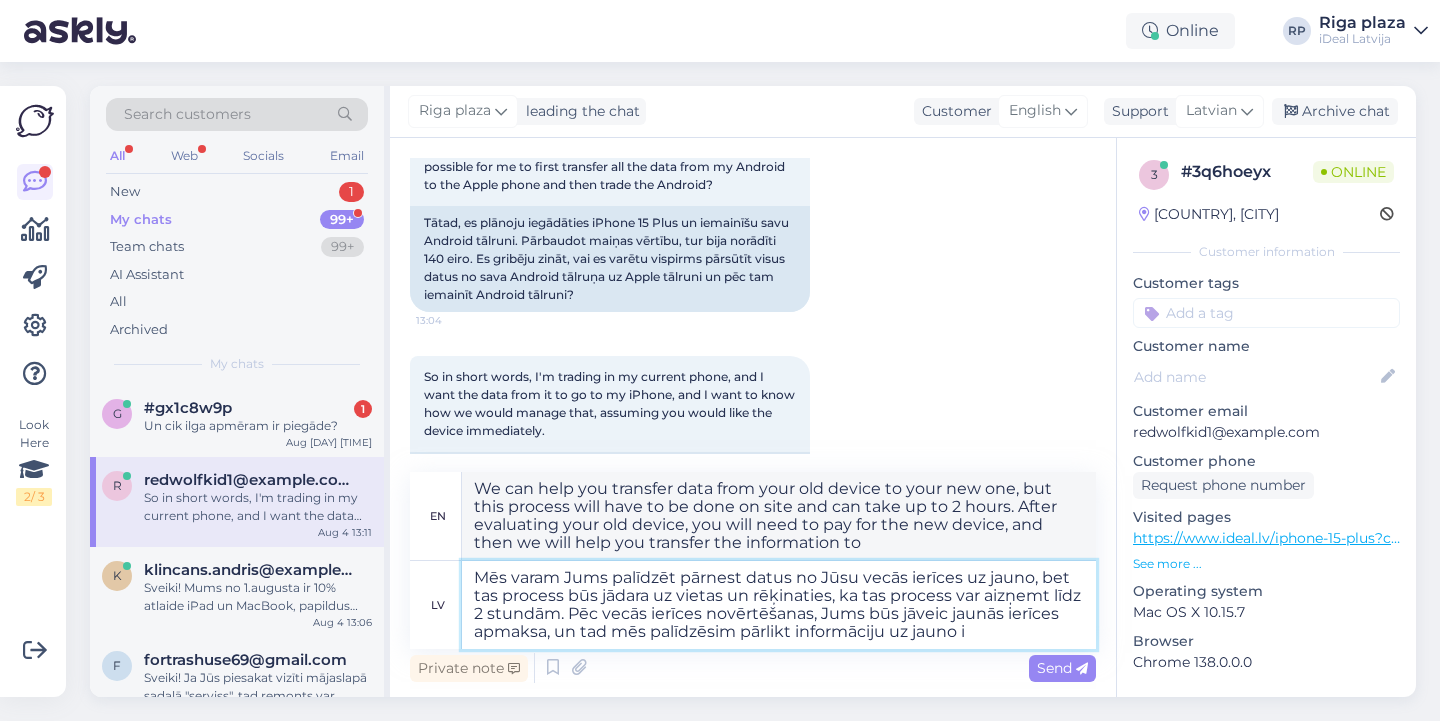 type on "We can help you transfer data from your old device to your new one, but this process will have to be done on site and can take up to 2 hours. After evaluating your old device, you will need to pay for the new device, and then we will help you transfer your information to your new one." 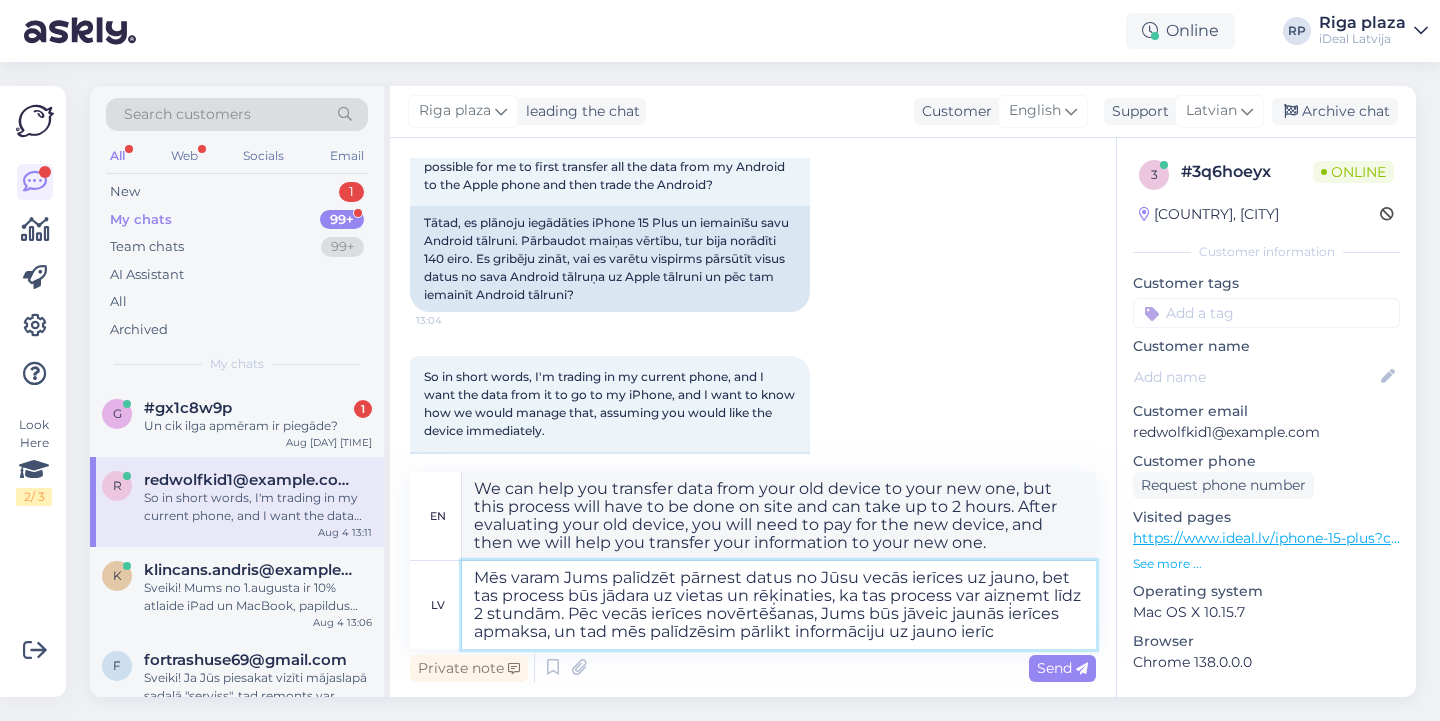 type on "Mēs varam Jums palīdzēt pārnest datus no Jūsu vecās ierīces uz jauno, bet tas process būs jādara uz vietas un rēķinaties, ka tas process var aizņemt līdz 2 stundām. Pēc vecās ierīces novērtēšanas, Jums būs jāveic jaunās ierīces apmaksa, un tad mēs palīdzēsim pārlikt informāciju uz jauno ierīci" 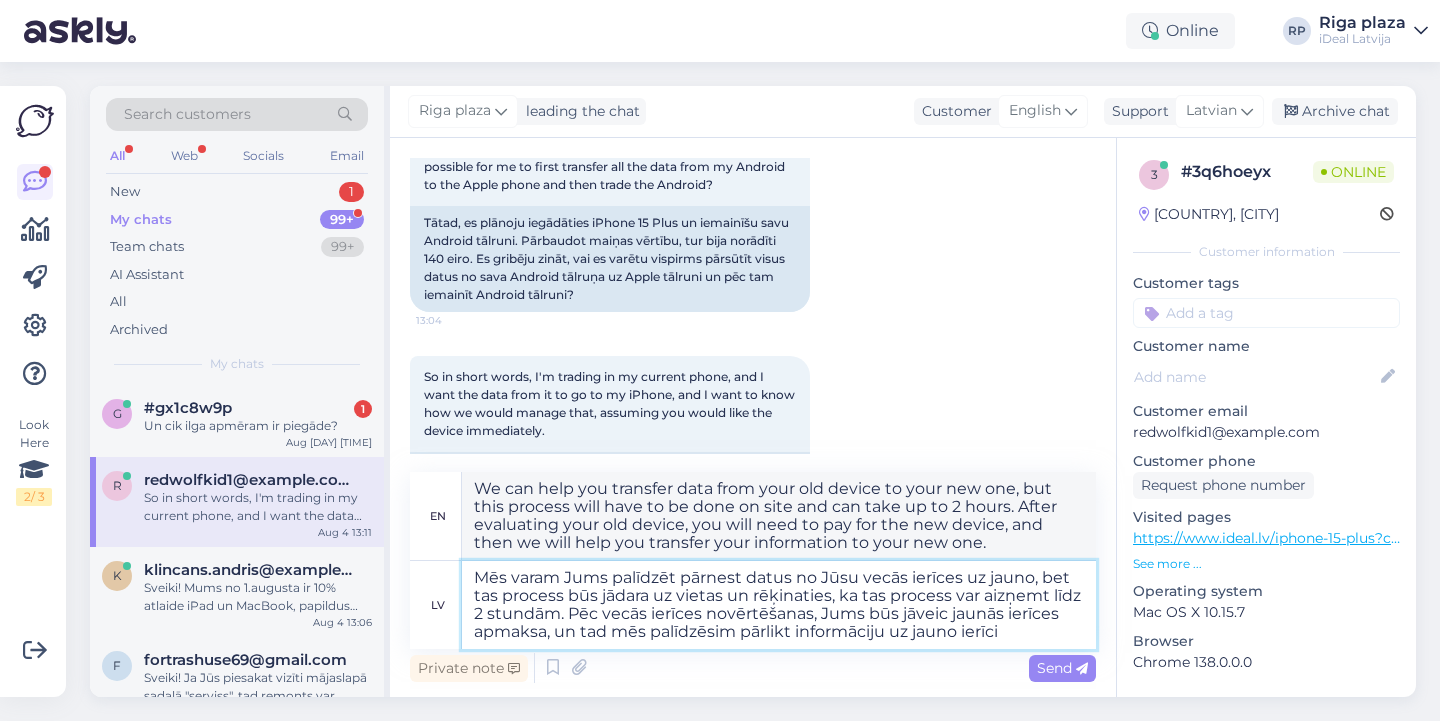 type on "We can help you transfer data from your old device to your new one, but this process will have to be done on site and can take up to 2 hours. After evaluating your old device, you will need to pay for the new device, and then we will help you transfer your information to your new device." 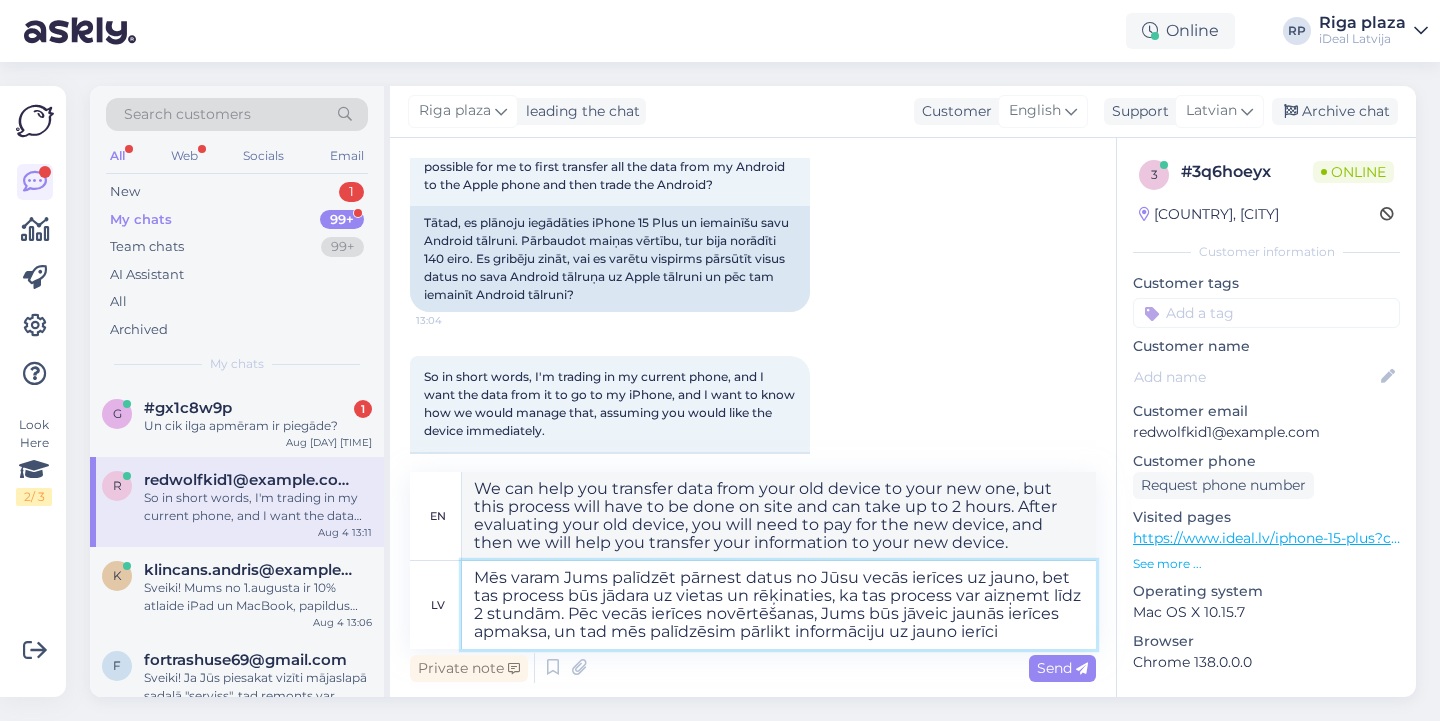 click on "Mēs varam Jums palīdzēt pārnest datus no Jūsu vecās ierīces uz jauno, bet tas process būs jādara uz vietas un rēķinaties, ka tas process var aizņemt līdz 2 stundām. Pēc vecās ierīces novērtēšanas, Jums būs jāveic jaunās ierīces apmaksa, un tad mēs palīdzēsim pārlikt informāciju uz jauno ierīci" at bounding box center (779, 605) 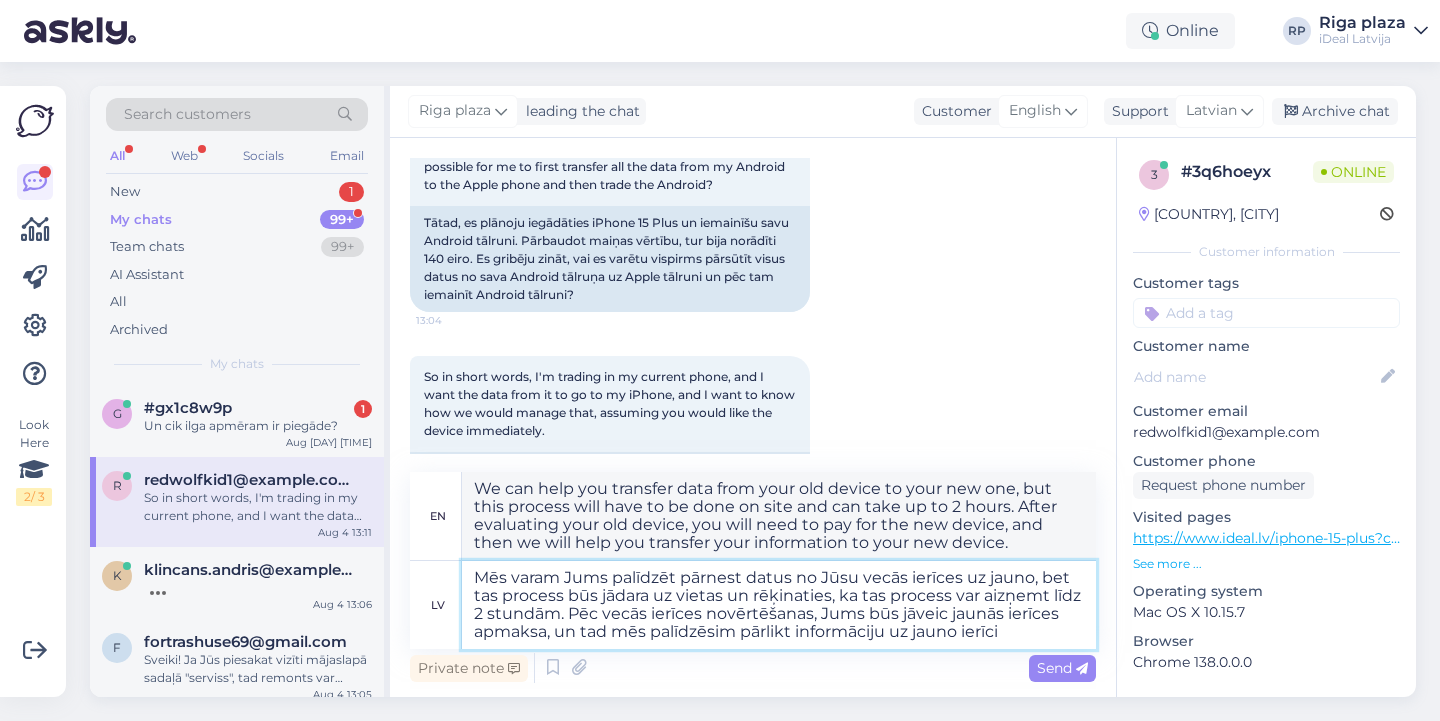 drag, startPoint x: 477, startPoint y: 577, endPoint x: 1180, endPoint y: 624, distance: 704.5694 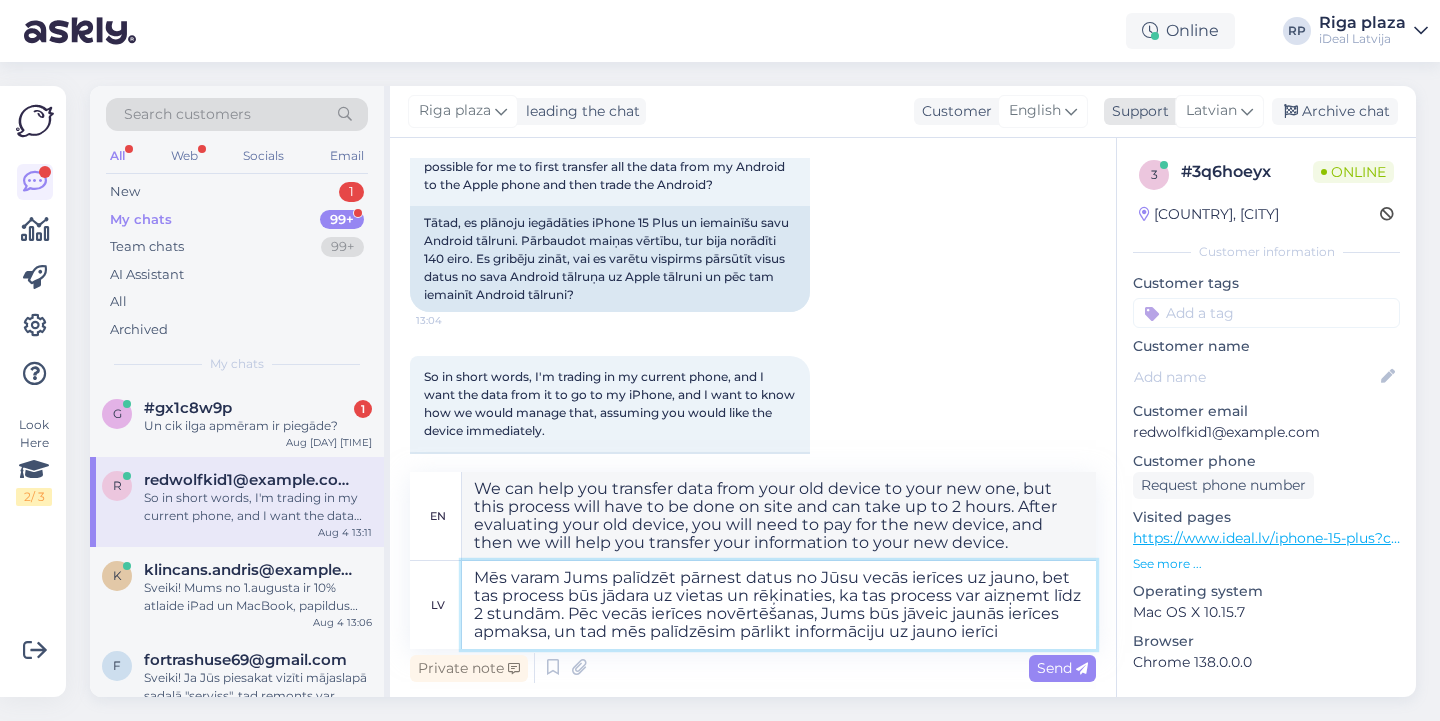 type on "Mēs varam Jums palīdzēt pārnest datus no Jūsu vecās ierīces uz jauno, bet tas process būs jādara uz vietas un rēķinaties, ka tas process var aizņemt līdz 2 stundām. Pēc vecās ierīces novērtēšanas, Jums būs jāveic jaunās ierīces apmaksa, un tad mēs palīdzēsim pārlikt informāciju uz jauno ierīci" 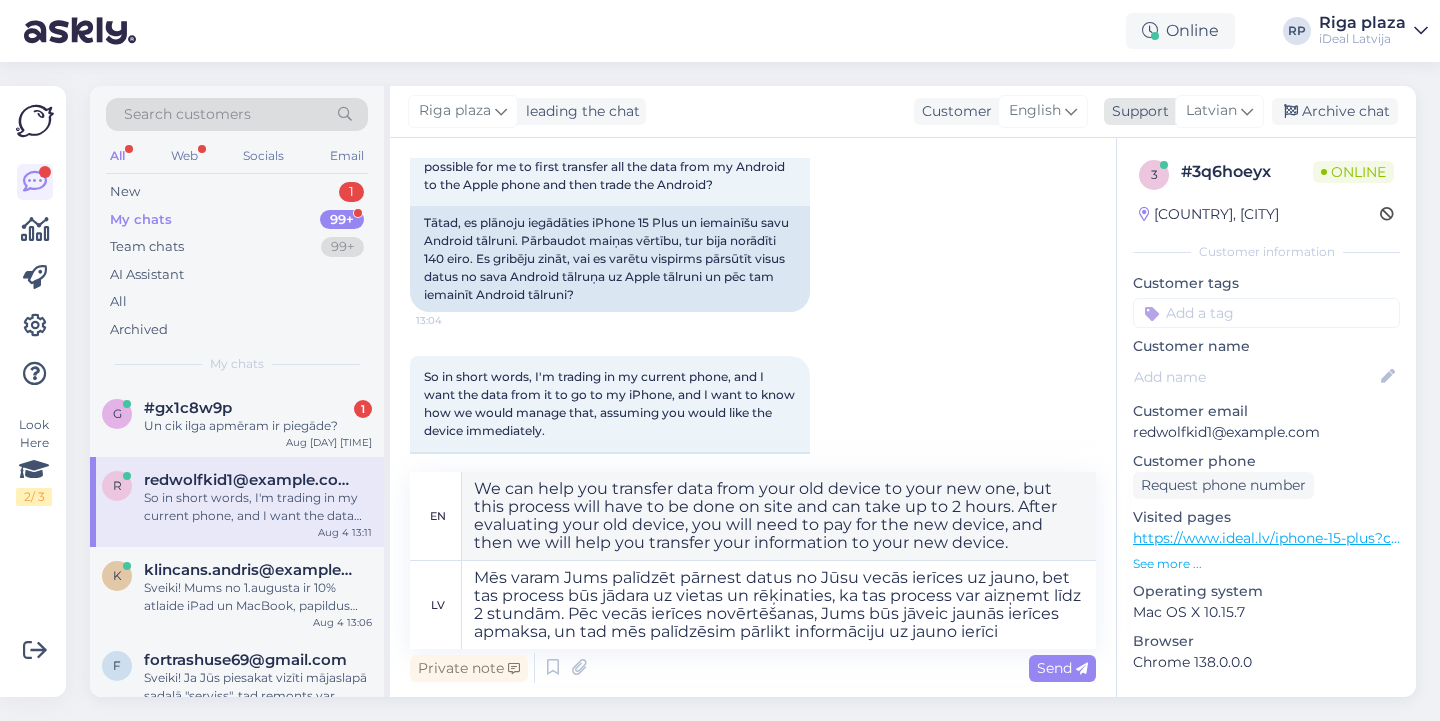 click on "Latvian" at bounding box center [1211, 111] 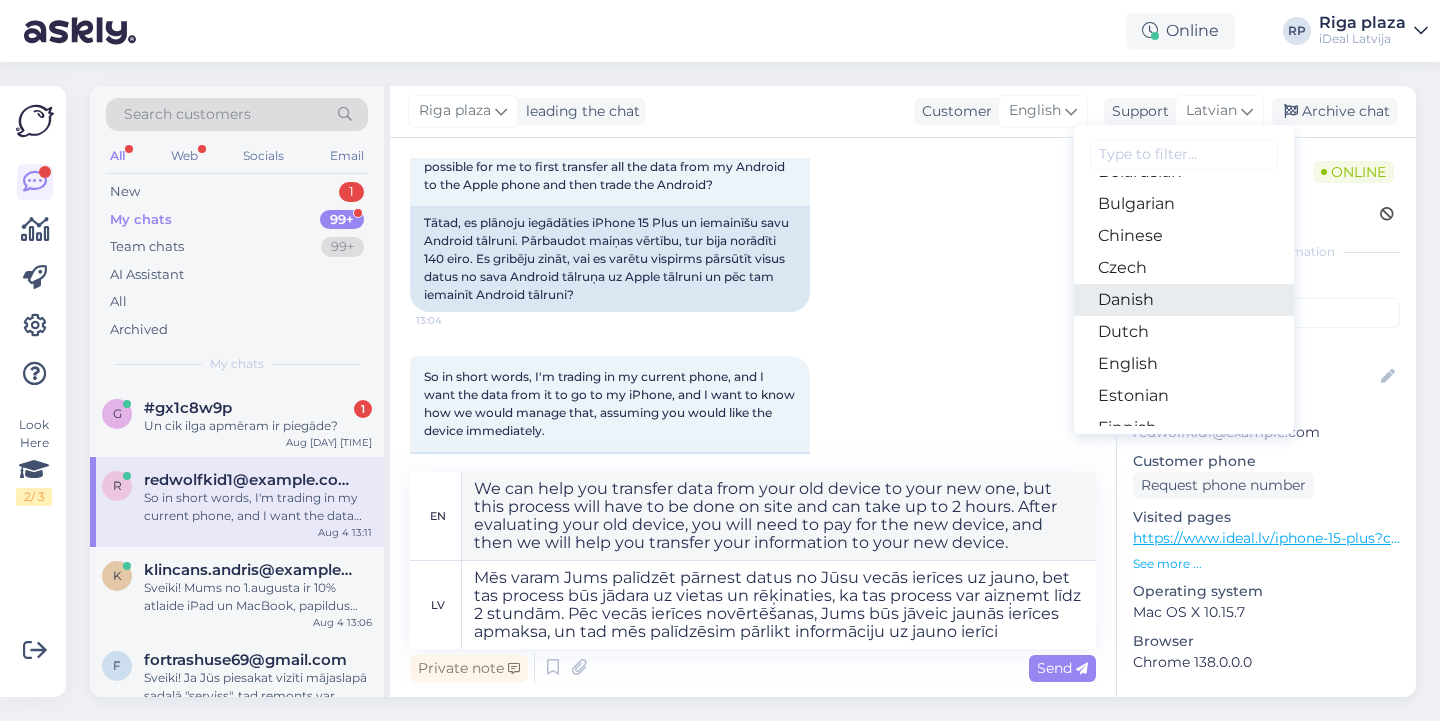 scroll, scrollTop: 61, scrollLeft: 0, axis: vertical 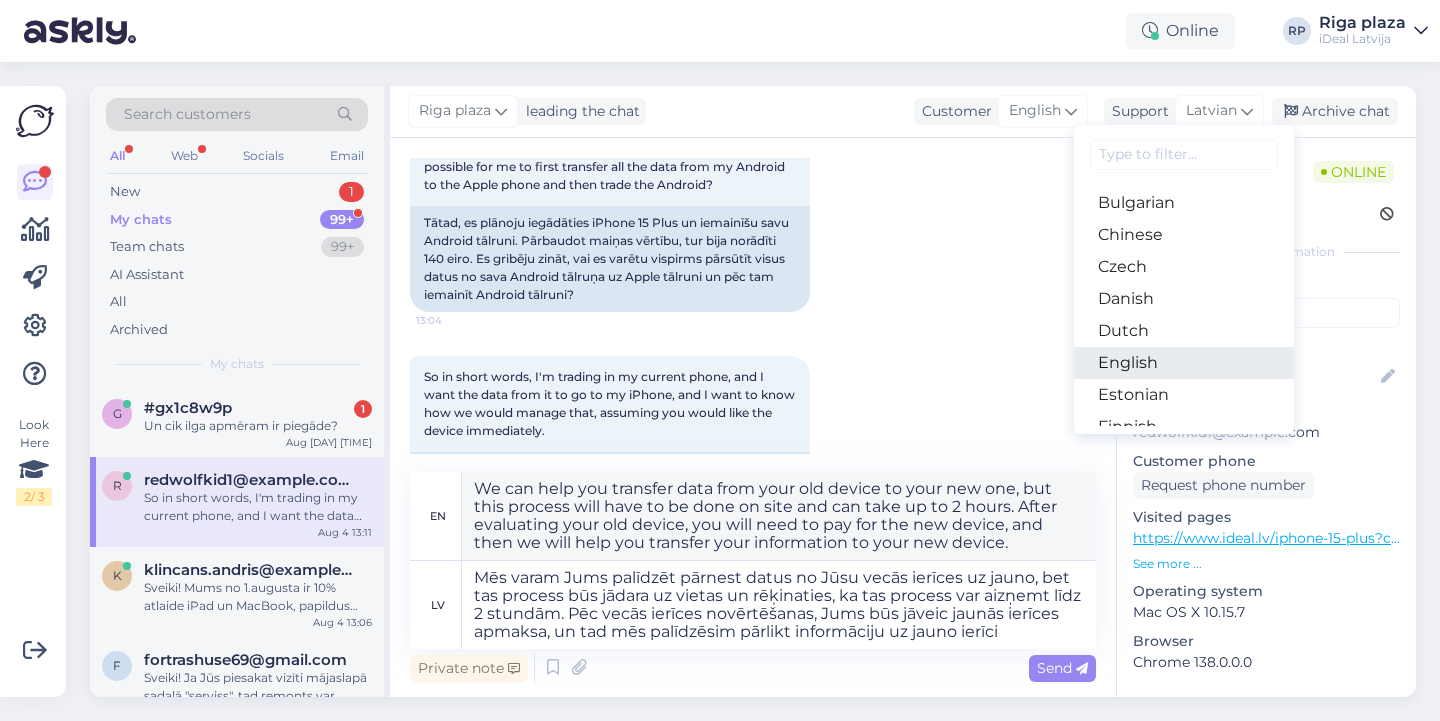 click on "English" at bounding box center [1184, 363] 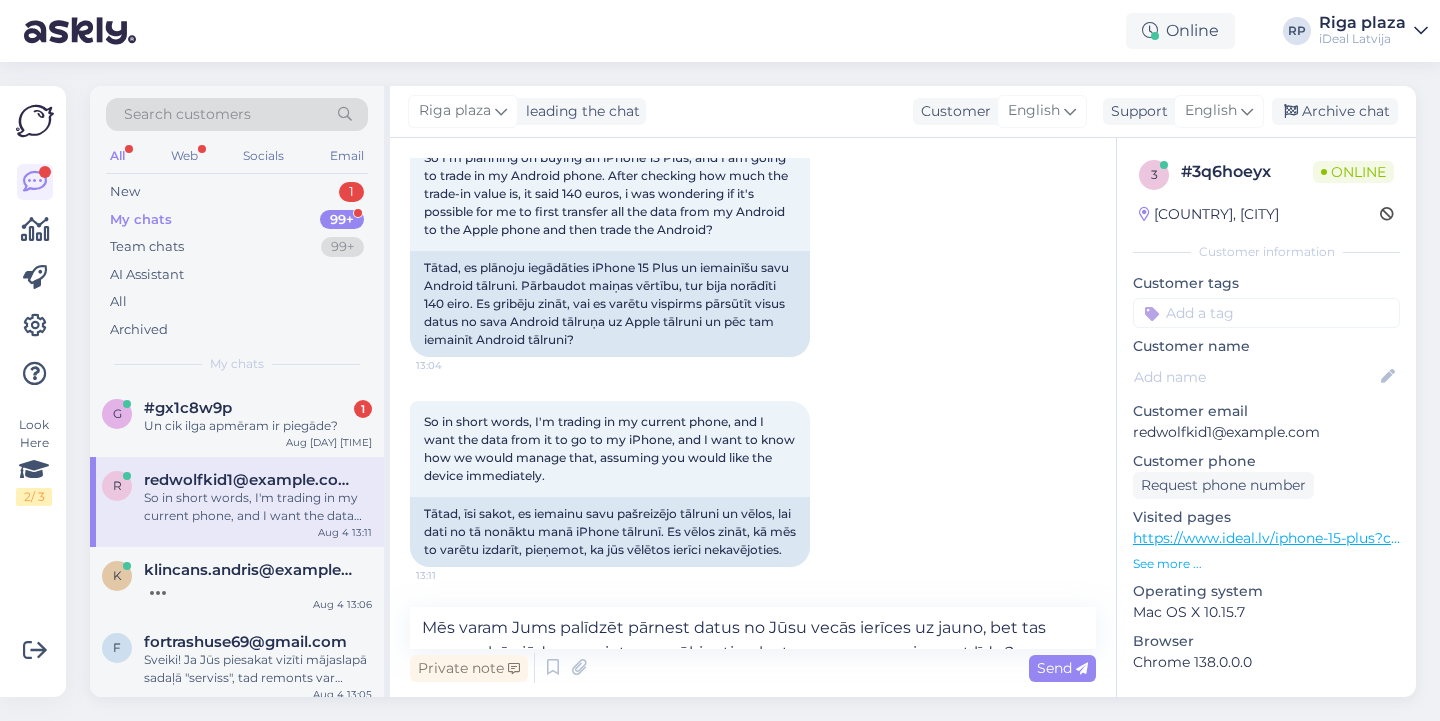 scroll, scrollTop: 475, scrollLeft: 0, axis: vertical 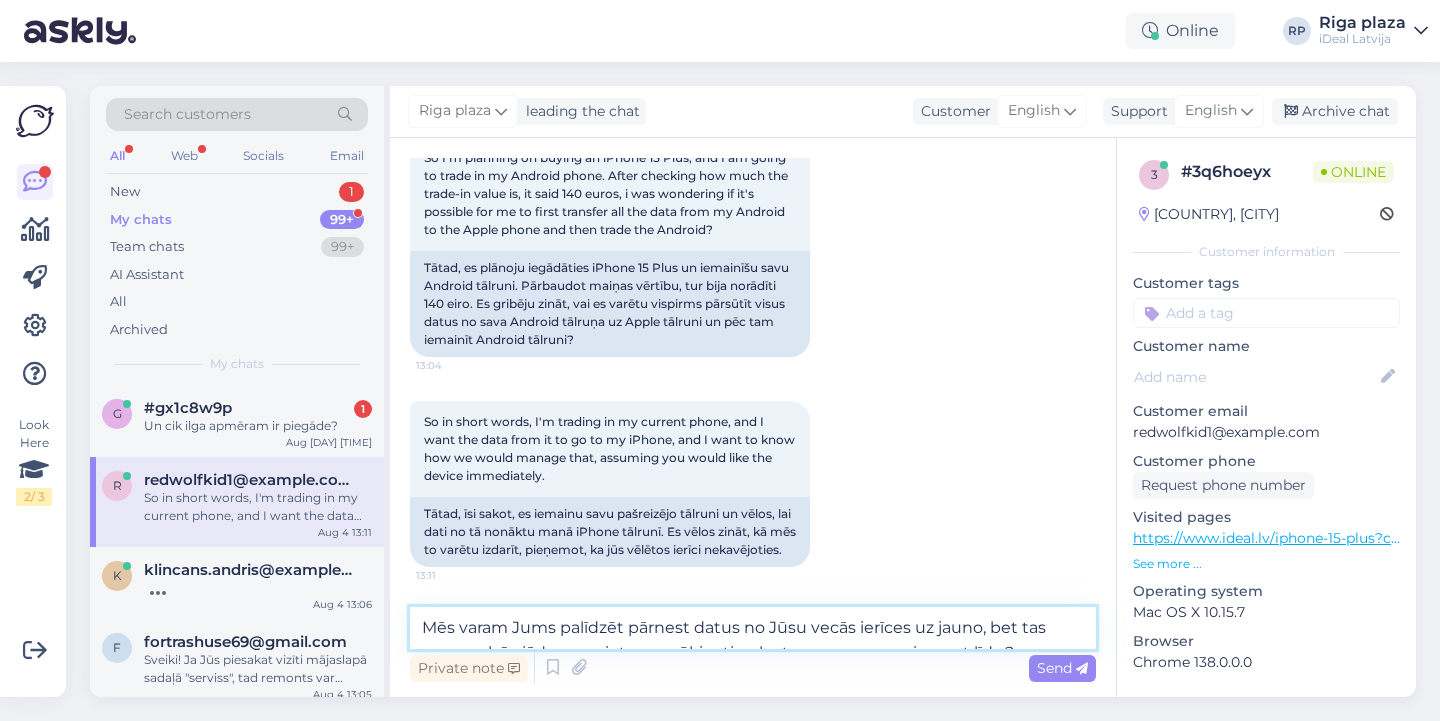 click on "Mēs varam Jums palīdzēt pārnest datus no Jūsu vecās ierīces uz jauno, bet tas process būs jādara uz vietas un rēķinaties, ka tas process var aizņemt līdz 2 stundām. Pēc vecās ierīces novērtēšanas, Jums būs jāveic jaunās ierīces apmaksa, un tad mēs palīdzēsim pārlikt informāciju uz jauno ierīci" at bounding box center (753, 628) 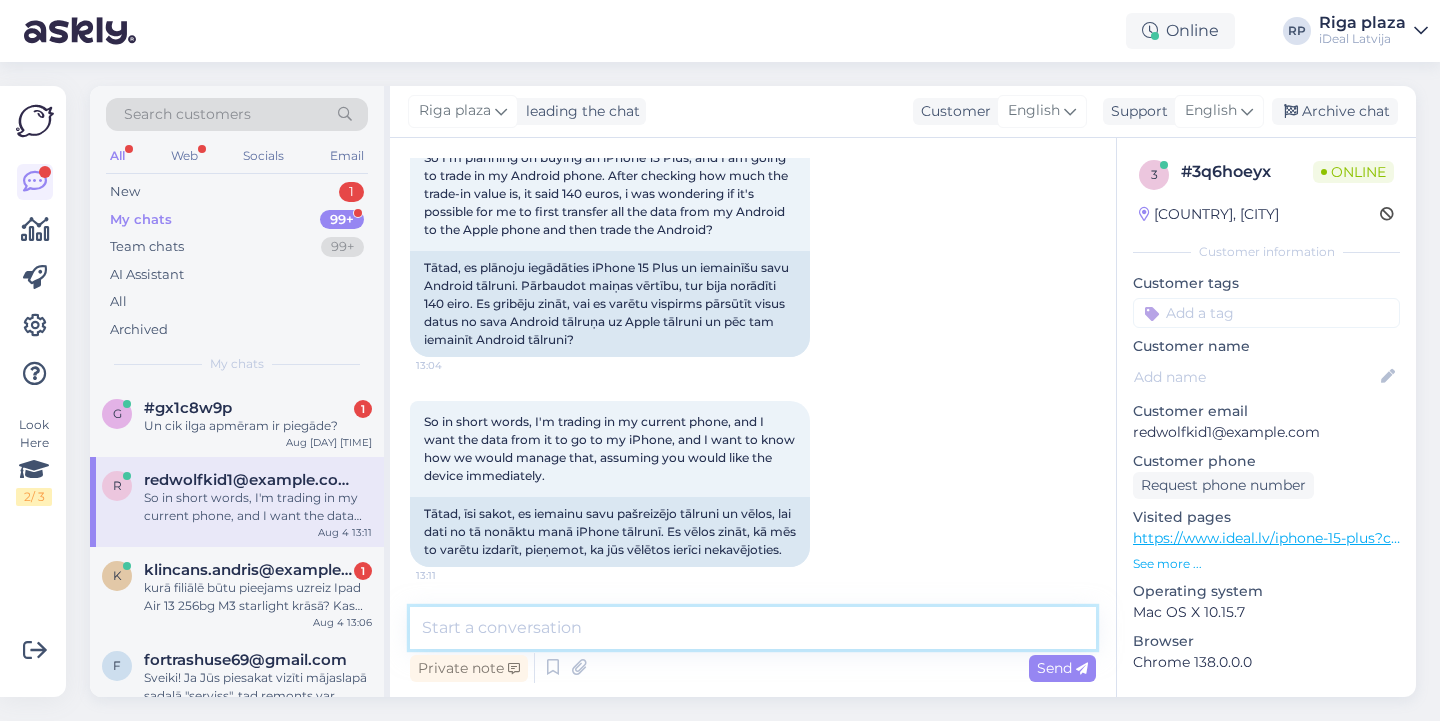 paste on "We’d be happy to help you transfer the data from your old device to your new one. Please note that this process needs to be done in-store and can take up to 2 hours.
Once we’ve assessed your old device, you’ll need to complete the payment for the new one, and then we’ll assist you with moving your information to the new device." 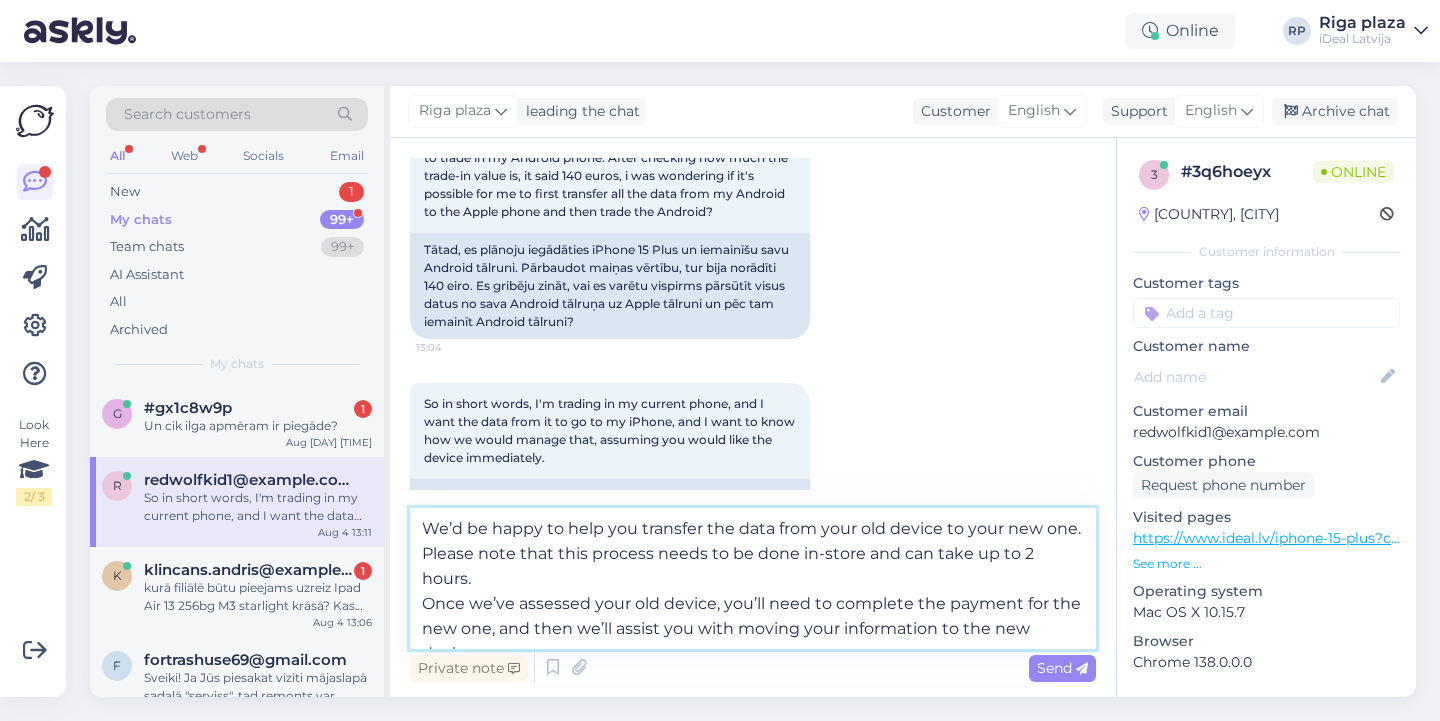 type on "We’d be happy to help you transfer the data from your old device to your new one. Please note that this process needs to be done in-store and can take up to 2 hours.
Once we’ve assessed your old device, you’ll need to complete the payment for the new one, and then we’ll assist you with moving your information to the new device :)" 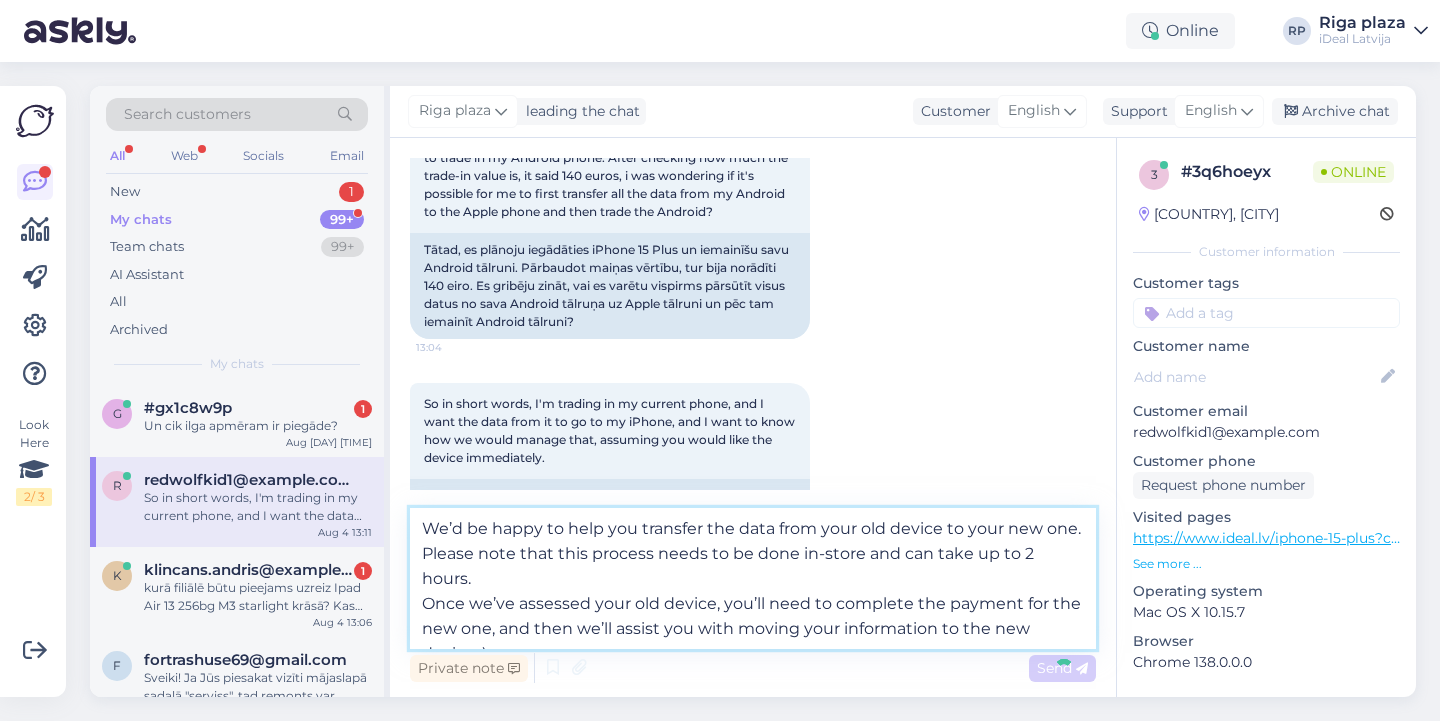 type 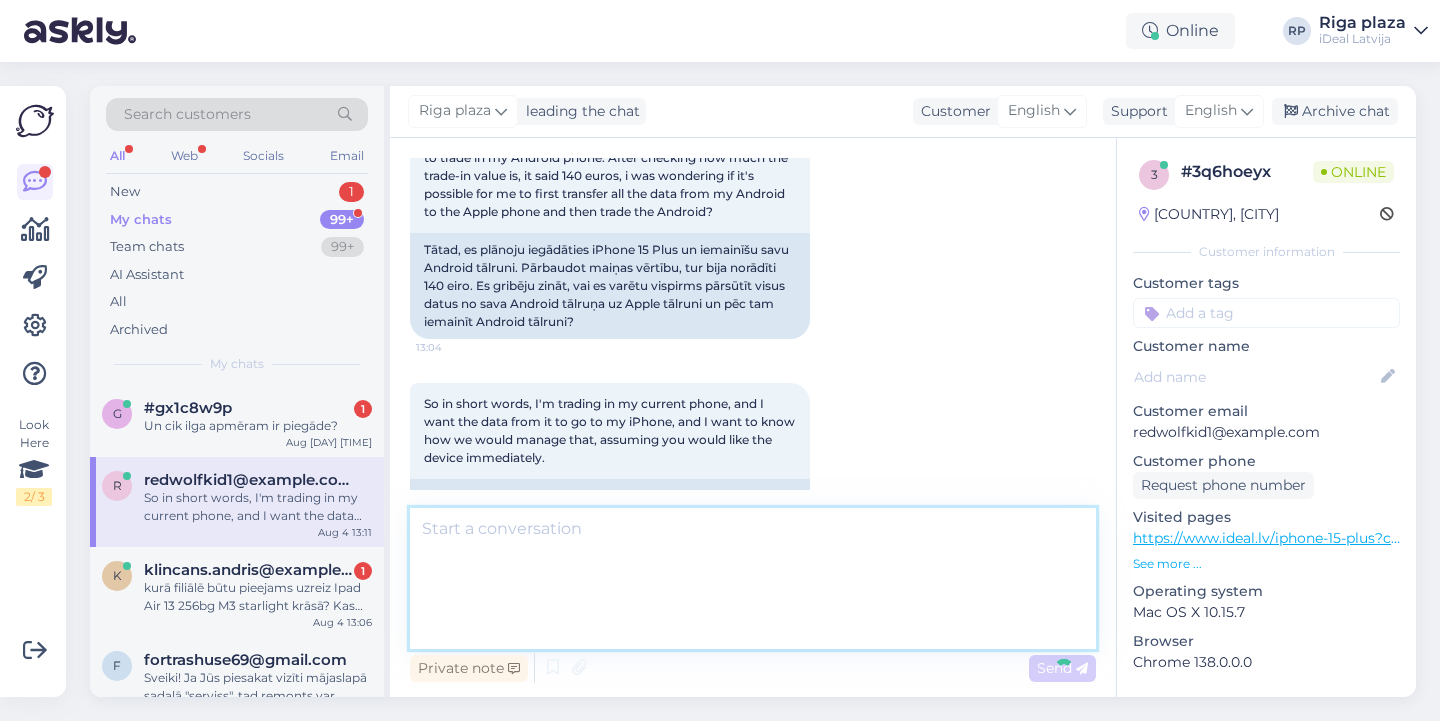 scroll, scrollTop: 651, scrollLeft: 0, axis: vertical 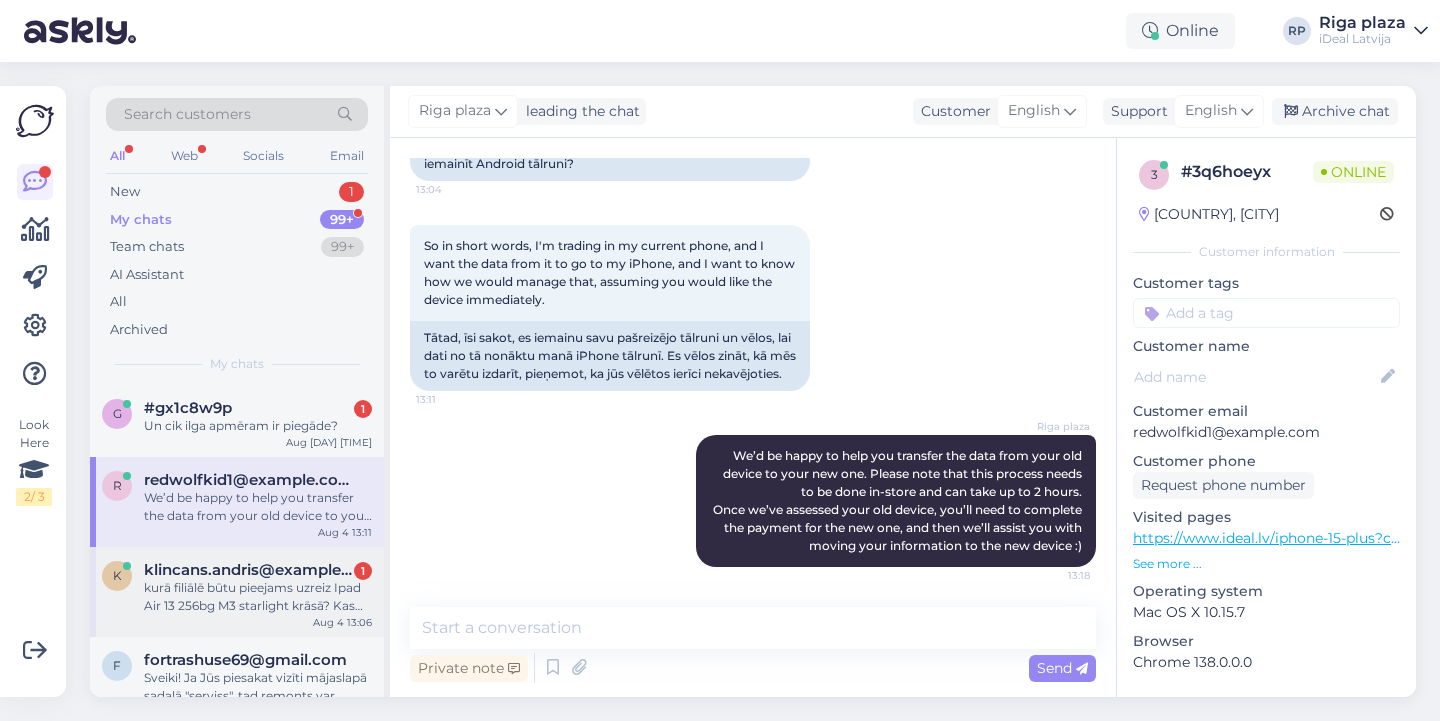click on "kurā filiālē būtu pieejams uzreiz Ipad Air 13 256bg M3 starlight krāsā? Kas nepieciešams lai iegādatos ar atlaidi un vai atlaidi var saņemt ari pērkot internetā? Mums interese iegadaties ari pro pildspalvu un vāciņu." at bounding box center [258, 597] 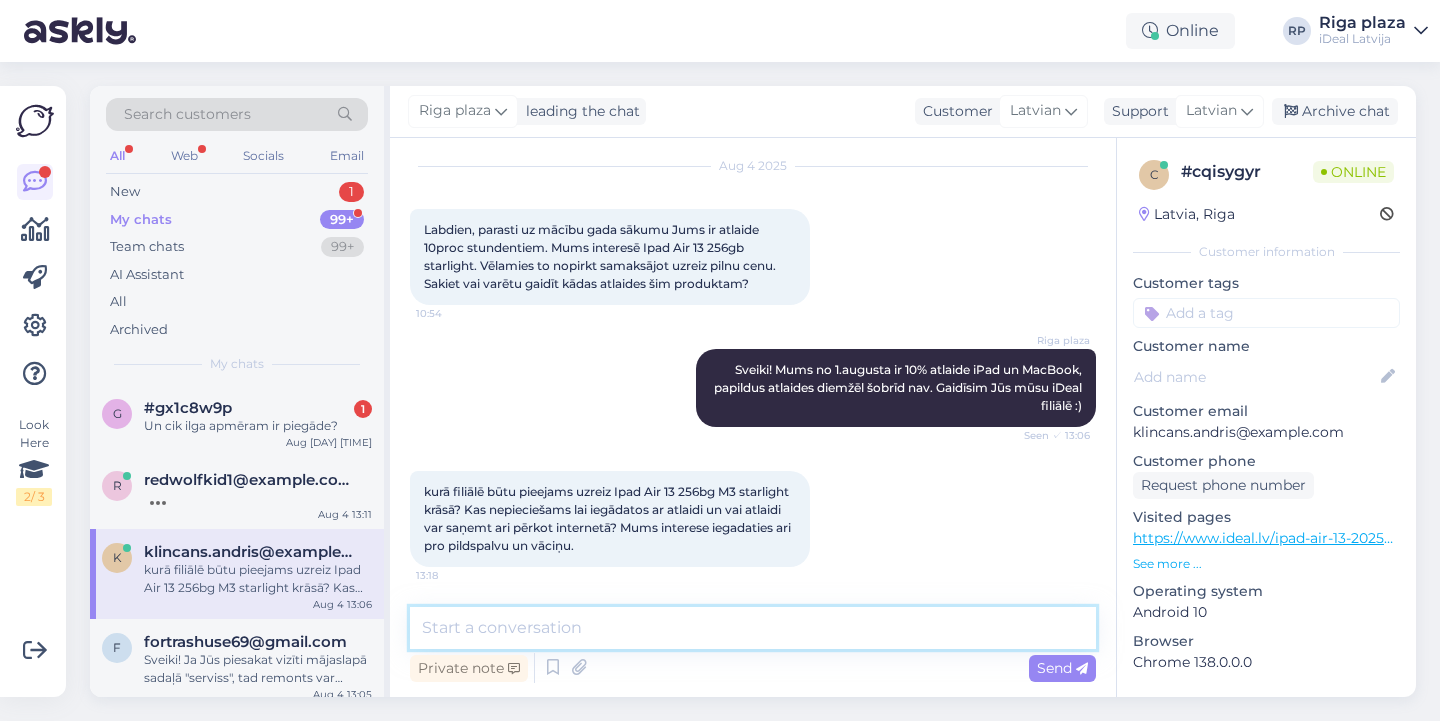 click at bounding box center [753, 628] 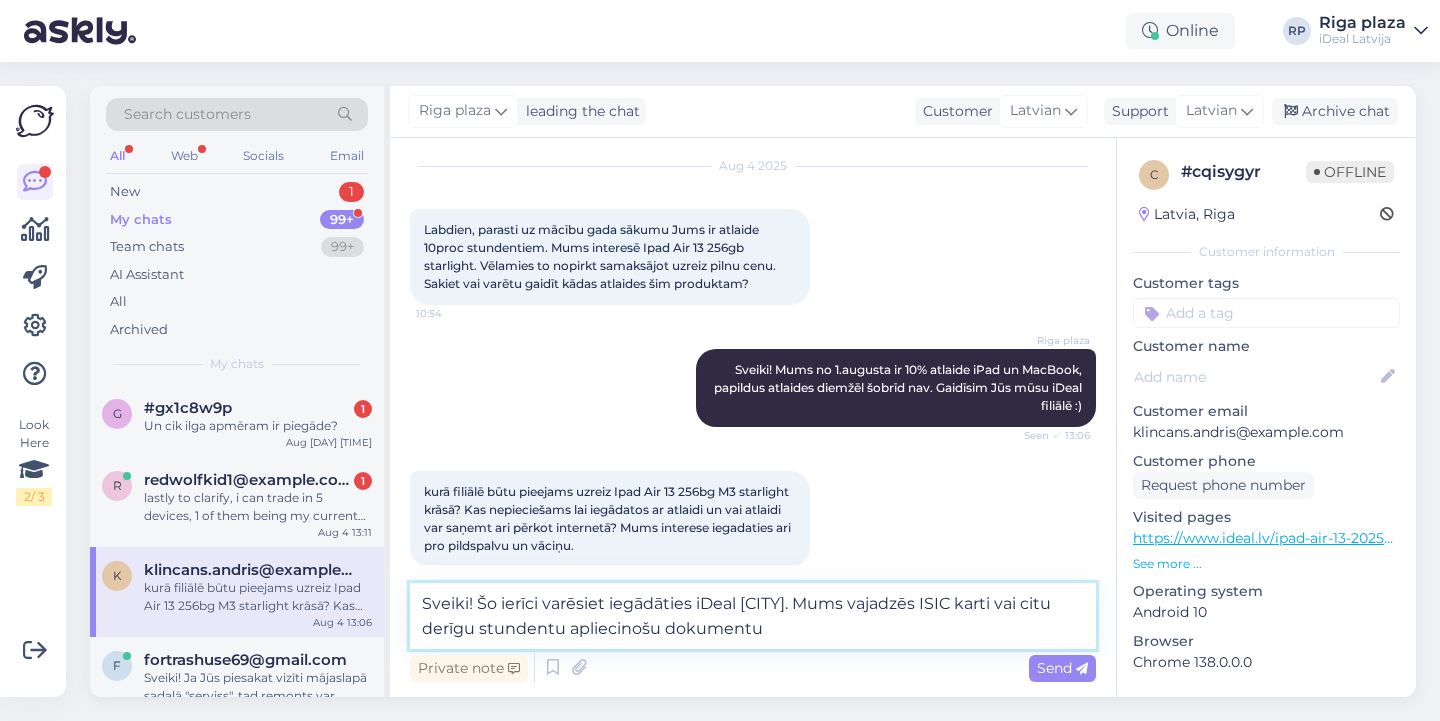 click on "Sveiki! Šo ierīci varēsiet iegādāties iDeal [CITY]. Mums vajadzēs ISIC karti vai citu derīgu stundentu apliecinošu dokumentu" at bounding box center [753, 616] 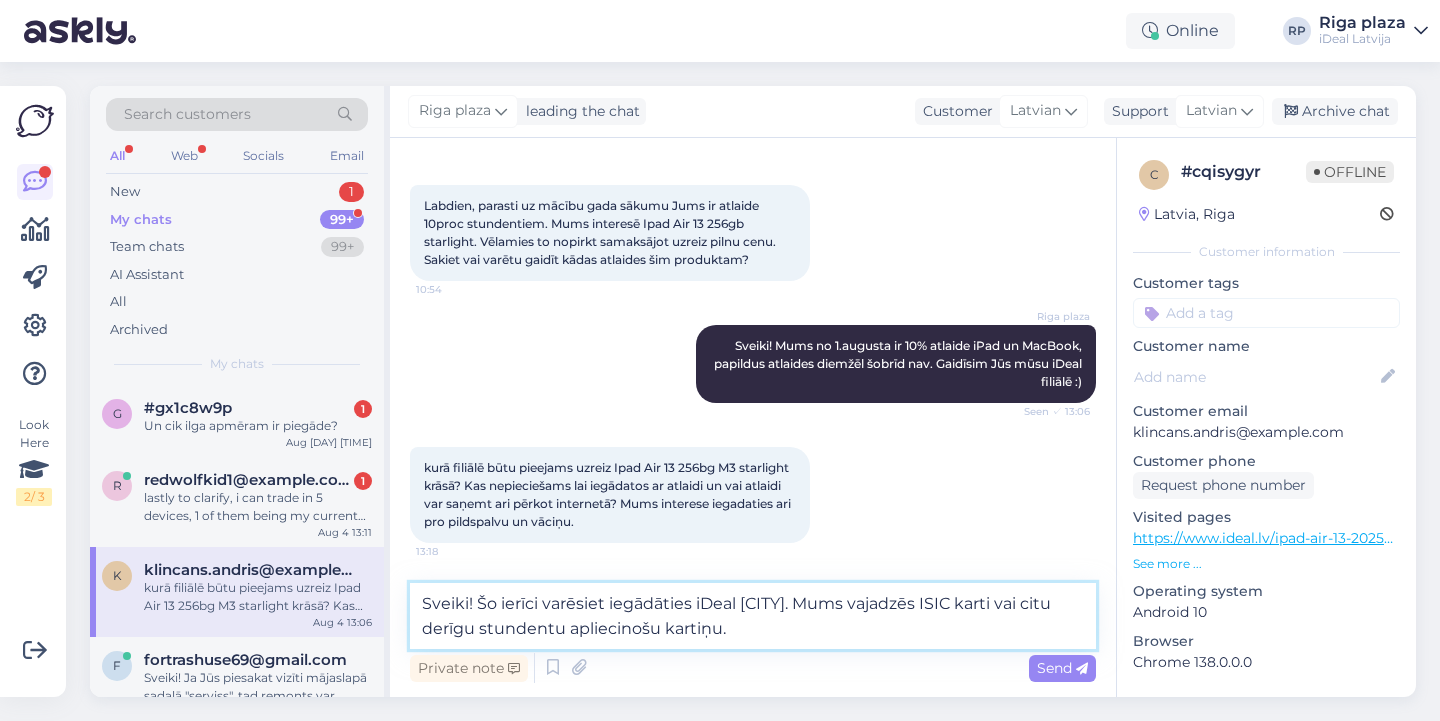 scroll, scrollTop: 55, scrollLeft: 0, axis: vertical 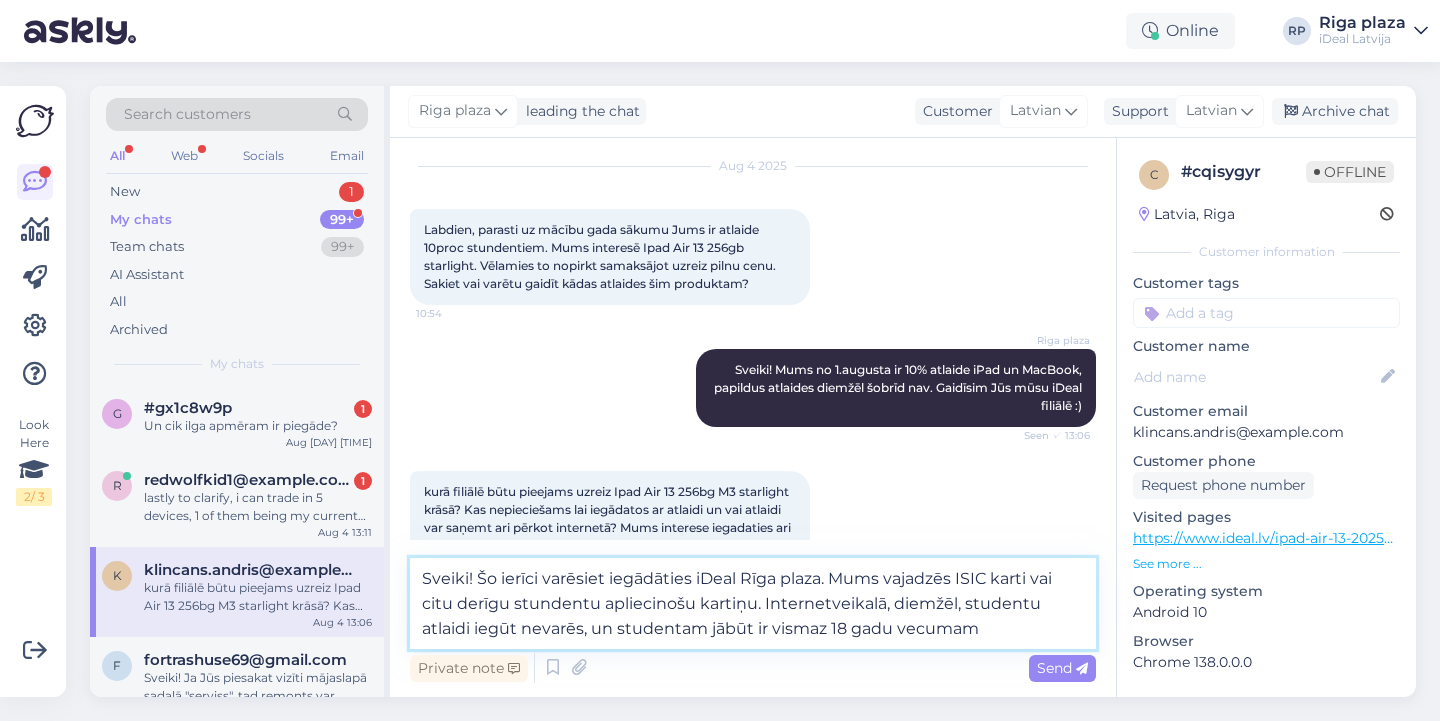 drag, startPoint x: 596, startPoint y: 624, endPoint x: 989, endPoint y: 628, distance: 393.02036 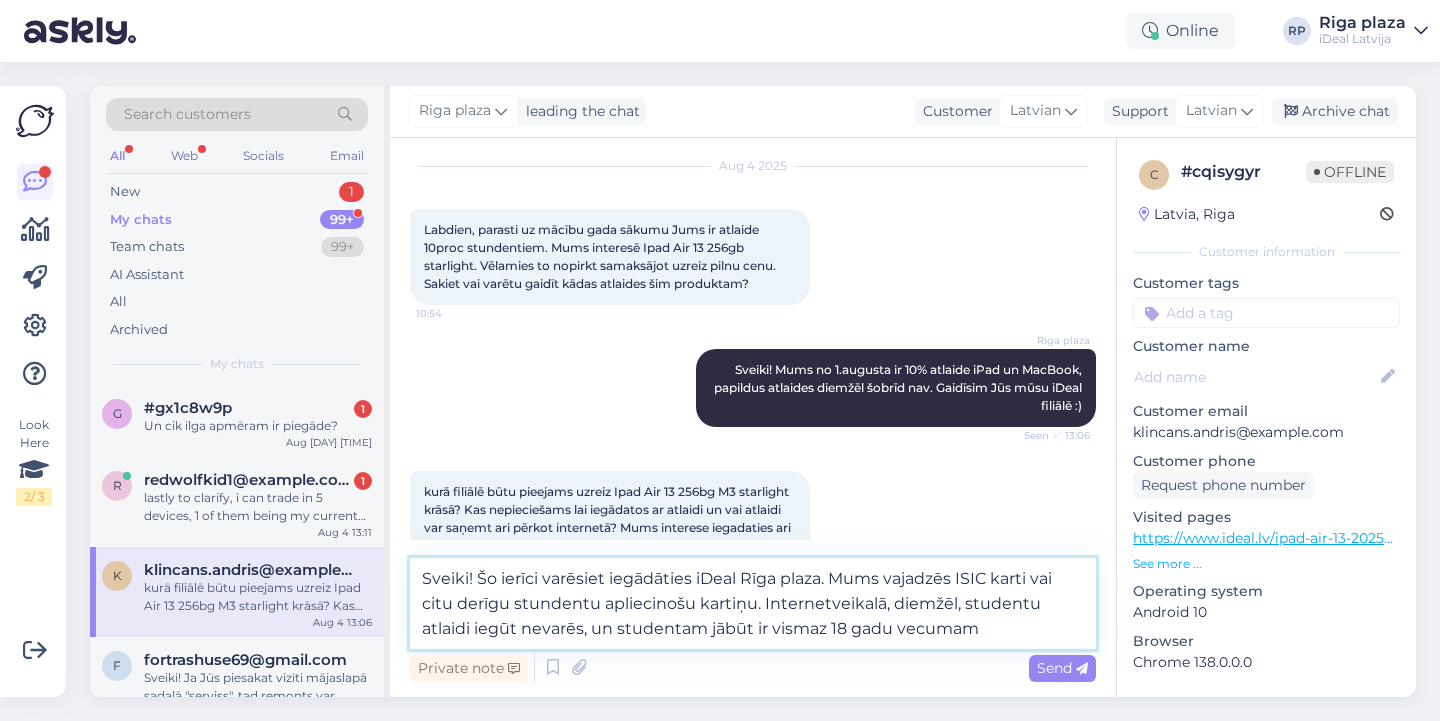 click on "Sveiki! Šo ierīci varēsiet iegādāties iDeal Rīga plaza. Mums vajadzēs ISIC karti vai citu derīgu stundentu apliecinošu kartiņu. Internetveikalā, diemžēl, studentu atlaidi iegūt nevarēs, un studentam jābūt ir vismaz 18 gadu vecumam" at bounding box center (753, 603) 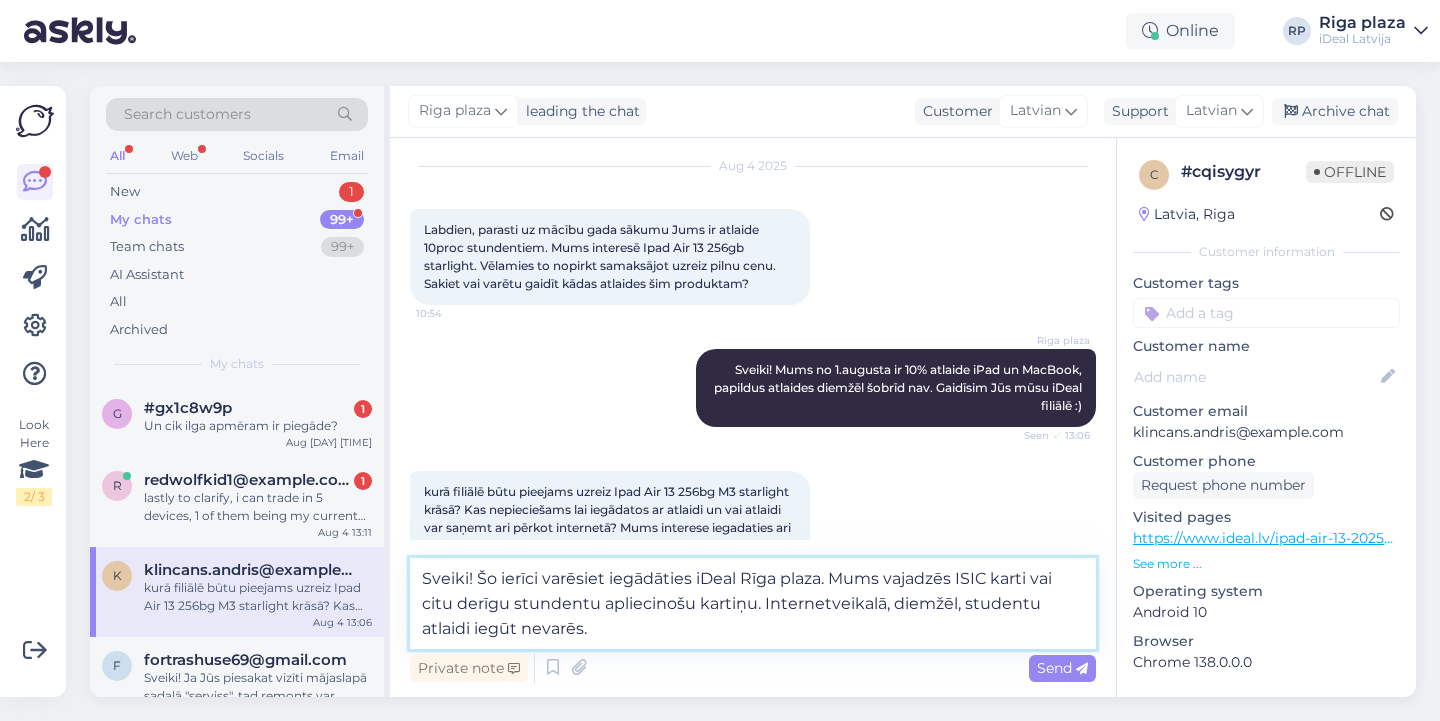 click on "Sveiki! Šo ierīci varēsiet iegādāties iDeal Rīga plaza. Mums vajadzēs ISIC karti vai citu derīgu stundentu apliecinošu kartiņu. Internetveikalā, diemžēl, studentu atlaidi iegūt nevarēs." at bounding box center (753, 603) 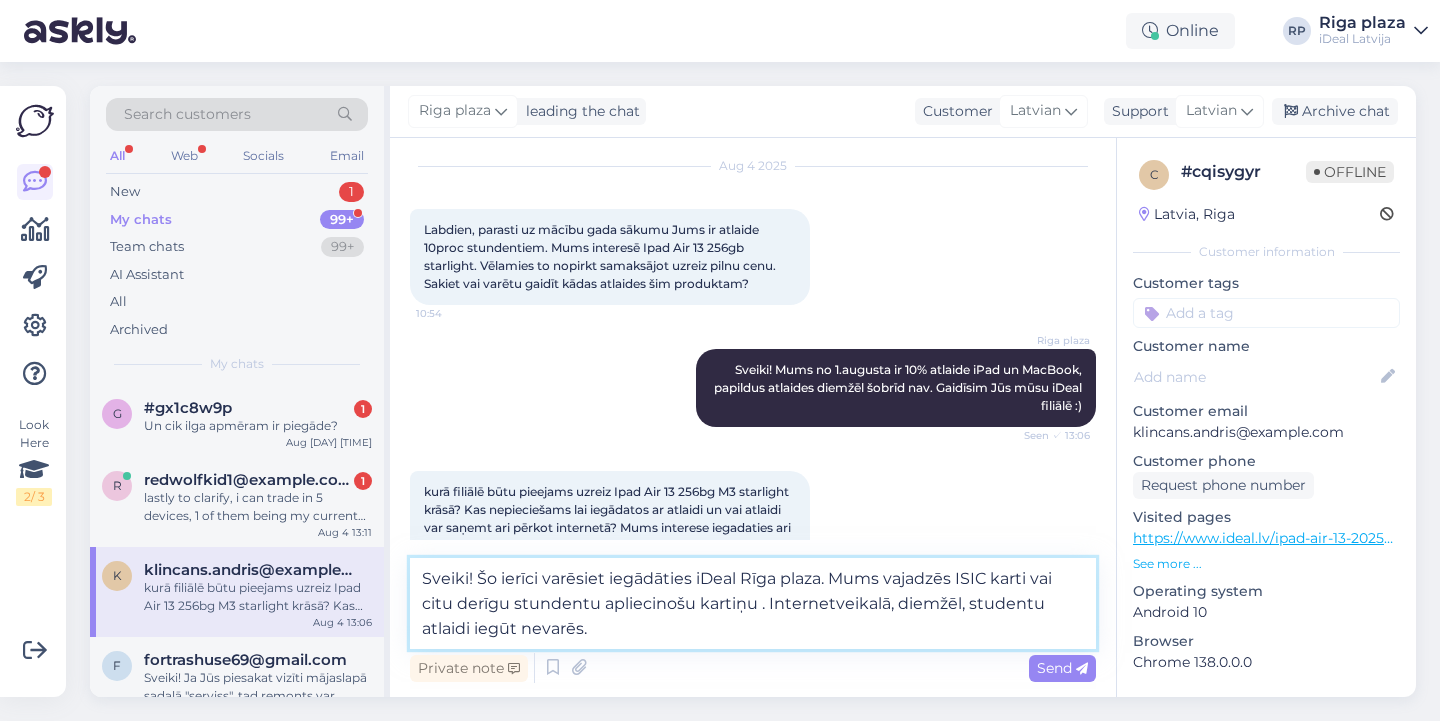 paste on "un studentam jābūt ir vismaz 18 gadu vecumam" 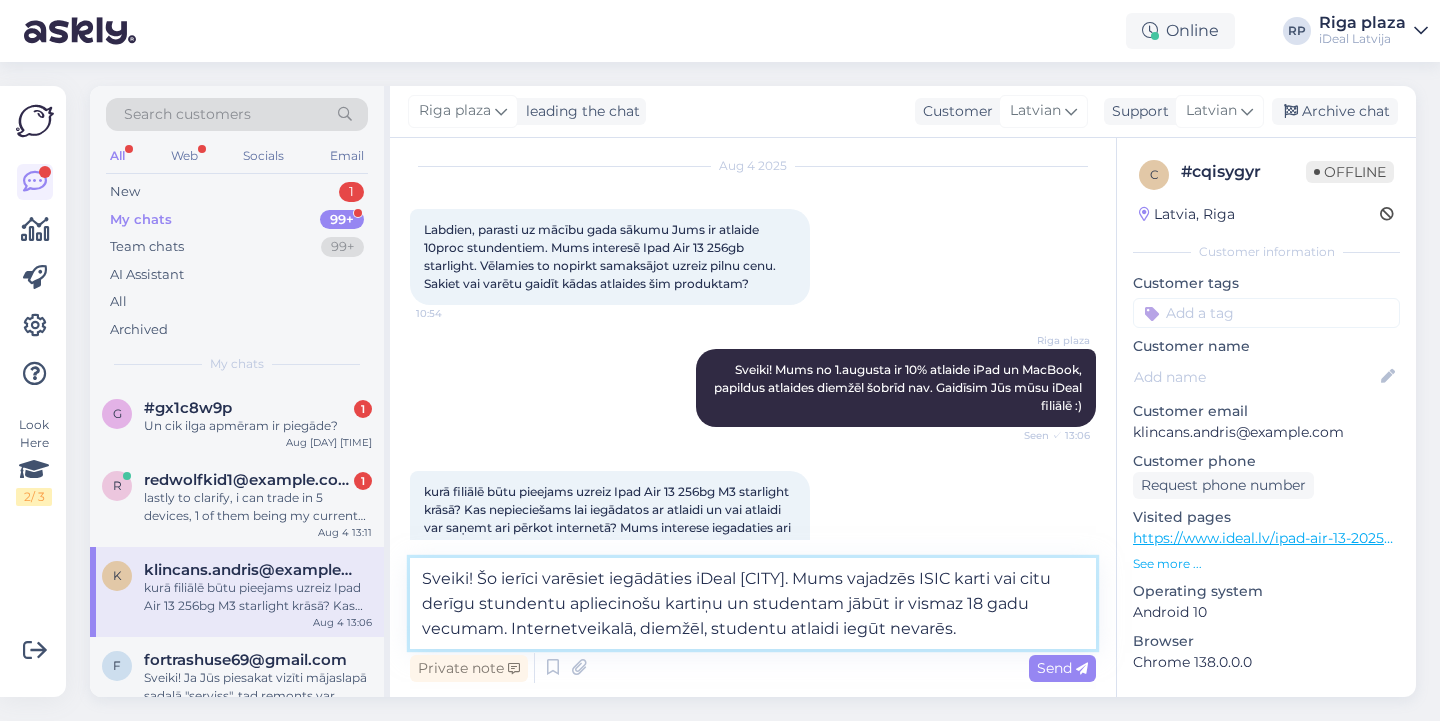 drag, startPoint x: 421, startPoint y: 576, endPoint x: 1182, endPoint y: 663, distance: 765.9569 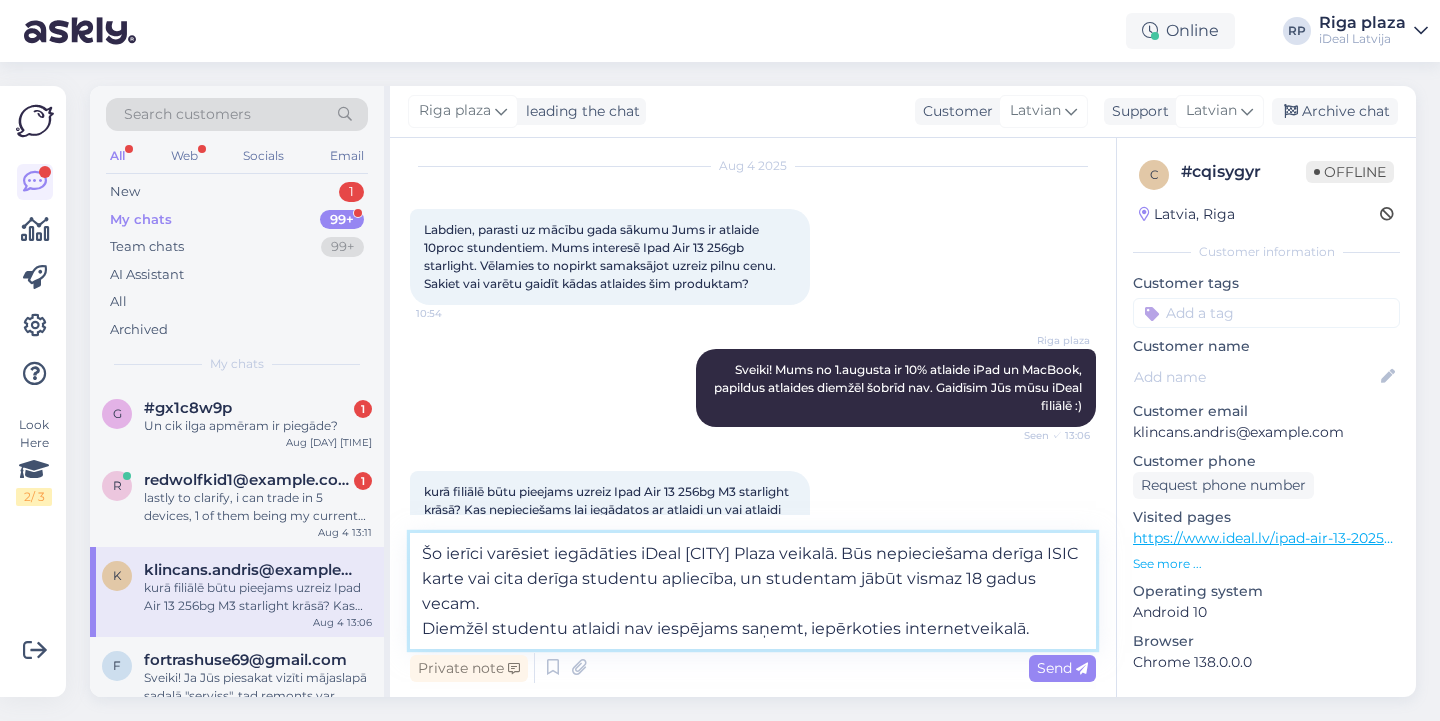click on "Šo ierīci varēsiet iegādāties iDeal [CITY] Plaza veikalā. Būs nepieciešama derīga ISIC karte vai cita derīga studentu apliecība, un studentam jābūt vismaz 18 gadus vecam.
Diemžēl studentu atlaidi nav iespējams saņemt, iepērkoties internetveikalā." at bounding box center [753, 591] 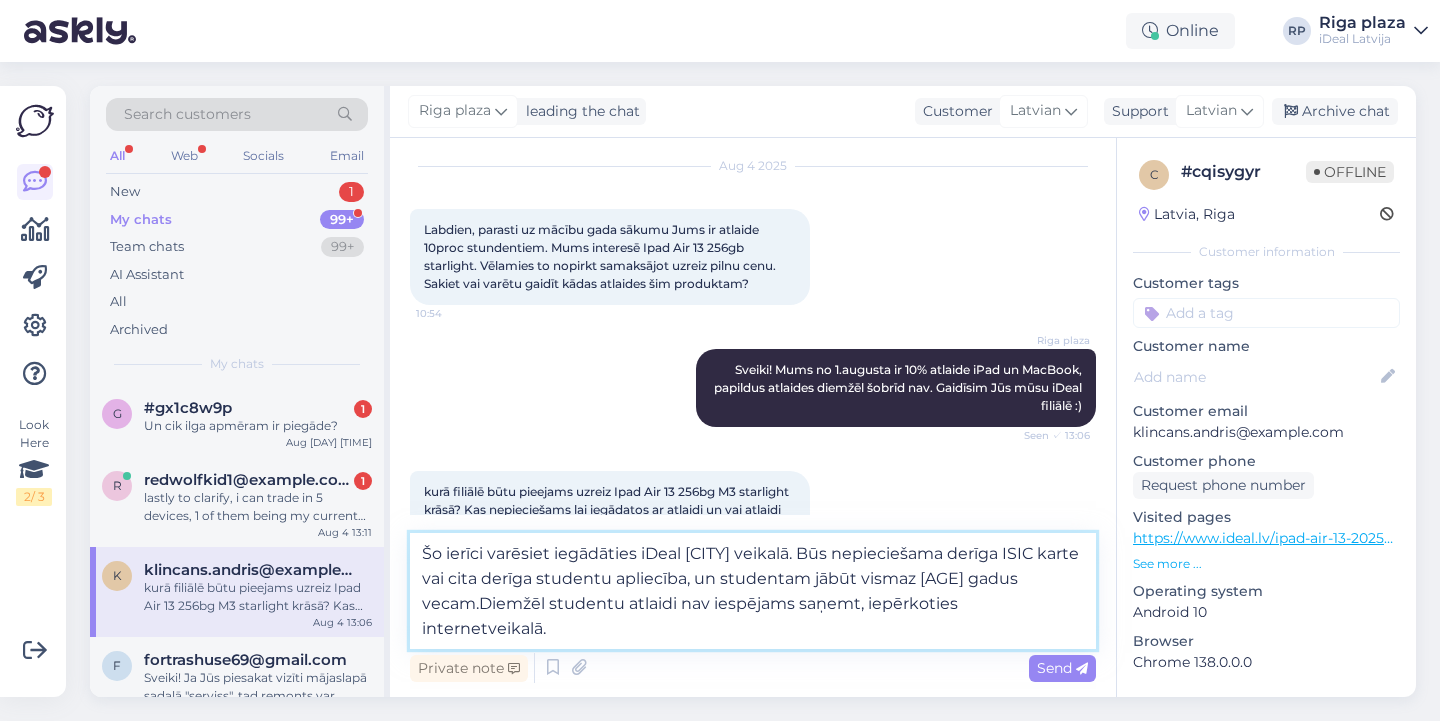 type on "Šo ierīci varēsiet iegādāties iDeal [CITY] veikalā. Būs nepieciešama derīga ISIC karte vai cita derīga studentu apliecība, un studentam jābūt vismaz 18 gadus vecam. Diemžēl studentu atlaidi nav iespējams saņemt, iepērkoties internetveikalā." 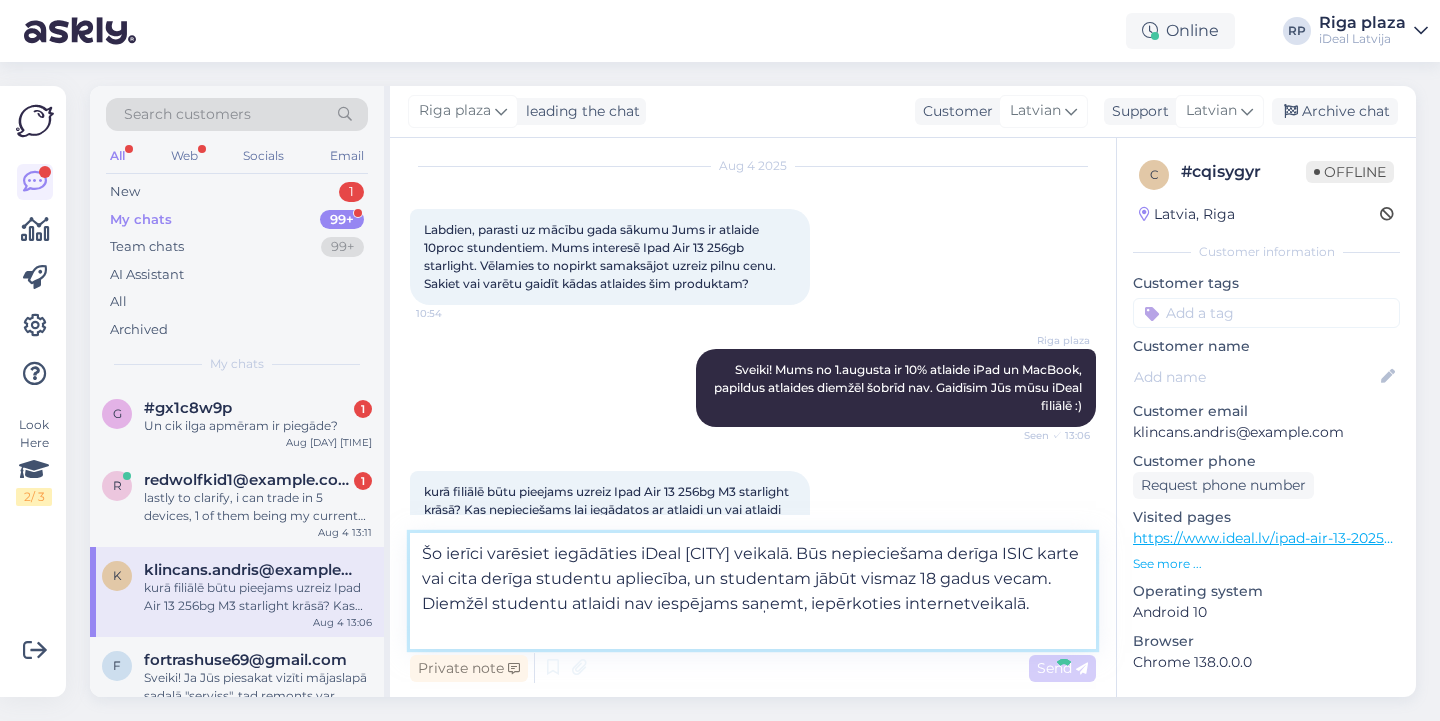 type 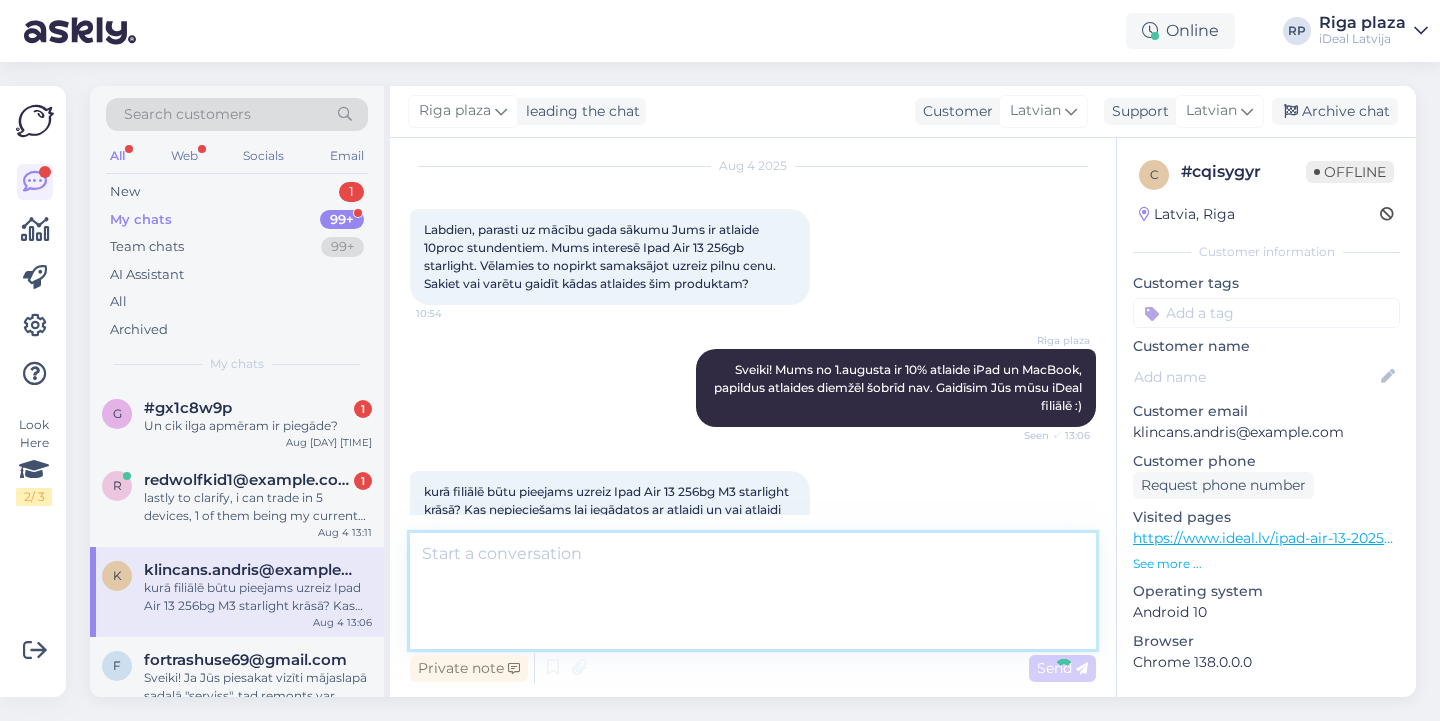 scroll, scrollTop: 213, scrollLeft: 0, axis: vertical 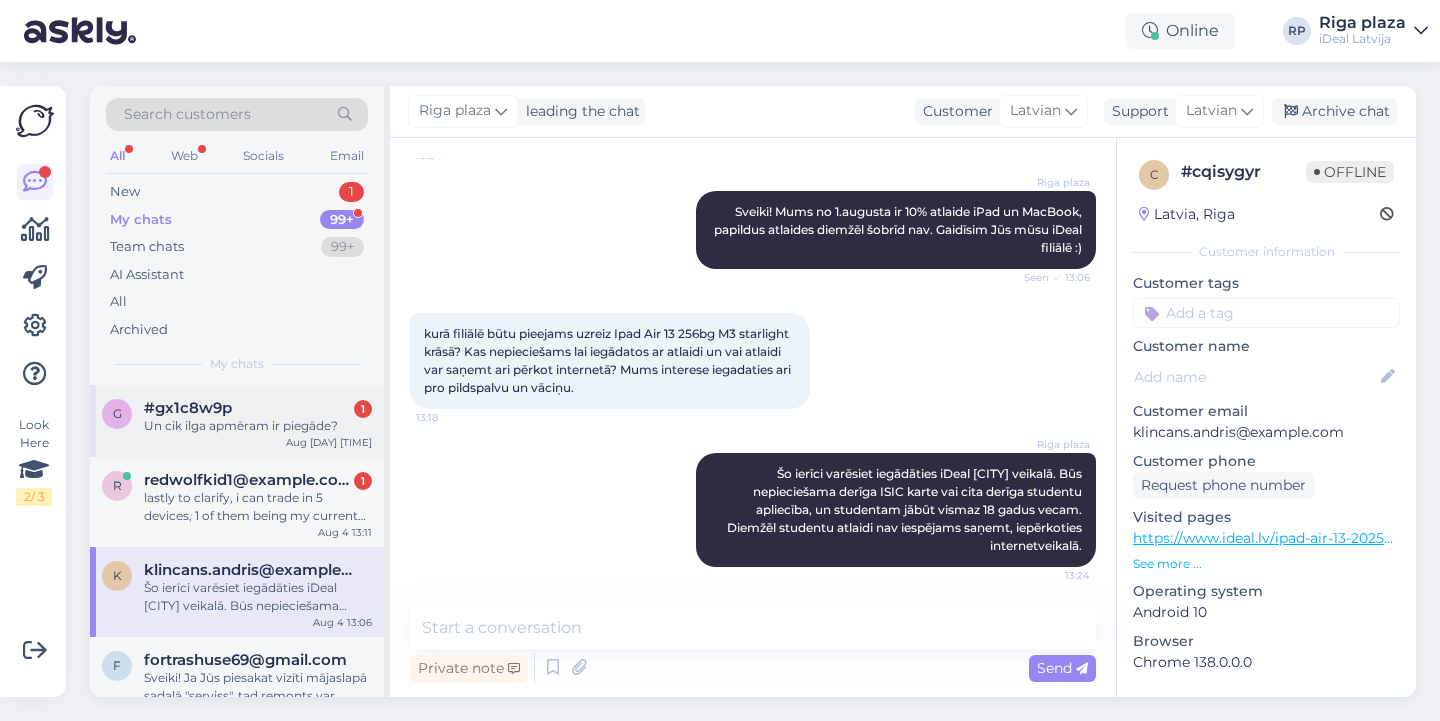 click on "Un cik ilga apmēram ir piegāde?" at bounding box center [258, 426] 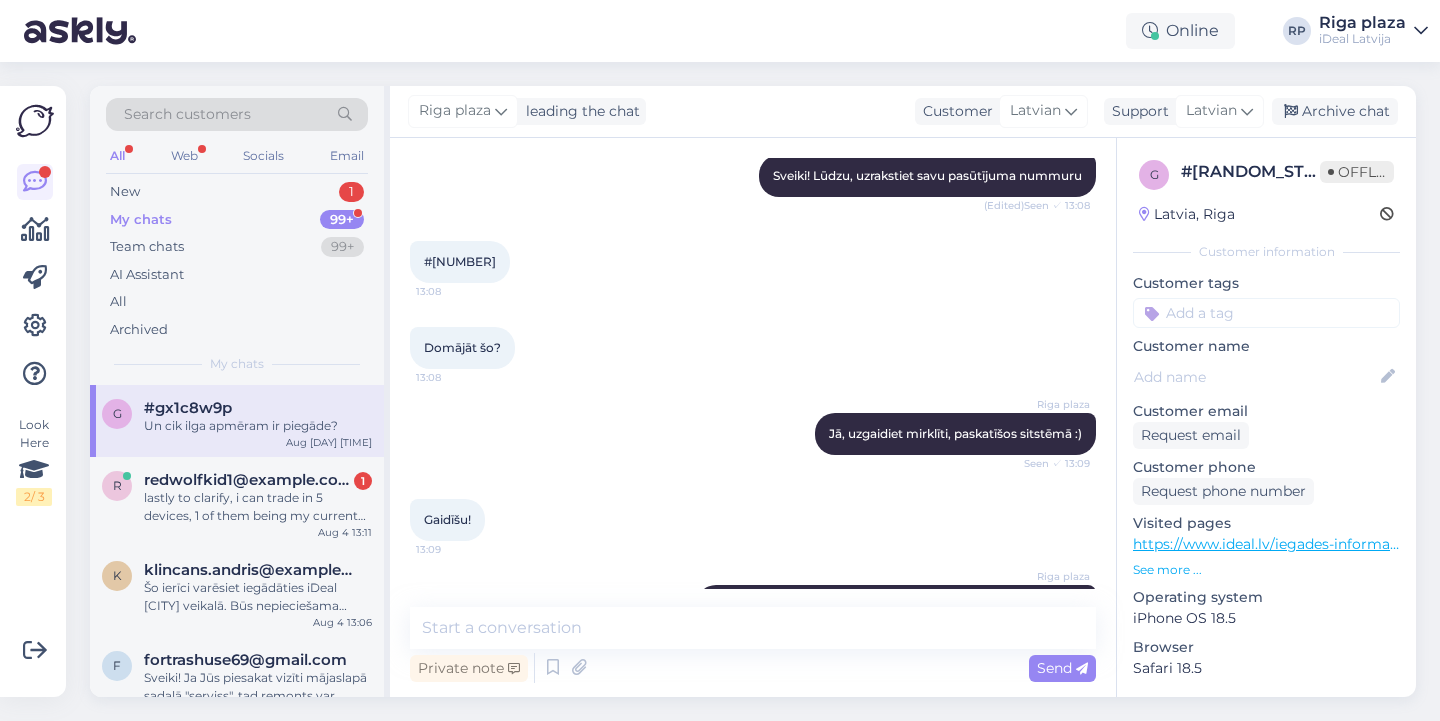 scroll, scrollTop: 413, scrollLeft: 0, axis: vertical 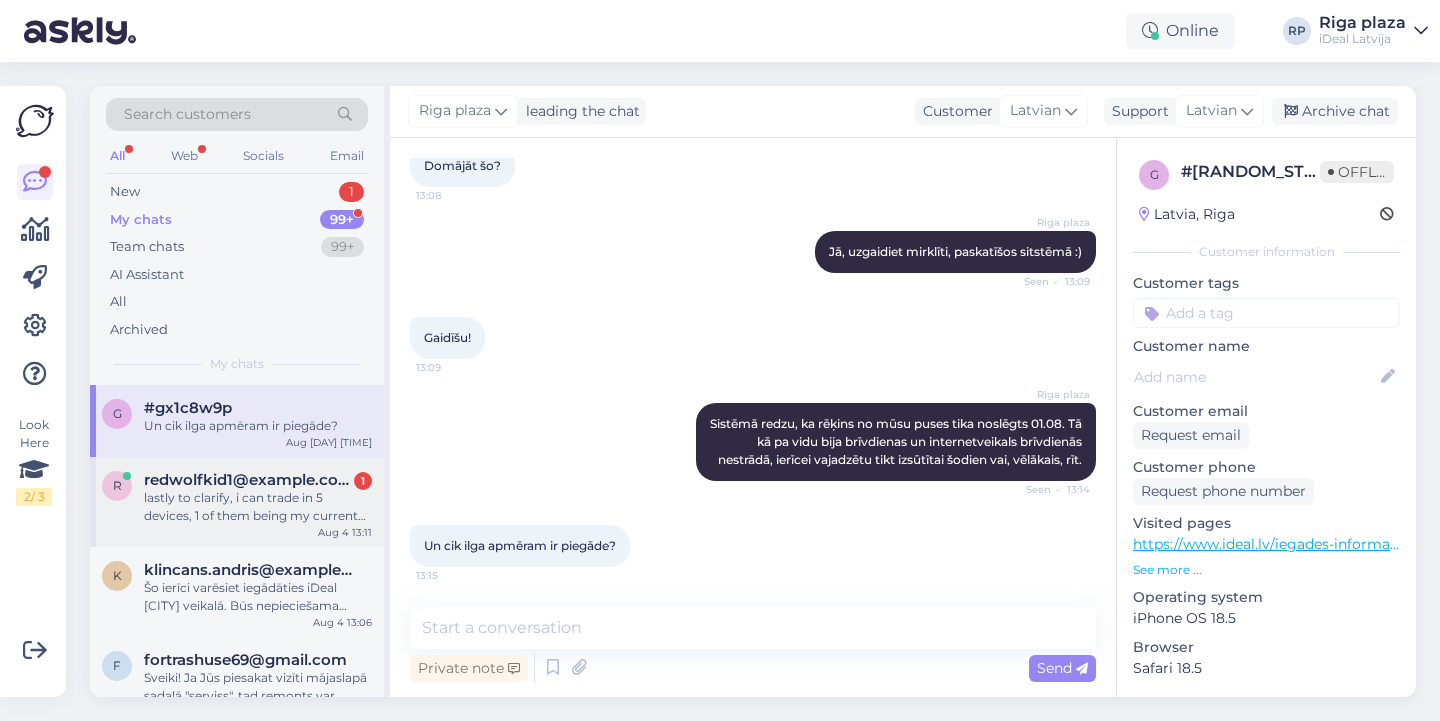 click on "lastly to clarify, i can trade in 5 devices, 1 of them being my current phone, and then i would have to open my iphone in the store and transfer the data from my current phone to the iphone, then I wait up to 2 hours for that to happen, when that finishes I factory reset my current phone and give it to yall and pay and thats it?" at bounding box center [258, 507] 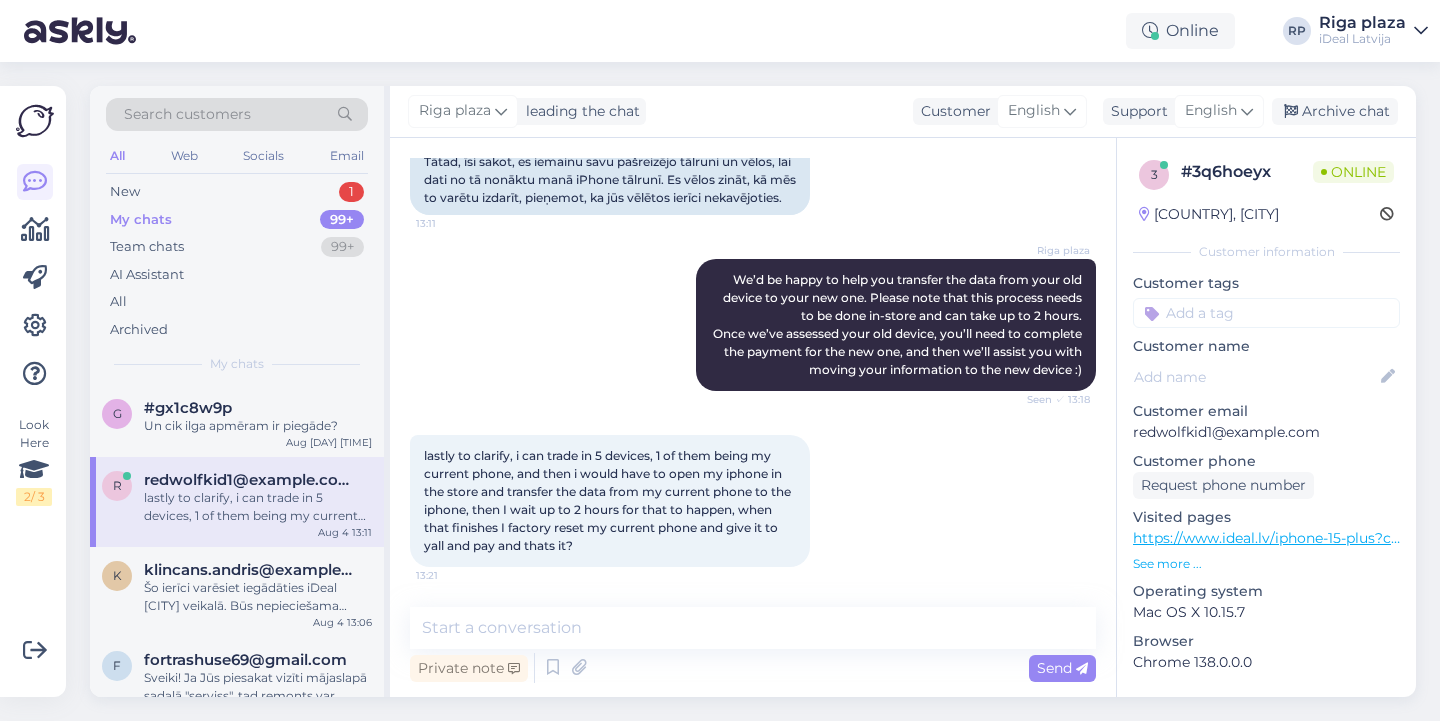 scroll, scrollTop: 827, scrollLeft: 0, axis: vertical 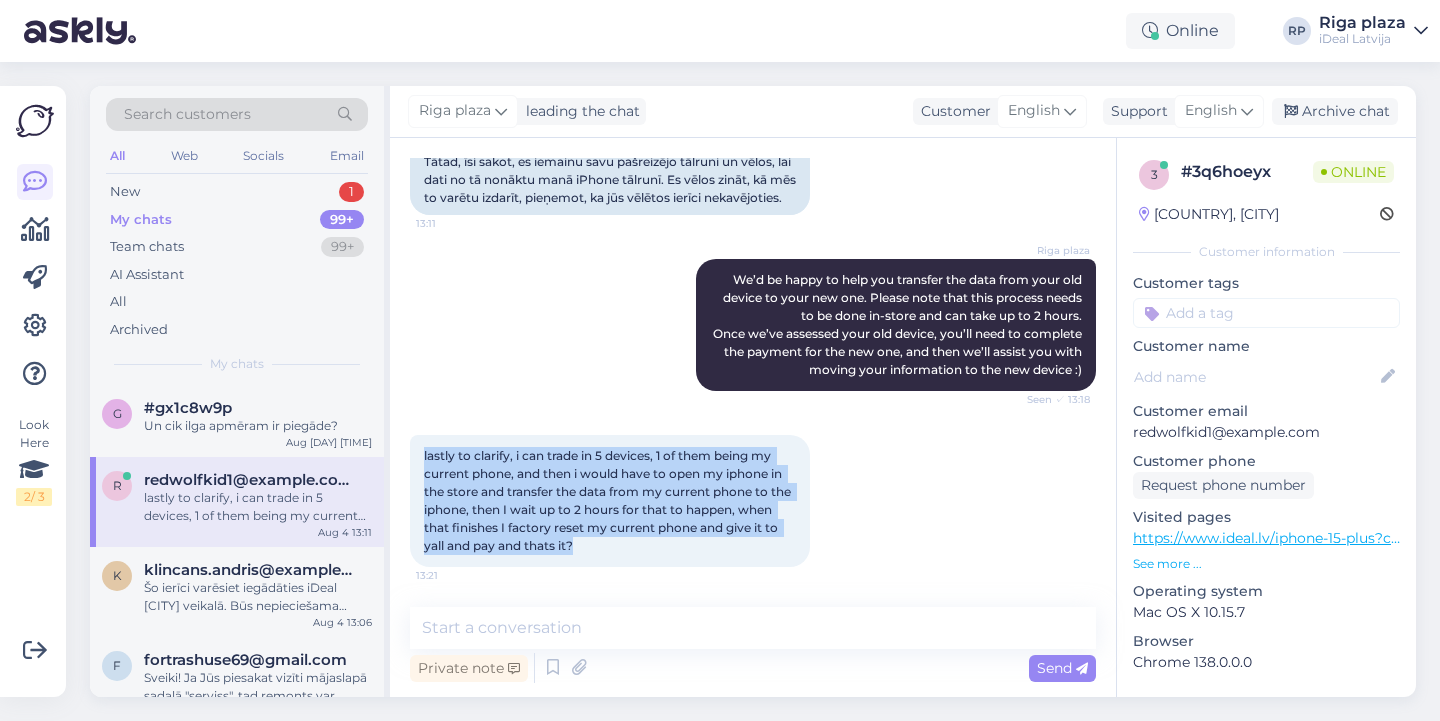 drag, startPoint x: 418, startPoint y: 454, endPoint x: 676, endPoint y: 548, distance: 274.5906 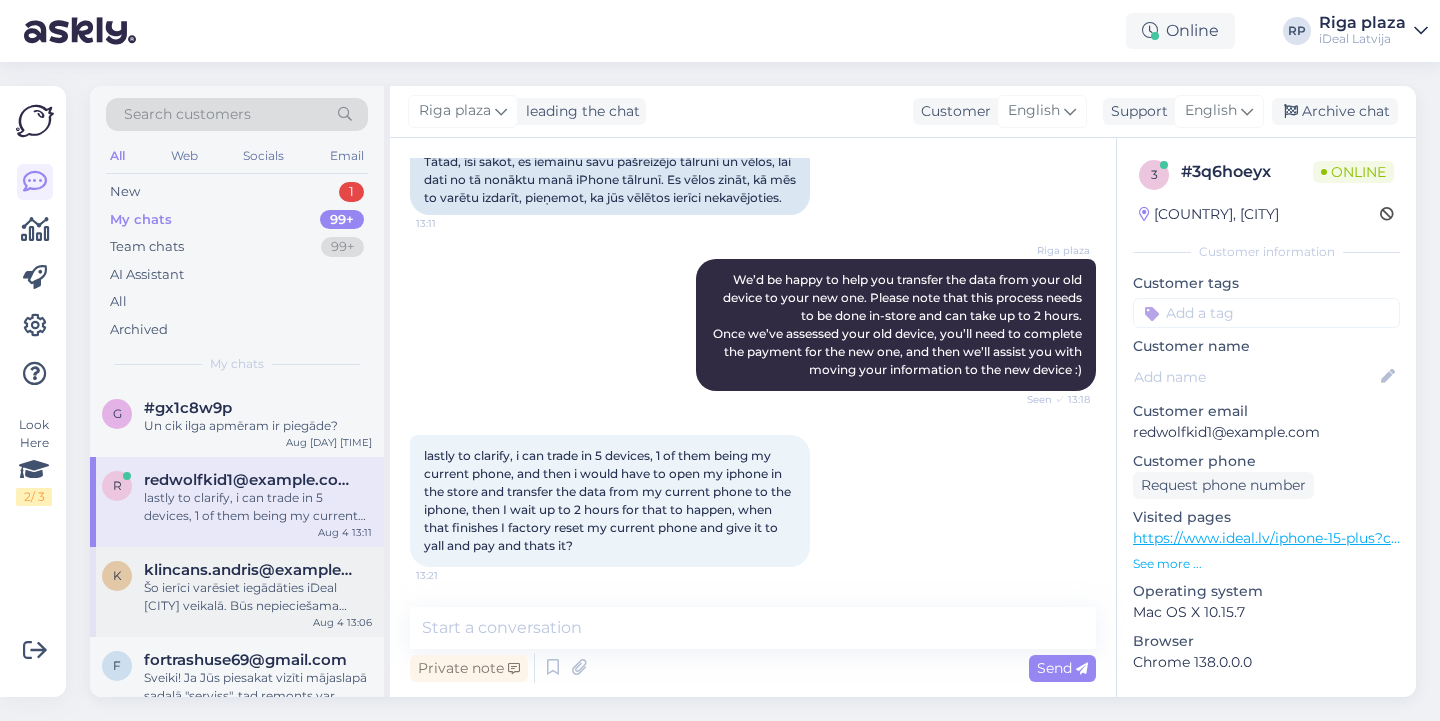 click on "Šo ierīci varēsiet iegādāties iDeal [CITY] veikalā. Būs nepieciešama derīga ISIC karte vai cita derīga studentu apliecība, un studentam jābūt vismaz 18 gadus vecam. Diemžēl studentu atlaidi nav iespējams saņemt, iepērkoties internetveikalā." at bounding box center [258, 597] 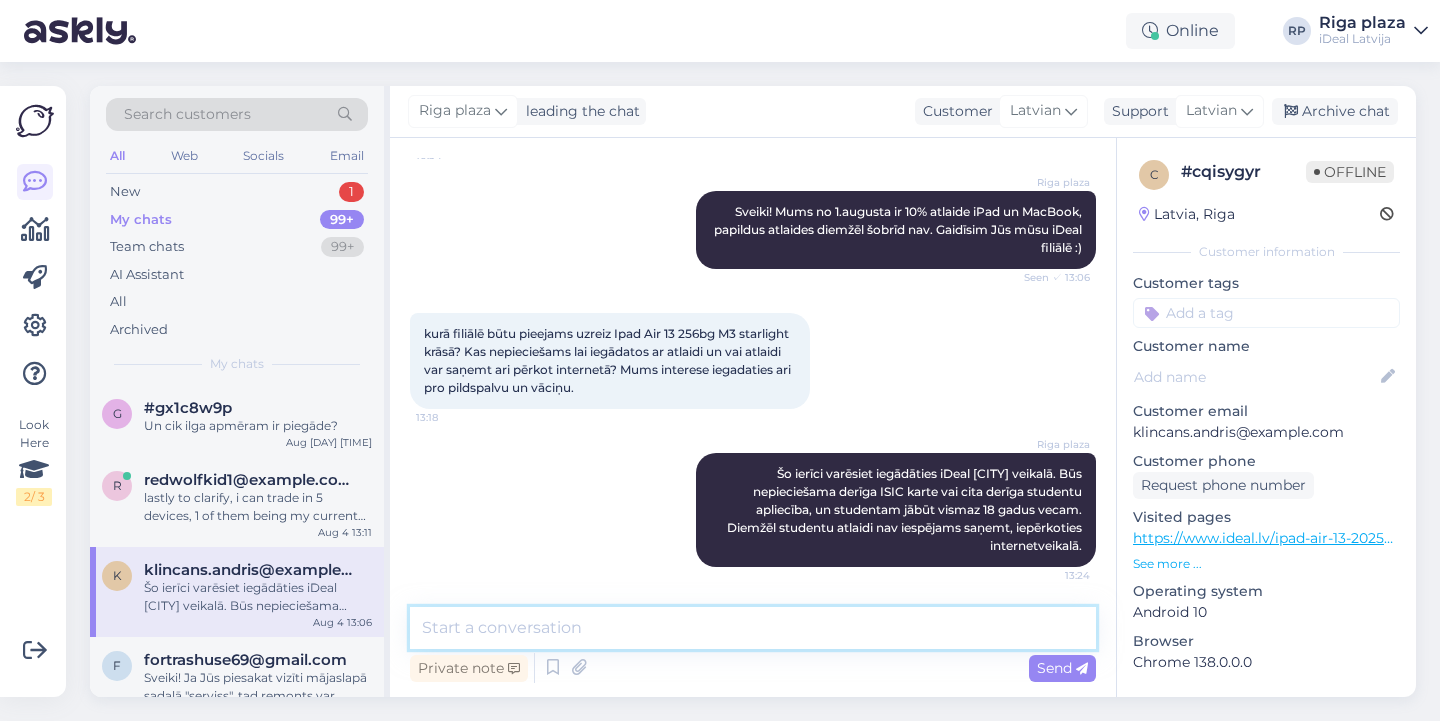 click at bounding box center (753, 628) 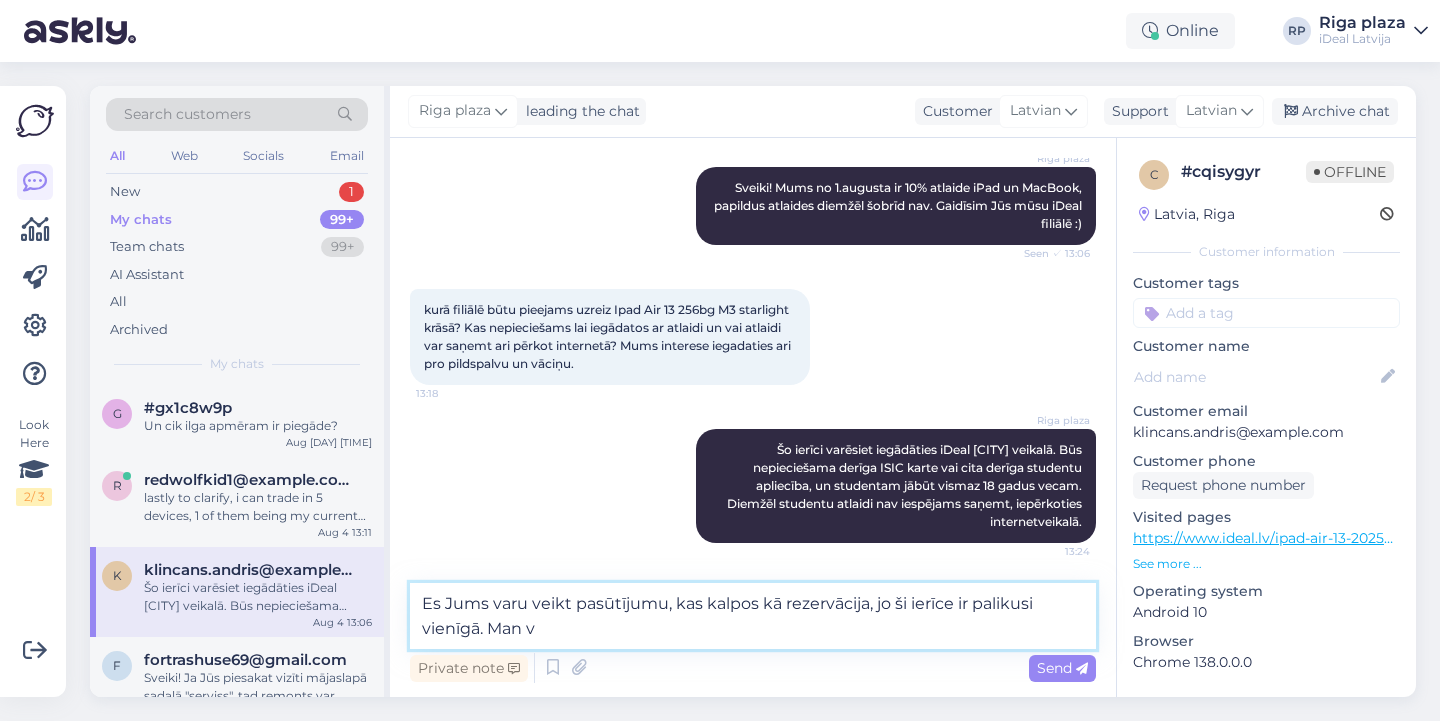 scroll, scrollTop: 213, scrollLeft: 0, axis: vertical 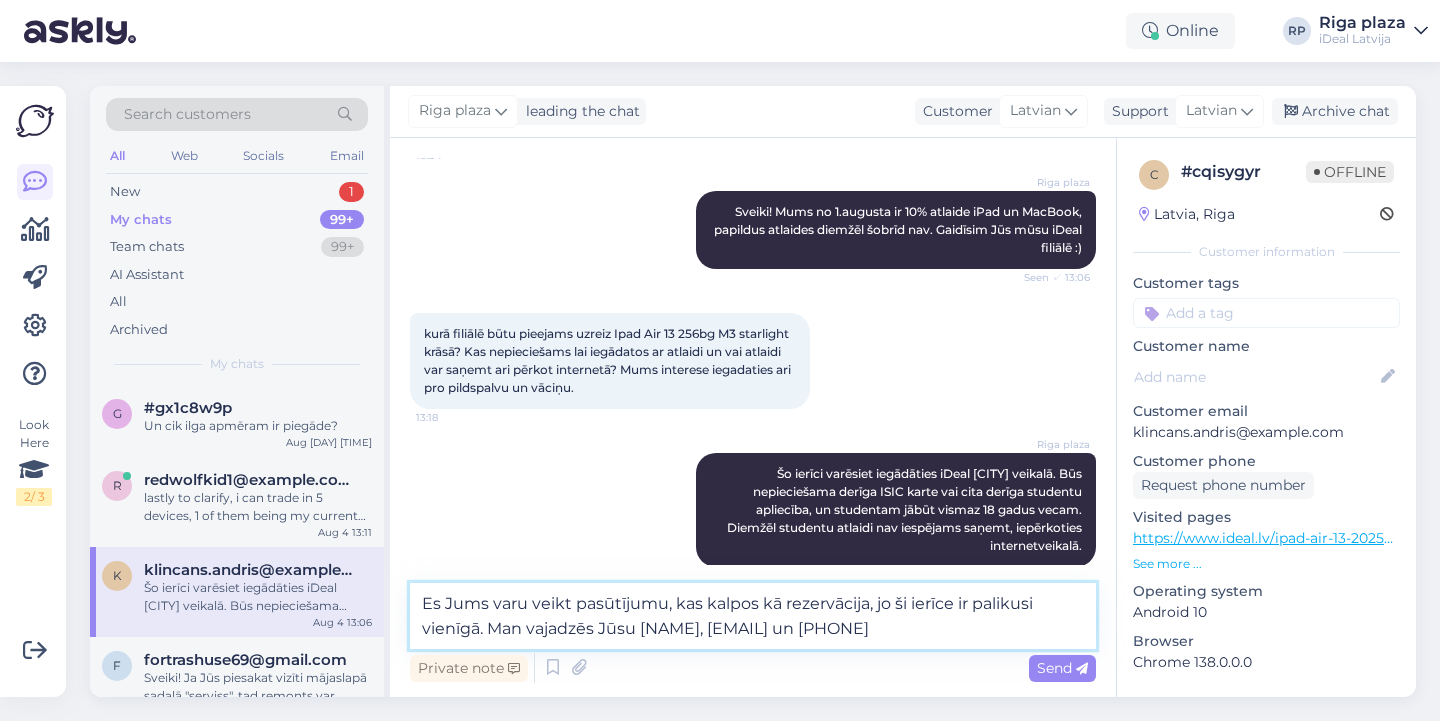 type on "Es Jums varu veikt pasūtījumu, kas kalpos kā rezervācija, jo ši ierīce ir palikusi vienīgā. Man vajadzēs Jūsu vārdu uzvārdu, epastu un telefona nummuru" 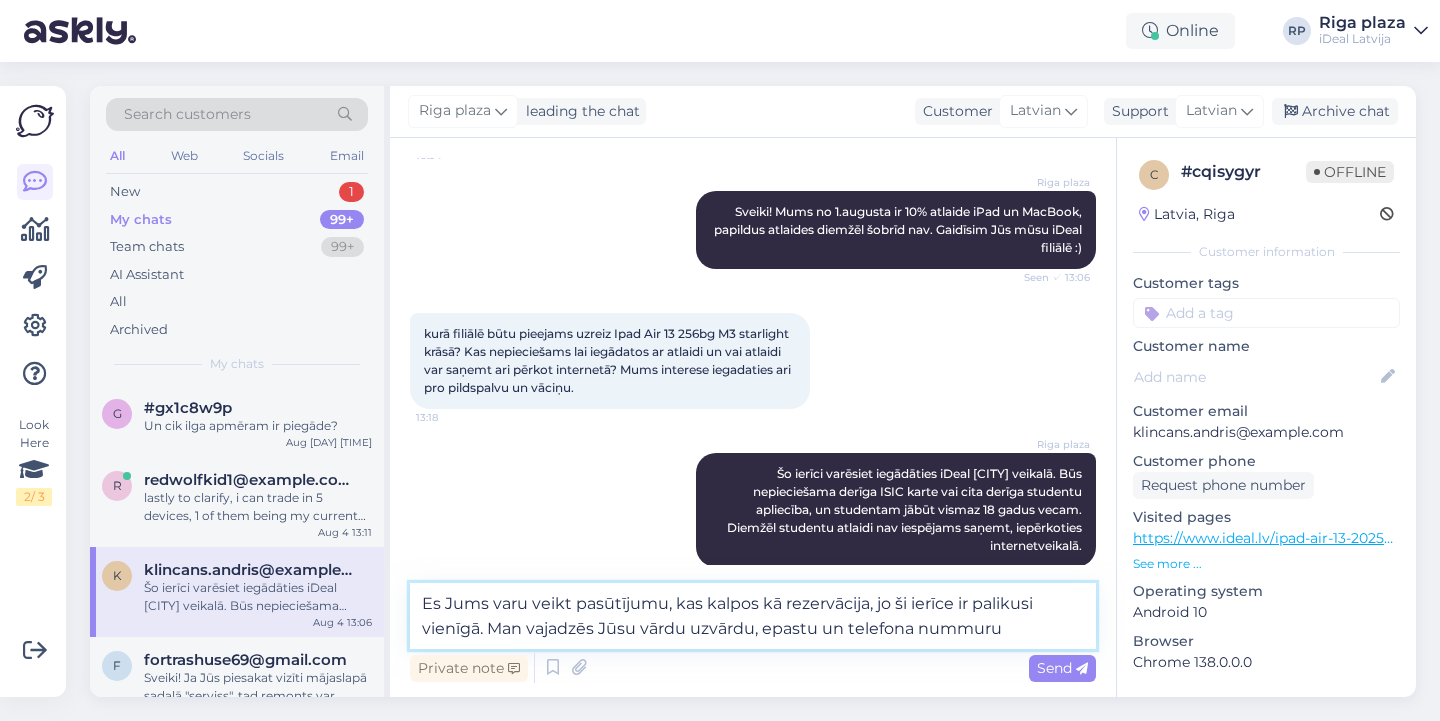 click on "Es Jums varu veikt pasūtījumu, kas kalpos kā rezervācija, jo ši ierīce ir palikusi vienīgā. Man vajadzēs Jūsu vārdu uzvārdu, epastu un telefona nummuru" at bounding box center [753, 616] 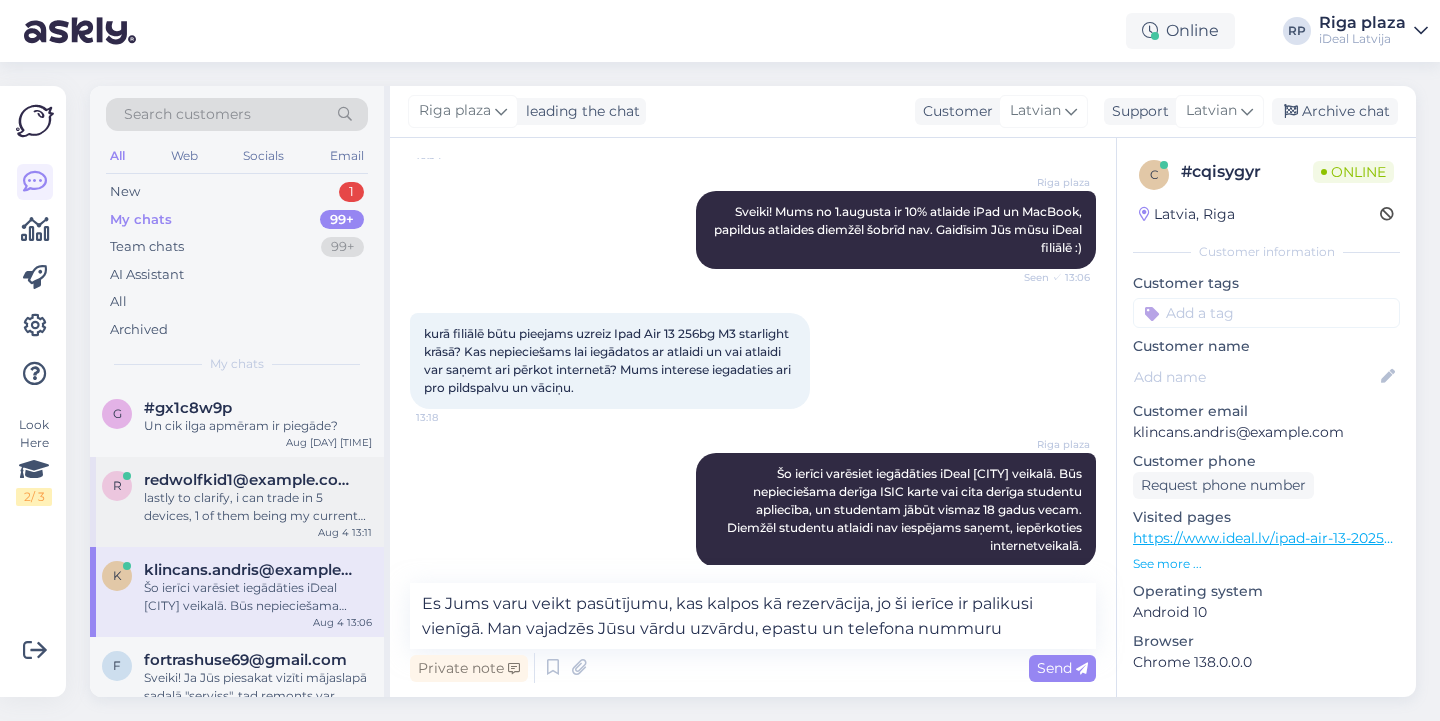 click on "redwolfkid1@example.com" at bounding box center (248, 480) 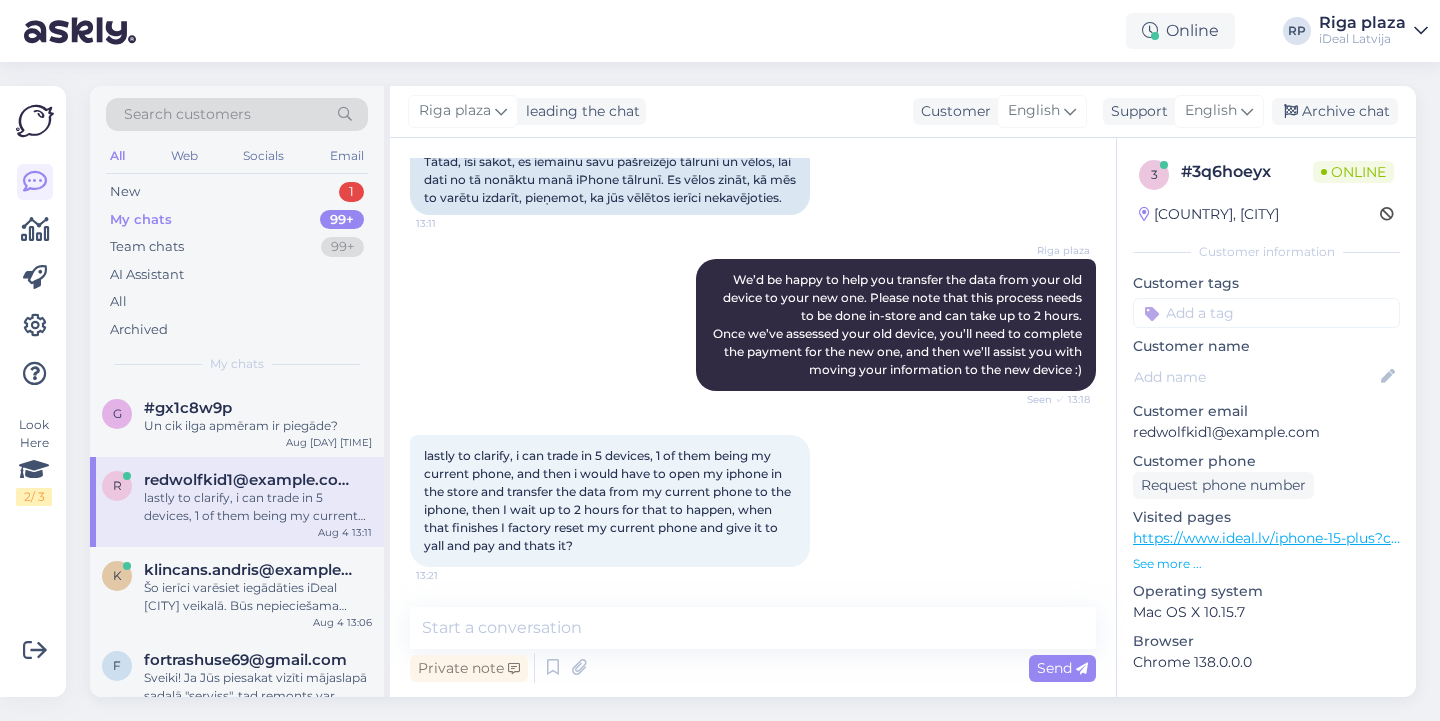 scroll, scrollTop: 827, scrollLeft: 0, axis: vertical 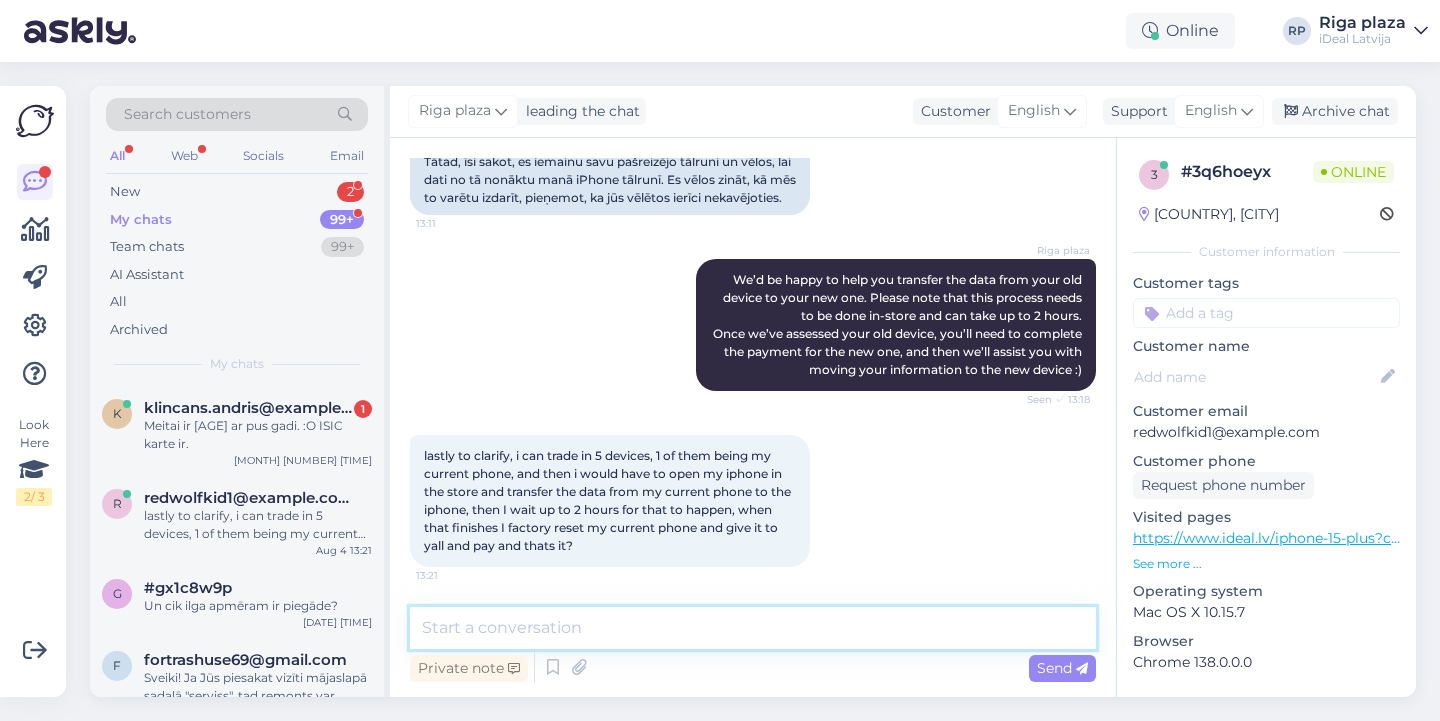 click at bounding box center [753, 628] 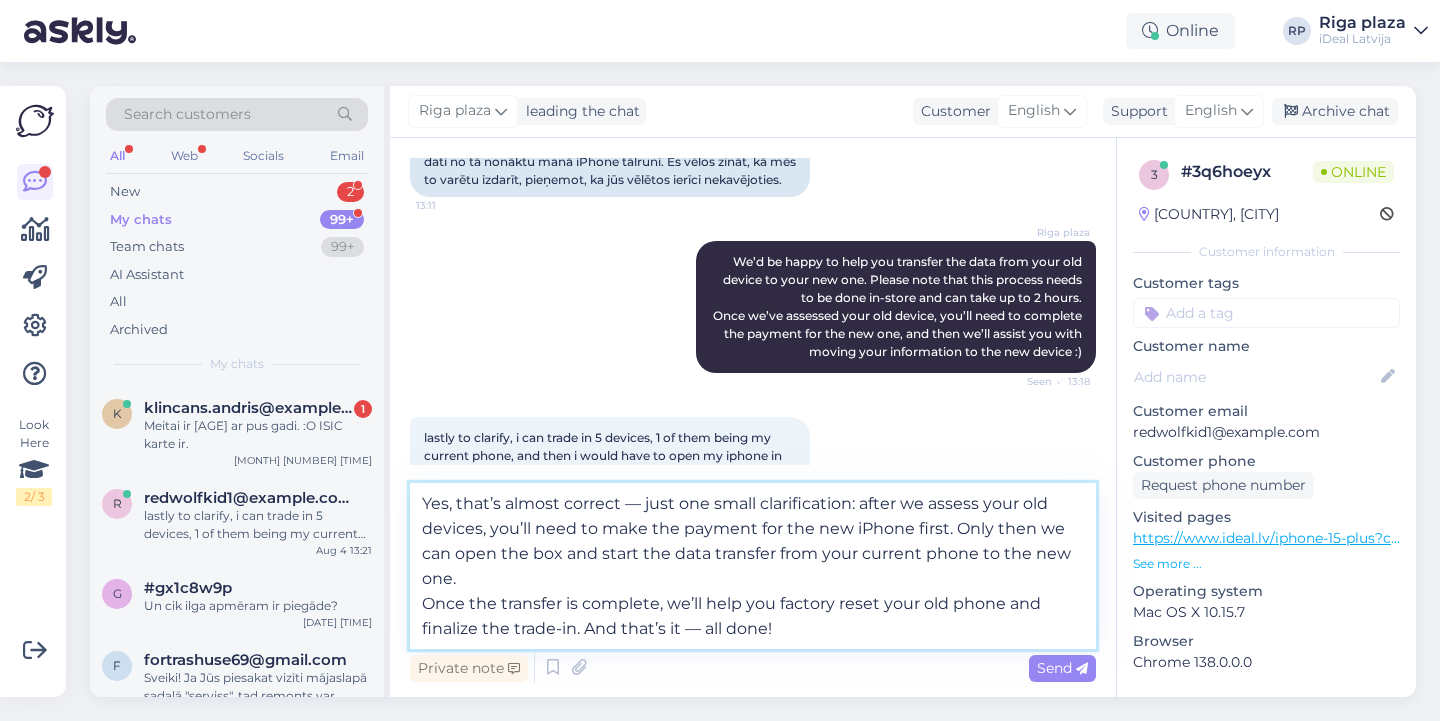 click on "Yes, that’s almost correct — just one small clarification: after we assess your old devices, you’ll need to make the payment for the new iPhone first. Only then we can open the box and start the data transfer from your current phone to the new one.
Once the transfer is complete, we’ll help you factory reset your old phone and finalize the trade-in. And that’s it — all done!" at bounding box center [753, 566] 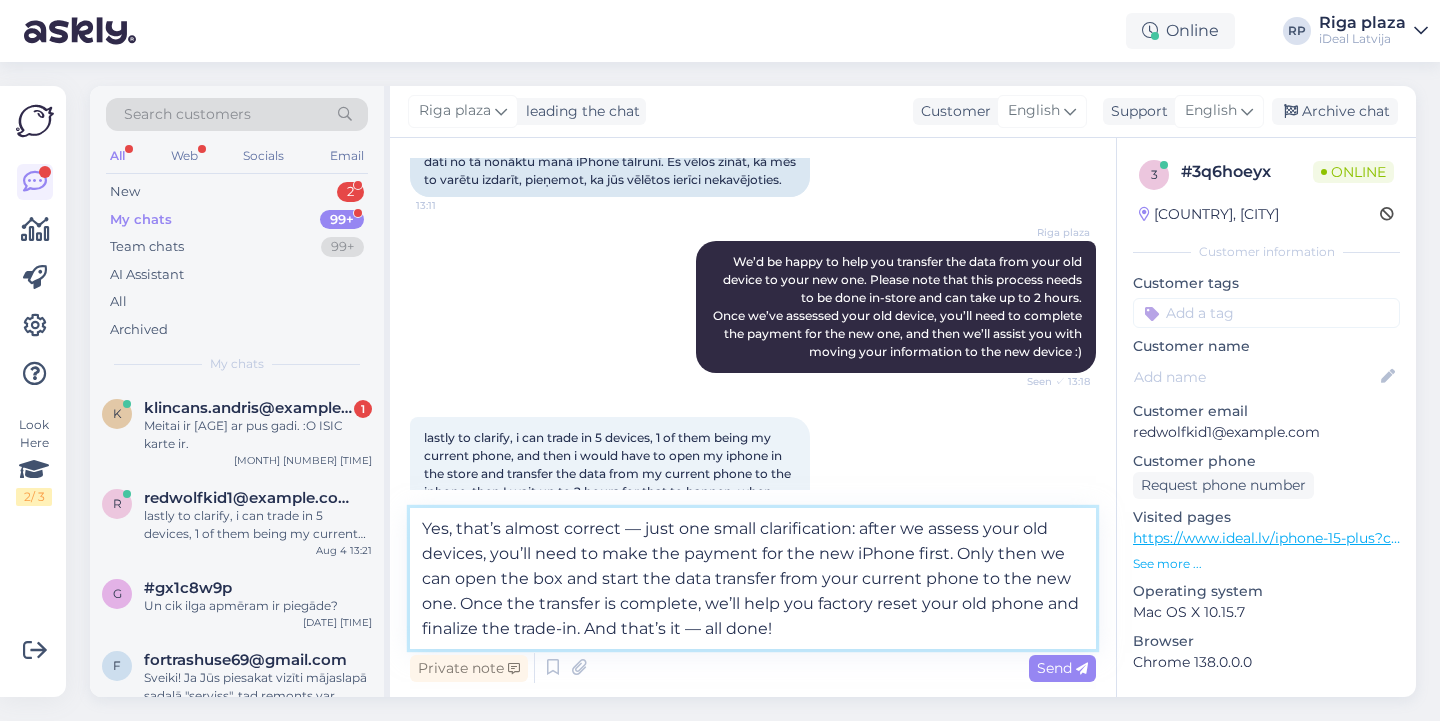 click on "Yes, that’s almost correct — just one small clarification: after we assess your old devices, you’ll need to make the payment for the new iPhone first. Only then we can open the box and start the data transfer from your current phone to the new one. Once the transfer is complete, we’ll help you factory reset your old phone and finalize the trade-in. And that’s it — all done!" at bounding box center (753, 578) 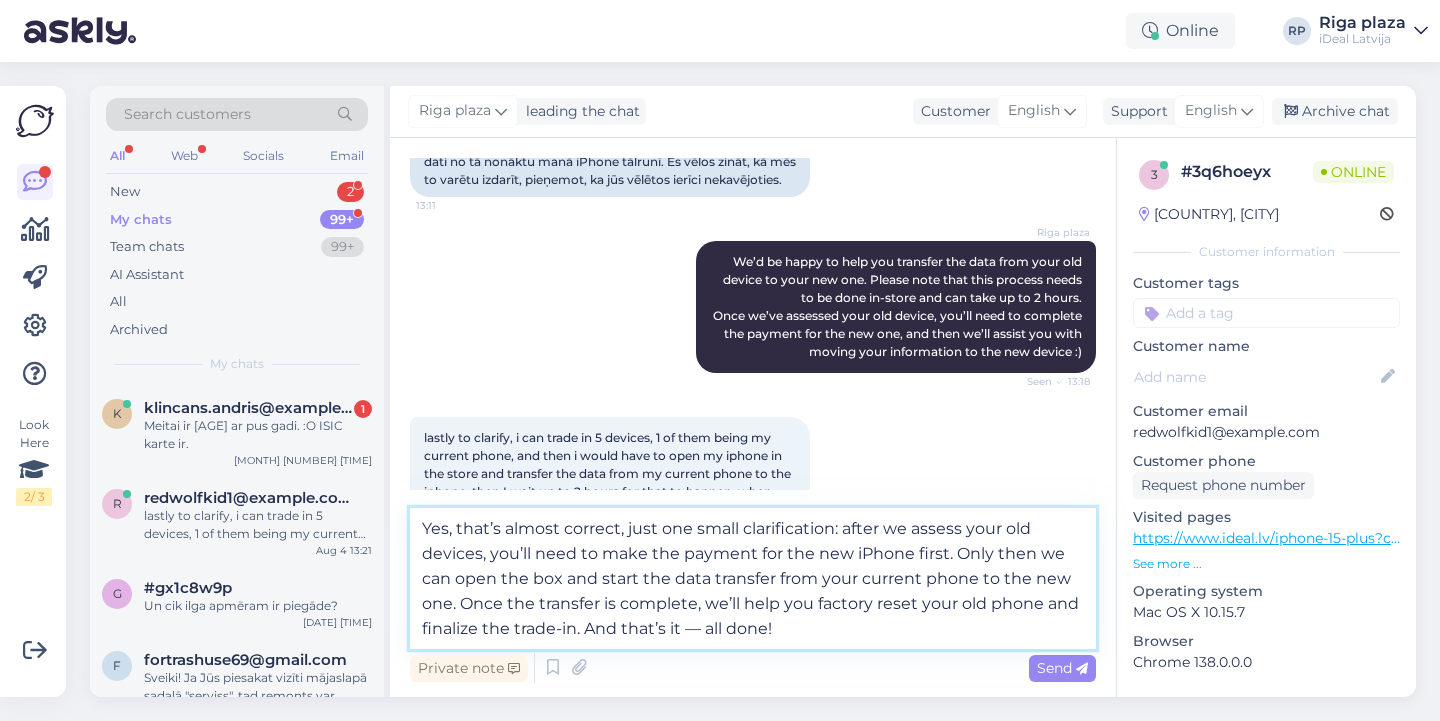 click on "Yes, that’s almost correct, just one small clarification: after we assess your old devices, you’ll need to make the payment for the new iPhone first. Only then we can open the box and start the data transfer from your current phone to the new one. Once the transfer is complete, we’ll help you factory reset your old phone and finalize the trade-in. And that’s it — all done!" at bounding box center [753, 578] 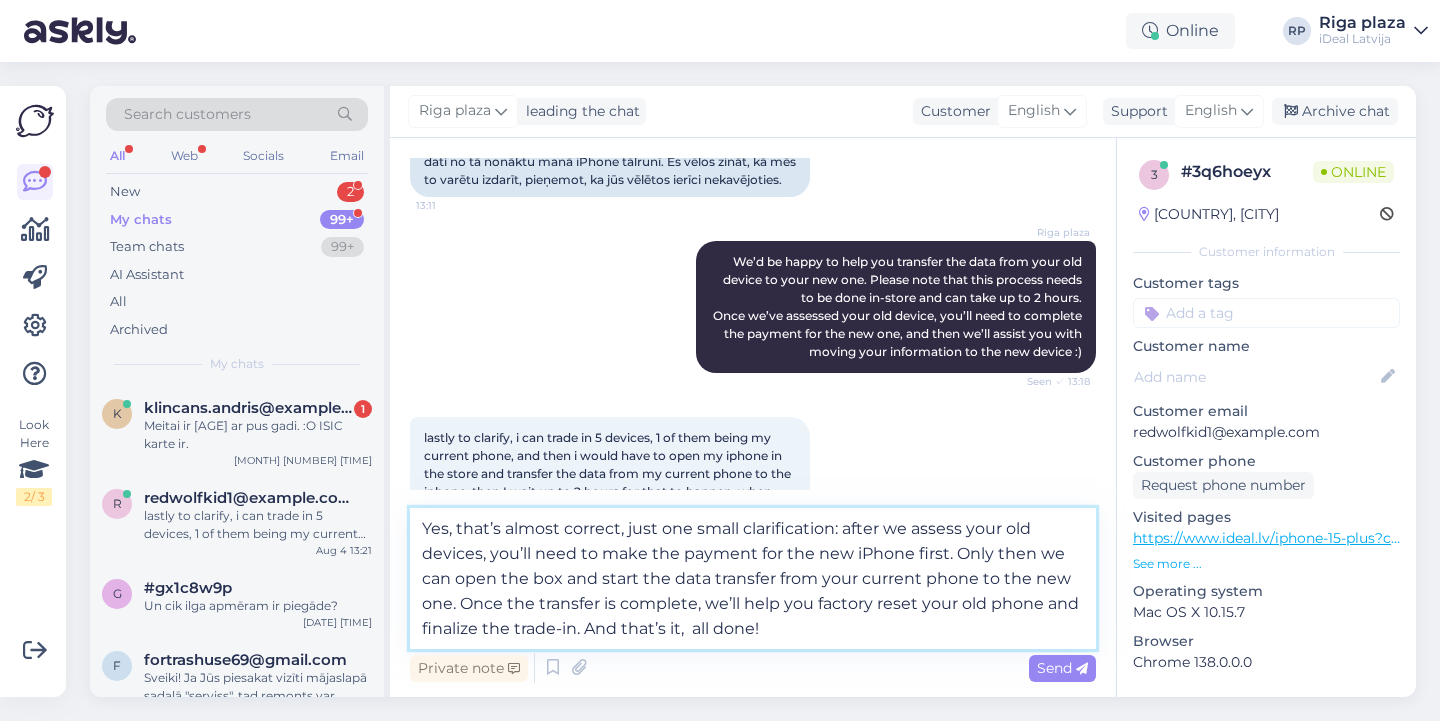 click on "Yes, that’s almost correct, just one small clarification: after we assess your old devices, you’ll need to make the payment for the new iPhone first. Only then we can open the box and start the data transfer from your current phone to the new one. Once the transfer is complete, we’ll help you factory reset your old phone and finalize the trade-in. And that’s it,  all done!" at bounding box center (753, 578) 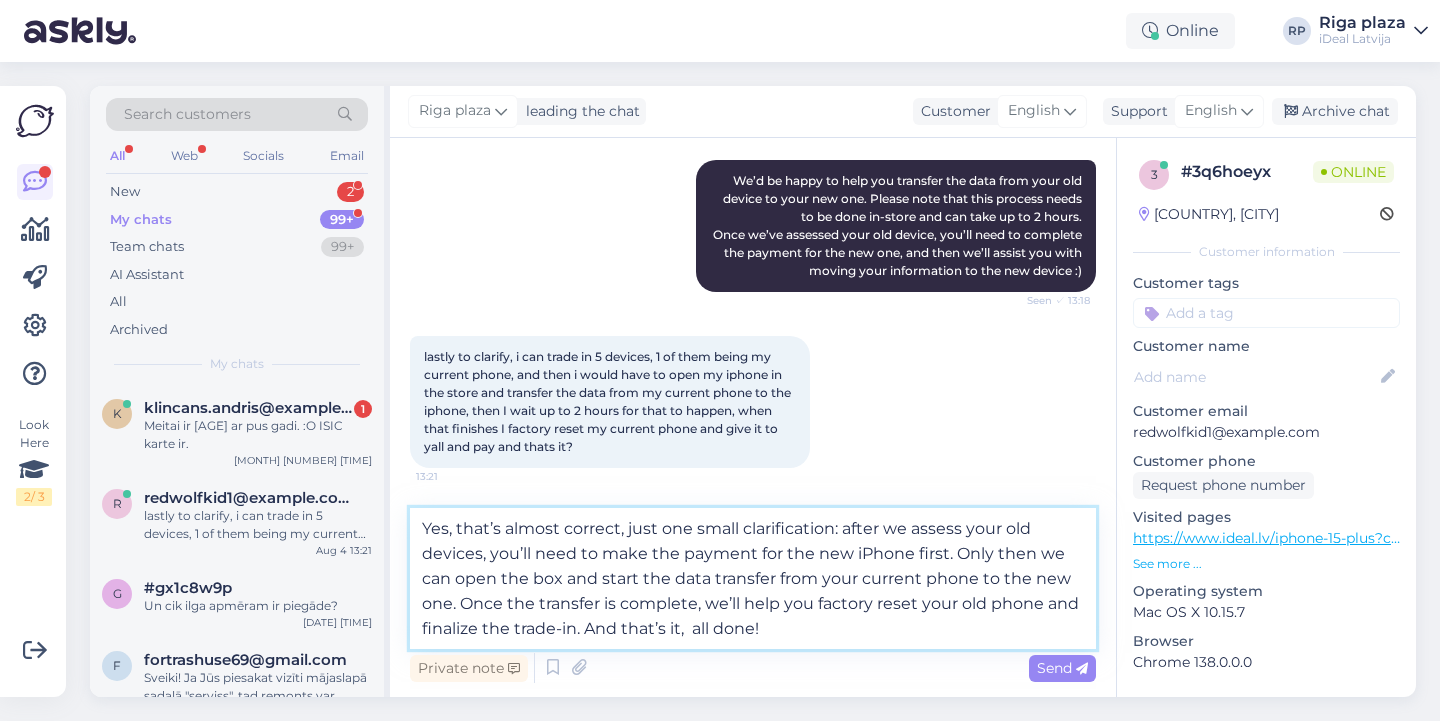 scroll, scrollTop: 926, scrollLeft: 0, axis: vertical 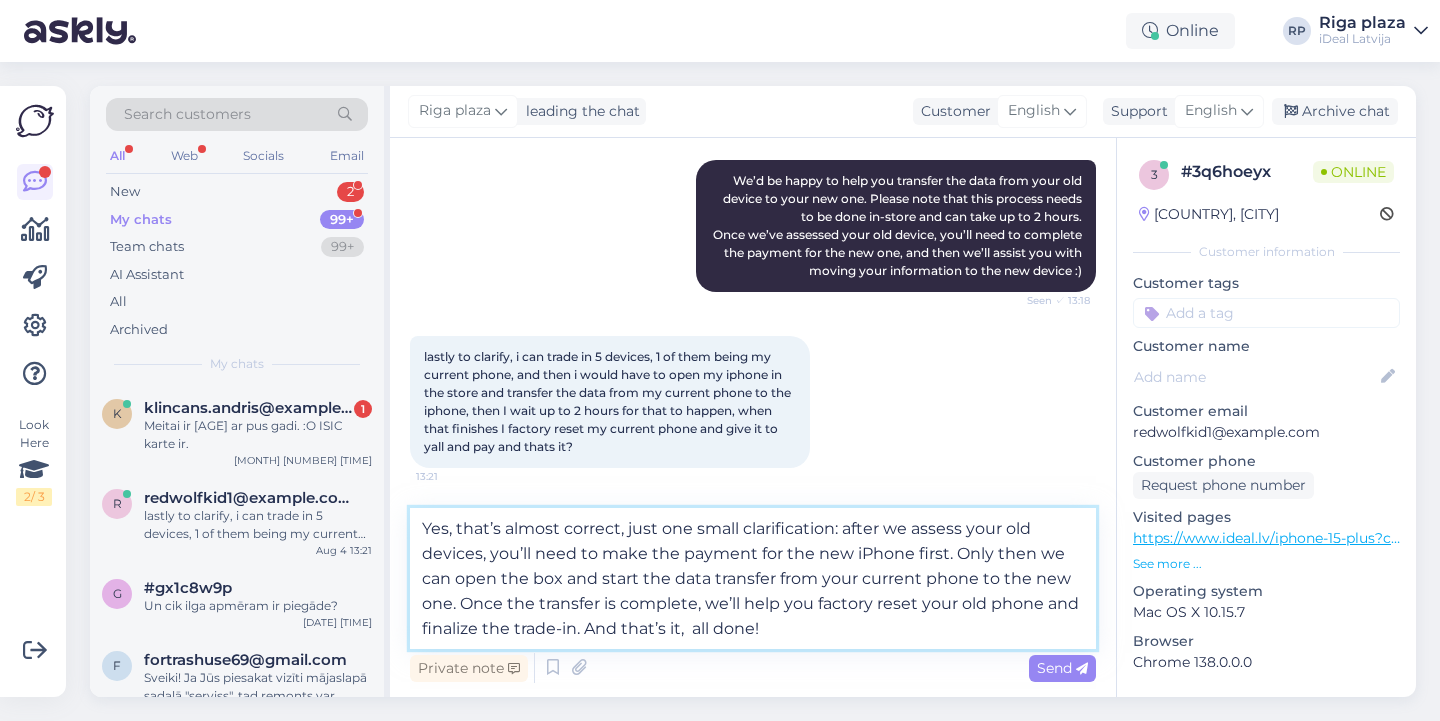 click on "Yes, that’s almost correct, just one small clarification: after we assess your old devices, you’ll need to make the payment for the new iPhone first. Only then we can open the box and start the data transfer from your current phone to the new one. Once the transfer is complete, we’ll help you factory reset your old phone and finalize the trade-in. And that’s it,  all done!" at bounding box center [753, 578] 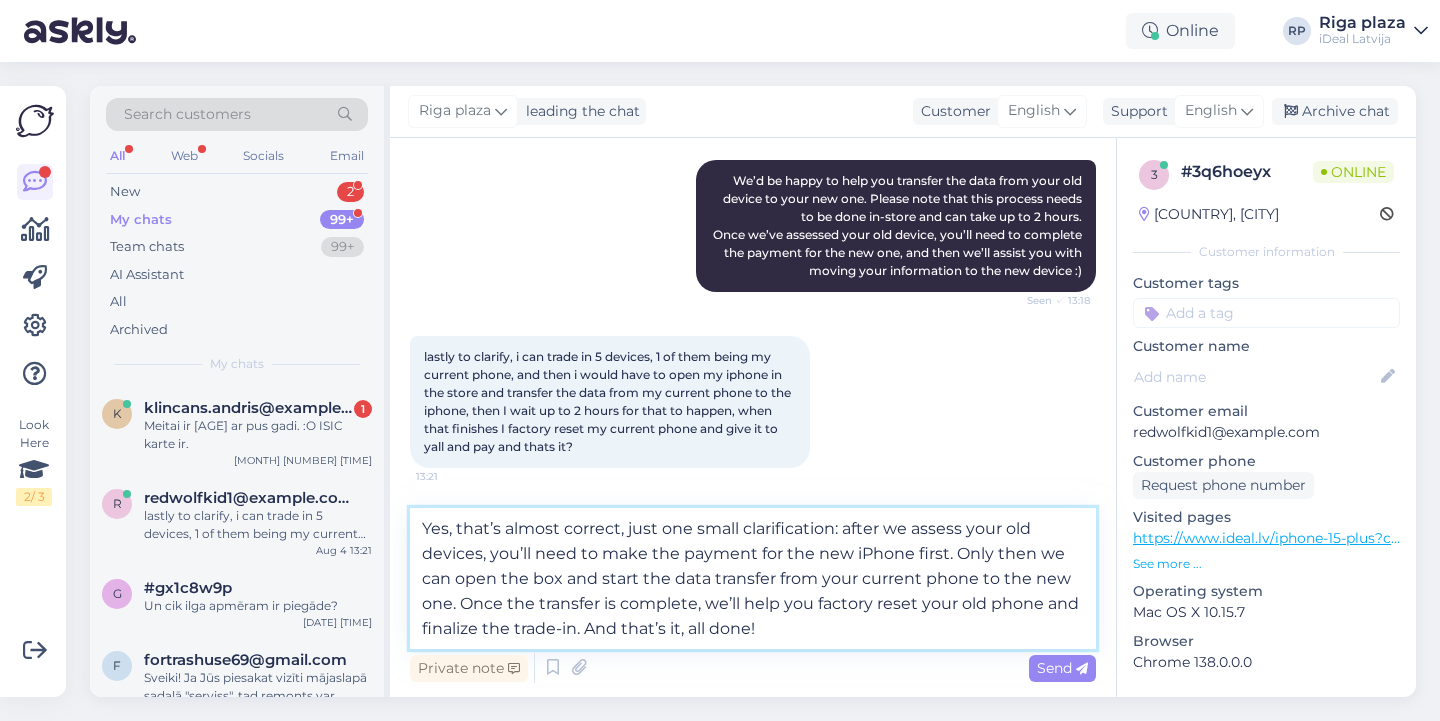 scroll, scrollTop: 827, scrollLeft: 0, axis: vertical 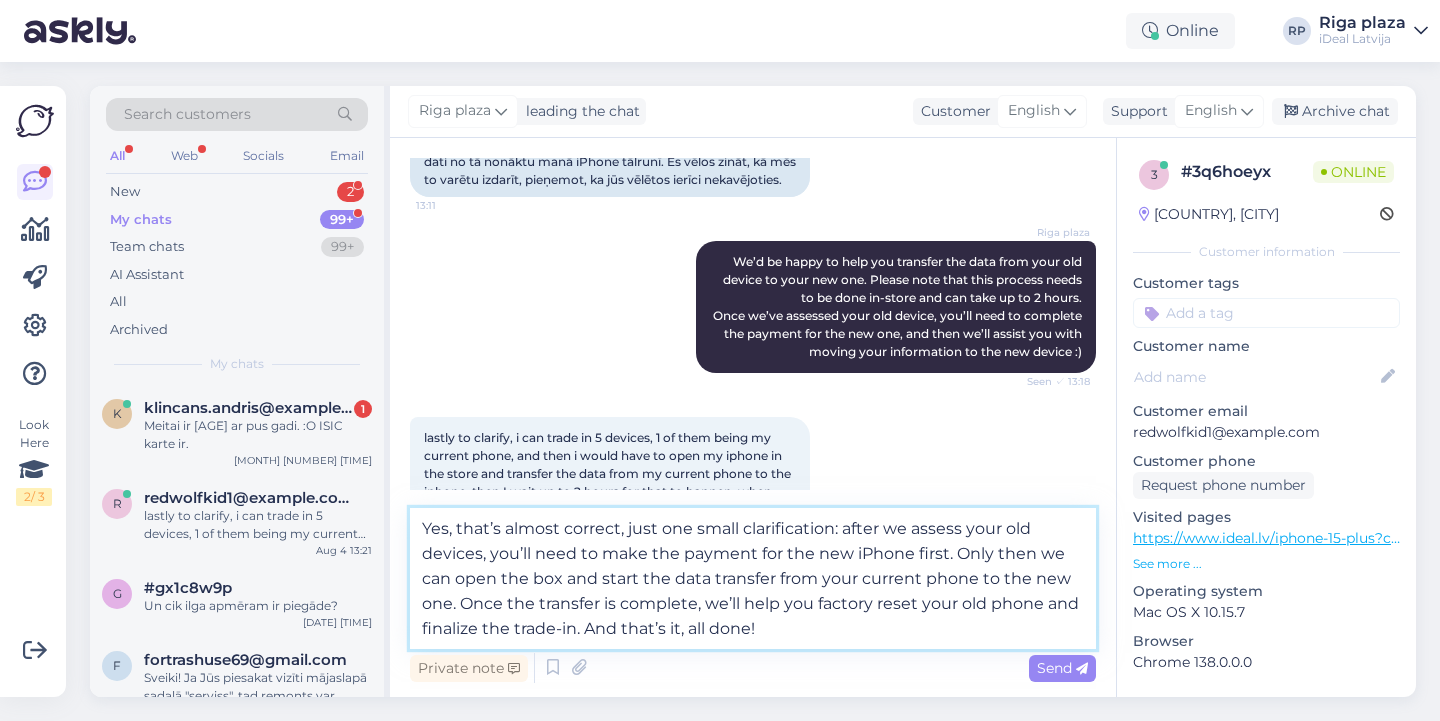 type 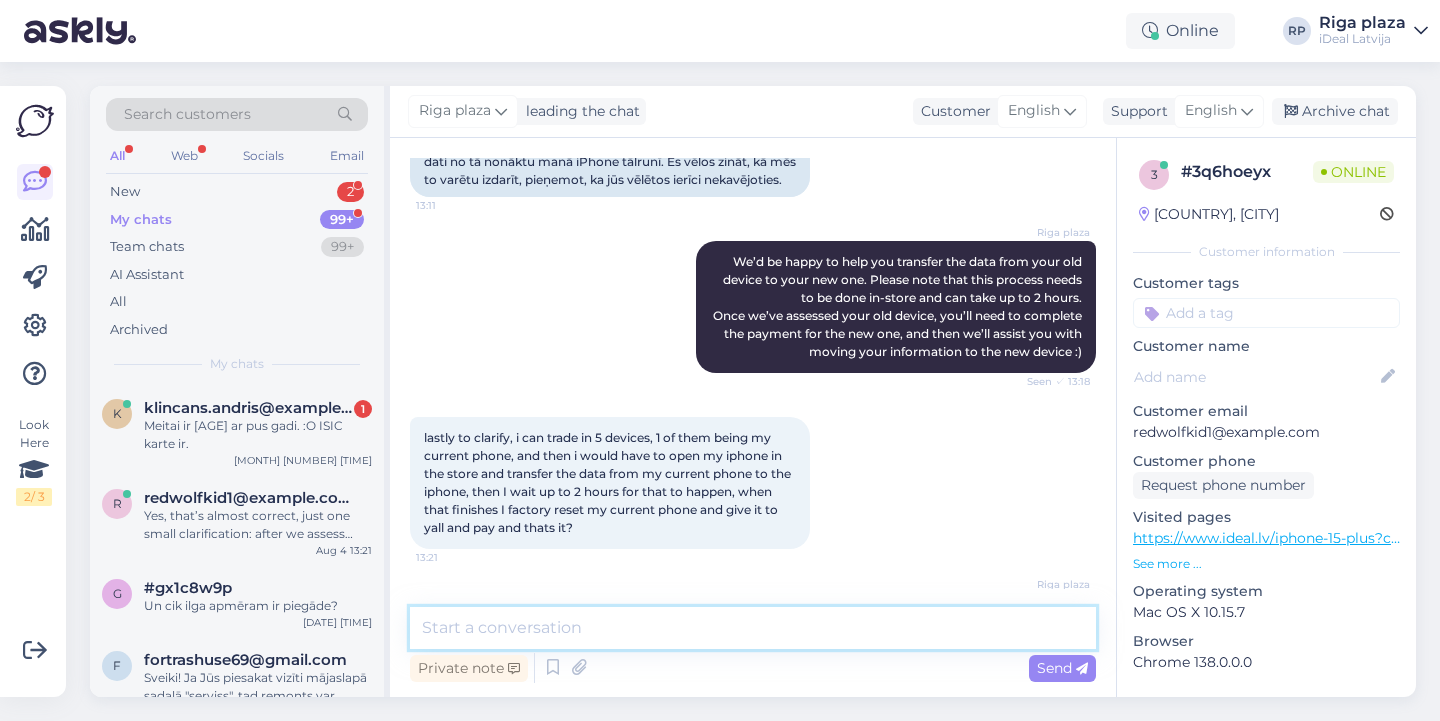 scroll, scrollTop: 1021, scrollLeft: 0, axis: vertical 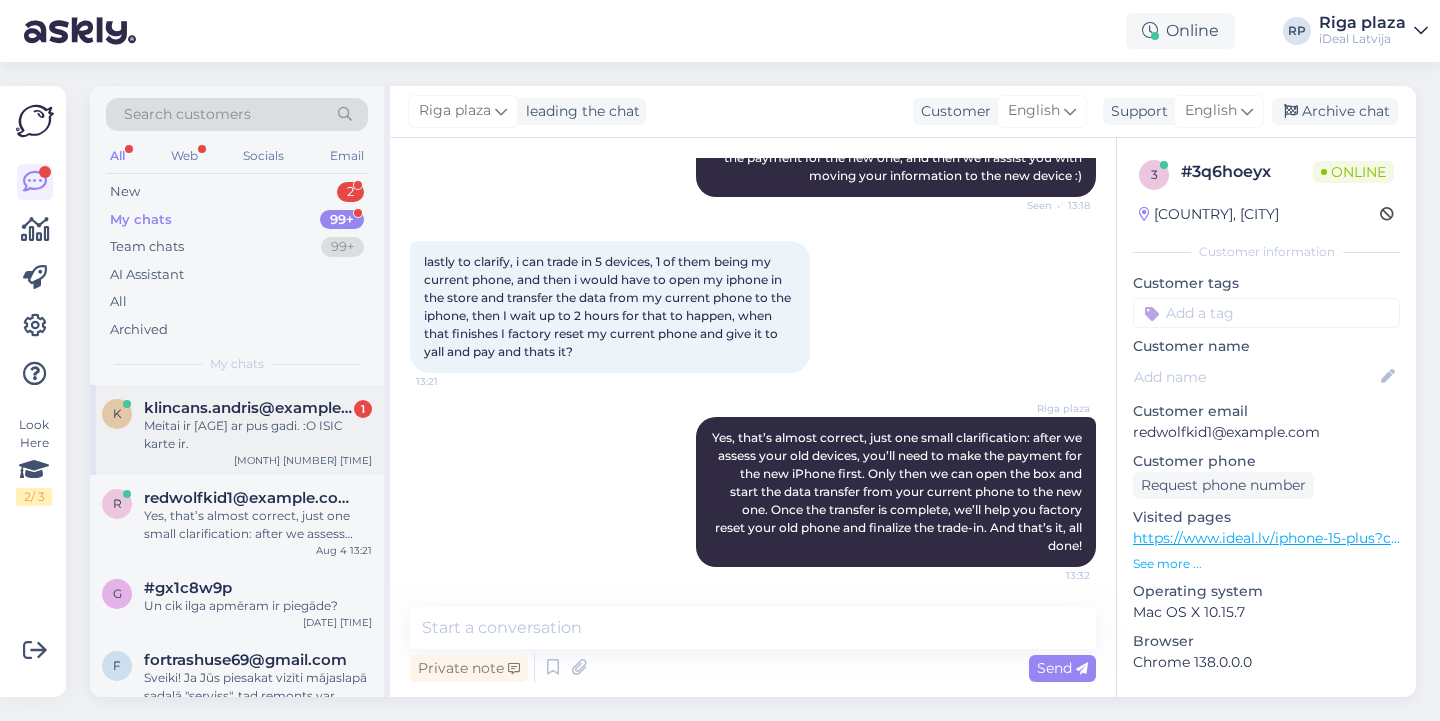 click on "k klincans.andris@[EXAMPLE.COM] [AGE] Meitai ir [AGE] ar pus gadi. :O ISIC karte ir. Aug [DATE]" at bounding box center (237, 430) 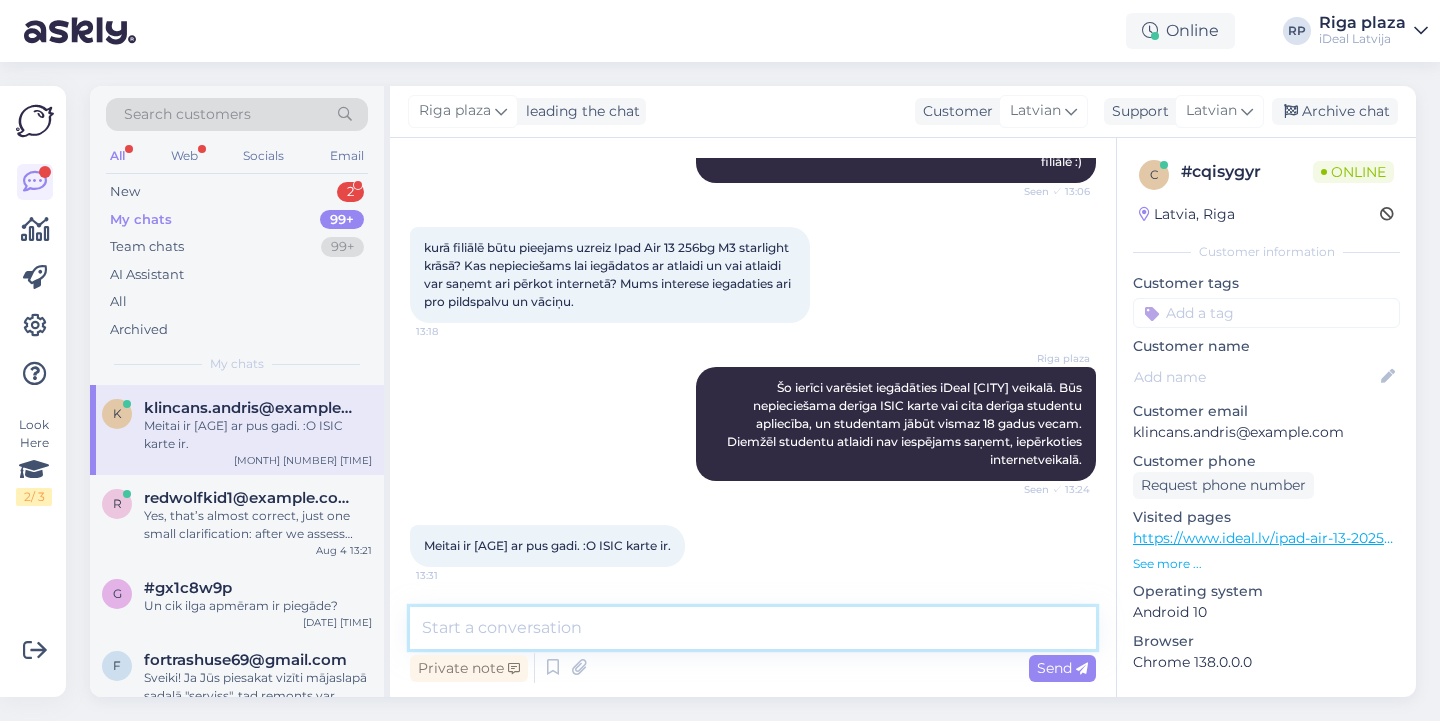 click at bounding box center [753, 628] 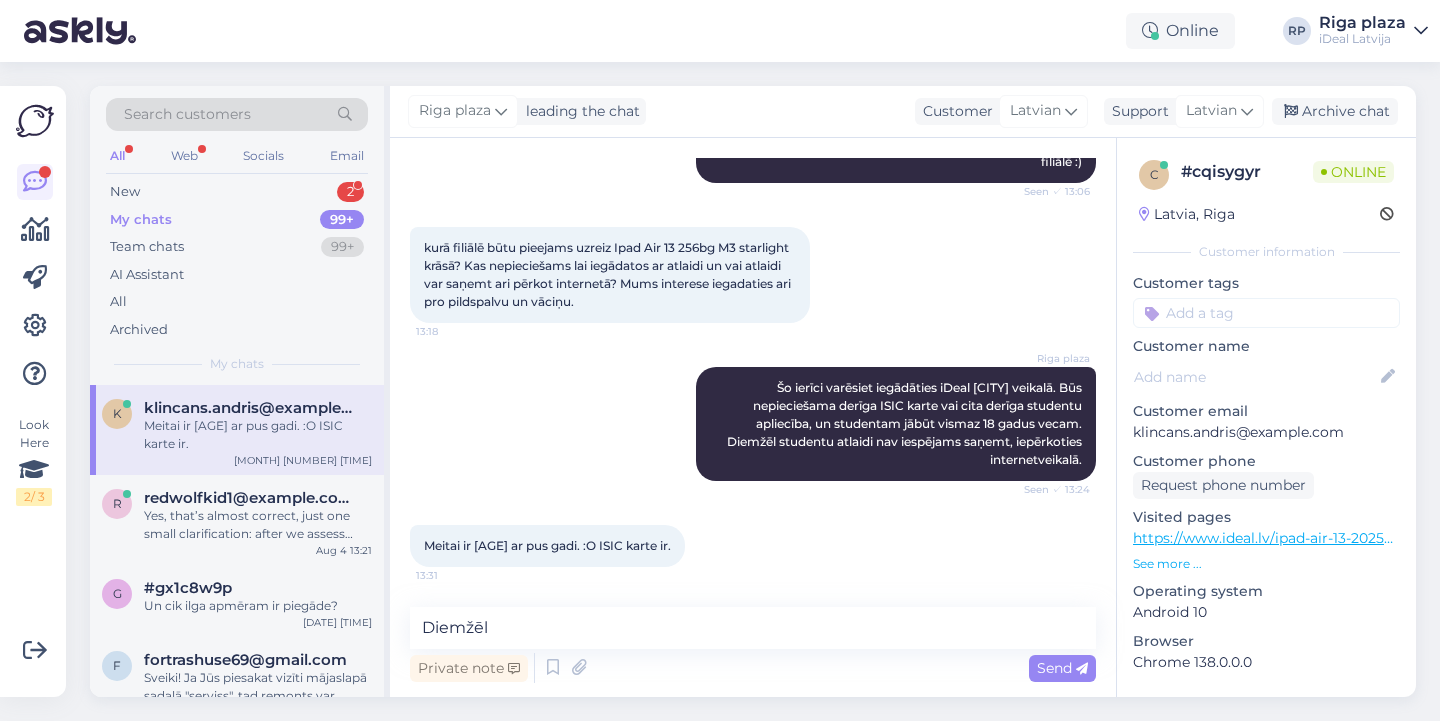 scroll, scrollTop: 385, scrollLeft: 0, axis: vertical 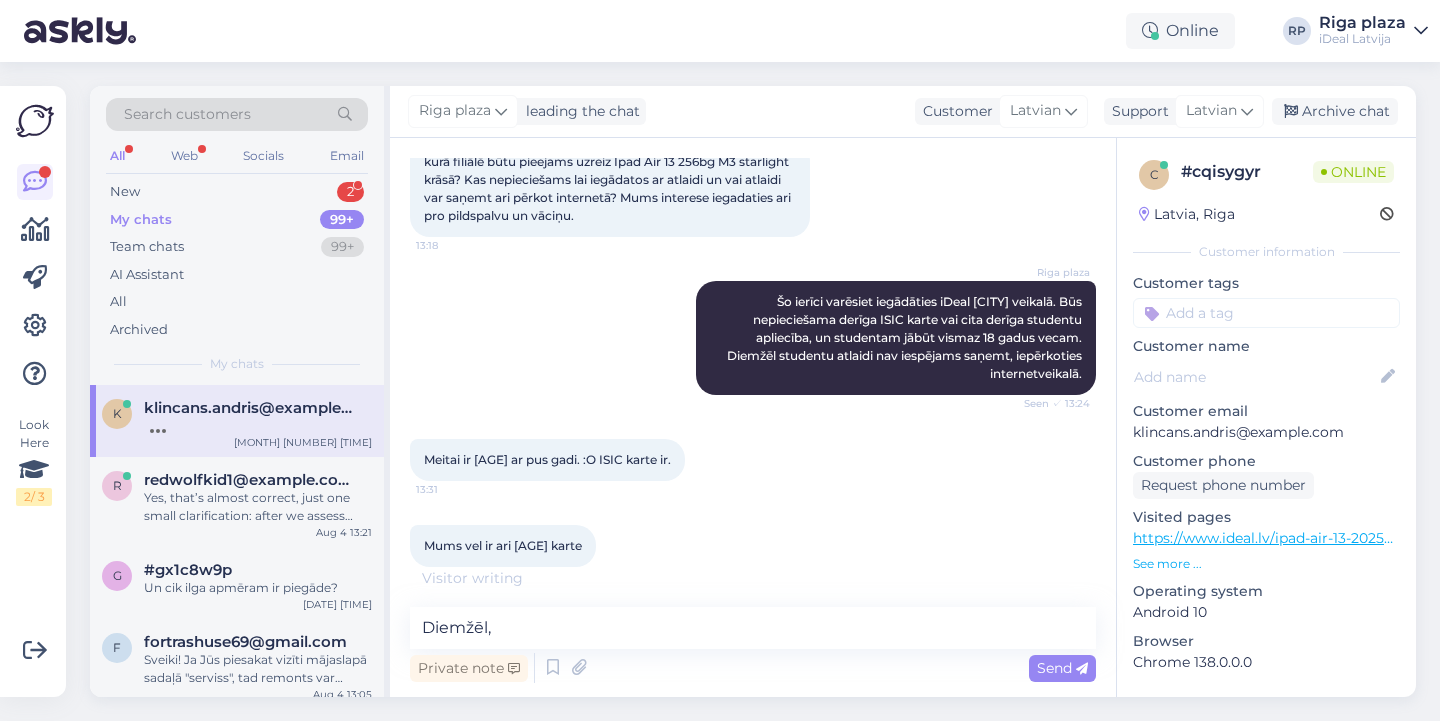 click on "Chat started Aug 4 2025 Labdien, parasti uz mācību gada sākumu Jums ir atlaide 10proc stundentiem. Mums interesē Ipad Air 13 256gb starlight. Vēlamies to nopirkt samaksājot uzreiz pilnu cenu. Sakiet vai varētu gaidīt kādas atlaides šim produktam? 10:54  Riga plaza Sveiki! Mums no 1.augusta ir 10% atlaide iPad un MacBook, papildus atlaides diemžēl šobrīd nav. Gaidīsim Jūs mūsu iDeal filiālē :) Seen ✓ 13:06  kurā filiālē būtu pieejams uzreiz Ipad Air 13 256bg M3 starlight krāsā? Kas nepieciešams lai iegādatos ar atlaidi un vai atlaidi var saņemt ari pērkot internetā? Mums interese iegadaties ari pro pildspalvu un vāciņu. 13:18  Riga plaza Šo ierīci varēsiet iegādāties iDeal Rīga Plaza veikalā. Būs nepieciešama derīga ISIC karte vai cita derīga studentu apliecība, un studentam jābūt vismaz 18 gadus vecam. Diemžēl studentu atlaidi nav iespējams saņemt, iepērkoties internetveikalā. Seen ✓ 13:24  Meitai ir 17 ar pus gadi. :O ISIC karte ir.  13:31  13:32  . . ." at bounding box center [753, 417] 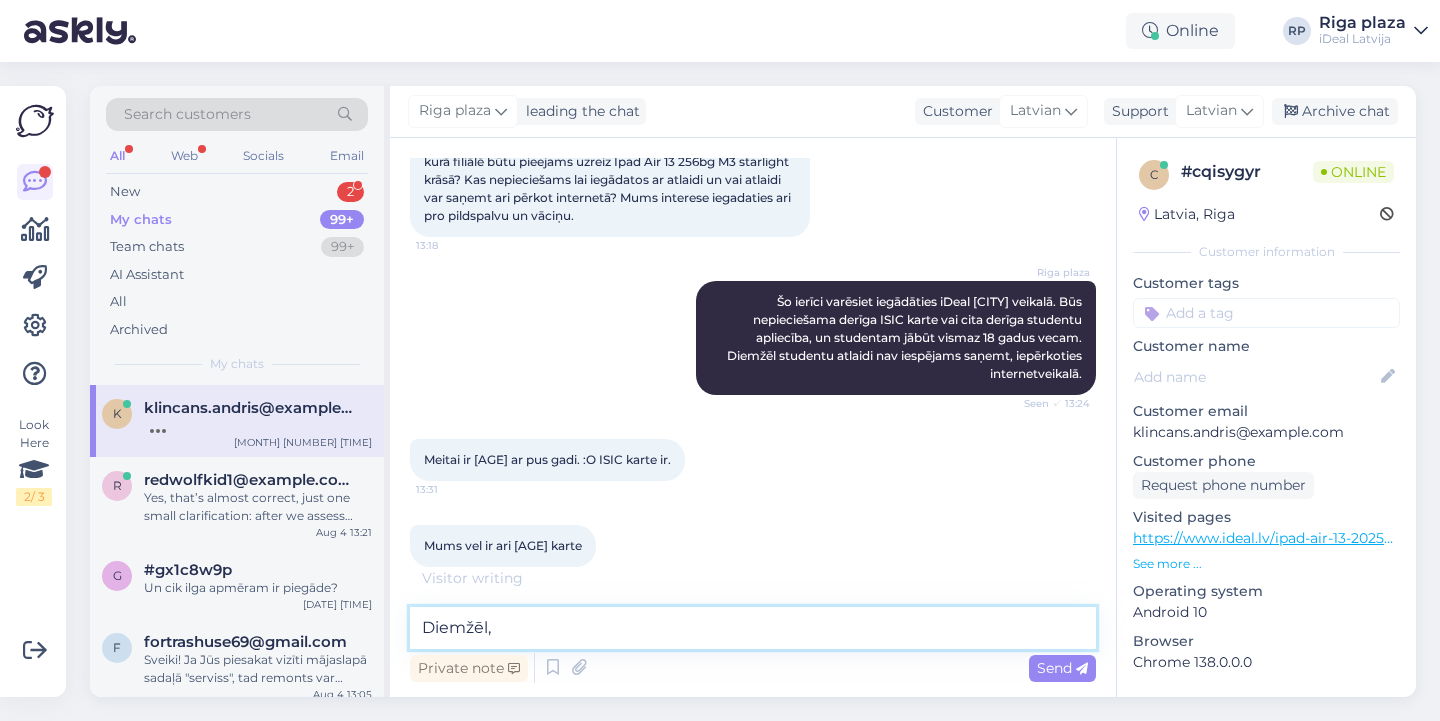 click on "Diemžēl," at bounding box center [753, 628] 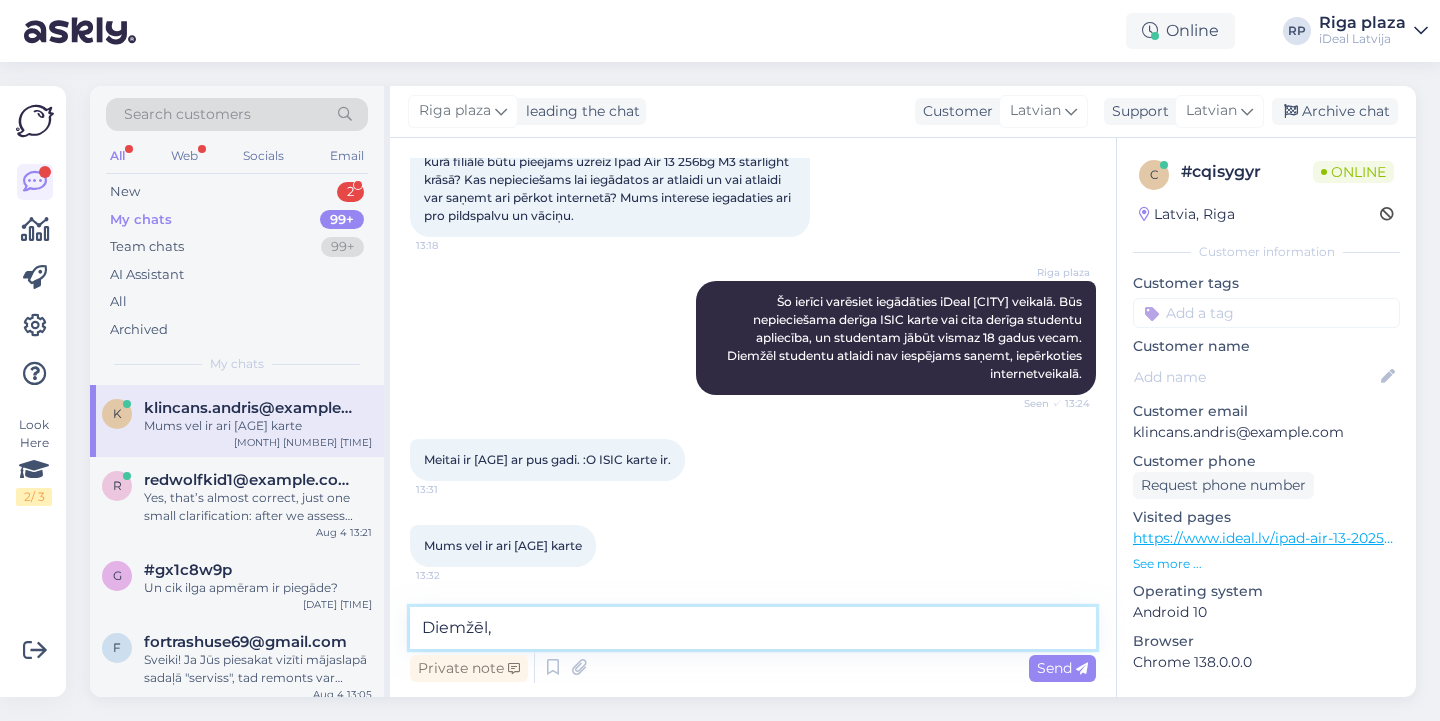 click on "Diemžēl," at bounding box center (753, 628) 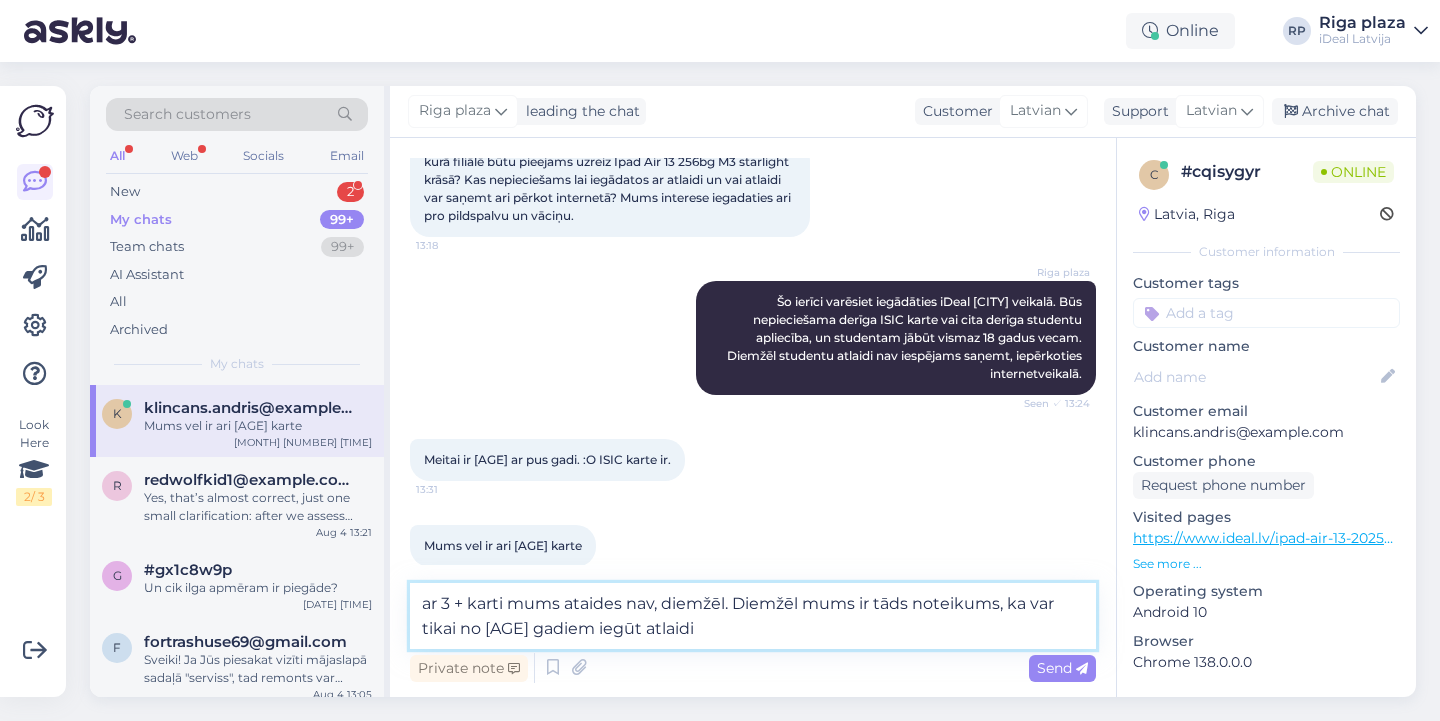 click on "ar 3 + karti mums ataides nav, diemžēl. Diemžēl mums ir tāds noteikums, ka var tikai no [AGE] gadiem iegūt atlaidi" at bounding box center [753, 616] 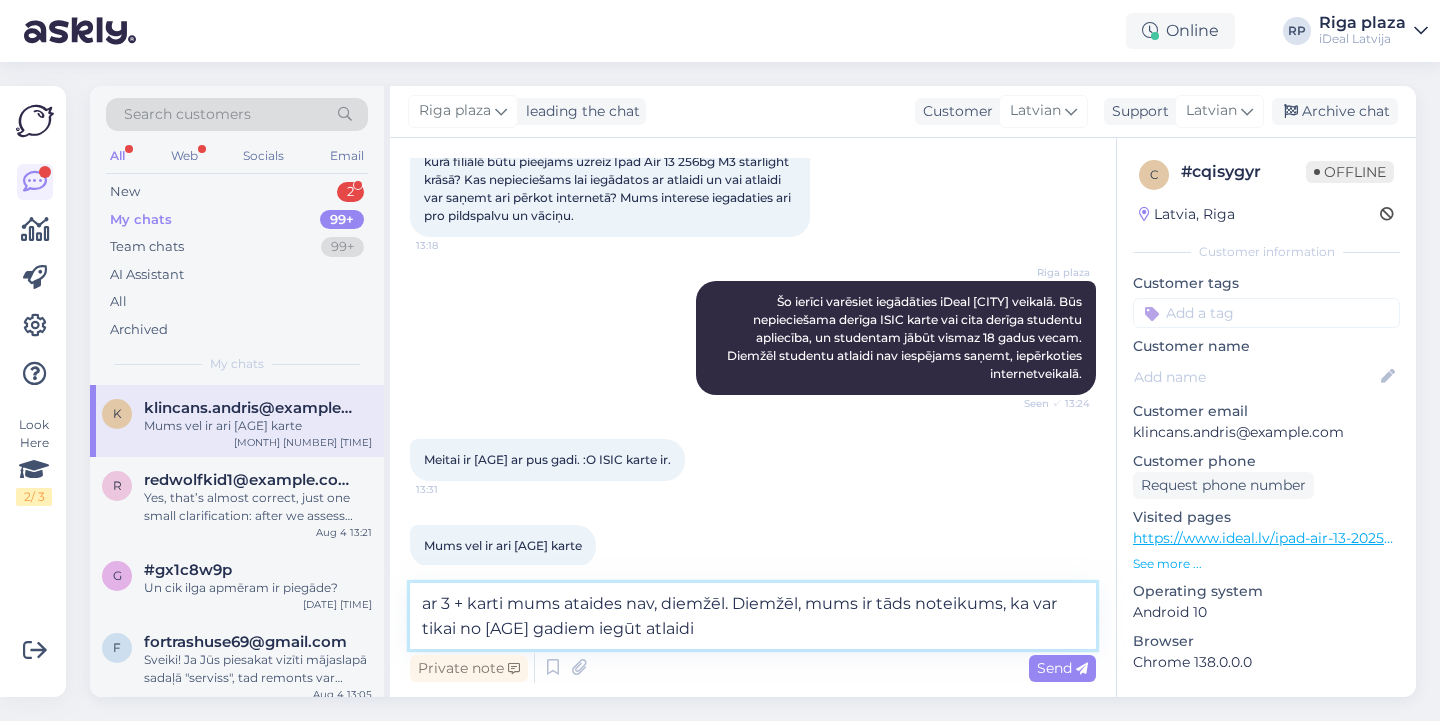drag, startPoint x: 418, startPoint y: 606, endPoint x: 795, endPoint y: 690, distance: 386.24475 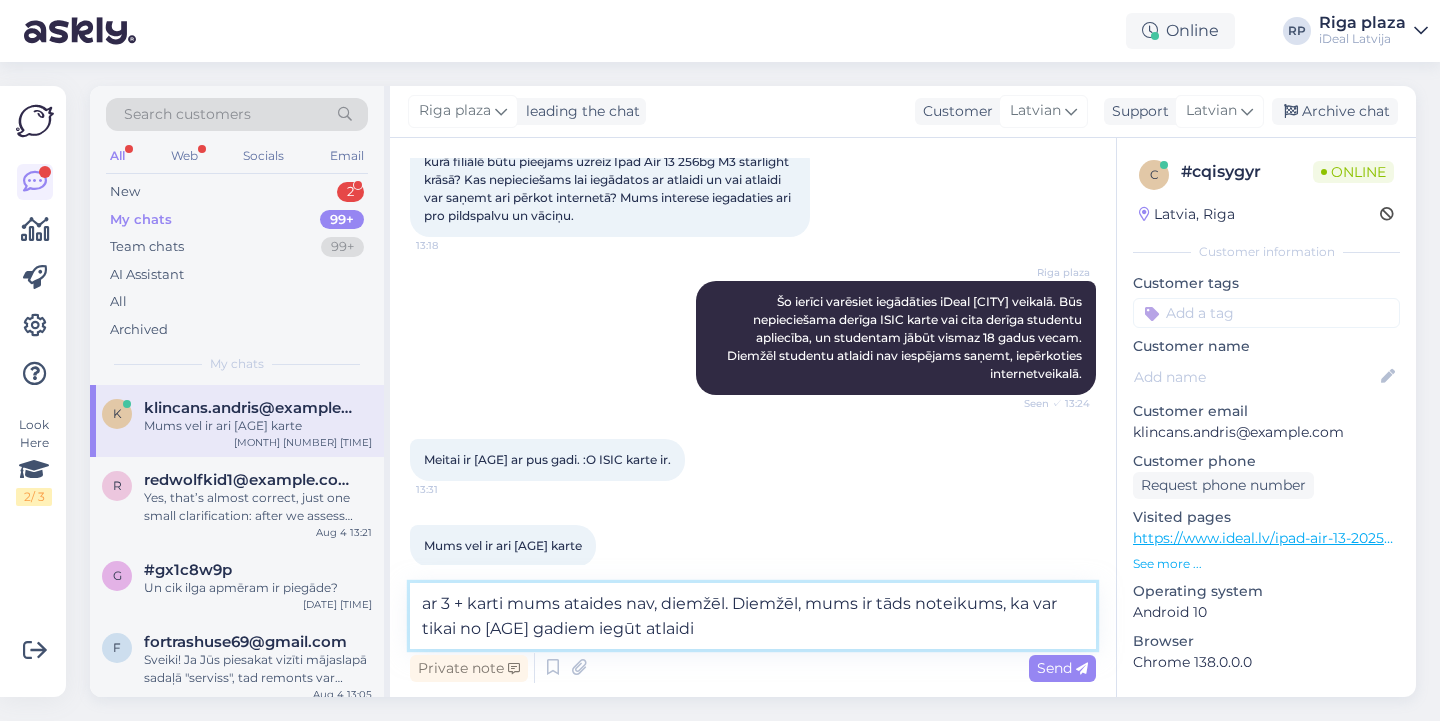 paste on "Diemžēl ar 3+ karti atlaides pie mums netiek piemērotas.
Tāpat lūdzam ņemt vērā, ka studentu atlaide ir pieejama tikai klientiem no [AGE] gadu vecuma — tāds ir mūsu noteikums.
Paldies par sapratni!" 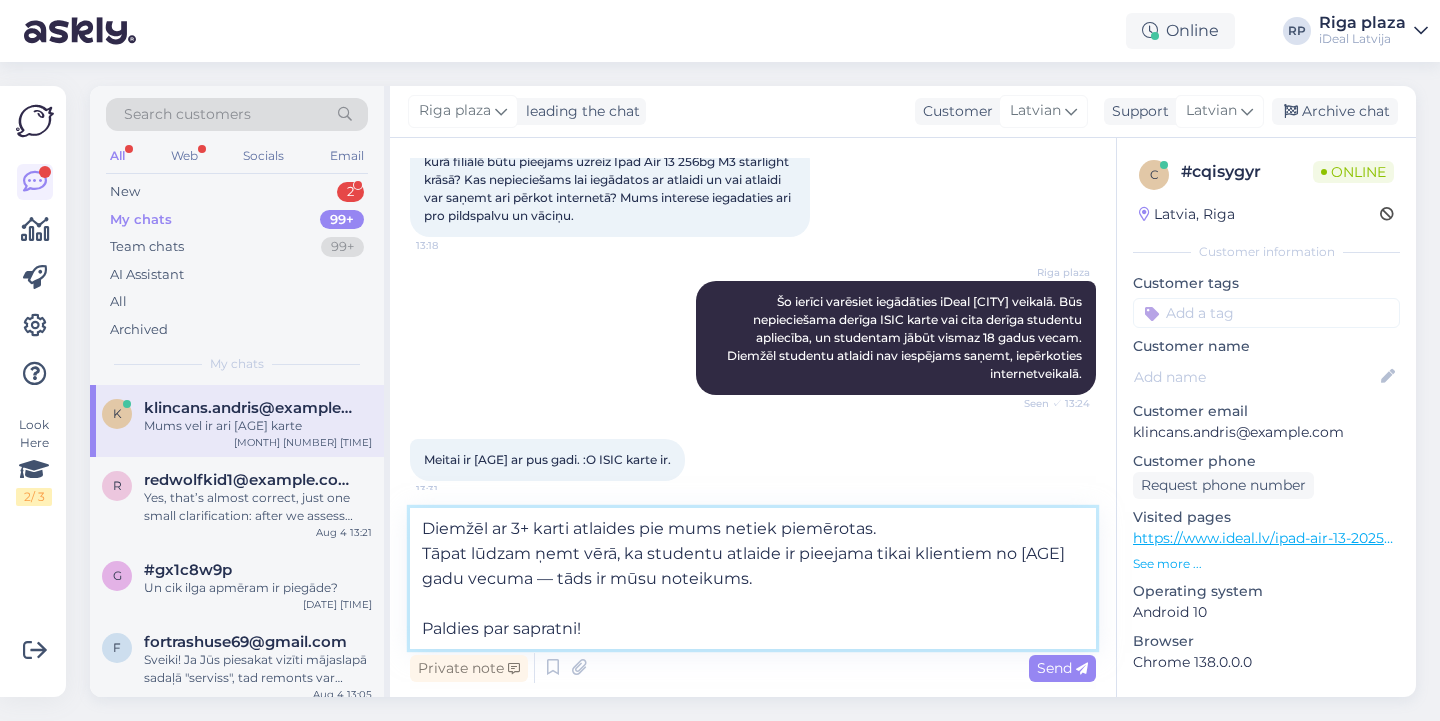 drag, startPoint x: 421, startPoint y: 627, endPoint x: 996, endPoint y: 600, distance: 575.63354 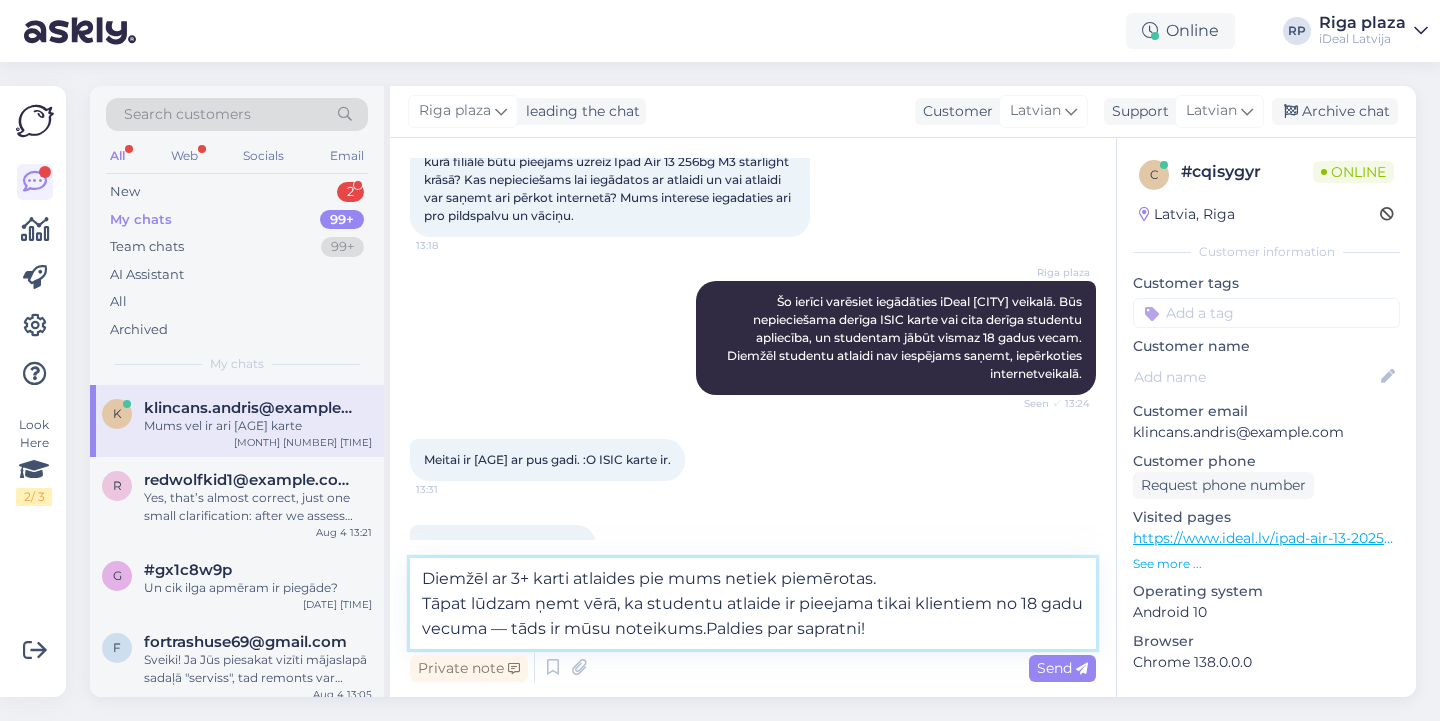 drag, startPoint x: 919, startPoint y: 633, endPoint x: 751, endPoint y: 630, distance: 168.02678 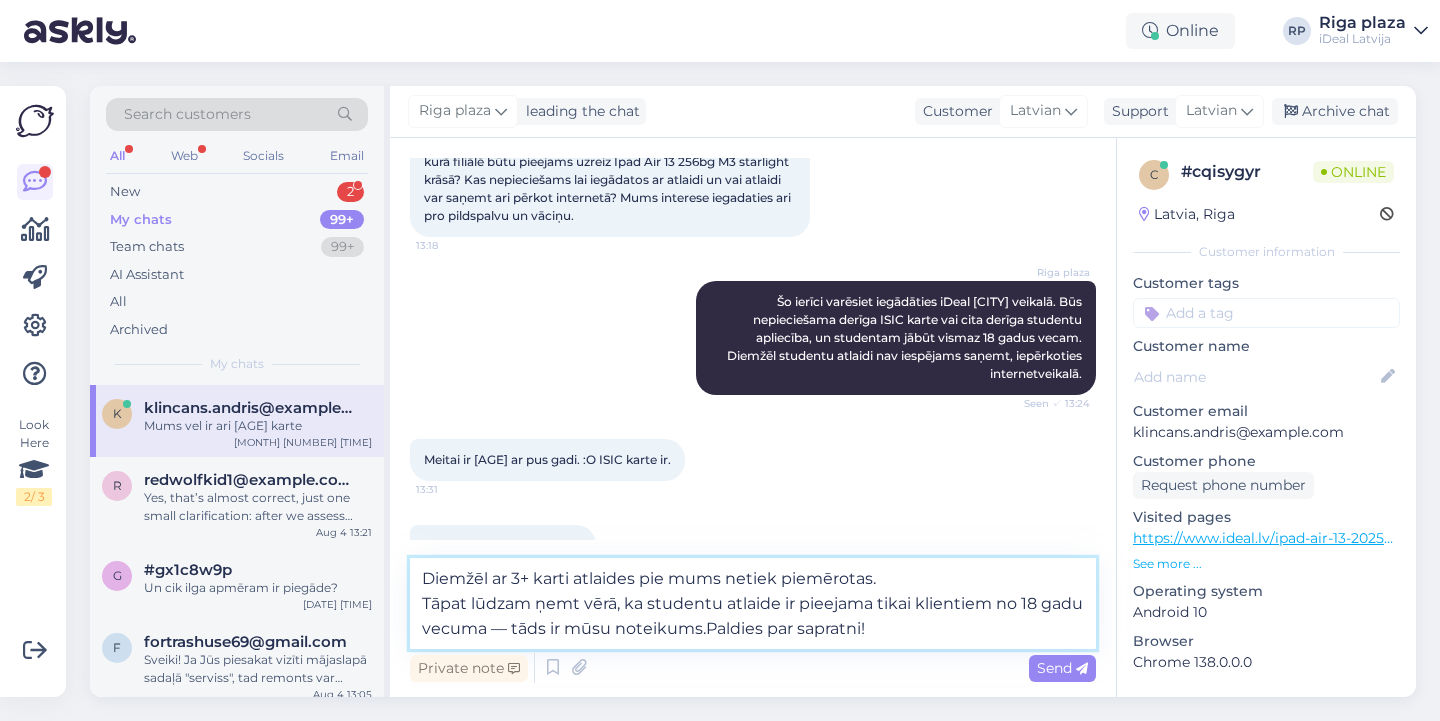 click on "Diemžēl ar 3+ karti atlaides pie mums netiek piemērotas.
Tāpat lūdzam ņemt vērā, ka studentu atlaide ir pieejama tikai klientiem no 18 gadu vecuma — tāds ir mūsu noteikums.Paldies par sapratni!" at bounding box center (753, 603) 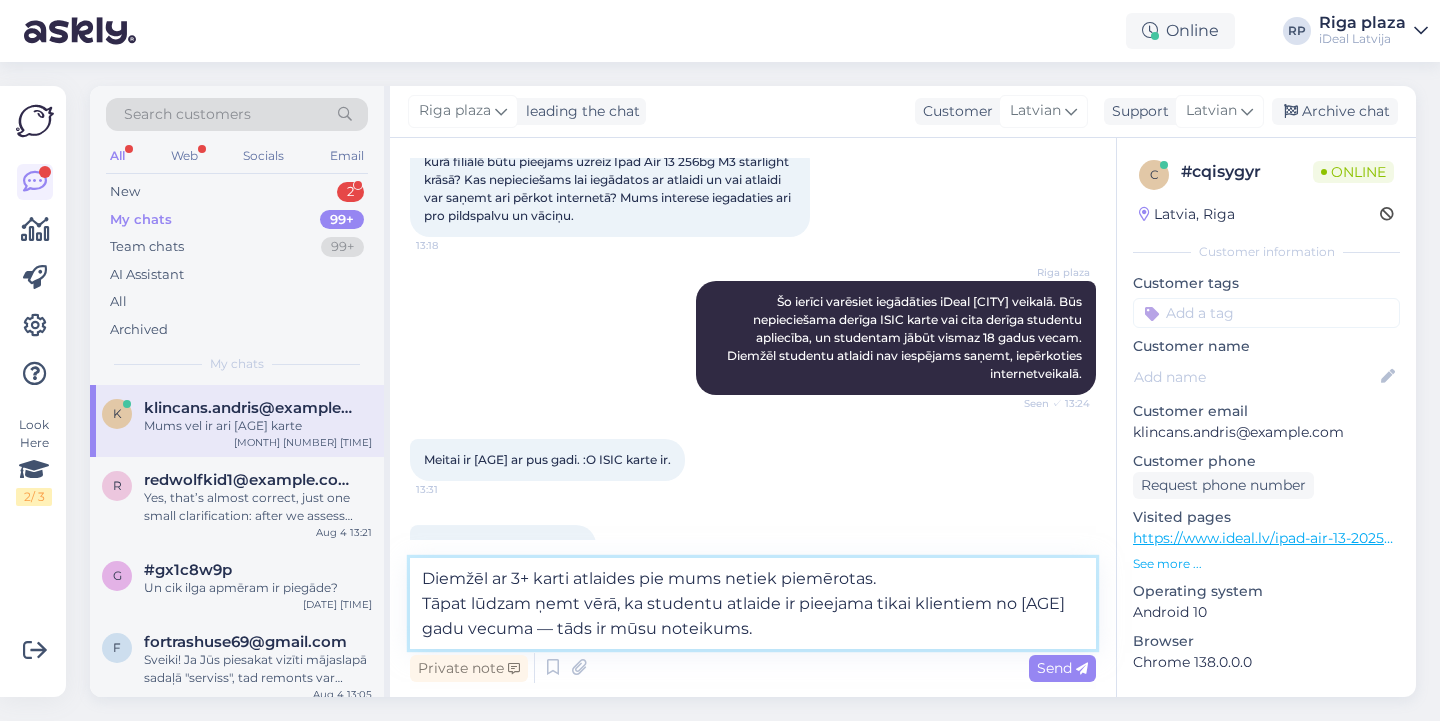 click on "Diemžēl ar 3+ karti atlaides pie mums netiek piemērotas.
Tāpat lūdzam ņemt vērā, ka studentu atlaide ir pieejama tikai klientiem no [AGE] gadu vecuma — tāds ir mūsu noteikums." at bounding box center [753, 603] 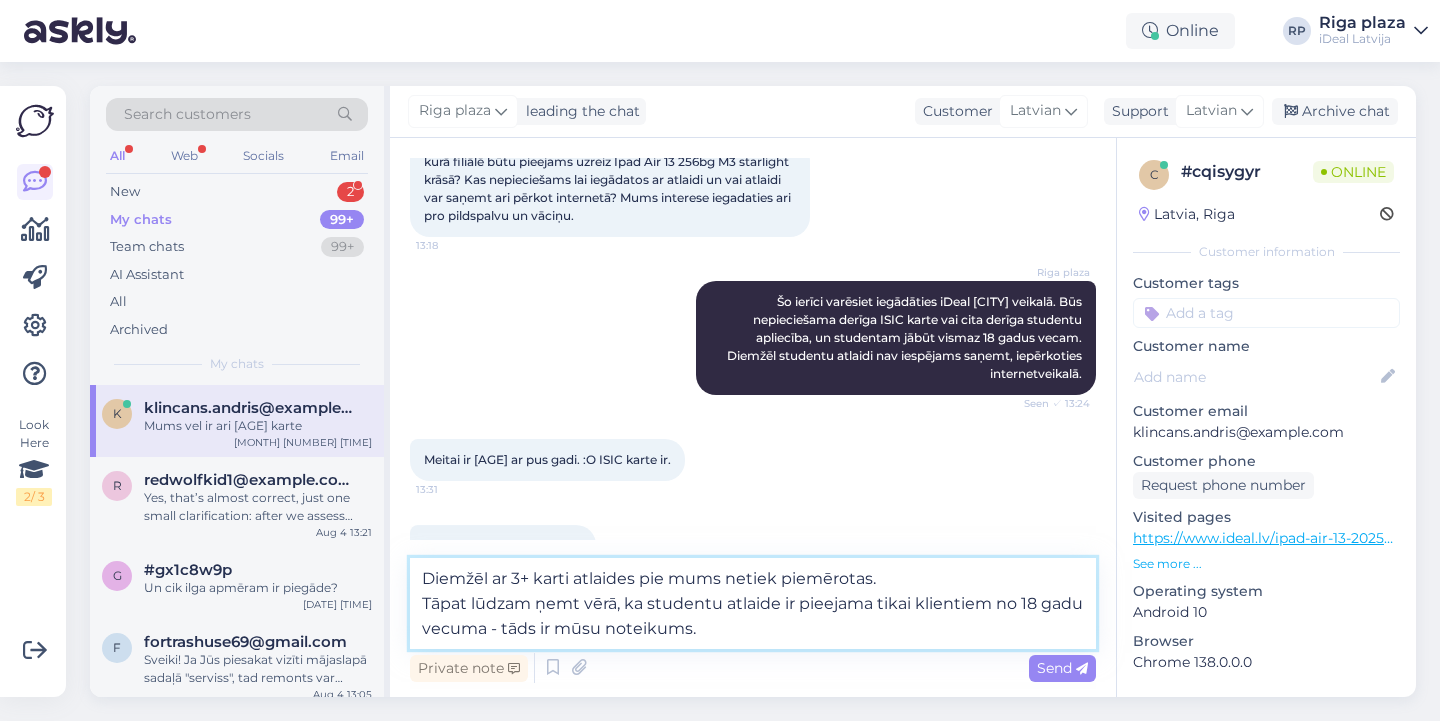 click on "Diemžēl ar 3+ karti atlaides pie mums netiek piemērotas.
Tāpat lūdzam ņemt vērā, ka studentu atlaide ir pieejama tikai klientiem no 18 gadu vecuma - tāds ir mūsu noteikums." at bounding box center (753, 603) 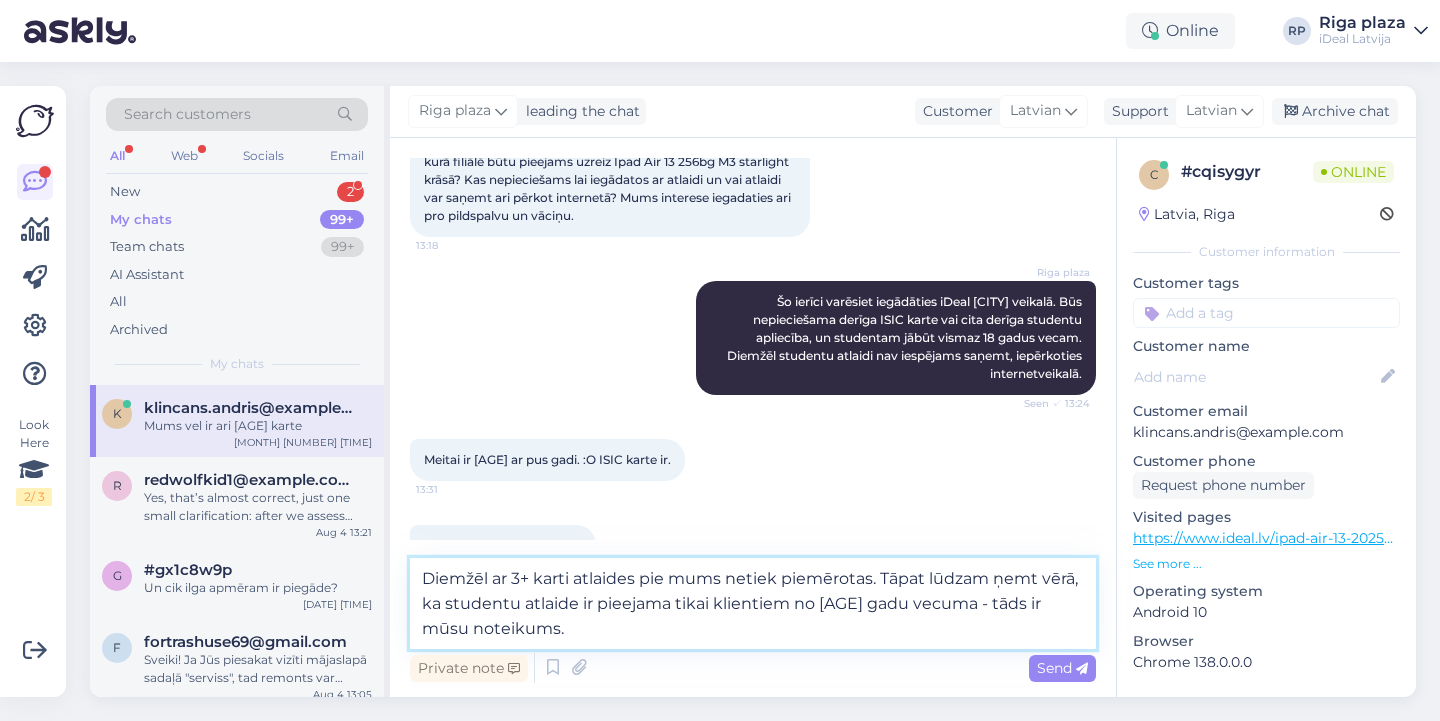 drag, startPoint x: 877, startPoint y: 575, endPoint x: 904, endPoint y: 574, distance: 27.018513 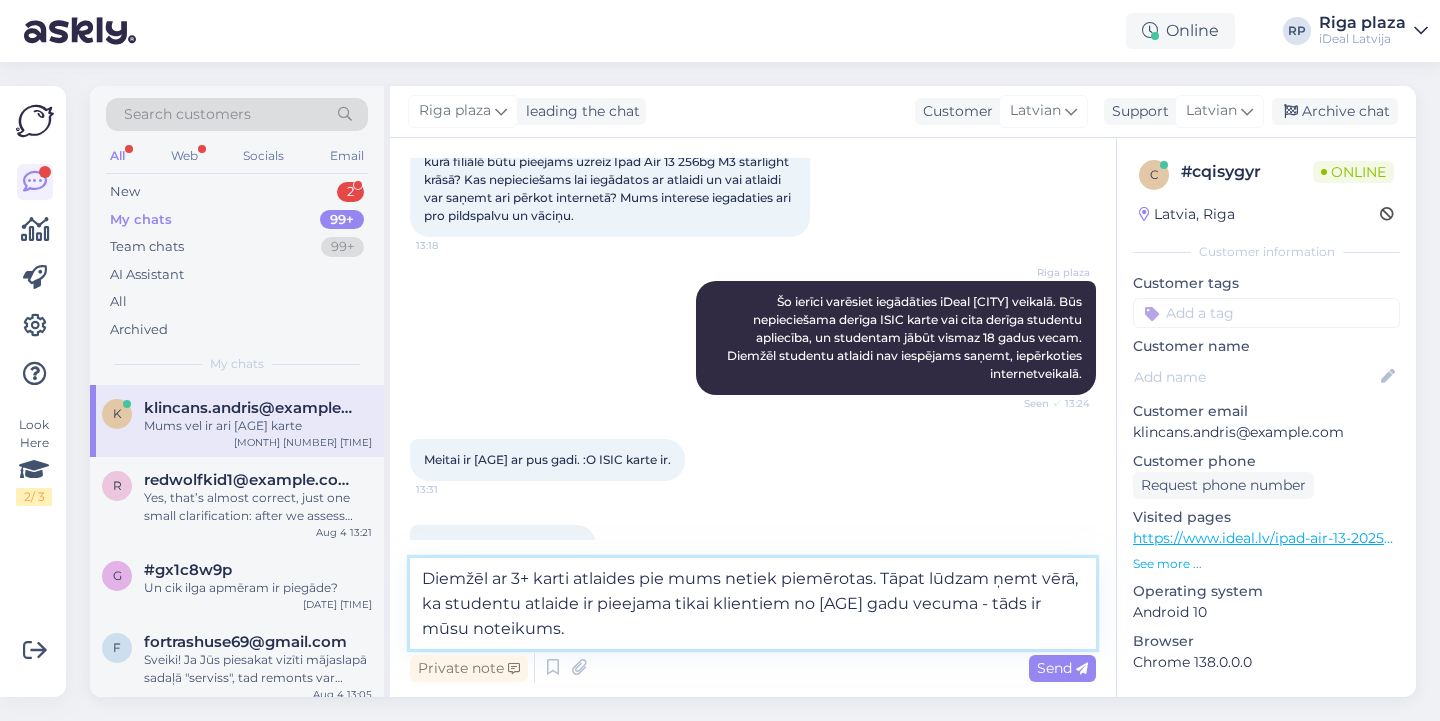 drag, startPoint x: 881, startPoint y: 576, endPoint x: 1082, endPoint y: 578, distance: 201.00995 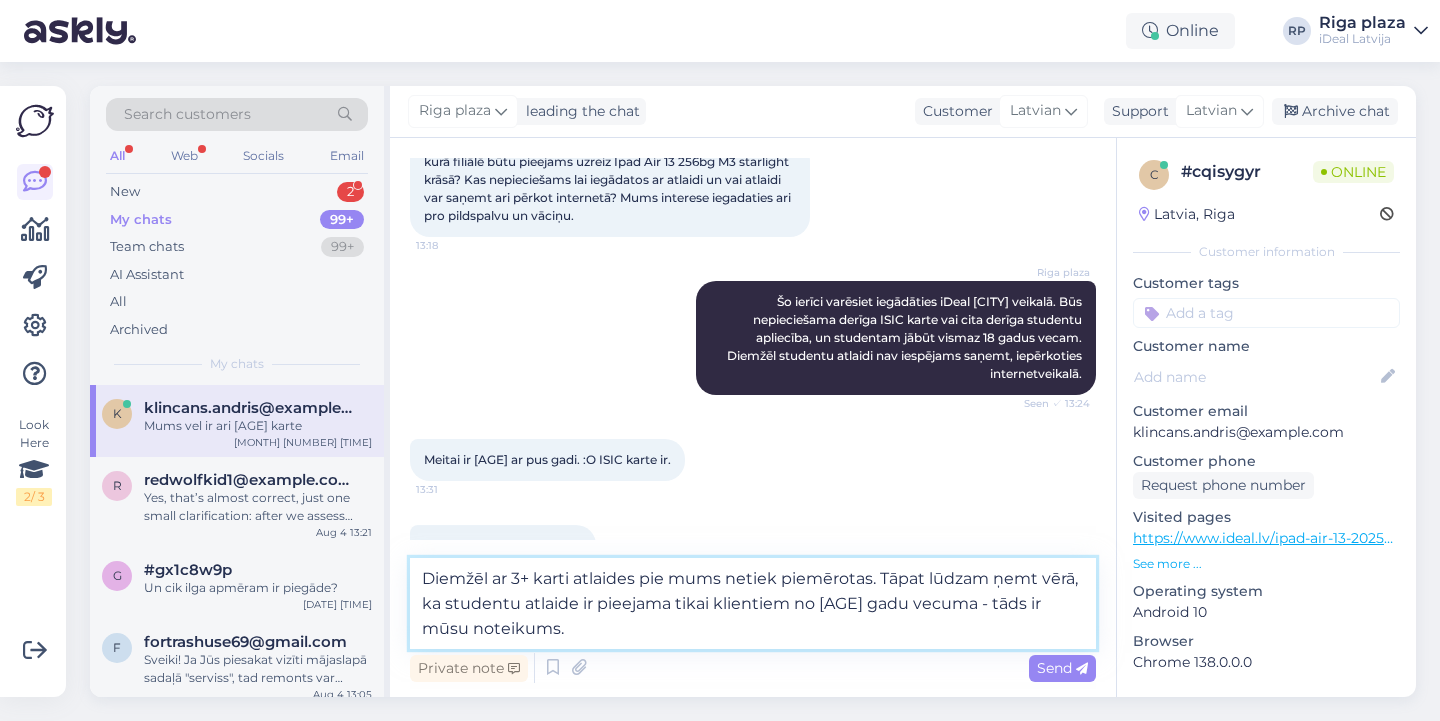 click on "Diemžēl ar 3+ karti atlaides pie mums netiek piemērotas. Tāpat lūdzam ņemt vērā, ka studentu atlaide ir pieejama tikai klientiem no [AGE] gadu vecuma - tāds ir mūsu noteikums." at bounding box center (753, 603) 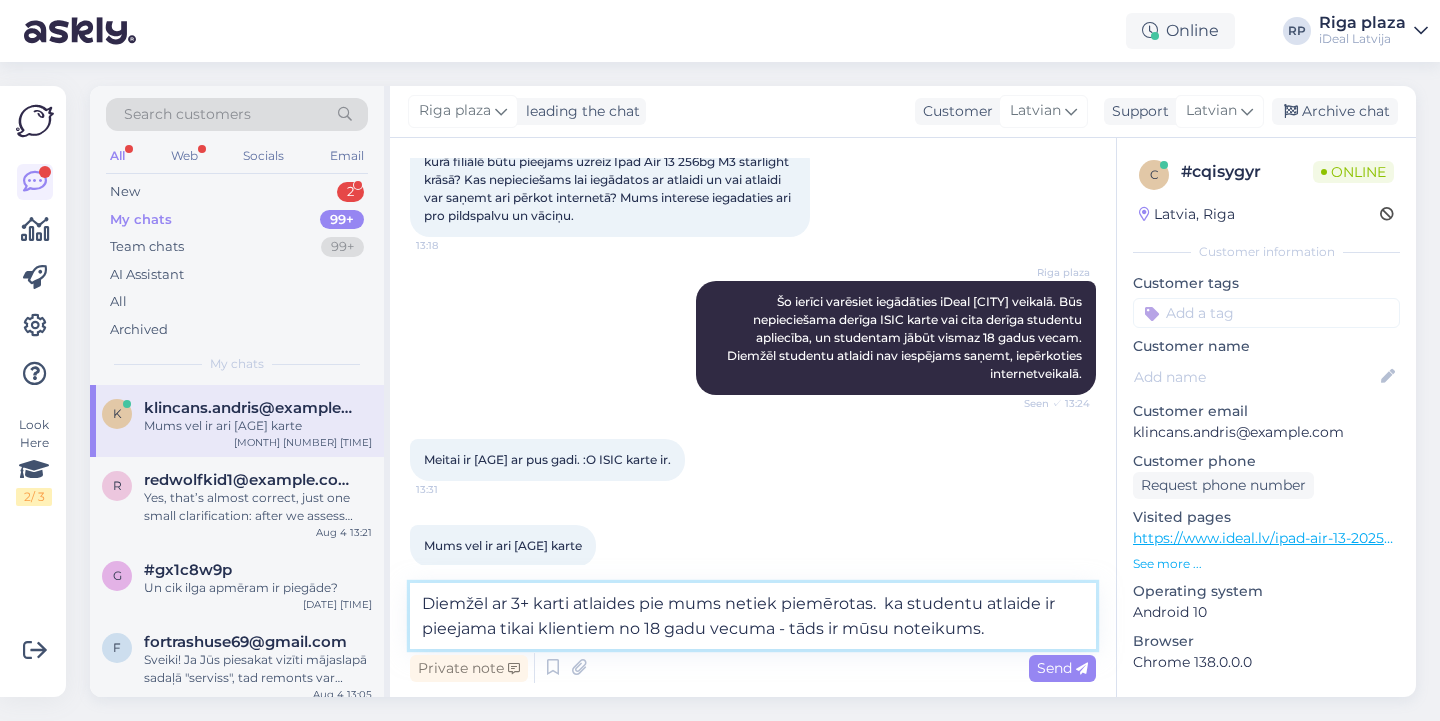 click on "Diemžēl ar 3+ karti atlaides pie mums netiek piemērotas.  ka studentu atlaide ir pieejama tikai klientiem no 18 gadu vecuma - tāds ir mūsu noteikums." at bounding box center (753, 616) 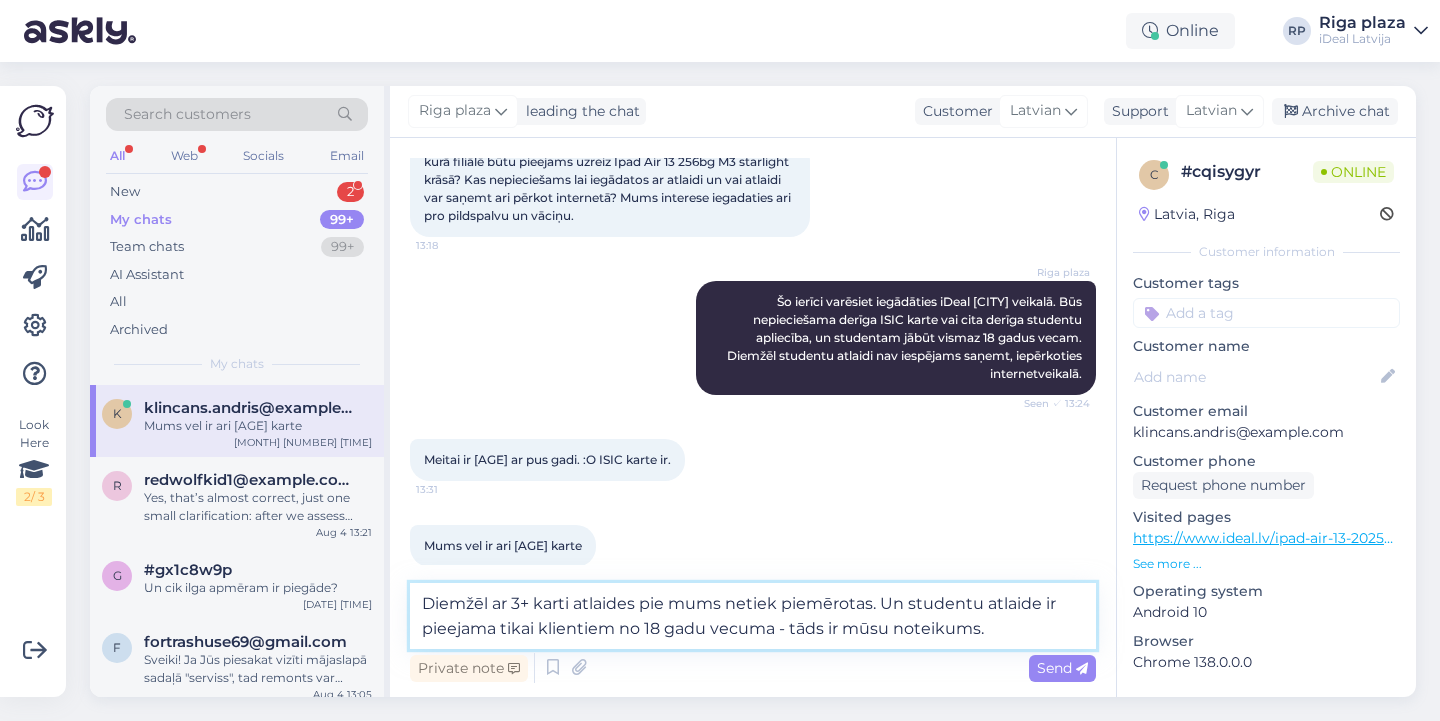 click on "Diemžēl ar 3+ karti atlaides pie mums netiek piemērotas. Un studentu atlaide ir pieejama tikai klientiem no 18 gadu vecuma - tāds ir mūsu noteikums." at bounding box center (753, 616) 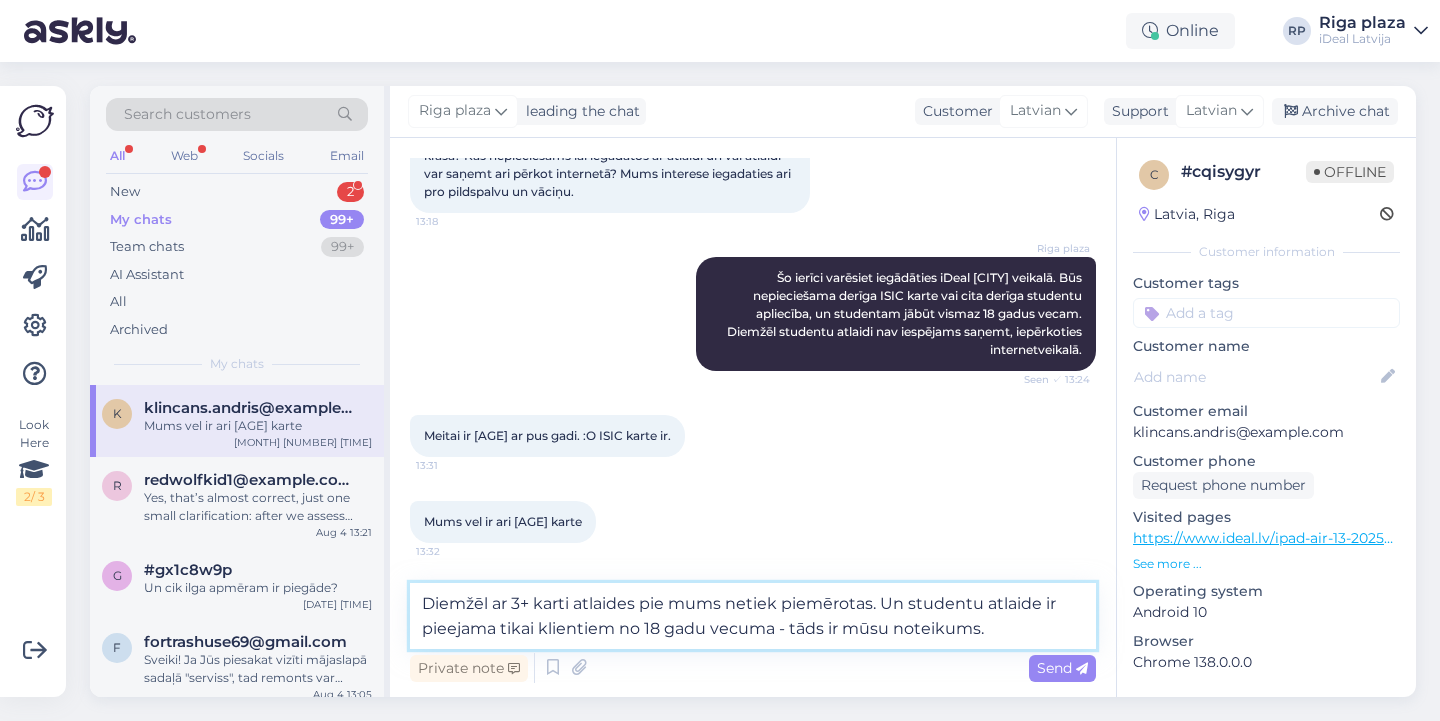 scroll, scrollTop: 409, scrollLeft: 0, axis: vertical 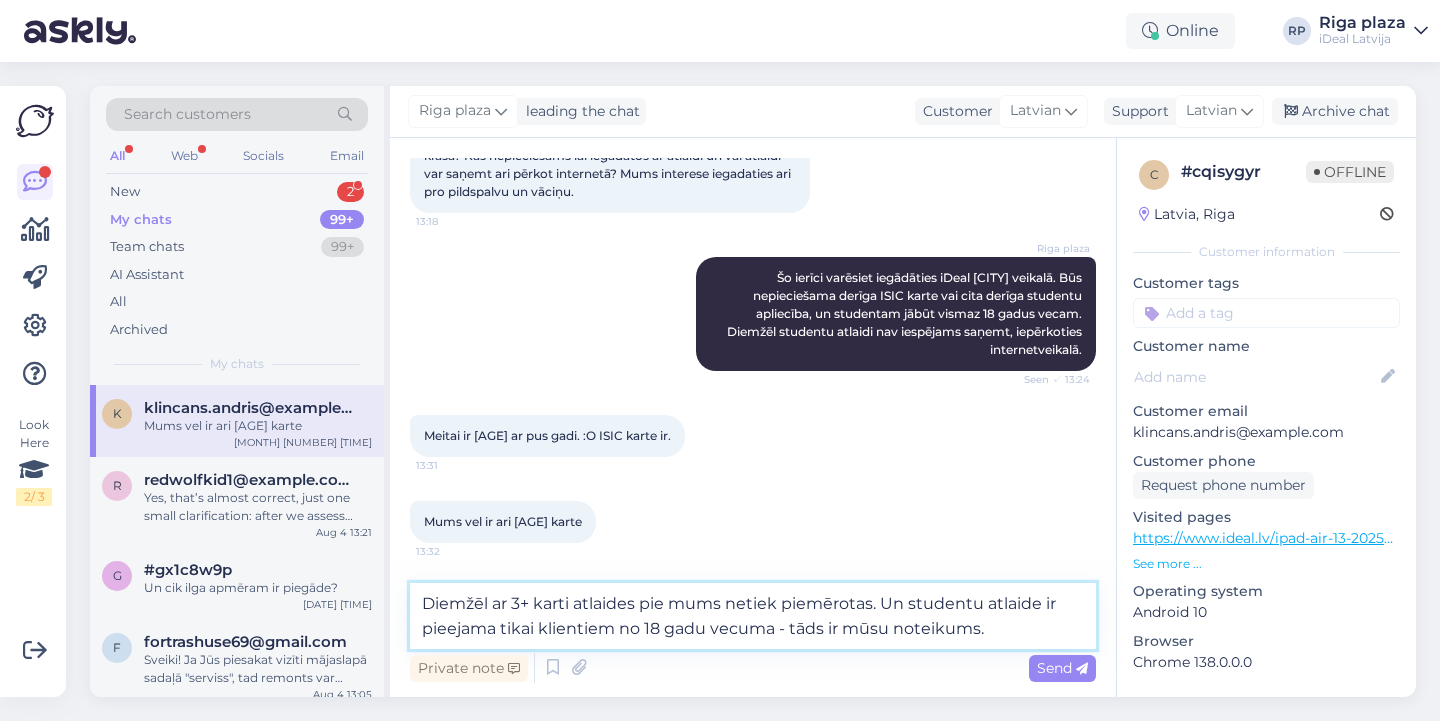 click on "Diemžēl ar 3+ karti atlaides pie mums netiek piemērotas. Un studentu atlaide ir pieejama tikai klientiem no 18 gadu vecuma - tāds ir mūsu noteikums." at bounding box center (753, 616) 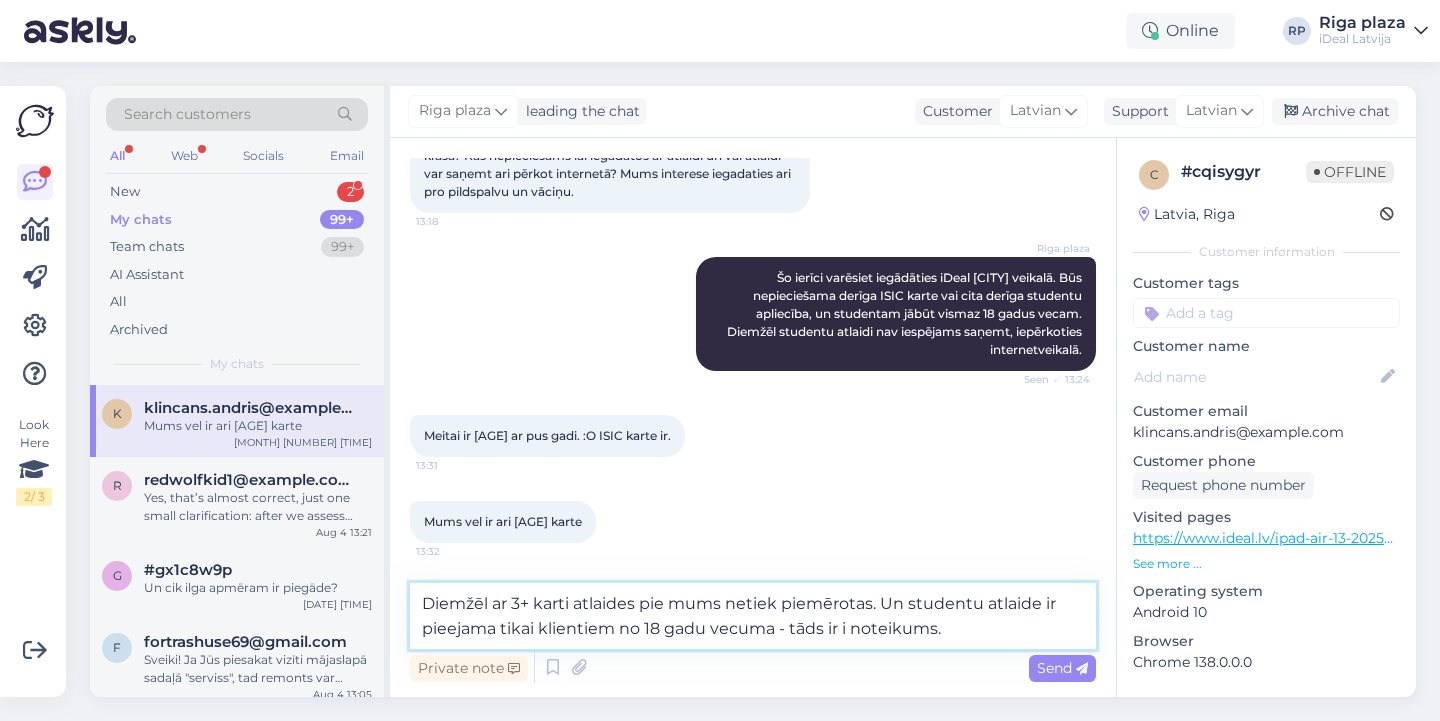 scroll, scrollTop: 385, scrollLeft: 0, axis: vertical 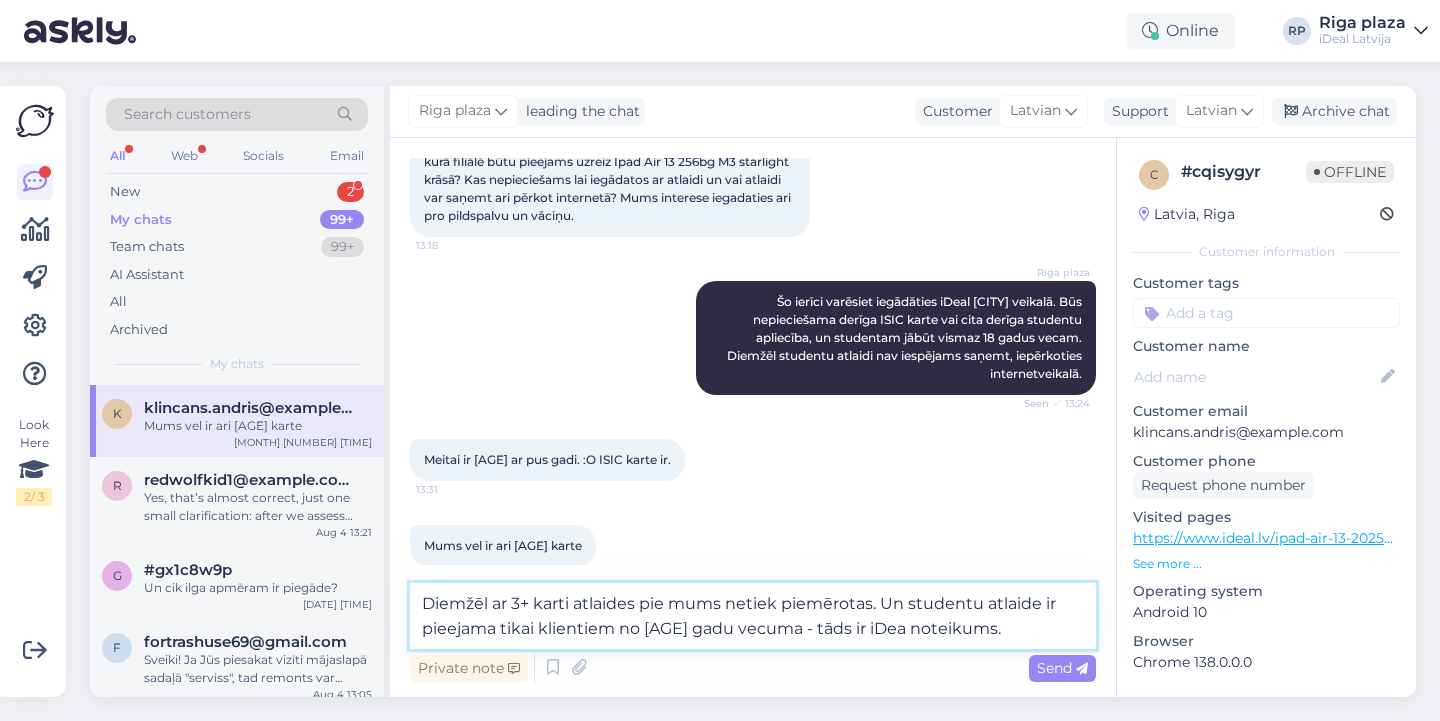 type on "Diemžēl ar 3+ karti atlaides pie mums netiek piemērotas. Un studentu atlaide ir pieejama tikai klientiem no [AGE] gadu vecuma - tāds ir iDeal noteikums." 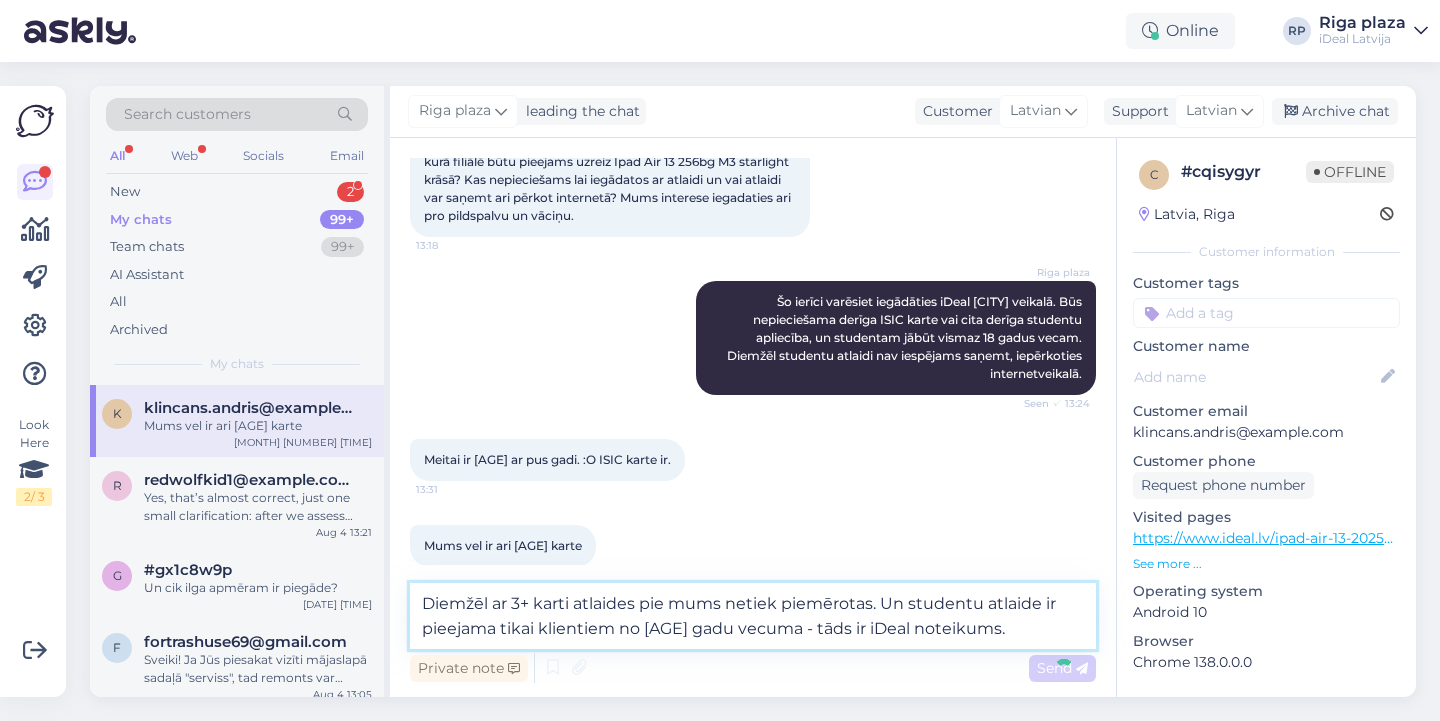 type 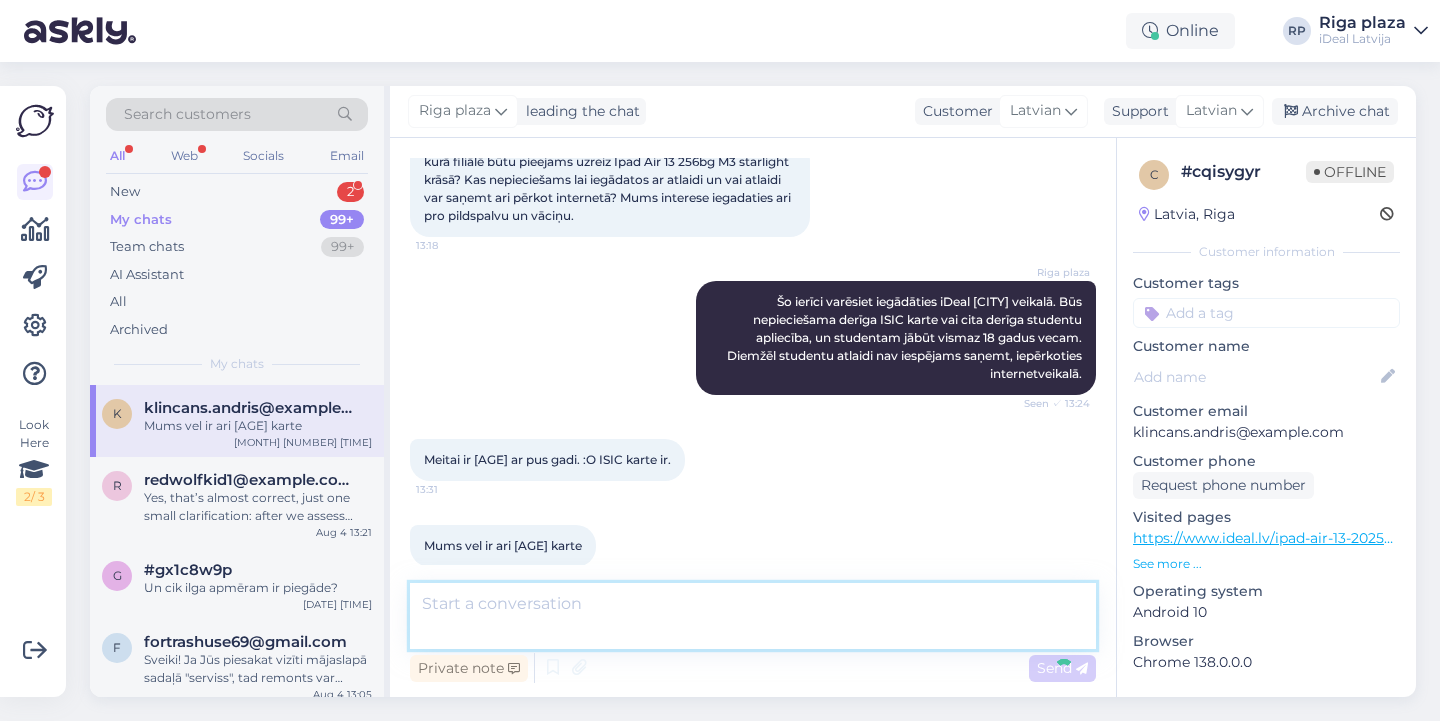 scroll, scrollTop: 507, scrollLeft: 0, axis: vertical 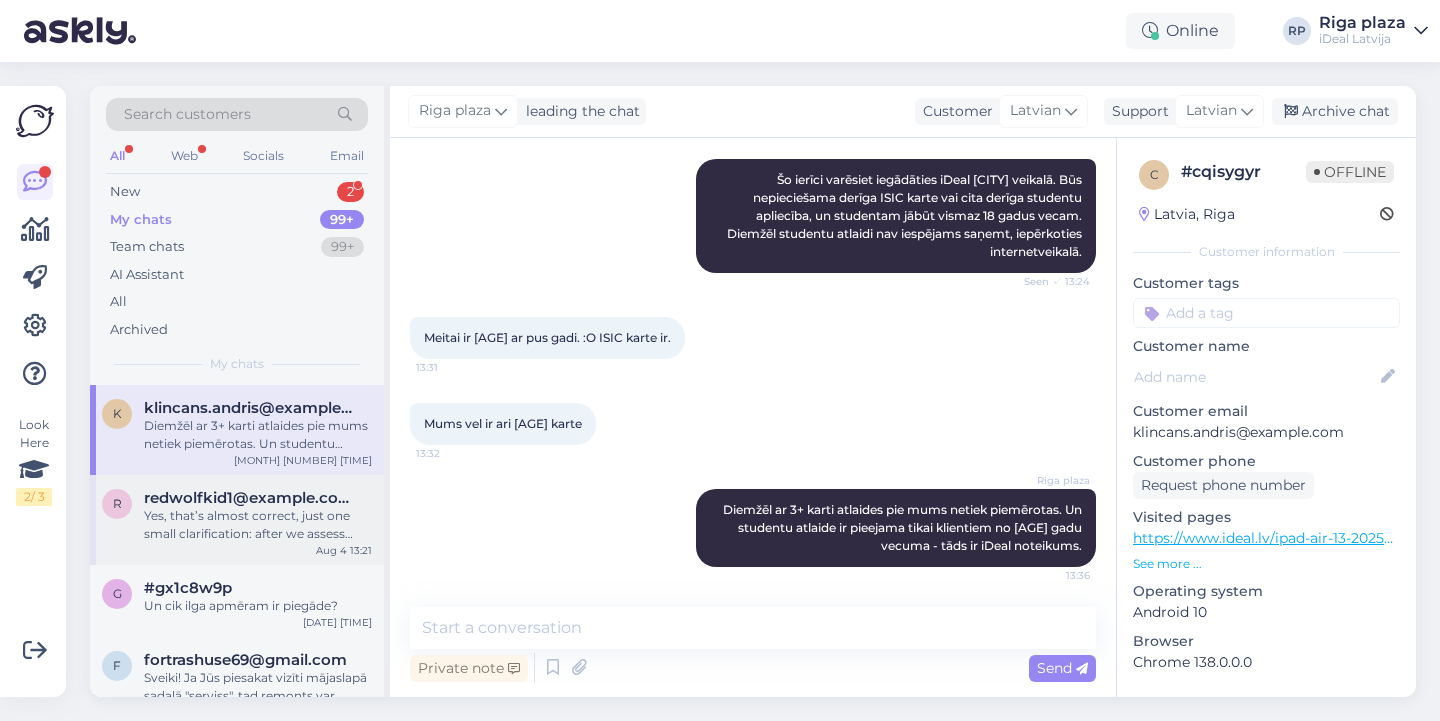 click on "Yes, that’s almost correct, just one small clarification: after we assess your old devices, you’ll need to make the payment for the new iPhone first. Only then we can open the box and start the data transfer from your current phone to the new one. Once the transfer is complete, we’ll help you factory reset your old phone and finalize the trade-in. And that’s it, all done!" at bounding box center [258, 525] 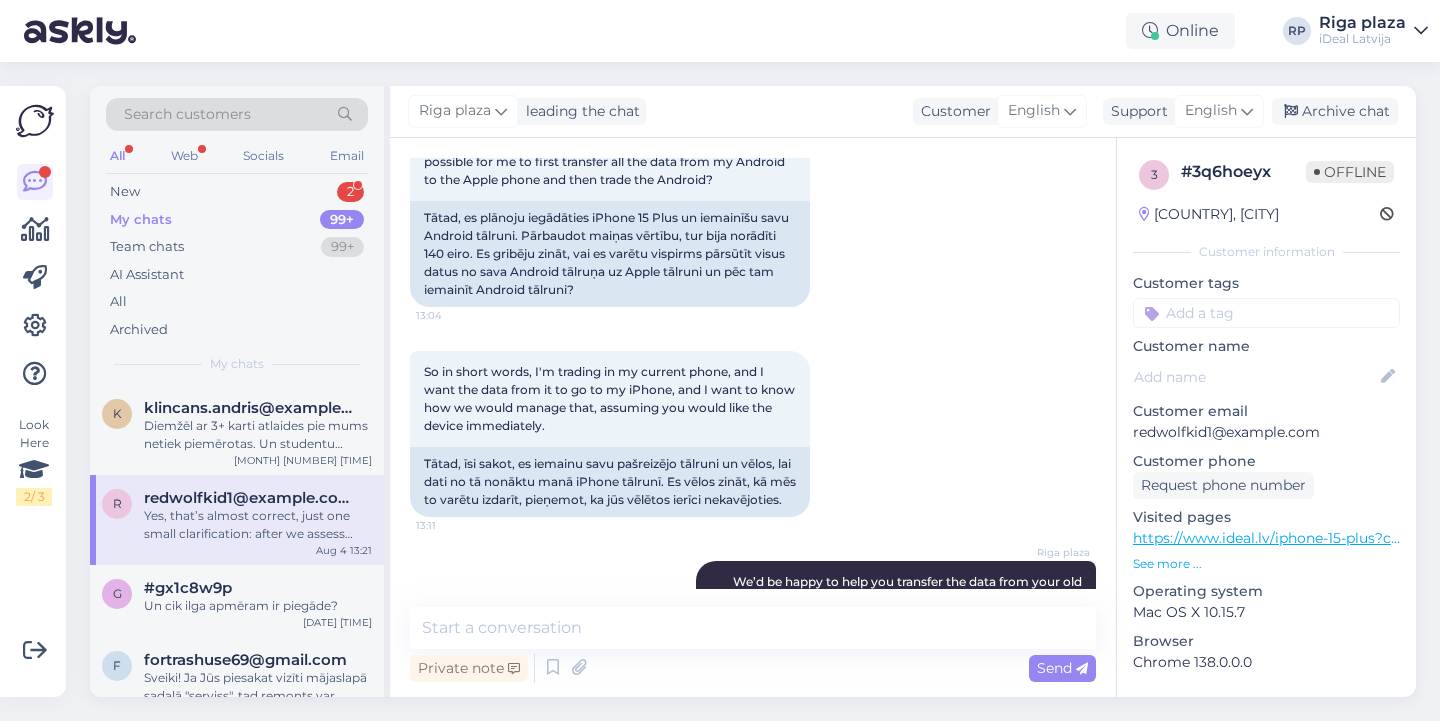 scroll, scrollTop: 1021, scrollLeft: 0, axis: vertical 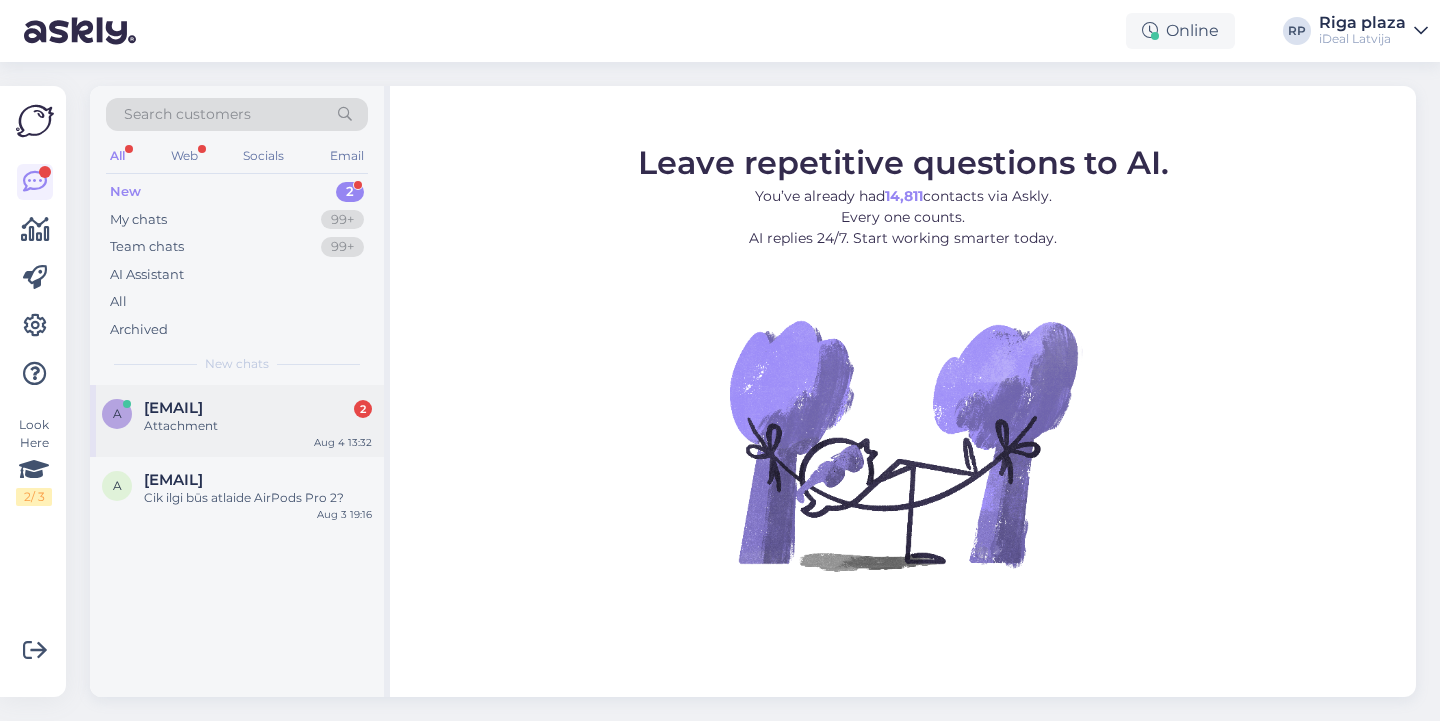 click on "a [EMAIL] 2 Attachment [DATE] [TIME]" at bounding box center [237, 421] 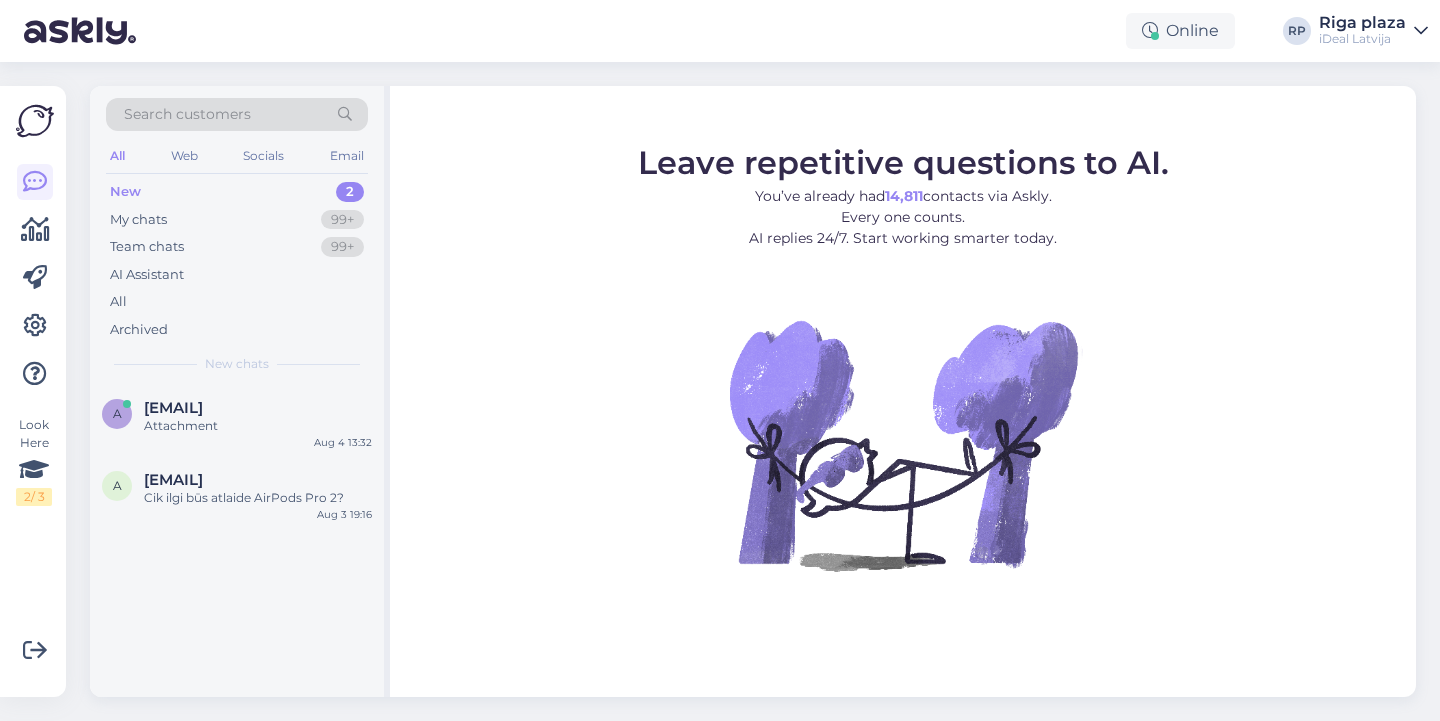 scroll, scrollTop: 0, scrollLeft: 0, axis: both 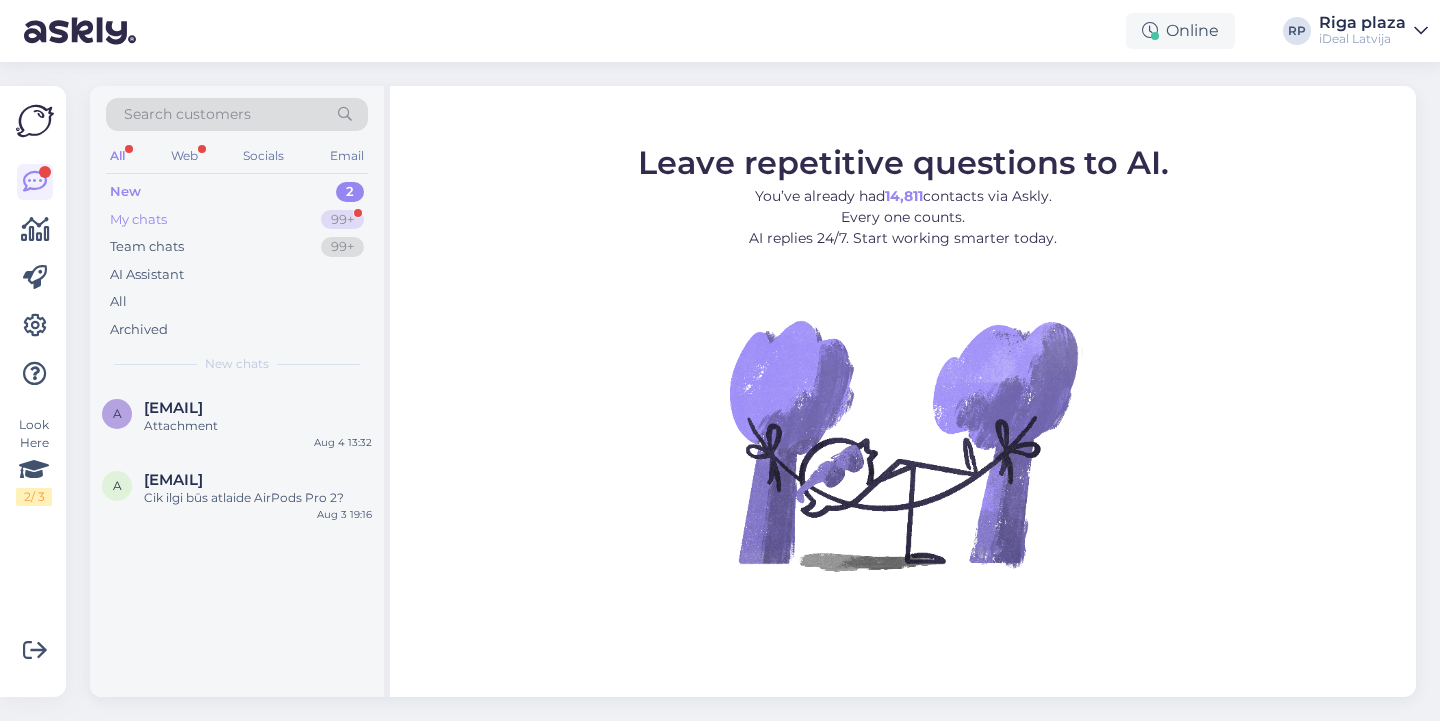 click on "99+" at bounding box center (342, 220) 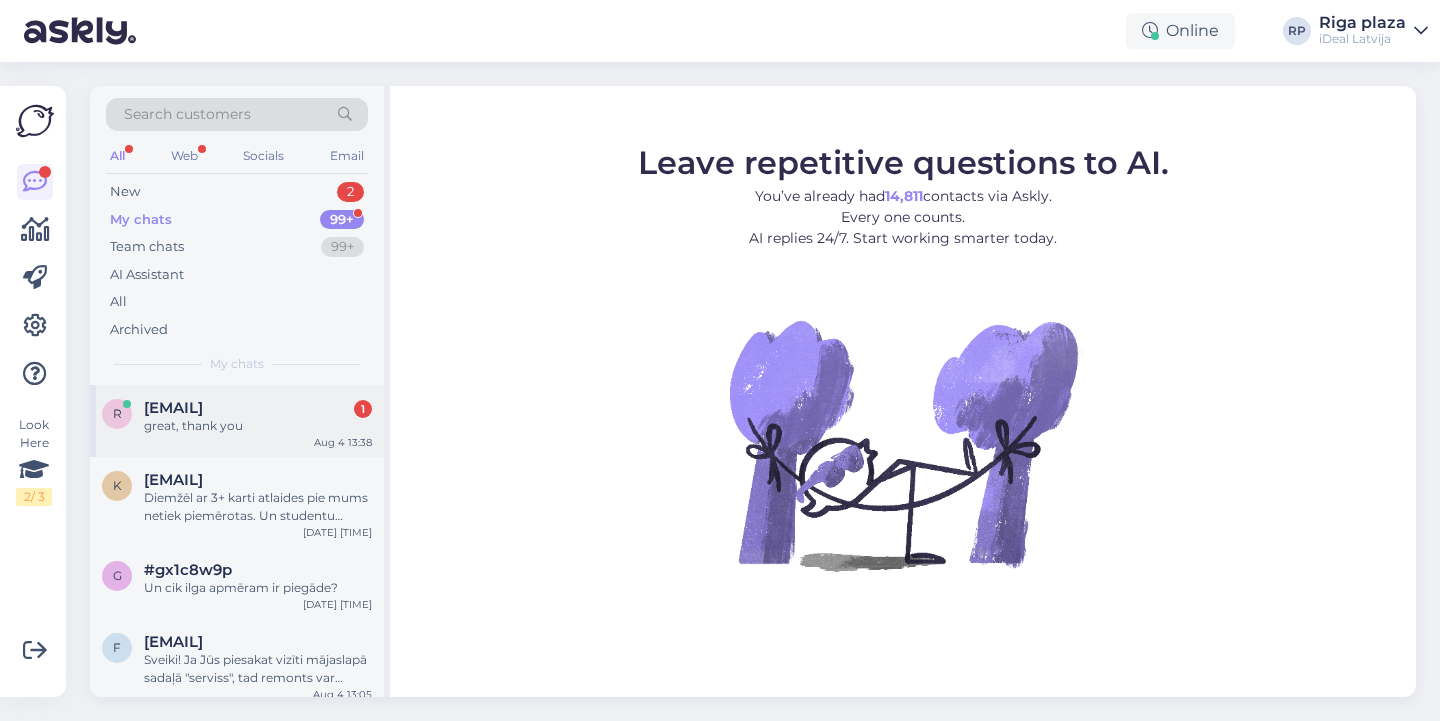 click on "Aug 4 13:38" at bounding box center [343, 442] 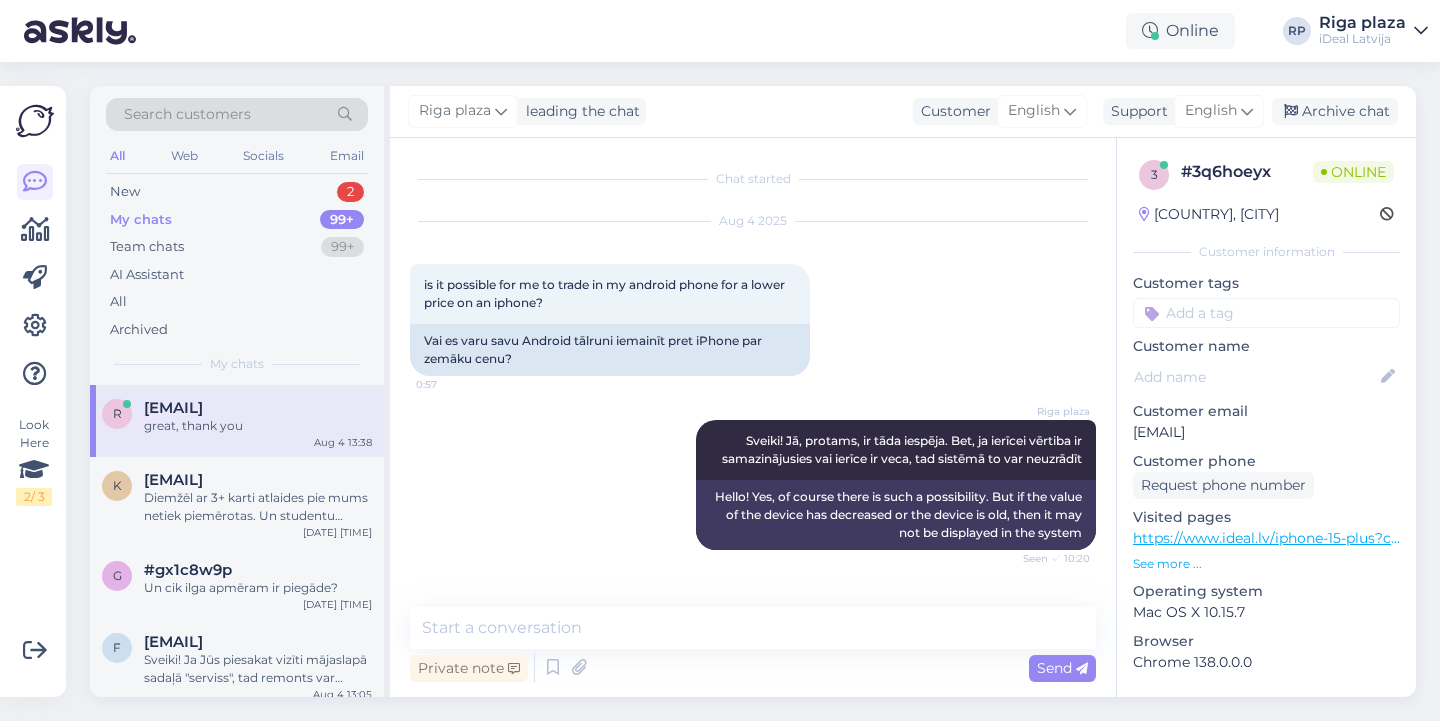scroll, scrollTop: 1107, scrollLeft: 0, axis: vertical 